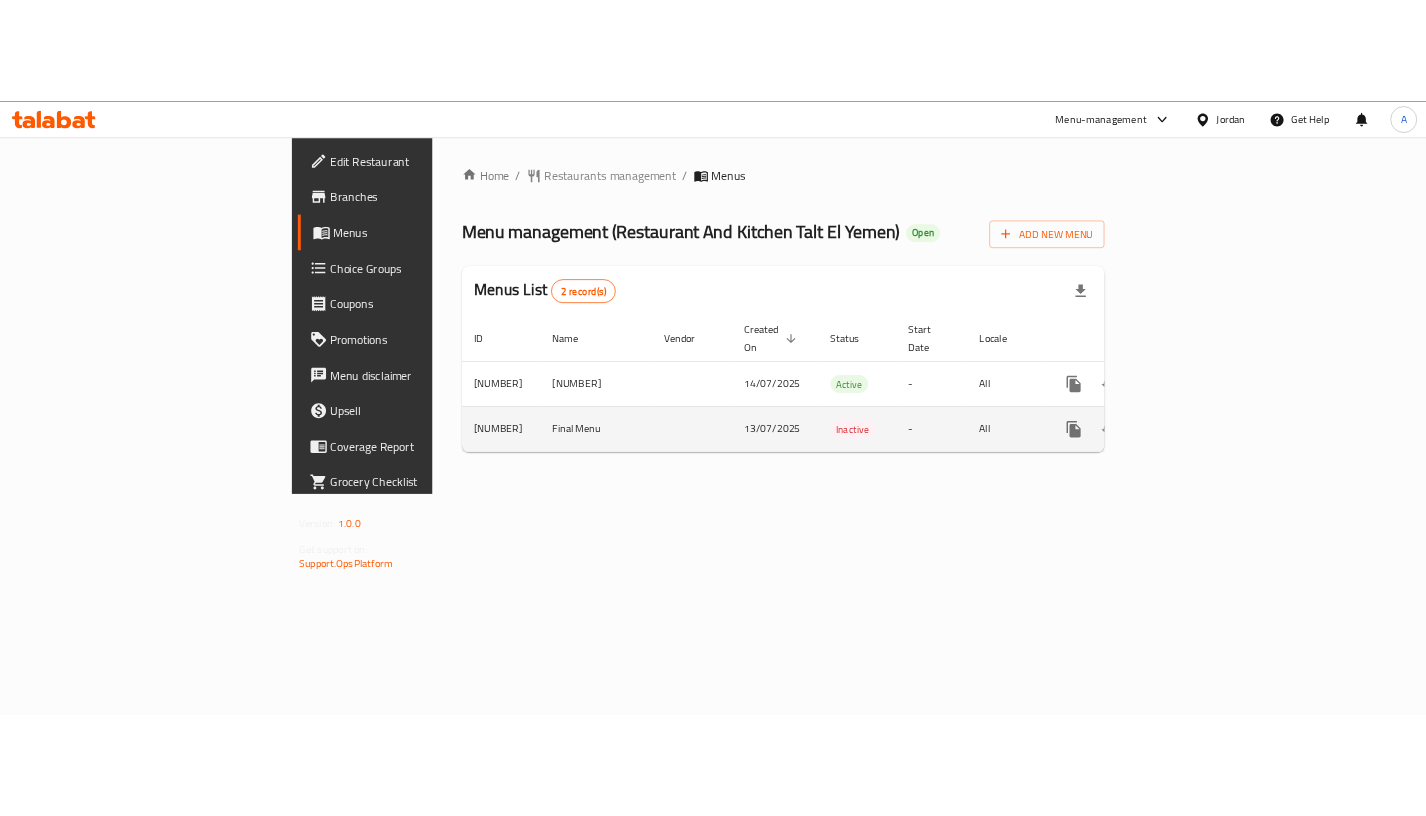 scroll, scrollTop: 0, scrollLeft: 0, axis: both 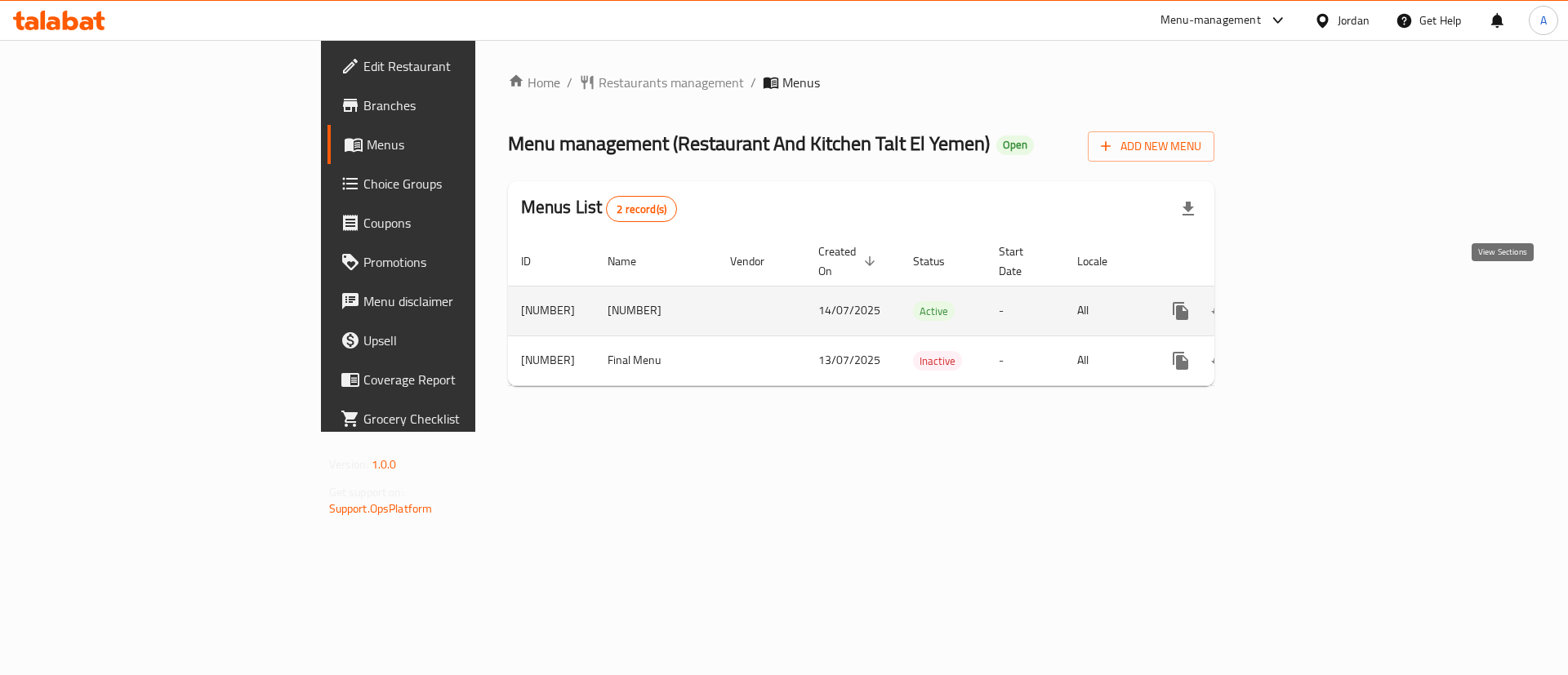 click 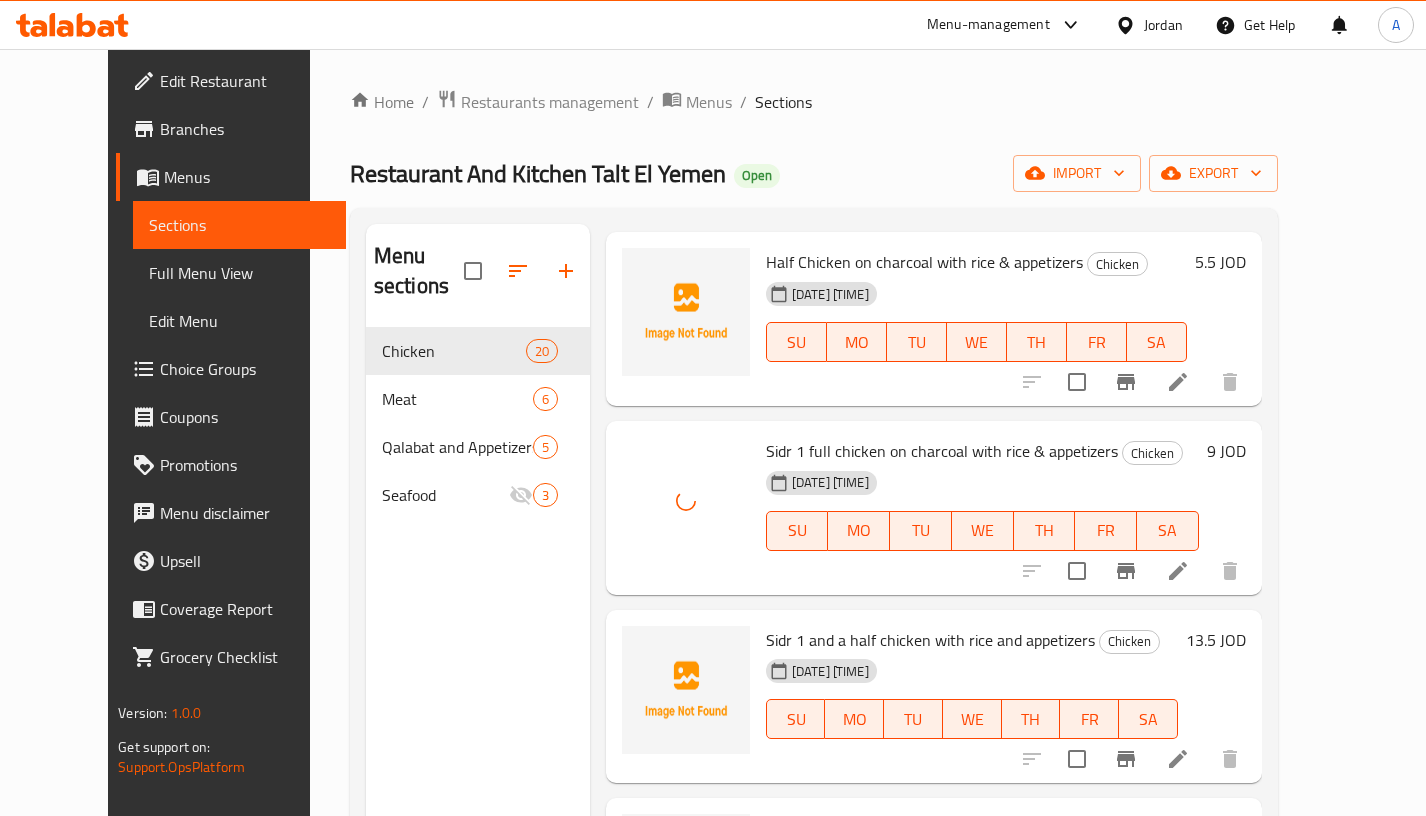 scroll, scrollTop: 450, scrollLeft: 0, axis: vertical 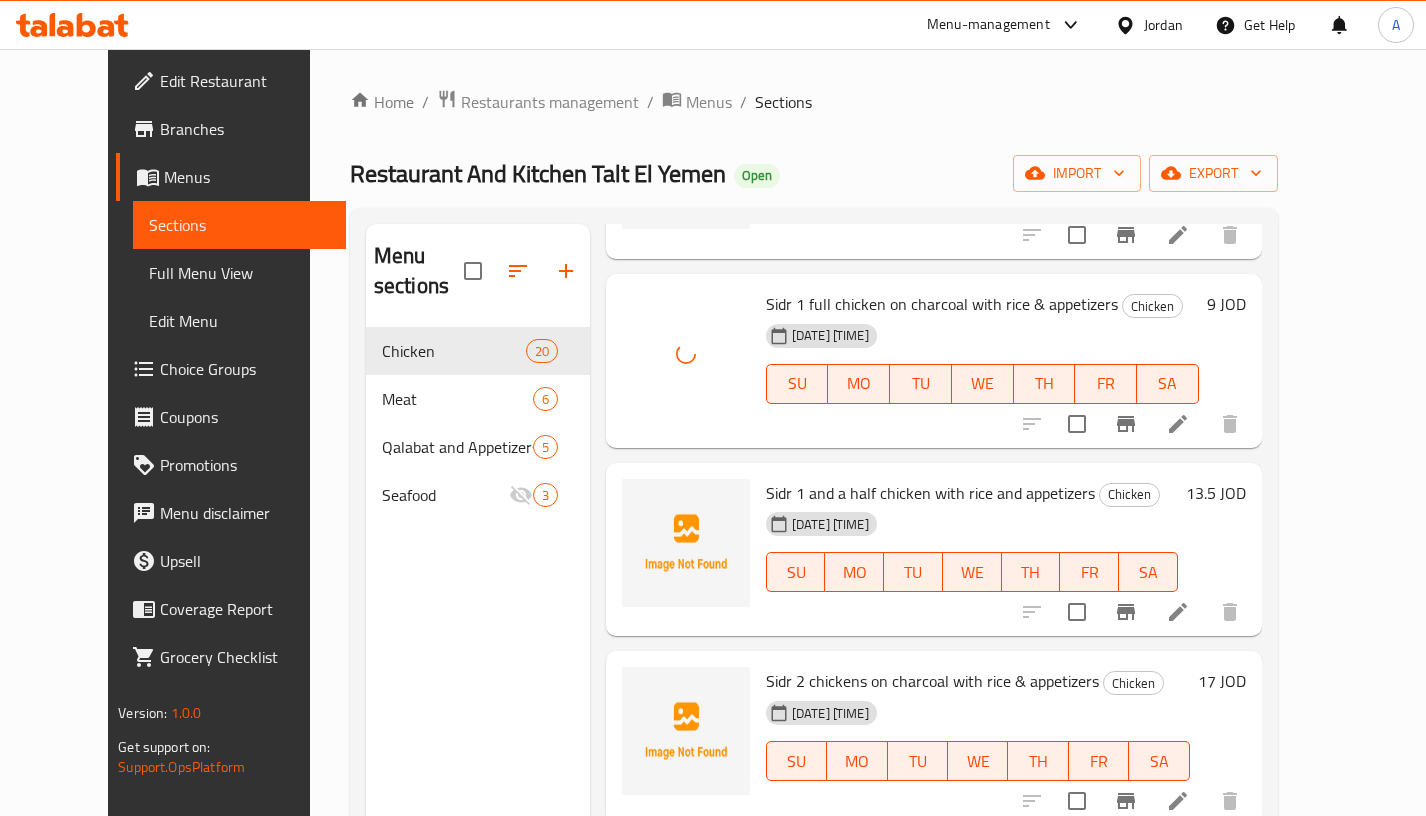 click on "17-07-2025 12:39 PM SU MO TU WE TH FR SA" at bounding box center [978, 747] 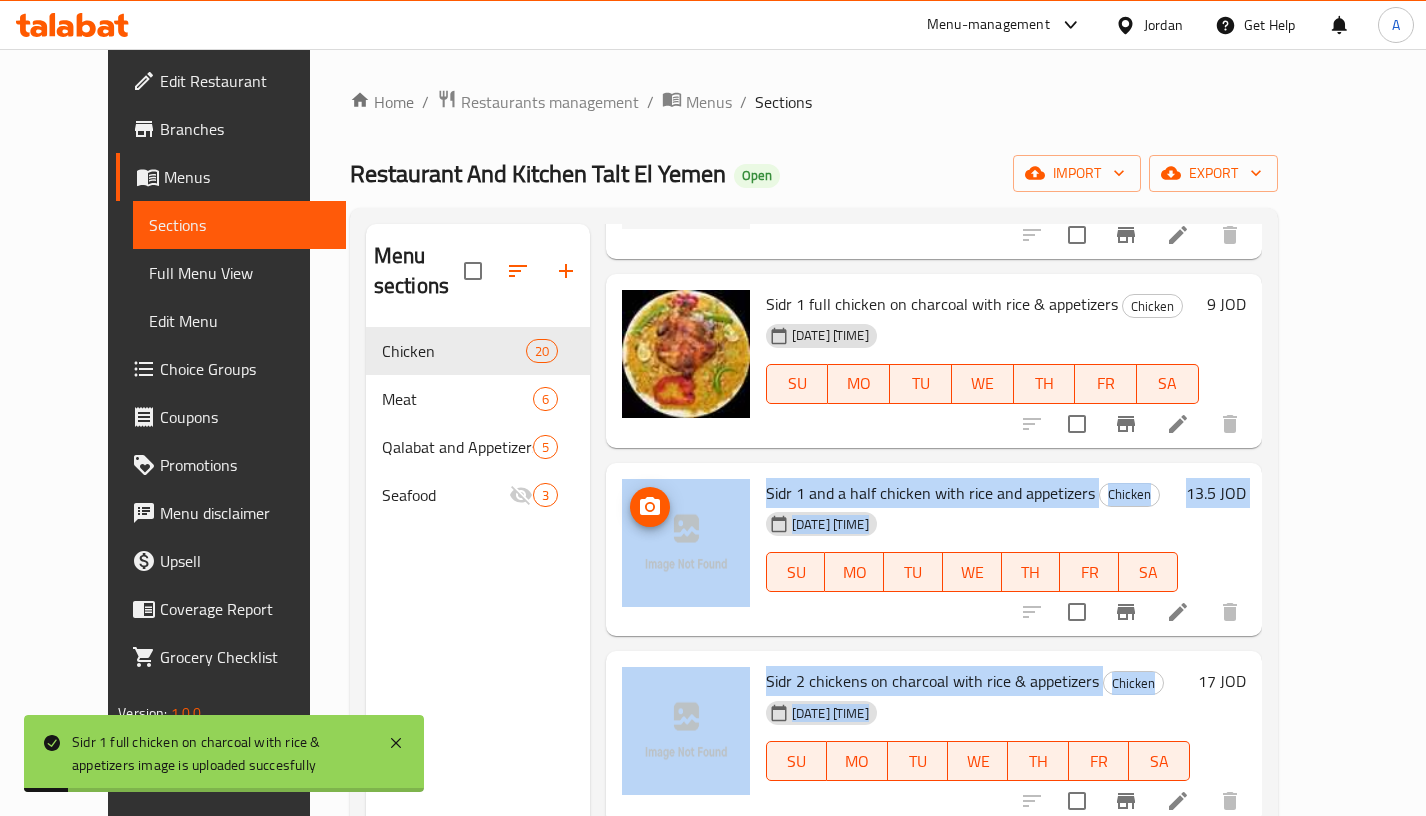 drag, startPoint x: 720, startPoint y: 685, endPoint x: 1204, endPoint y: 466, distance: 531.241 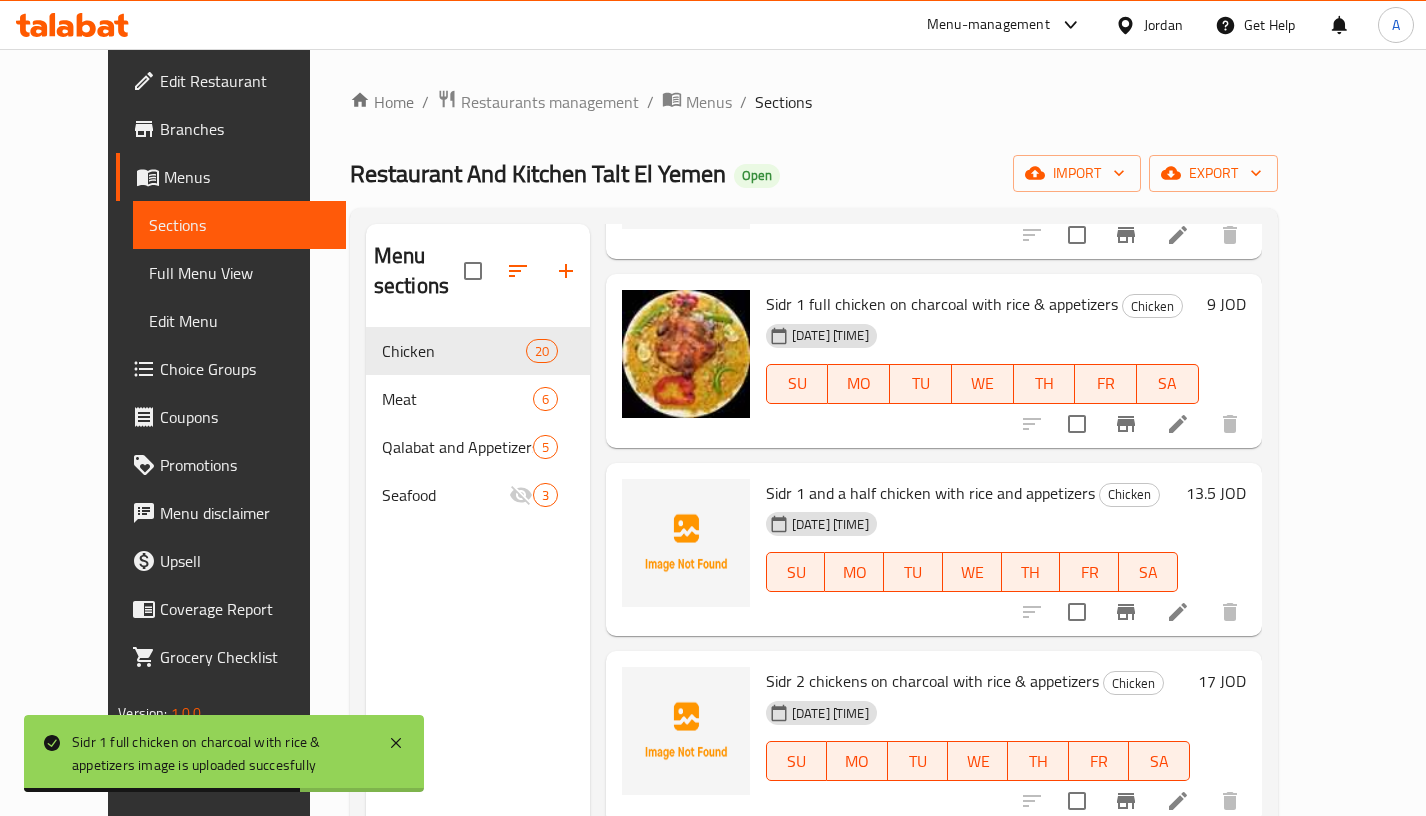click on "Menu items Add Sort Manage items quarter chicken meal on chracoal with rice & appetizers   Chicken 17-07-2025 12:38 PM SU MO TU WE TH FR SA Branch specific 3   JOD Half Chicken on charcoal with rice & appetizers   Chicken 17-07-2025 12:38 PM SU MO TU WE TH FR SA 5.5   JOD Sidr 1 full chicken on charcoal with rice & appetizers   Chicken 17-07-2025 12:39 PM SU MO TU WE TH FR SA 9   JOD Sidr 1 and a half chicken with rice and appetizers   Chicken 17-07-2025 12:39 PM SU MO TU WE TH FR SA 13.5   JOD Sidr 2 chickens on charcoal with rice & appetizers   Chicken 17-07-2025 12:39 PM SU MO TU WE TH FR SA 17   JOD Sidr 3 Chicken on charcoal with rice & appetizers   Chicken 17-07-2025 12:40 PM SU MO TU WE TH FR SA 24.5   JOD quarter chicken meal with rice & appetizers   Chicken 17-07-2025 12:40 PM SU MO TU WE TH FR SA 3   JOD half chicken meal with rice & appetizers   Chicken 17-07-2025 12:41 PM SU MO TU WE TH FR SA 5.3   JOD Sidr 1 full chicken grilled with rice & appetizers   Chicken 17-07-2025 12:41 PM SU MO TU WE TH" at bounding box center [926, 632] 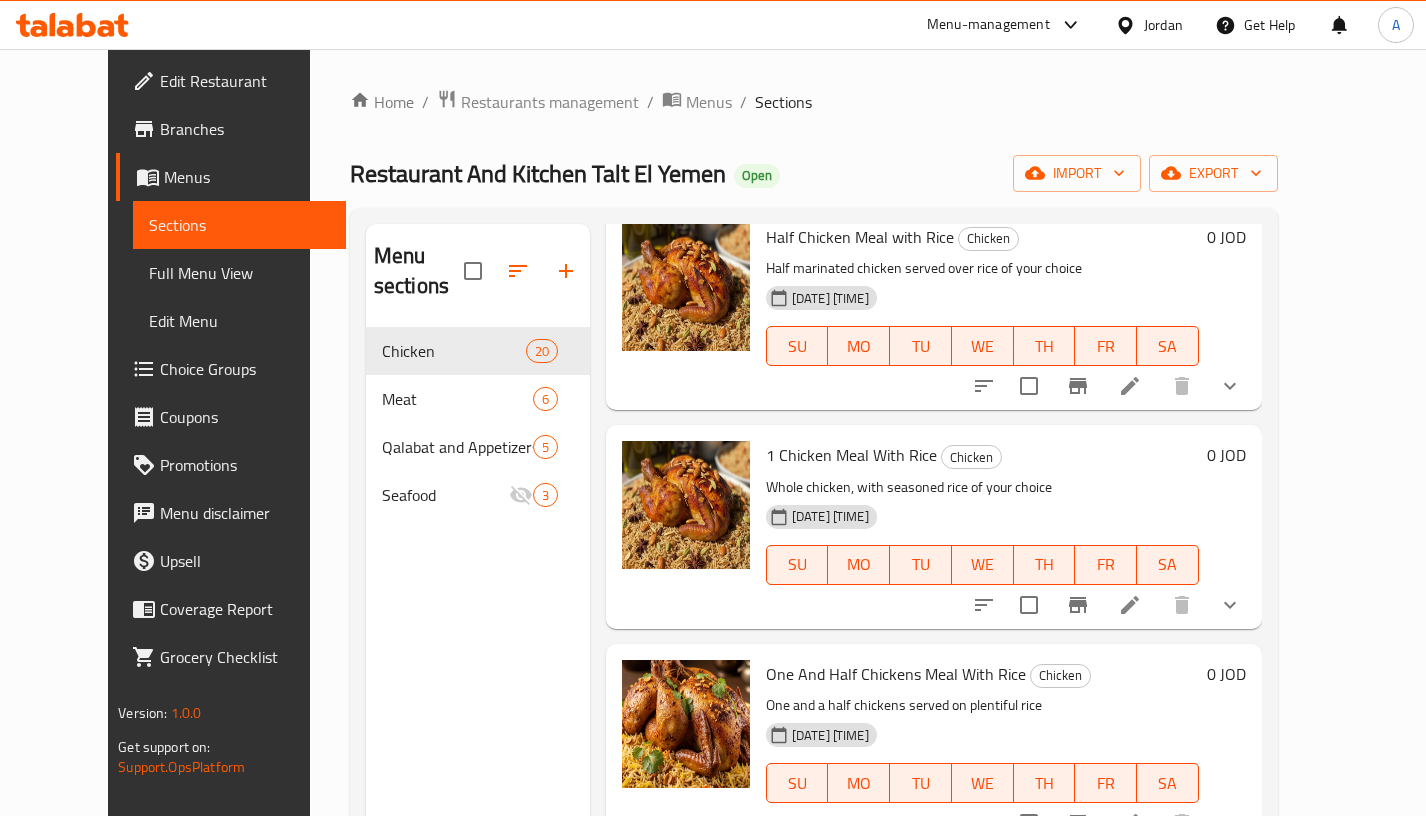 scroll, scrollTop: 3213, scrollLeft: 0, axis: vertical 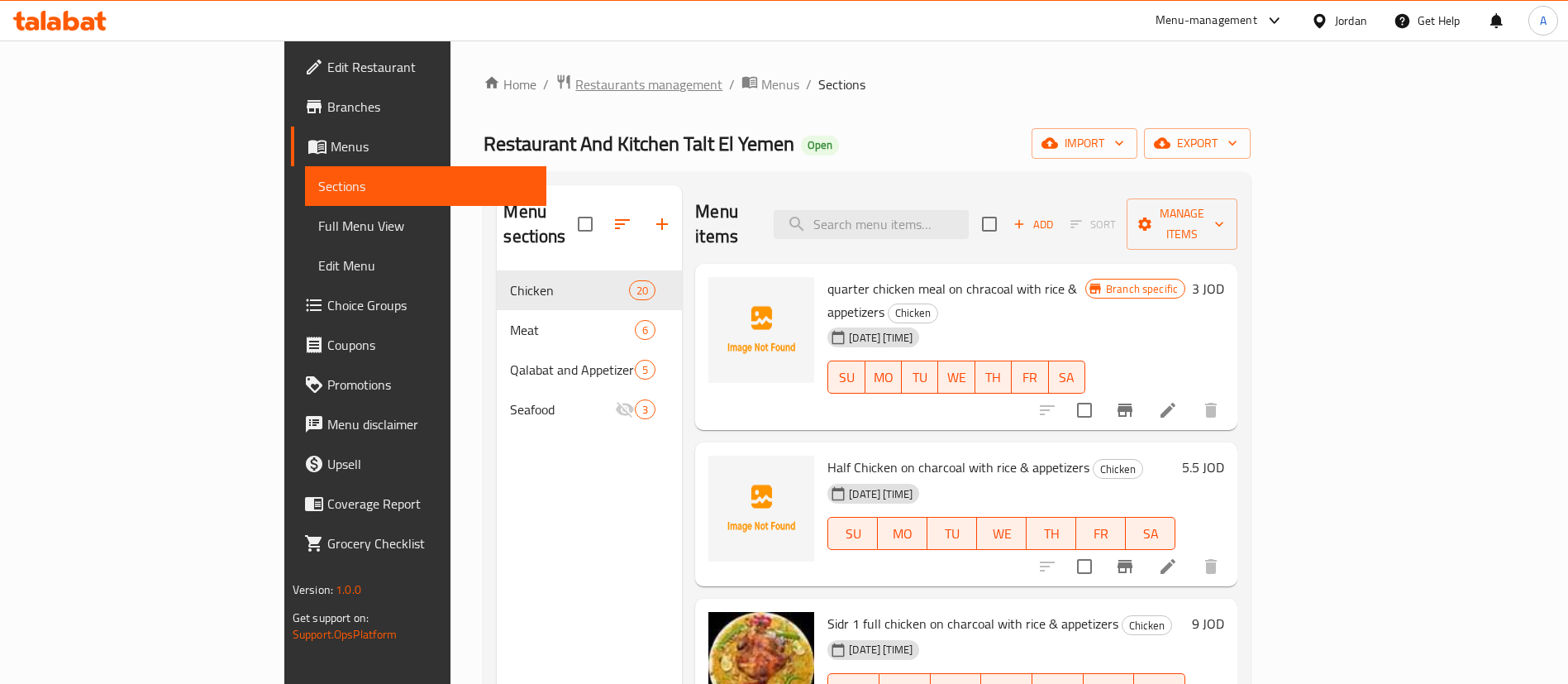 click on "Restaurants management" at bounding box center [649, 84] 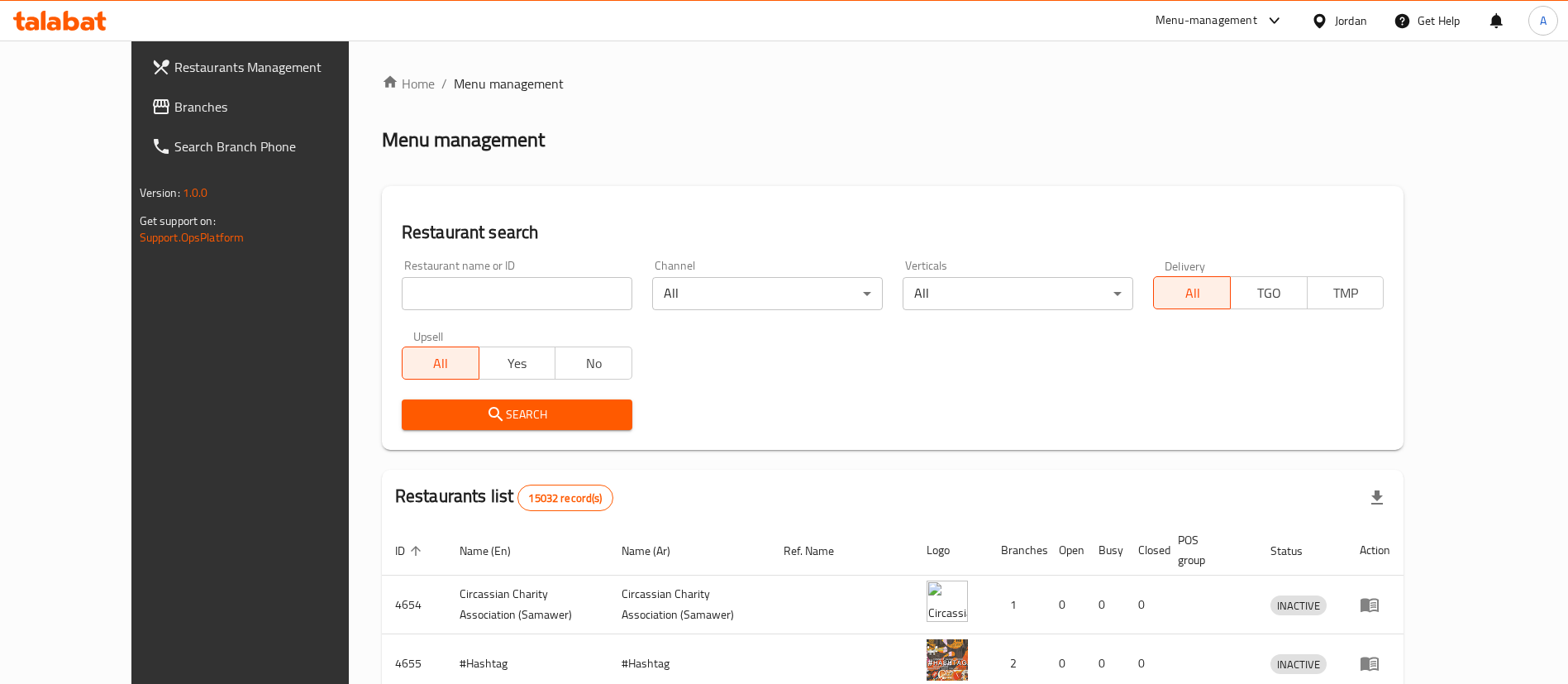 click at bounding box center (784, 342) 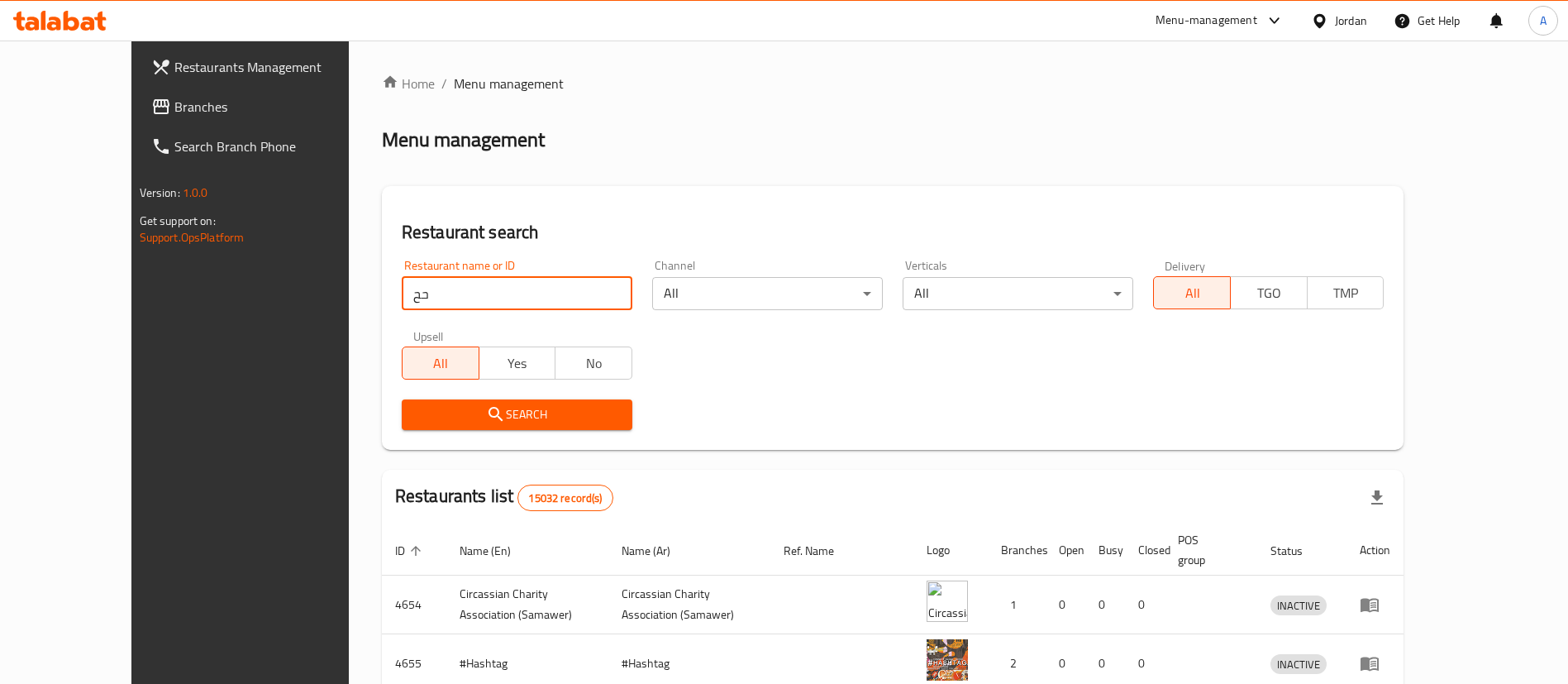 type on "ح" 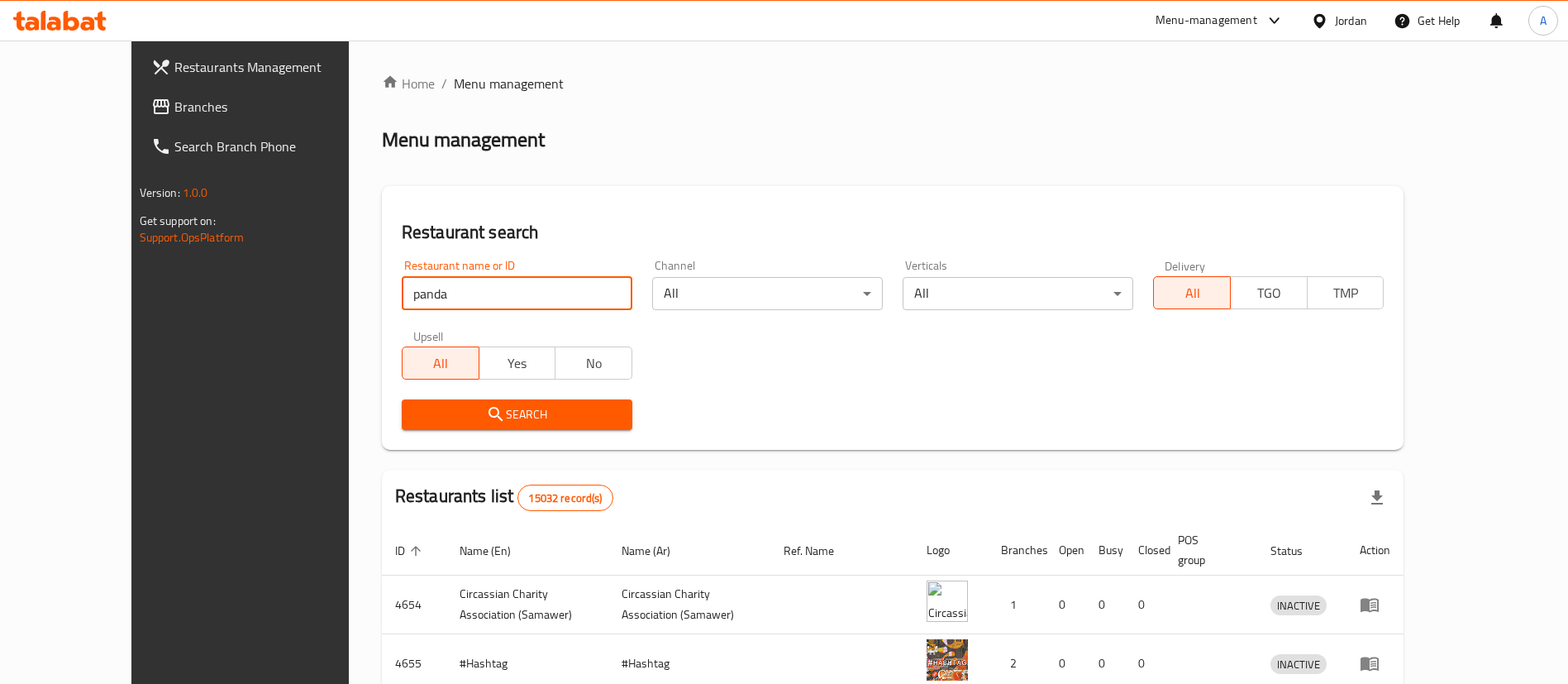 type on "panda" 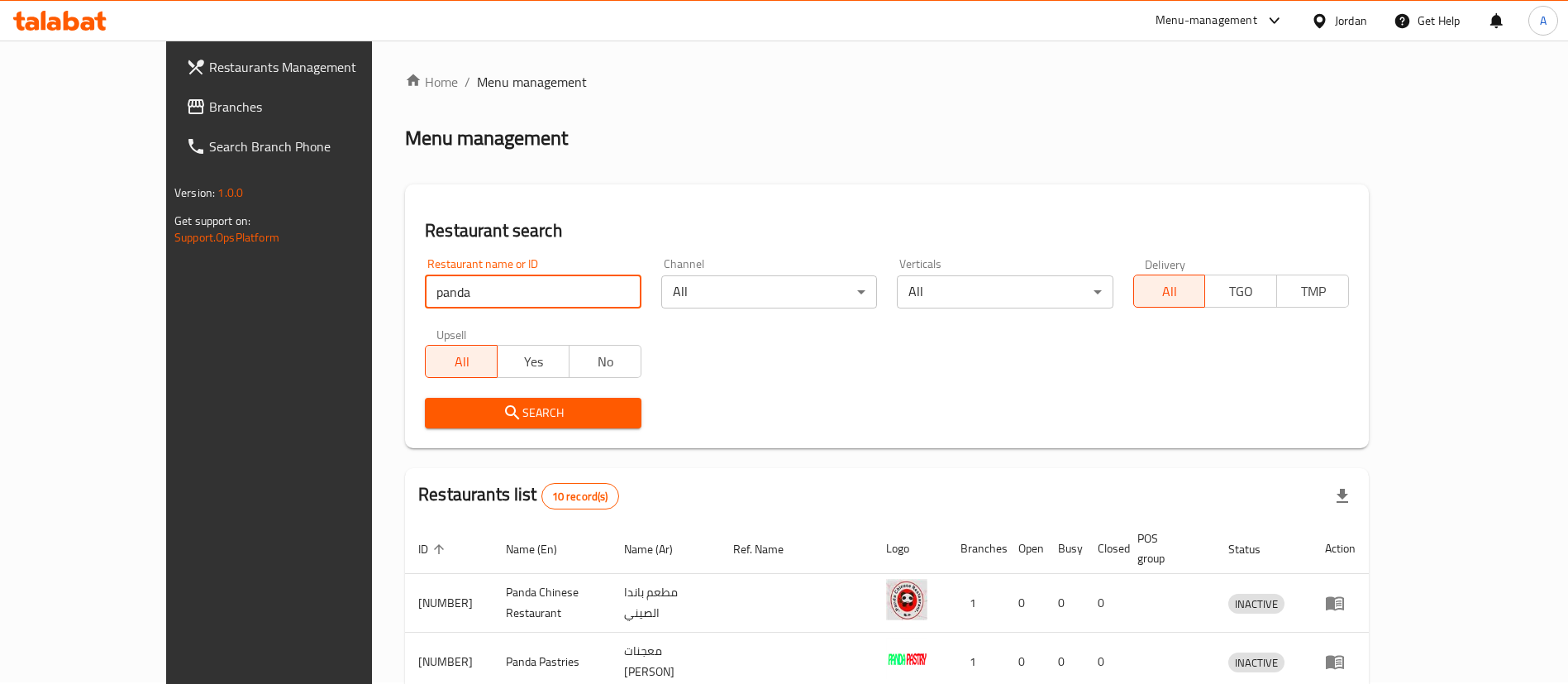 scroll, scrollTop: 550, scrollLeft: 0, axis: vertical 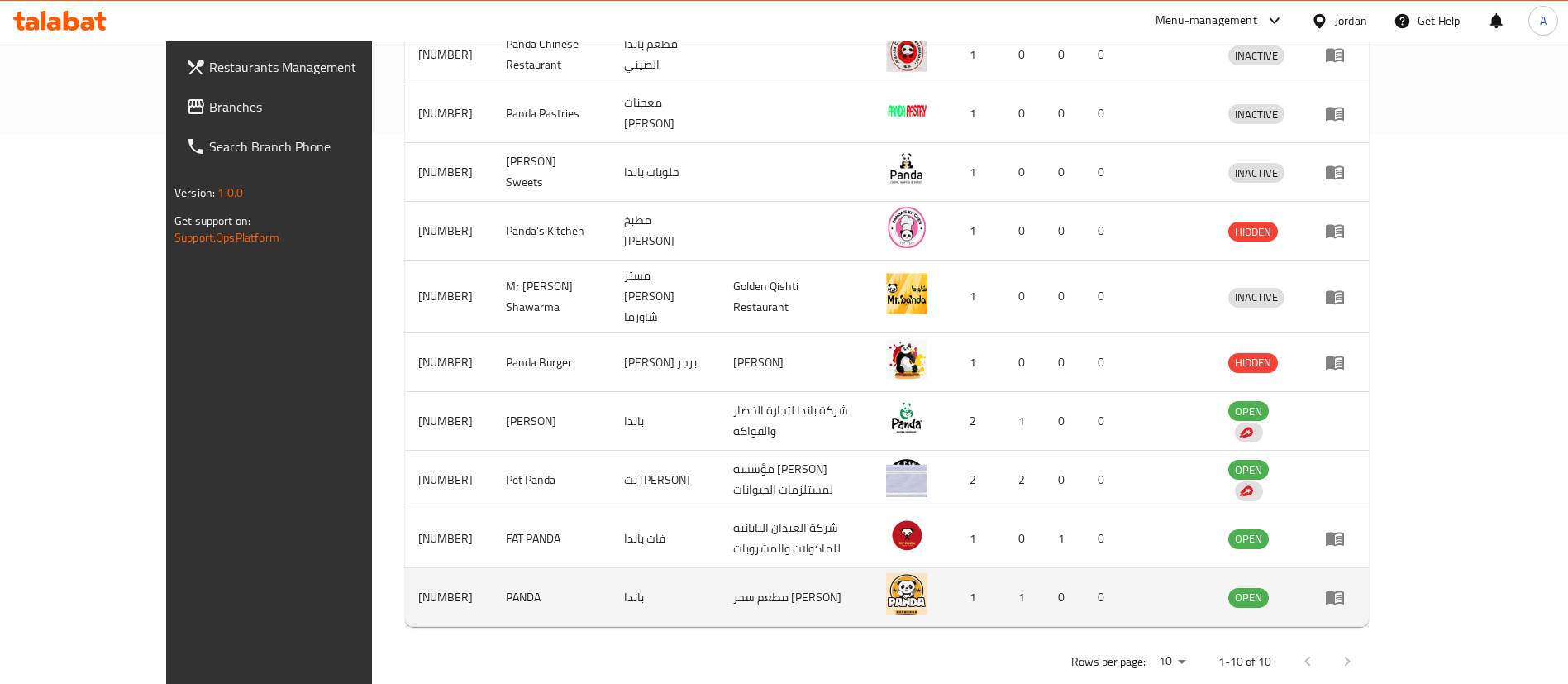 click 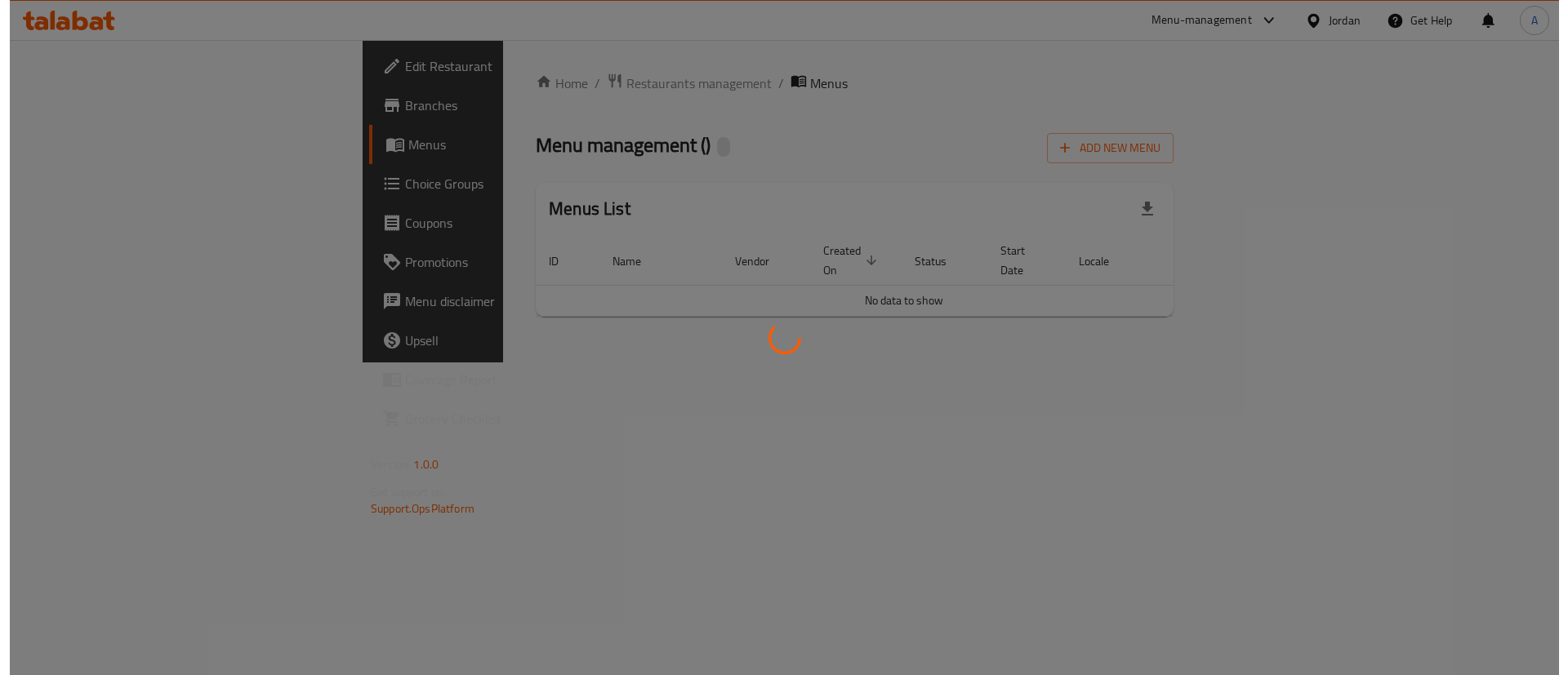 scroll, scrollTop: 0, scrollLeft: 0, axis: both 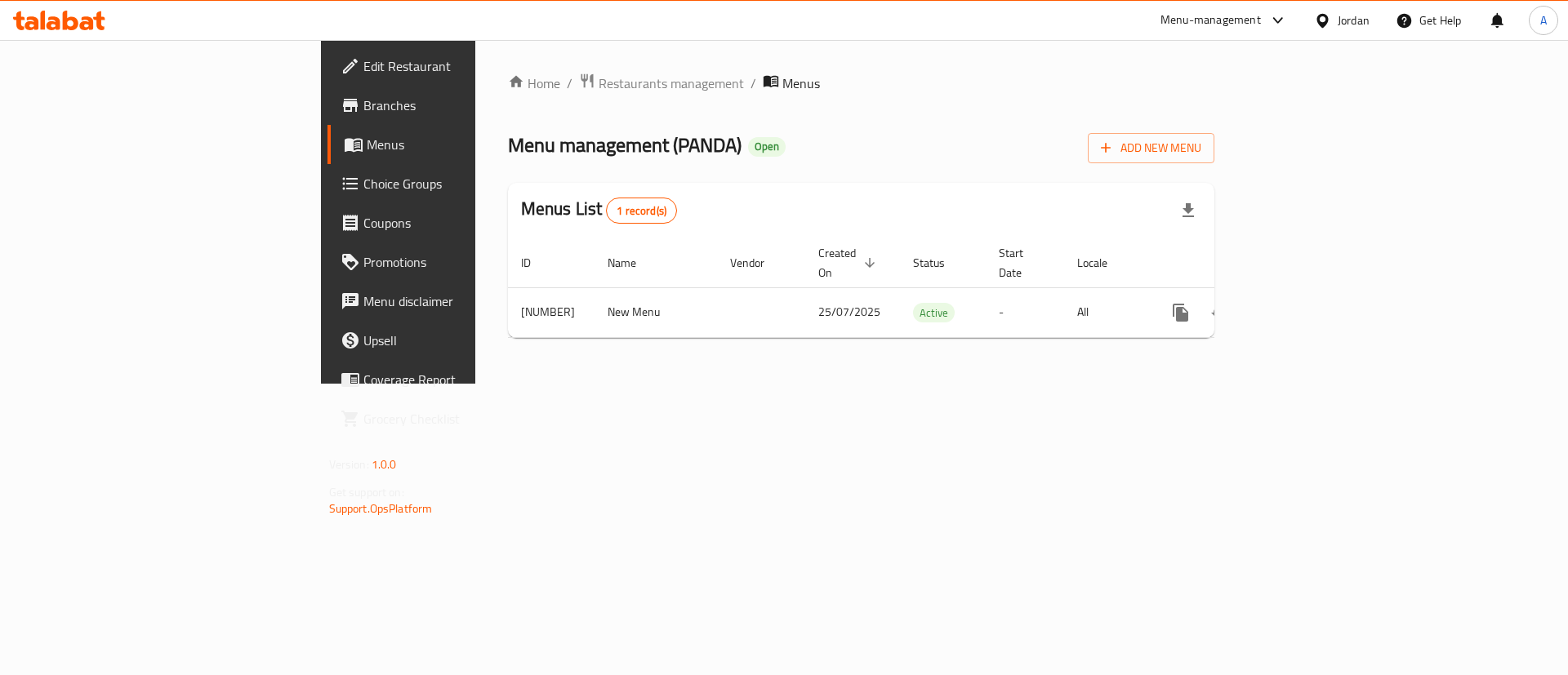 click on "Branches" at bounding box center [466, 105] 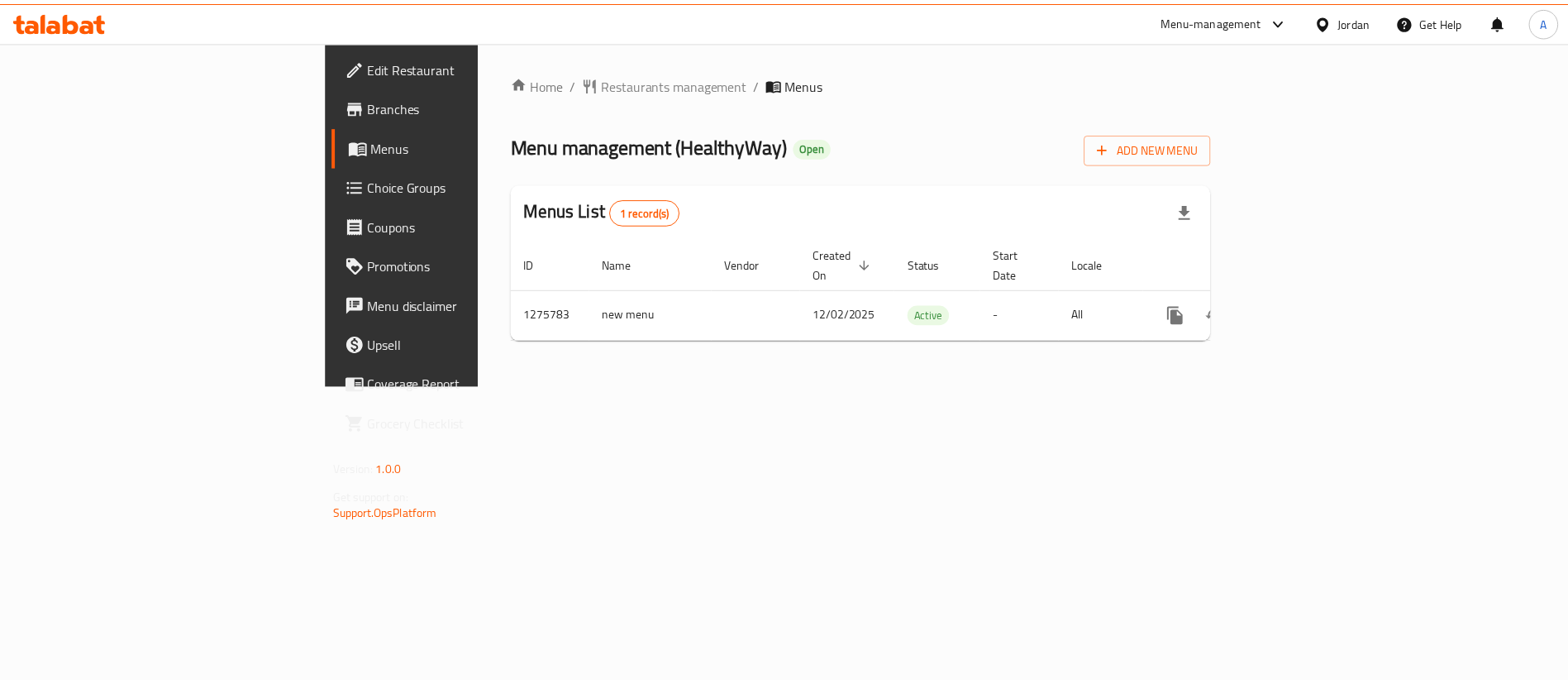 scroll, scrollTop: 0, scrollLeft: 0, axis: both 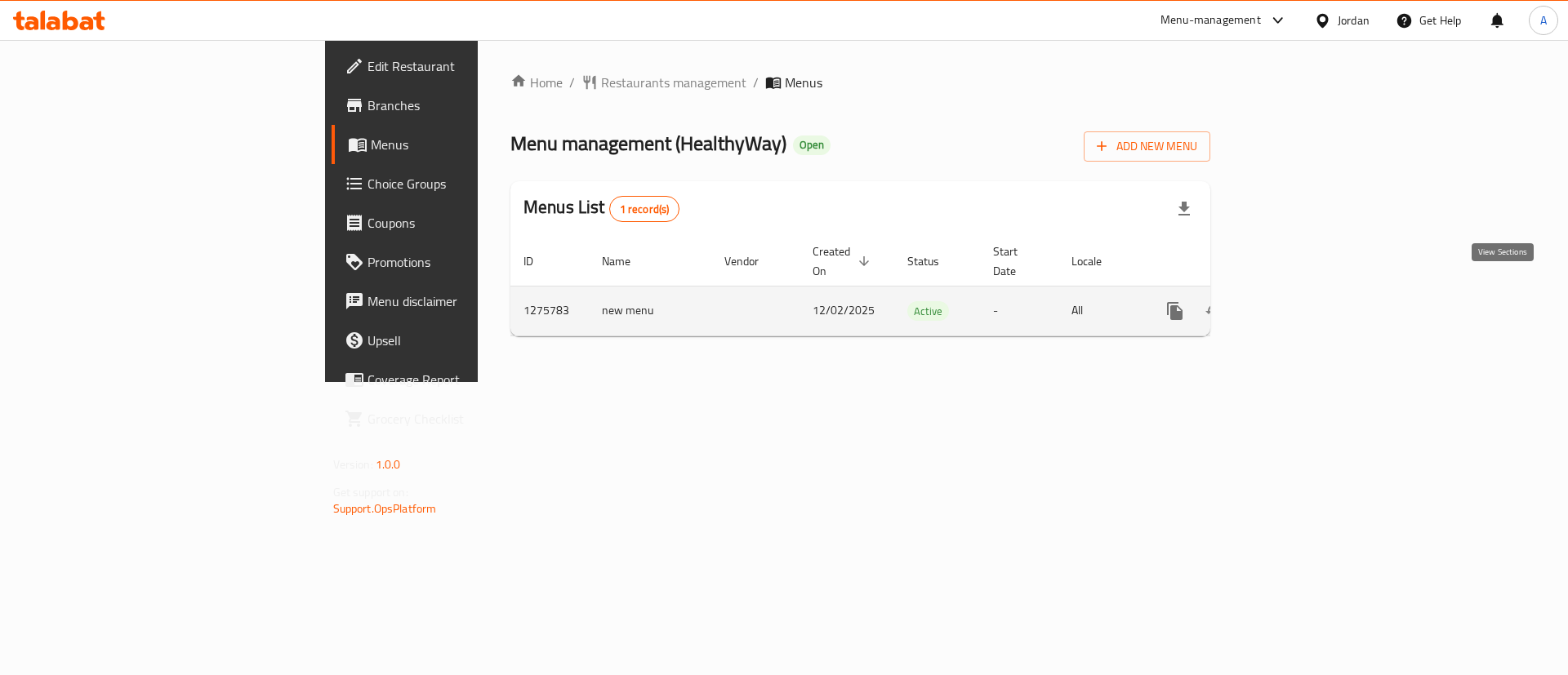 click at bounding box center [1293, 311] 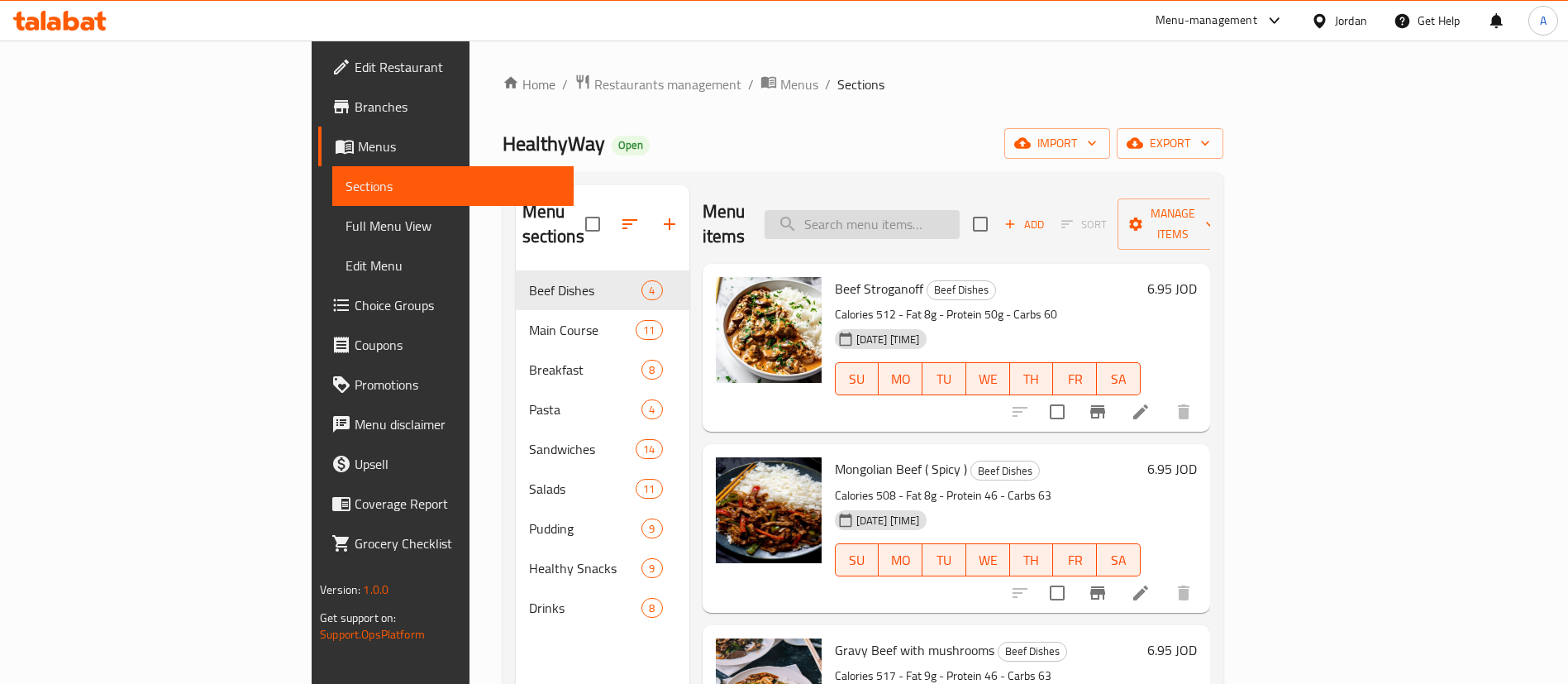 click at bounding box center [862, 224] 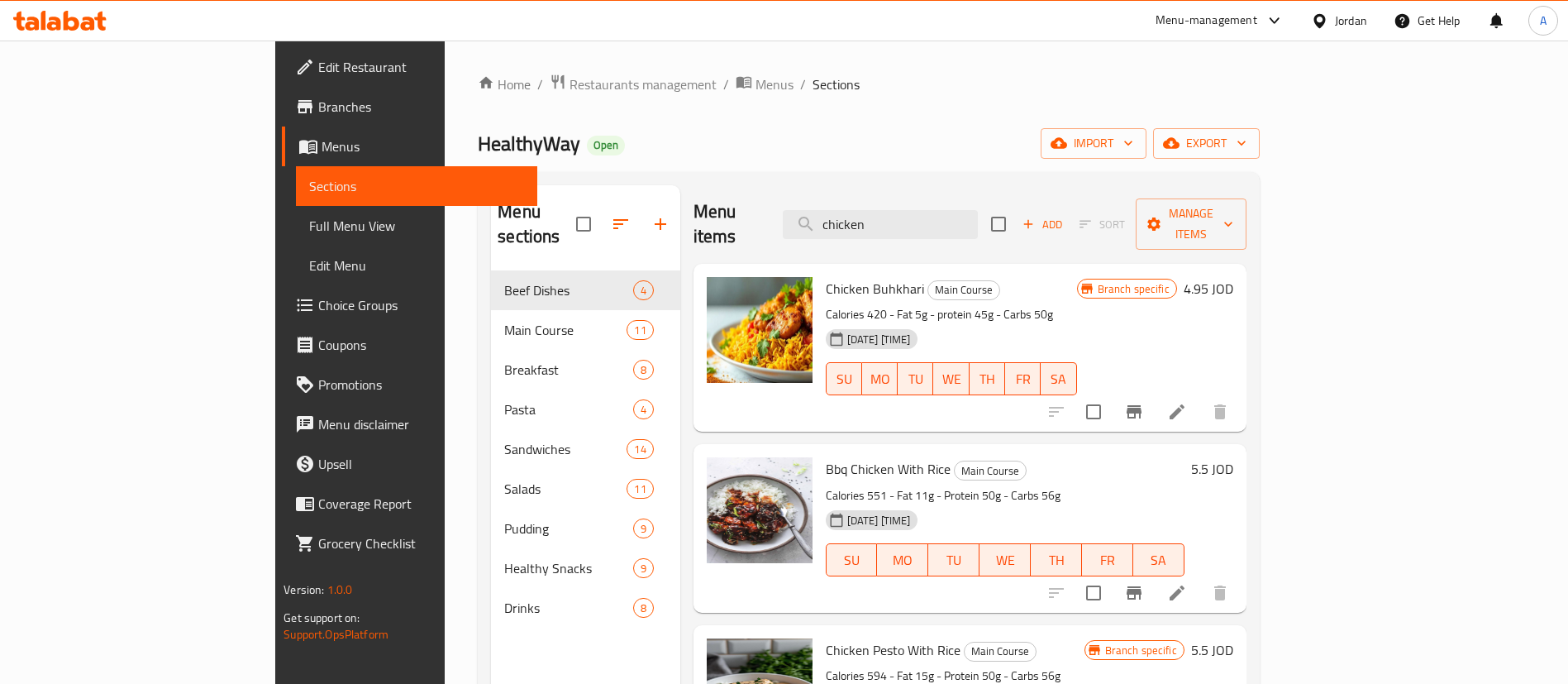 type on "chicken" 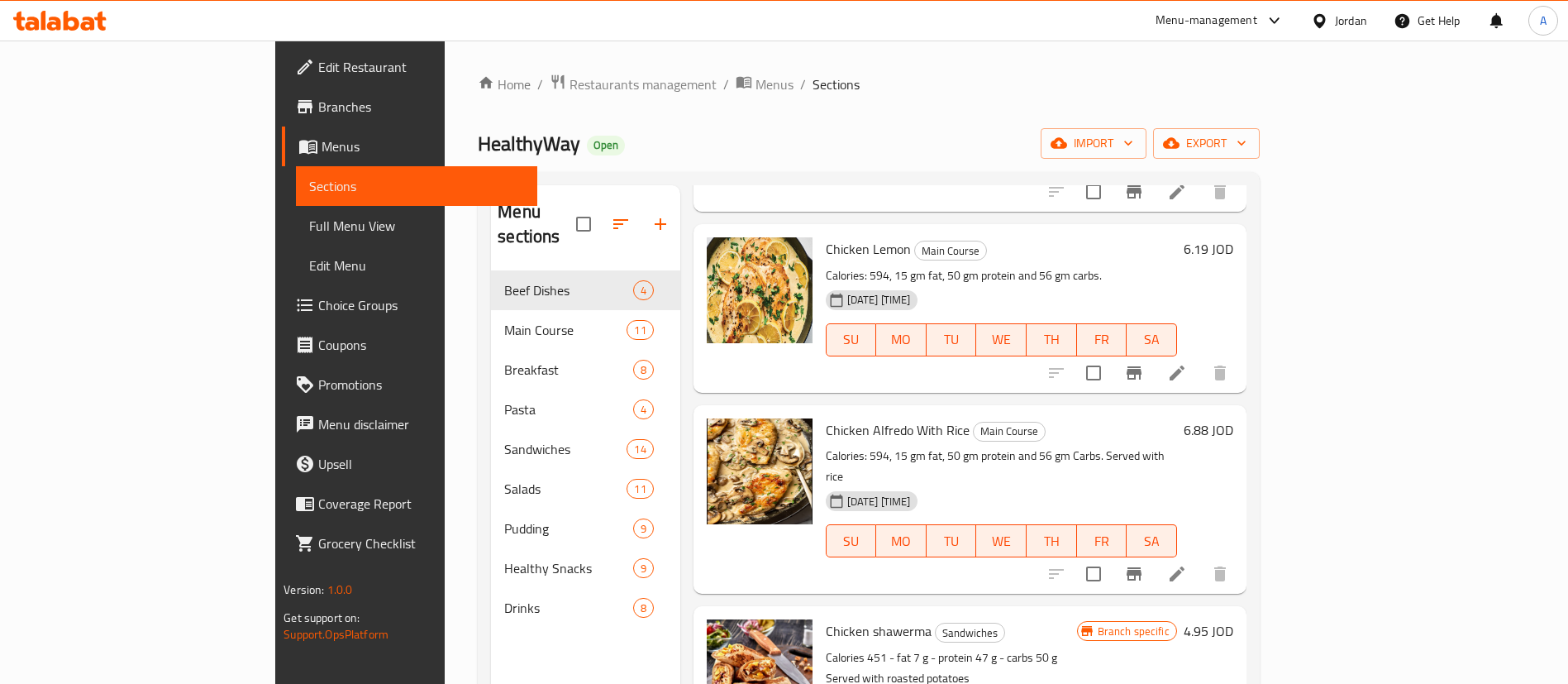 scroll, scrollTop: 1365, scrollLeft: 0, axis: vertical 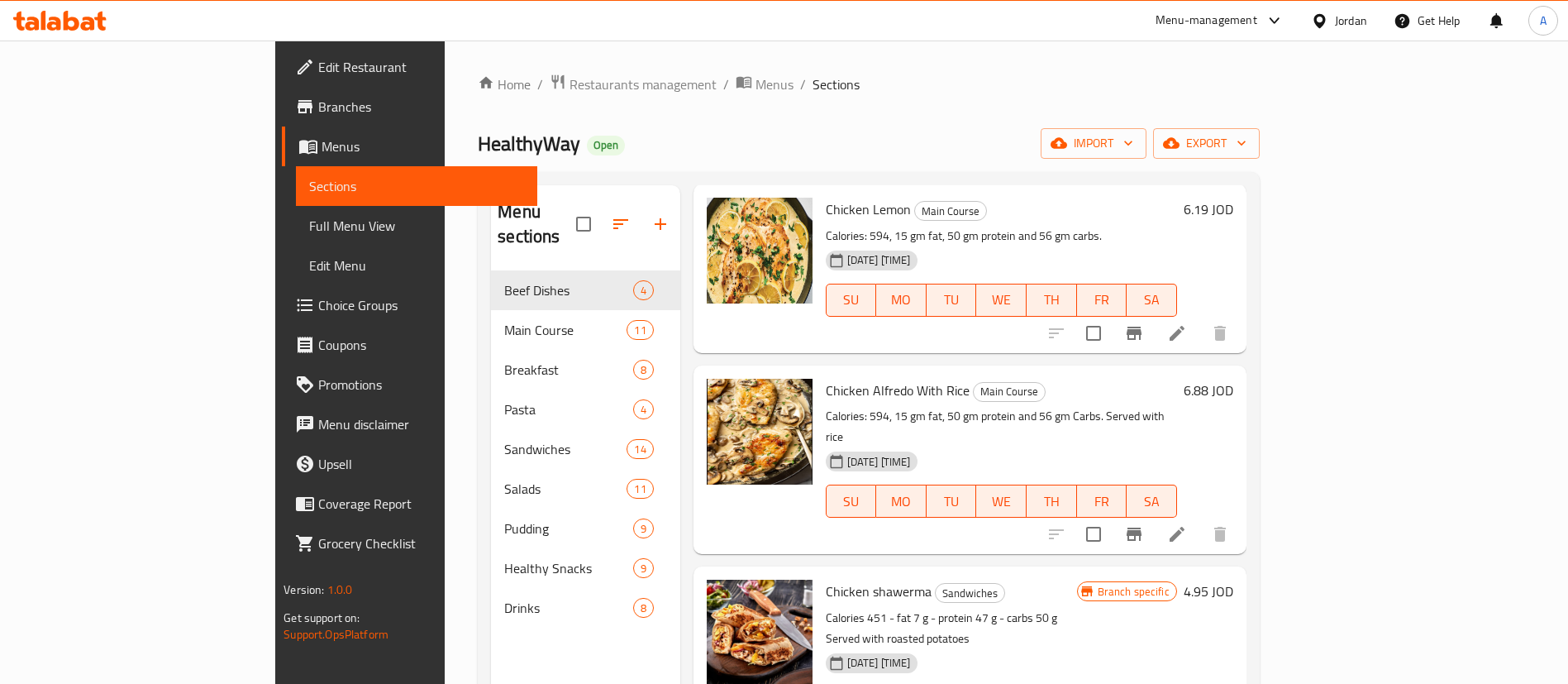 click on "6.88   JOD" at bounding box center [1205, 390] 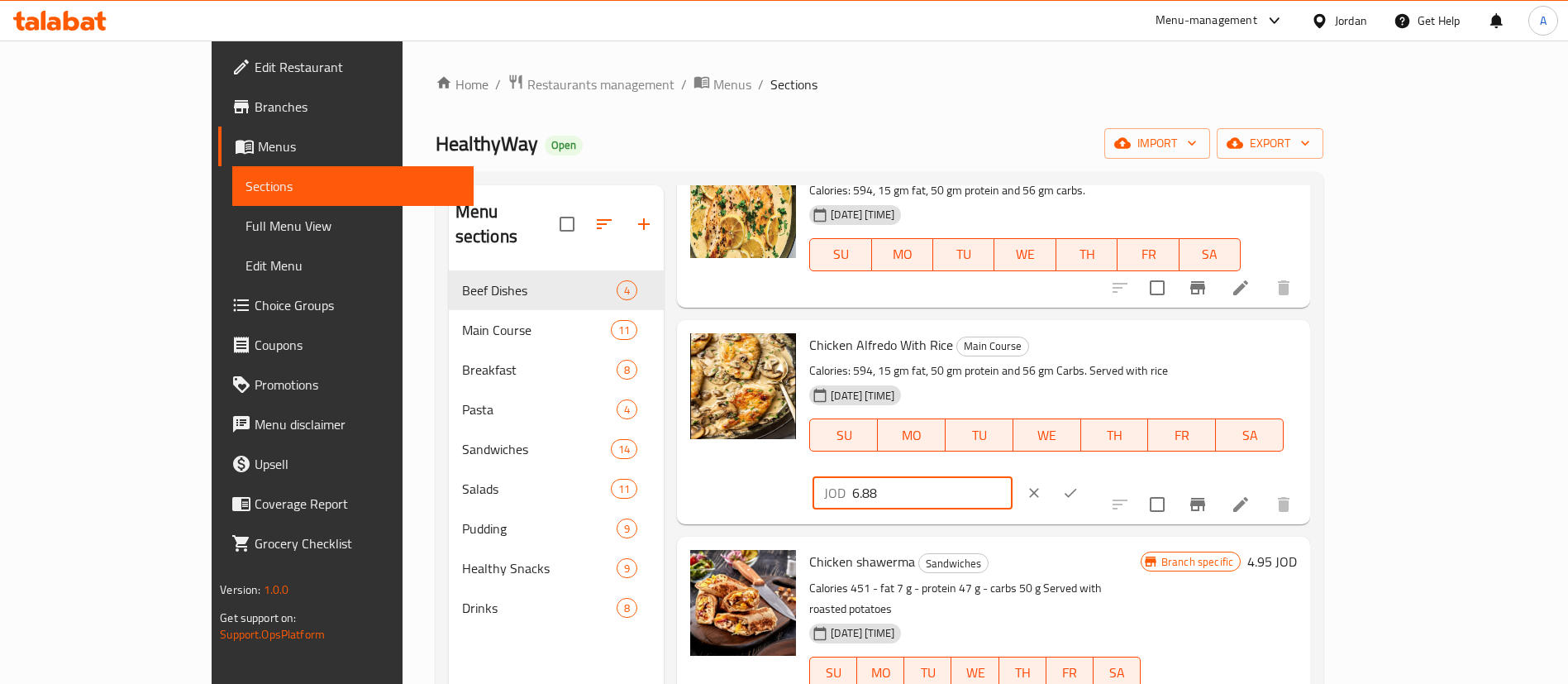 drag, startPoint x: 1304, startPoint y: 371, endPoint x: 1150, endPoint y: 385, distance: 154.63505 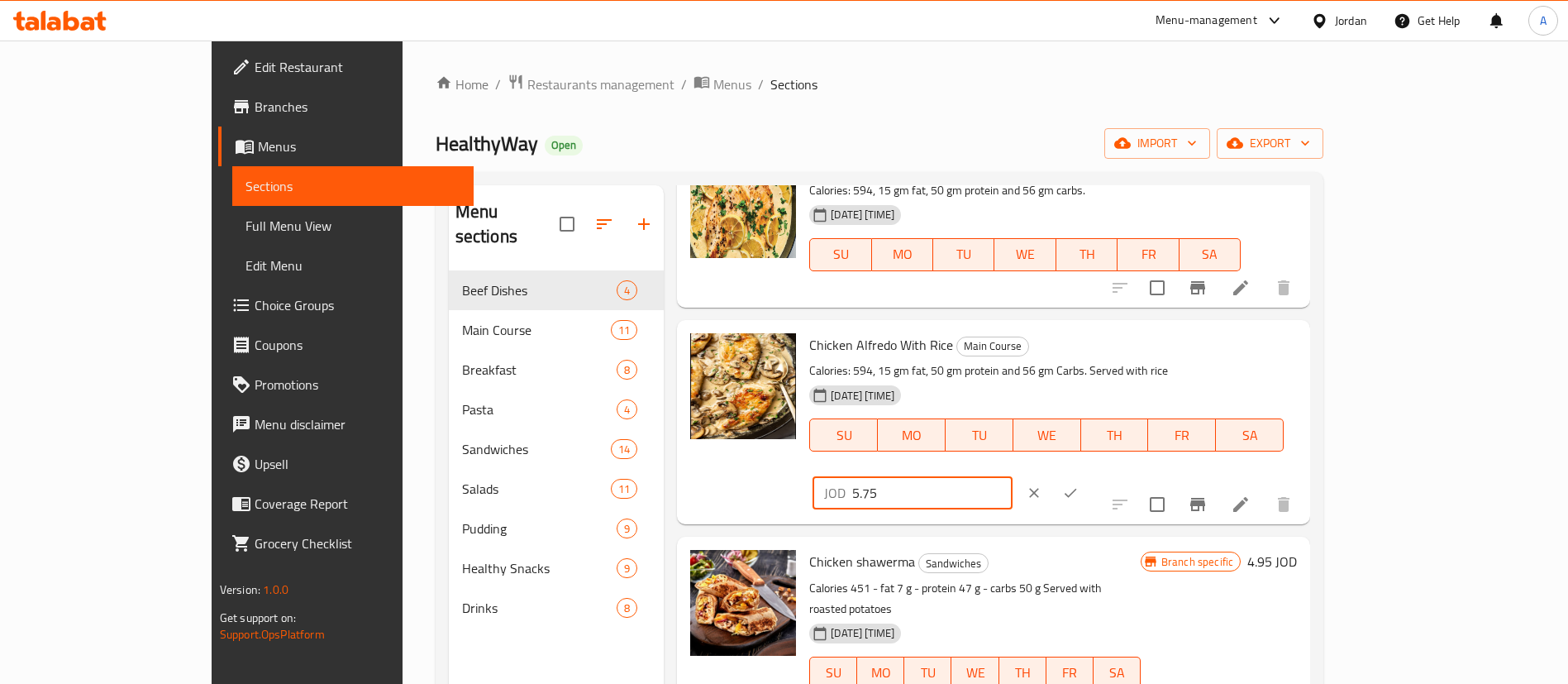 drag, startPoint x: 1351, startPoint y: 354, endPoint x: 1252, endPoint y: 360, distance: 99.1817 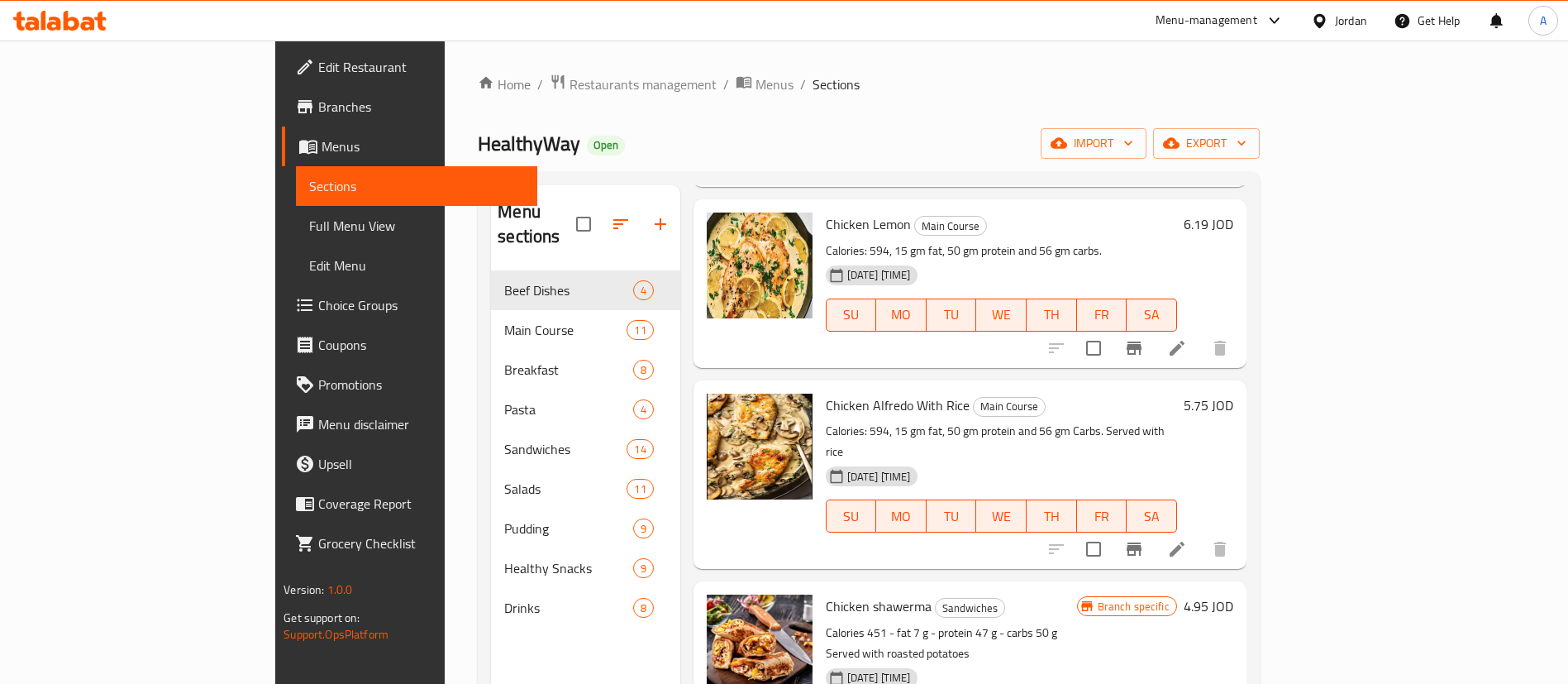 scroll, scrollTop: 1313, scrollLeft: 0, axis: vertical 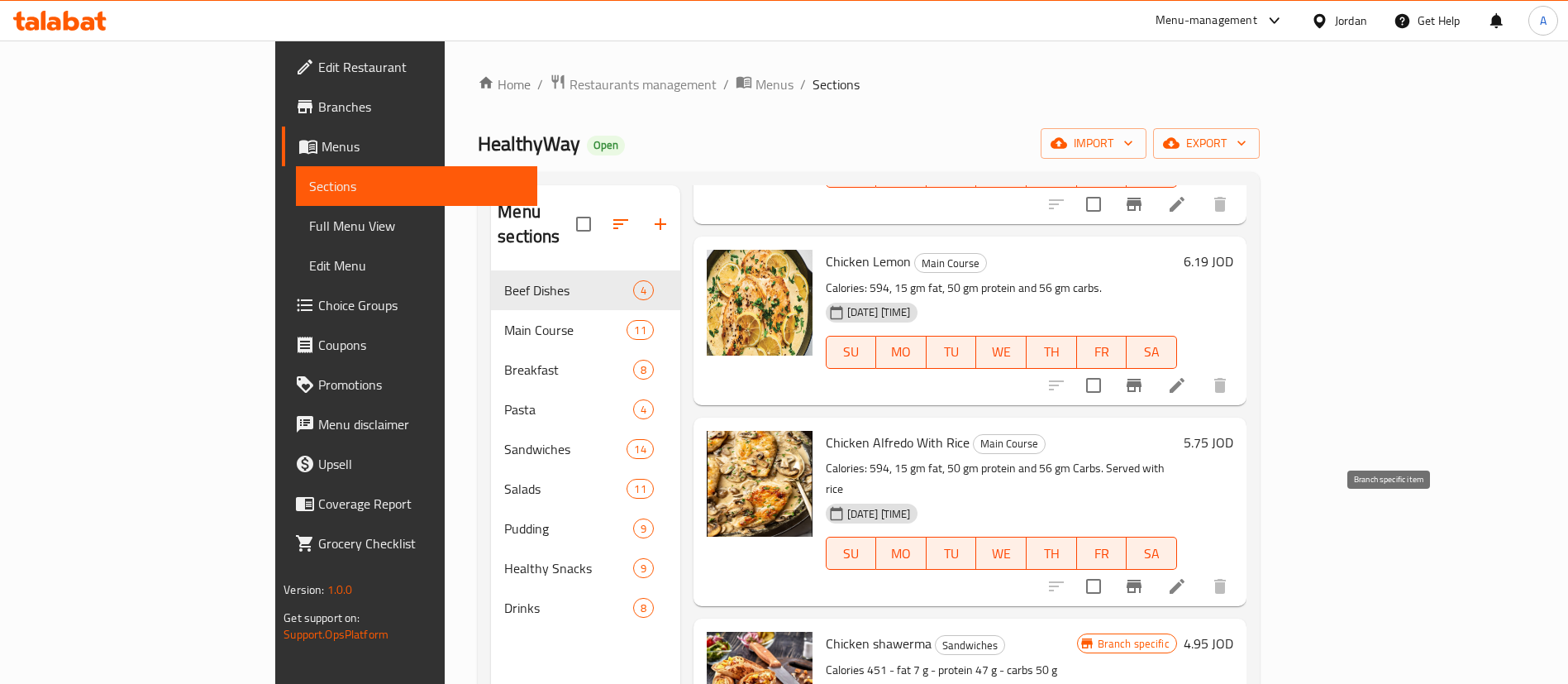 click at bounding box center [1134, 586] 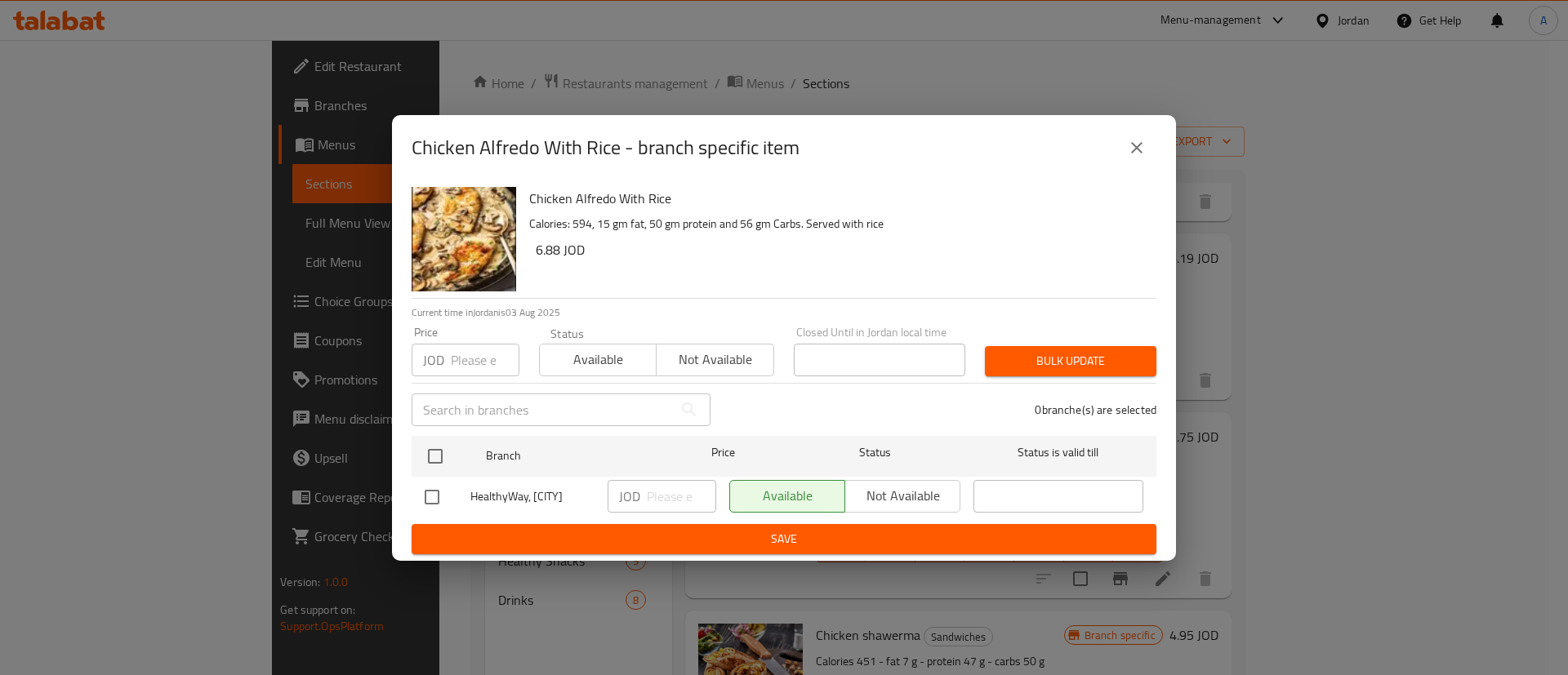 click at bounding box center (1137, 148) 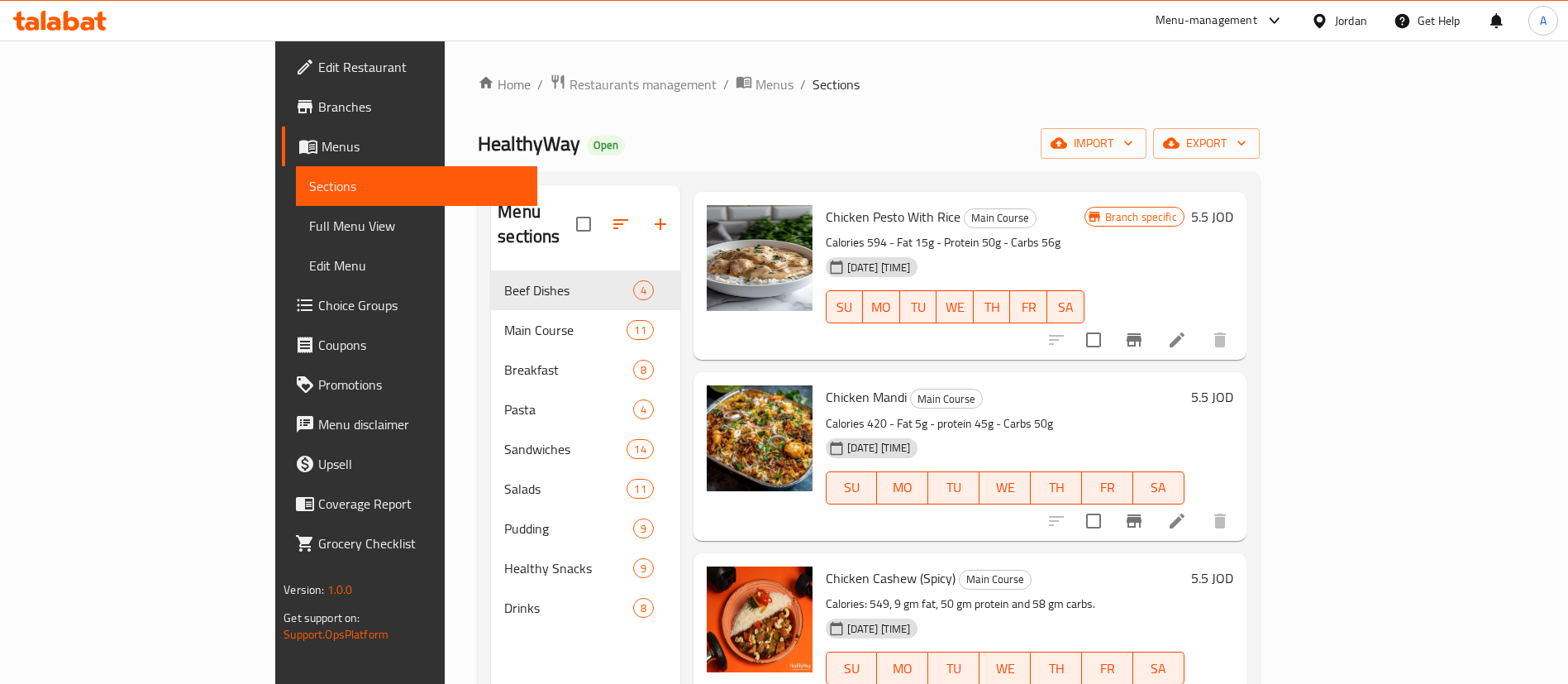 scroll, scrollTop: 0, scrollLeft: 0, axis: both 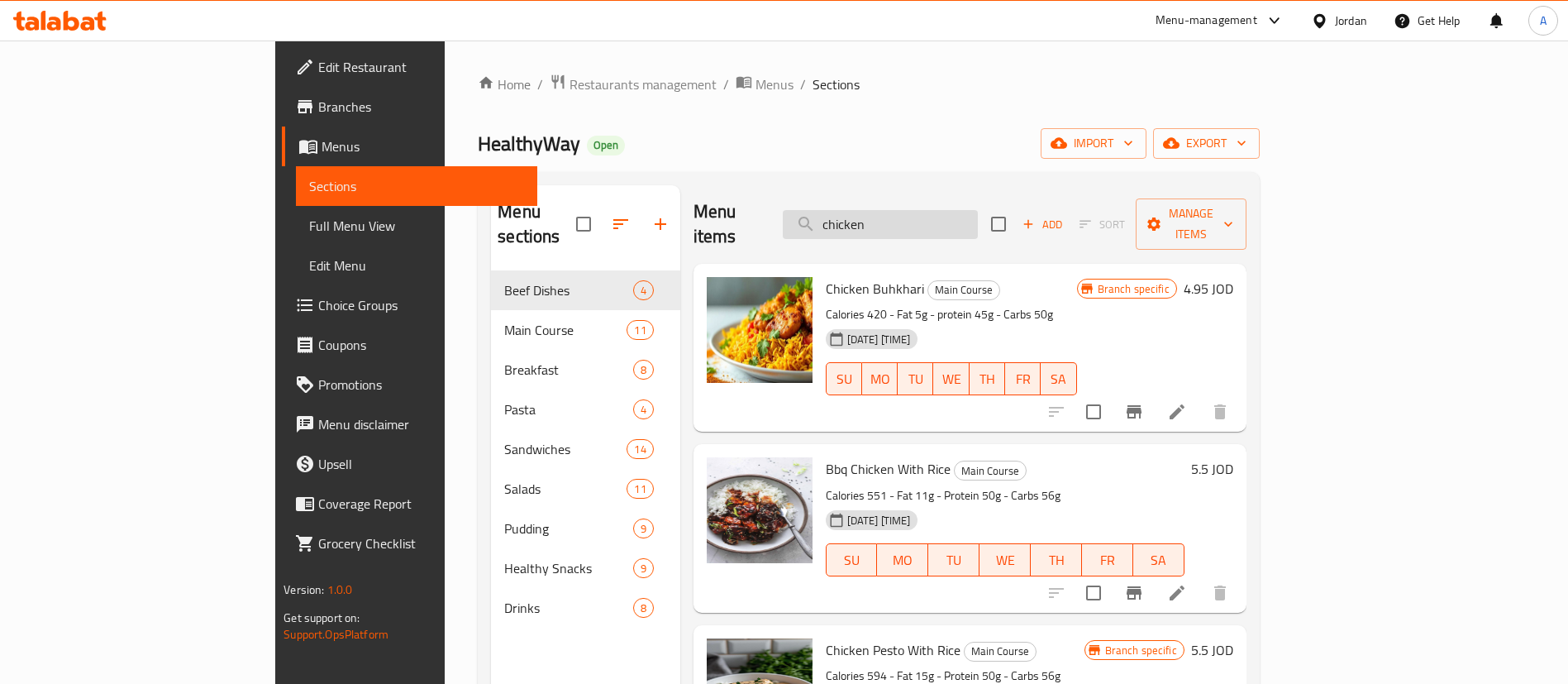 click on "chicken" at bounding box center (880, 224) 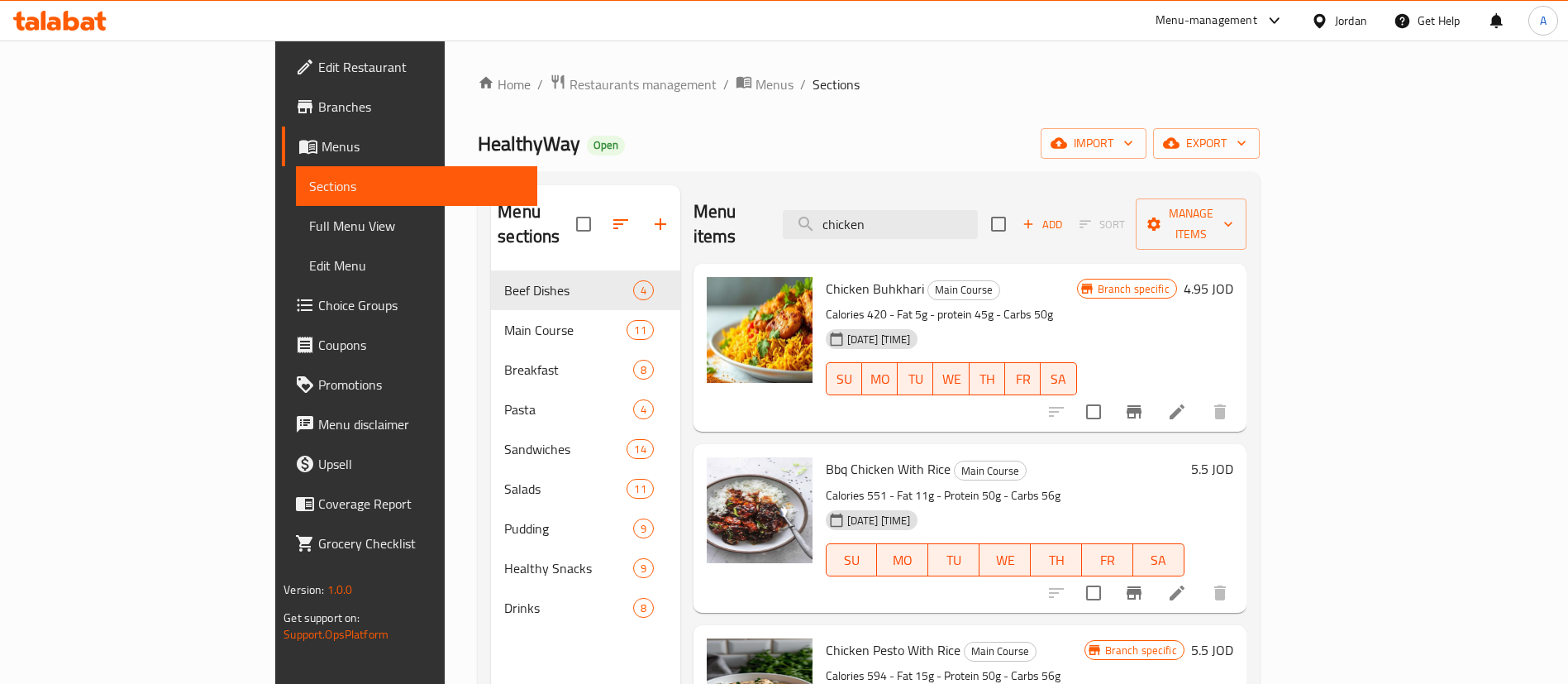 drag, startPoint x: 1019, startPoint y: 215, endPoint x: 680, endPoint y: 193, distance: 339.71311 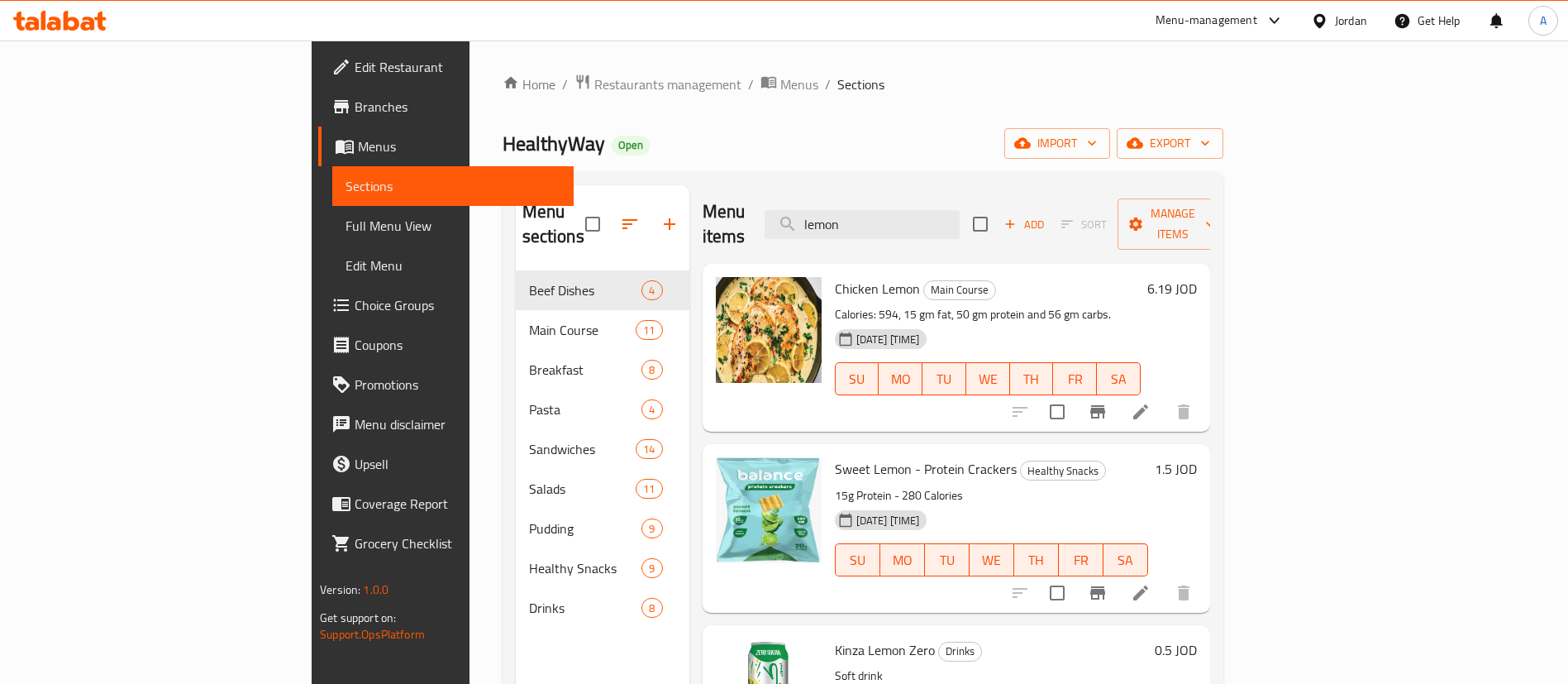 type on "lemon" 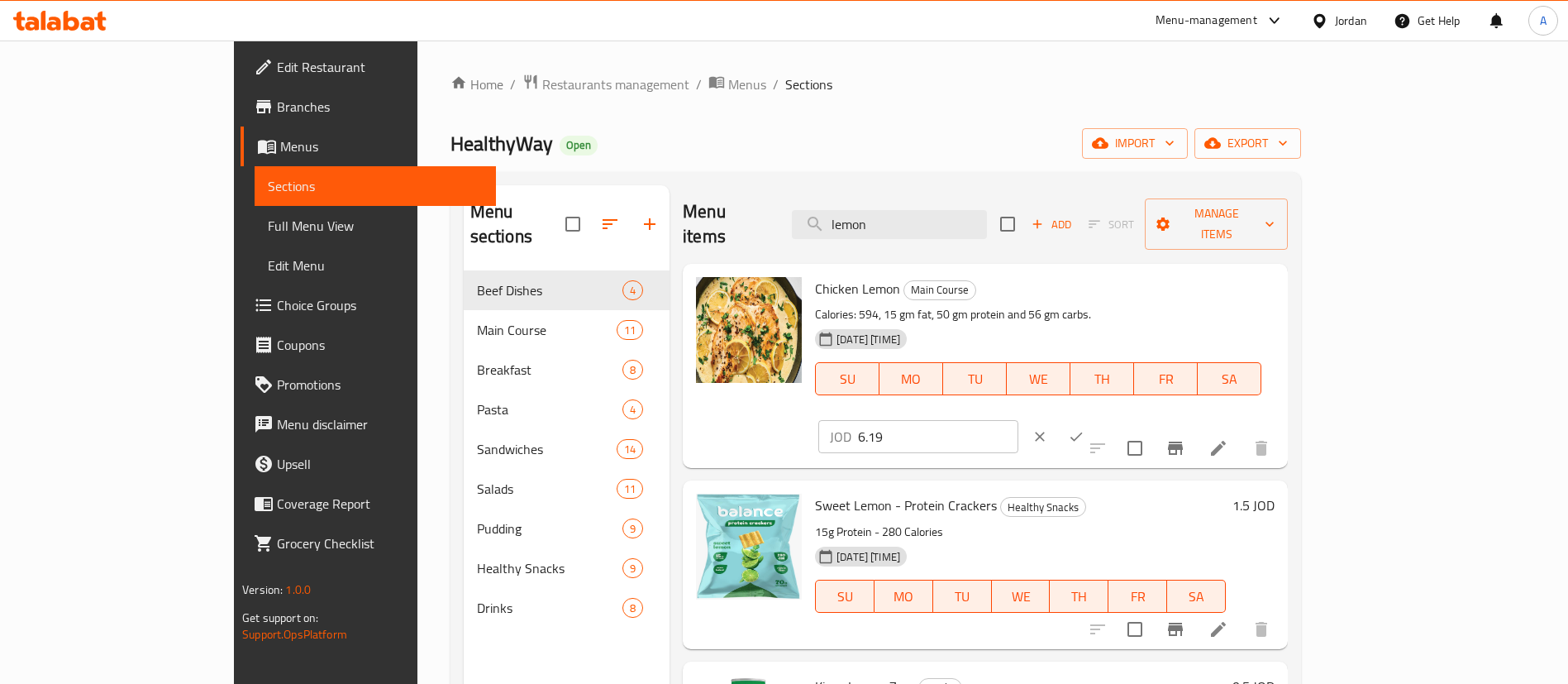 drag, startPoint x: 1342, startPoint y: 271, endPoint x: 1087, endPoint y: 280, distance: 255.1588 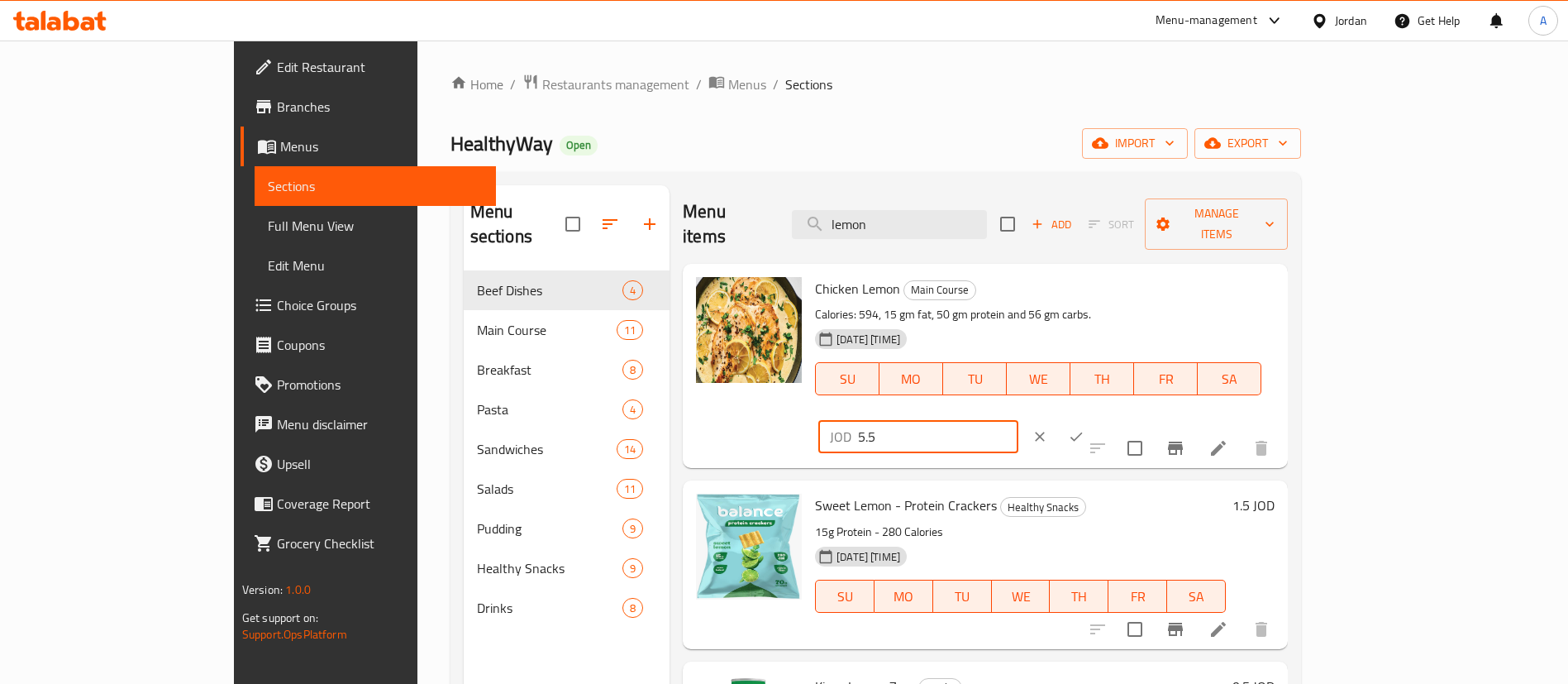 type on "5.5" 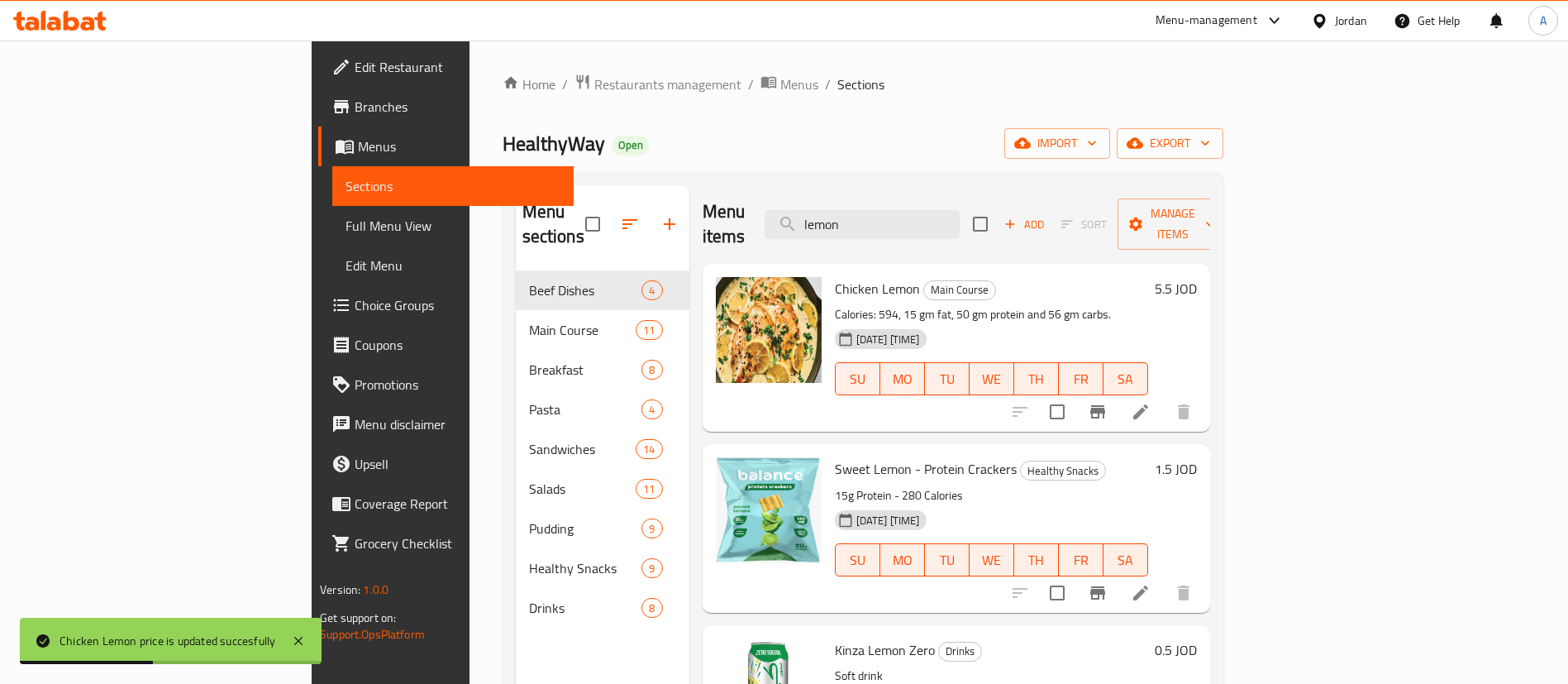 drag, startPoint x: 951, startPoint y: 208, endPoint x: 817, endPoint y: 203, distance: 134.0933 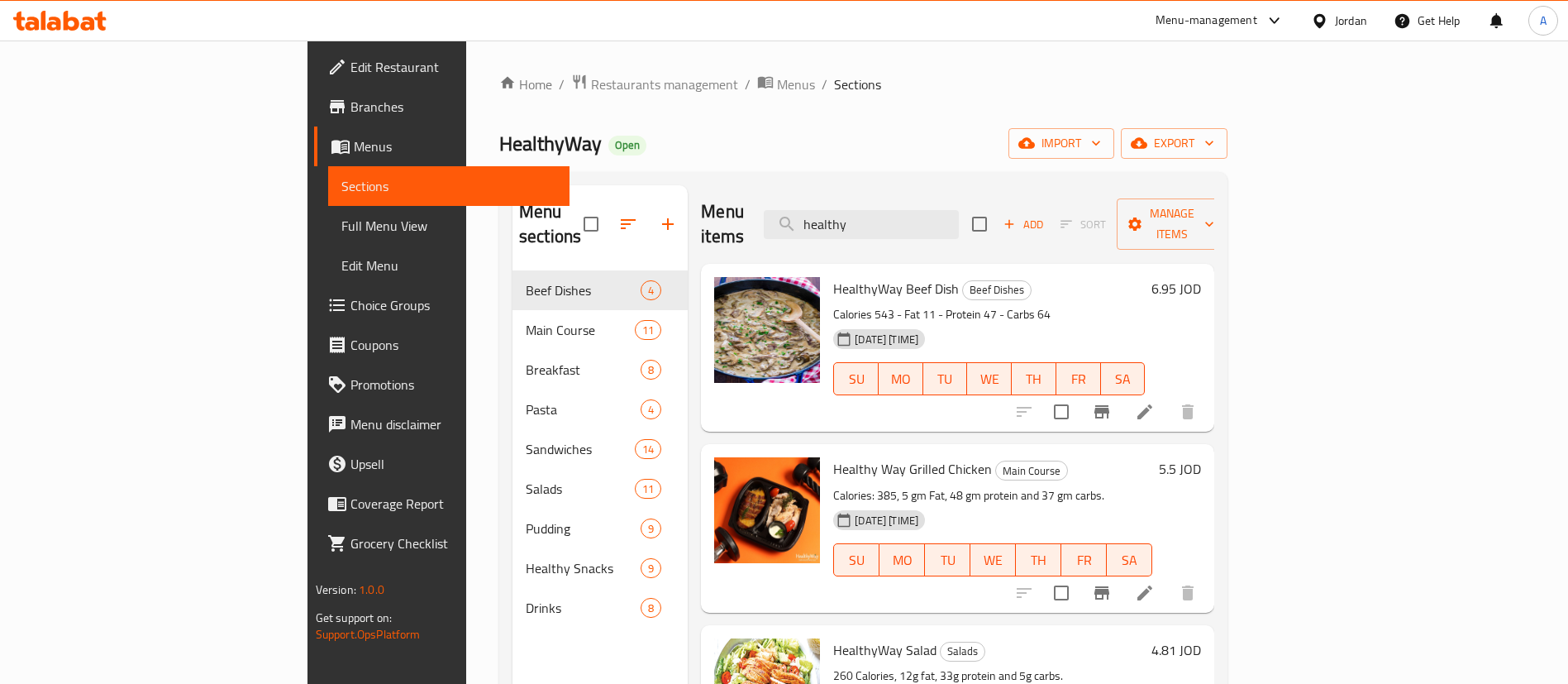 type on "healthy" 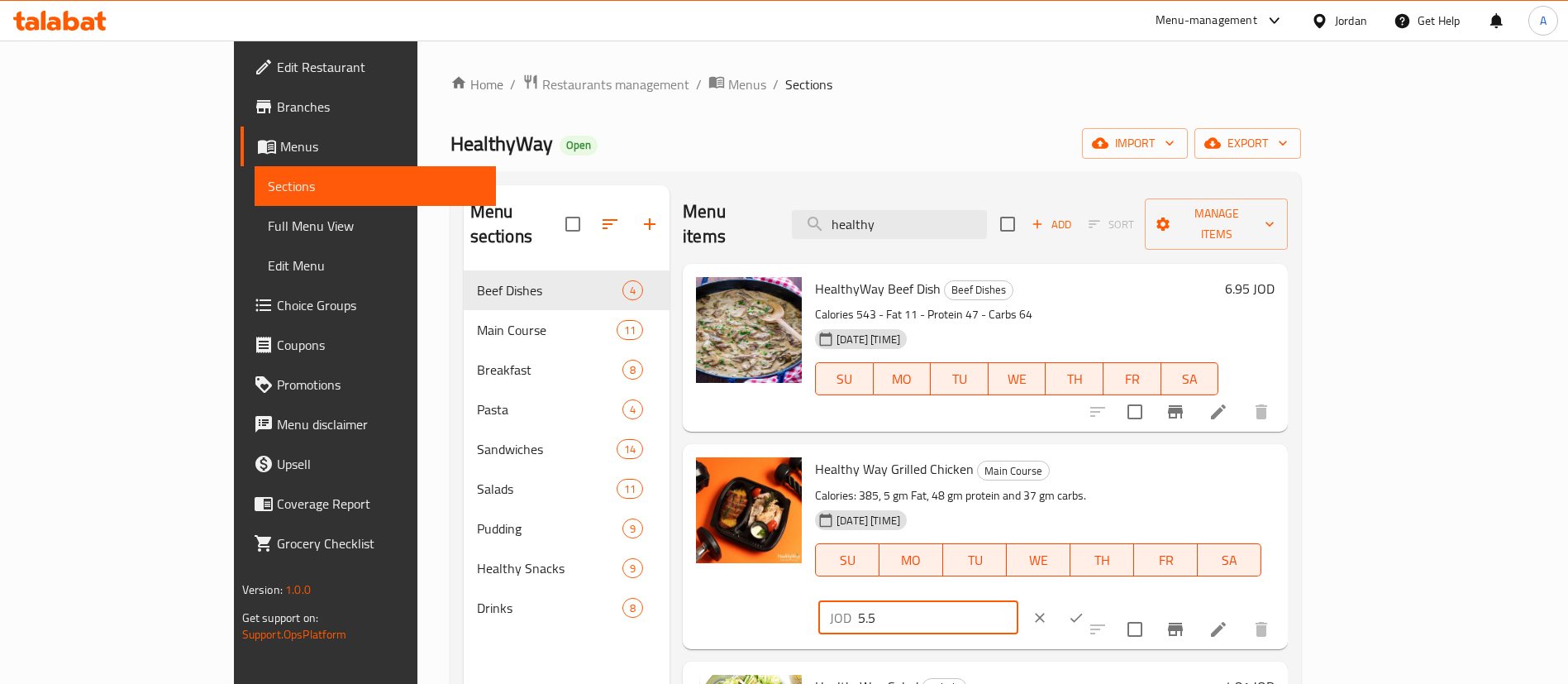 drag, startPoint x: 1344, startPoint y: 452, endPoint x: 976, endPoint y: 451, distance: 368.00136 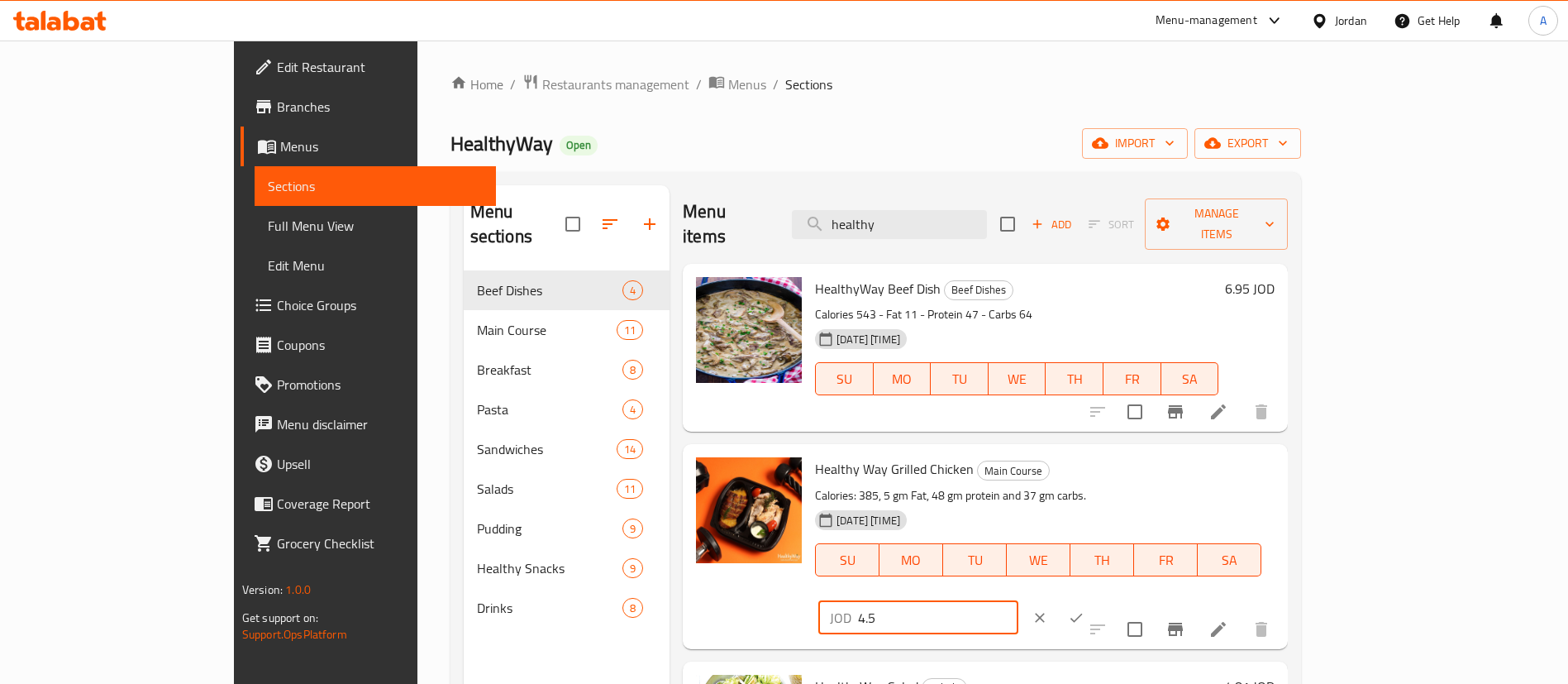 type on "4.5" 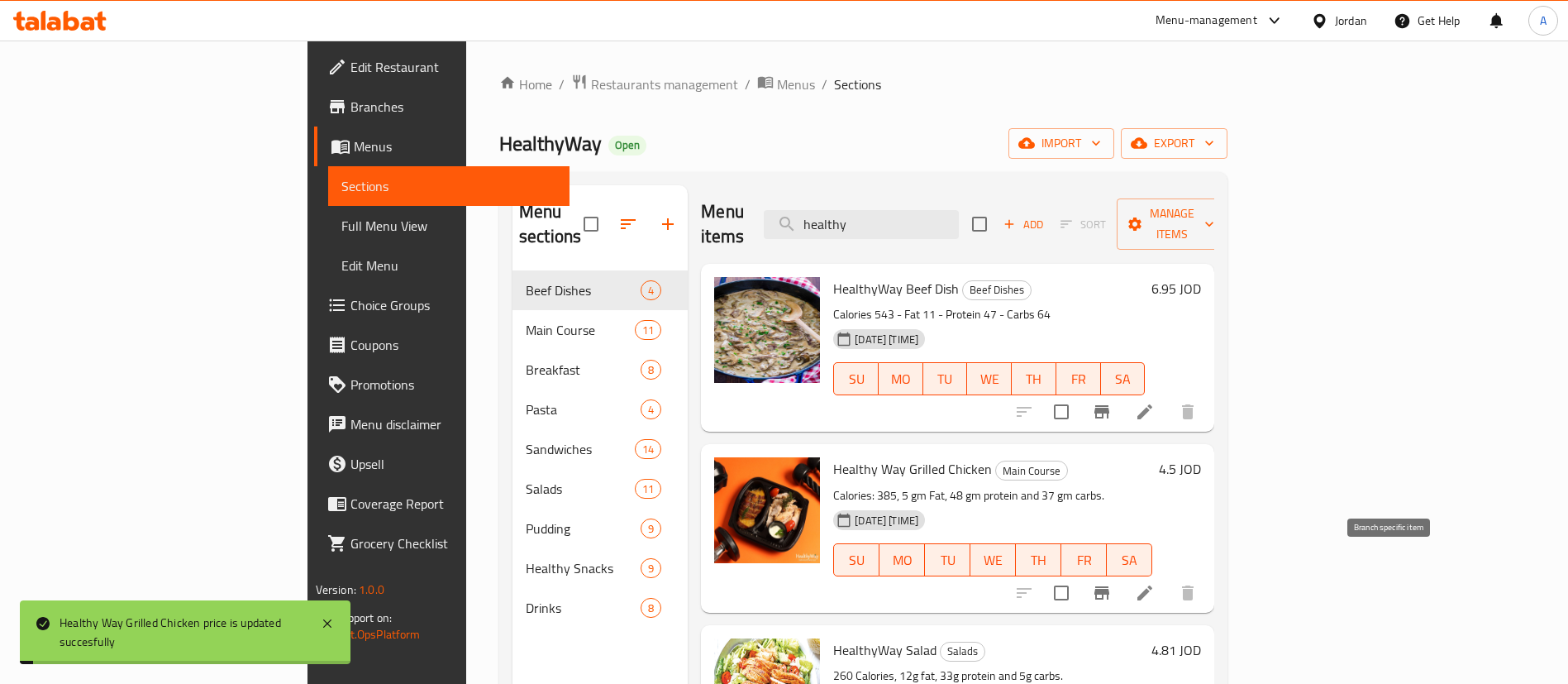 click 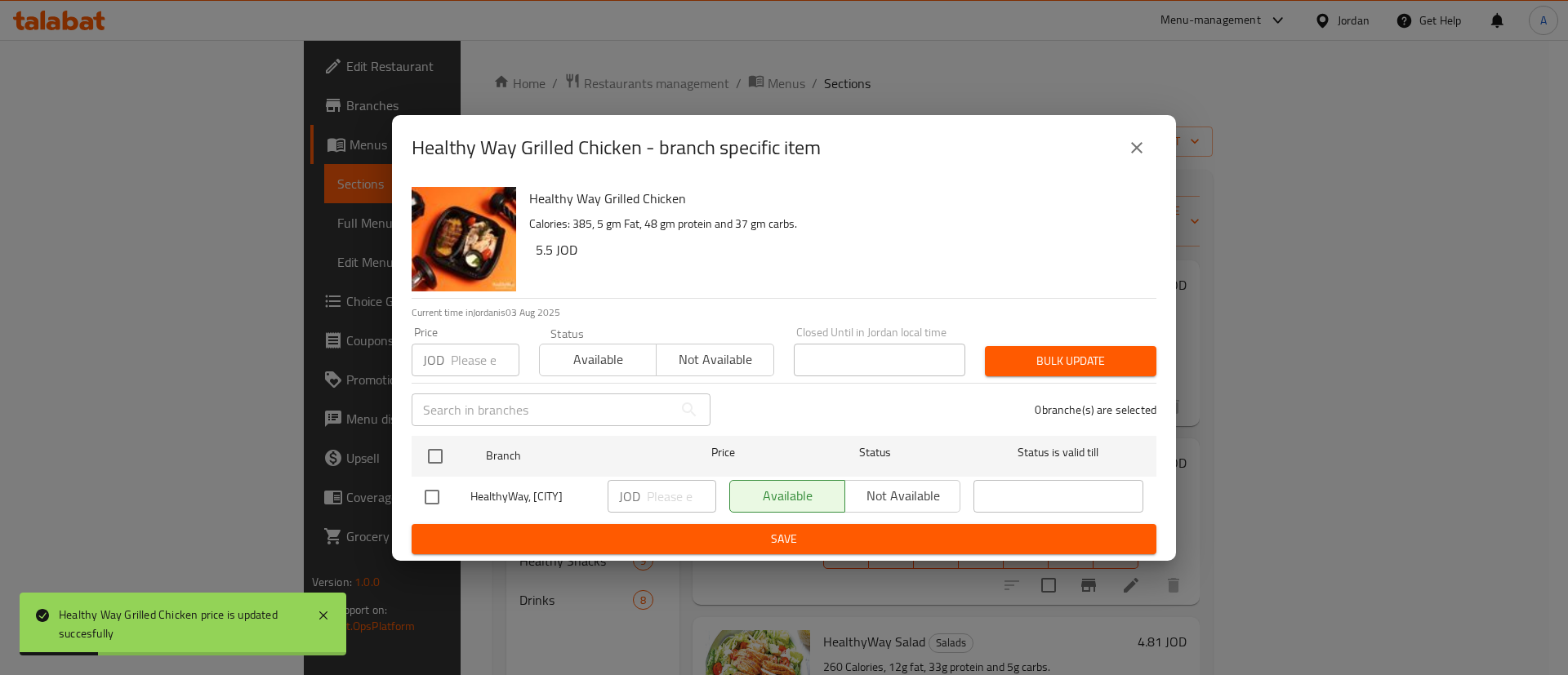 click 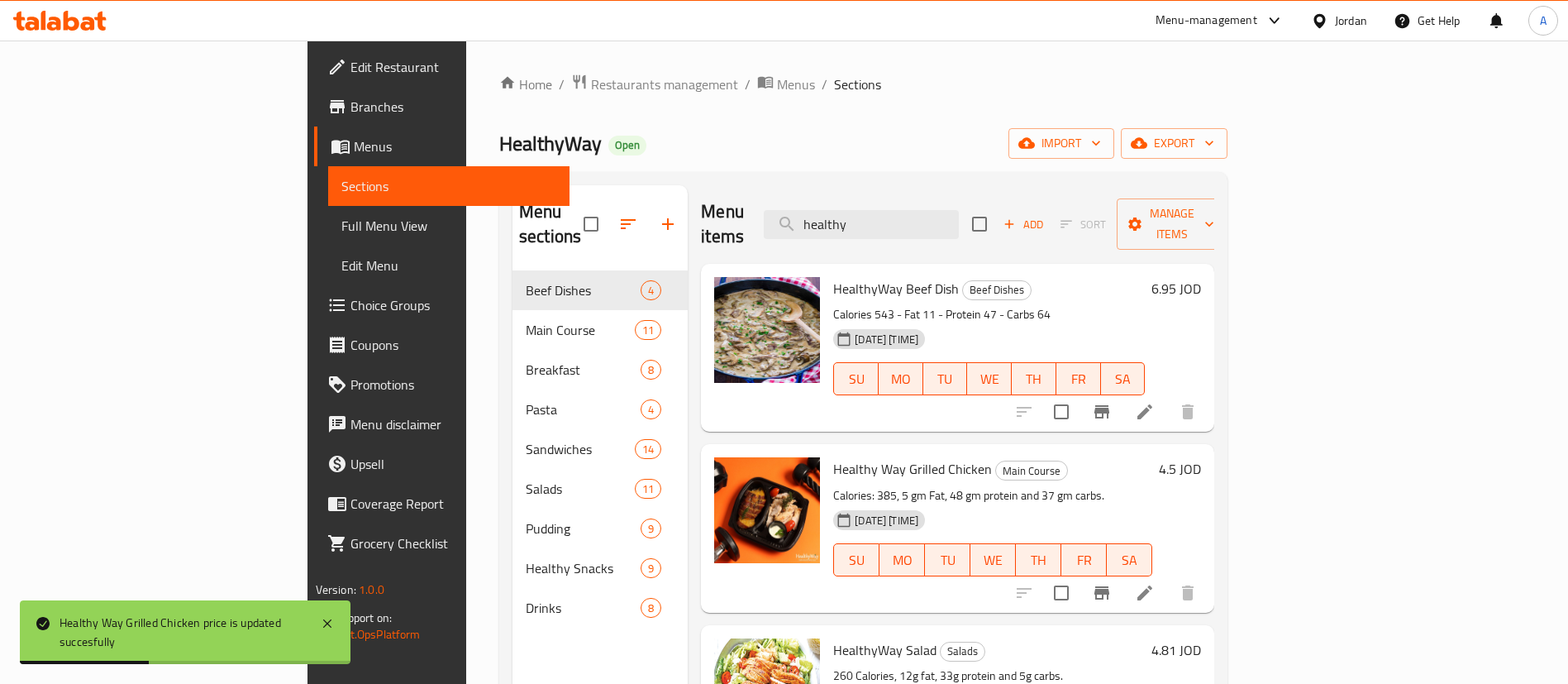 drag, startPoint x: 727, startPoint y: 227, endPoint x: 639, endPoint y: 224, distance: 88.05112 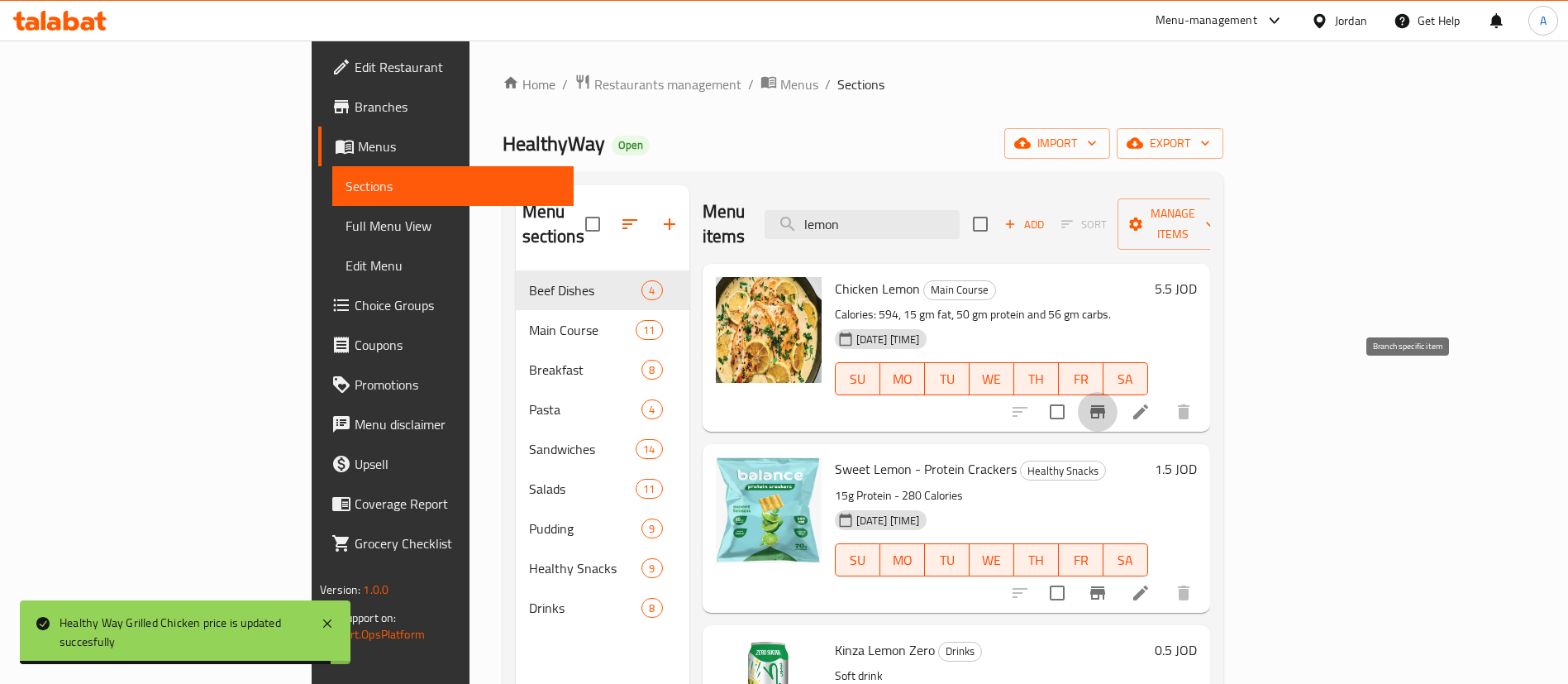 click at bounding box center [1098, 412] 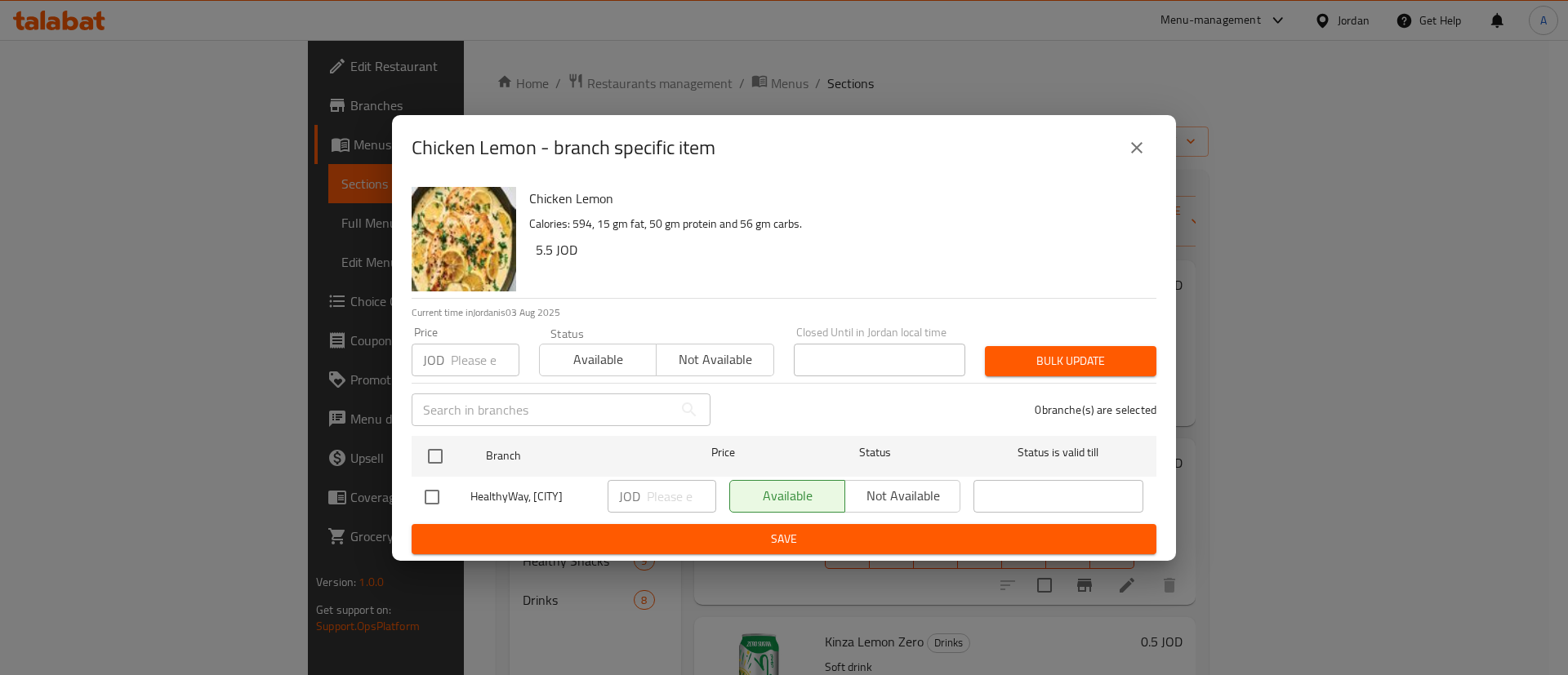 click 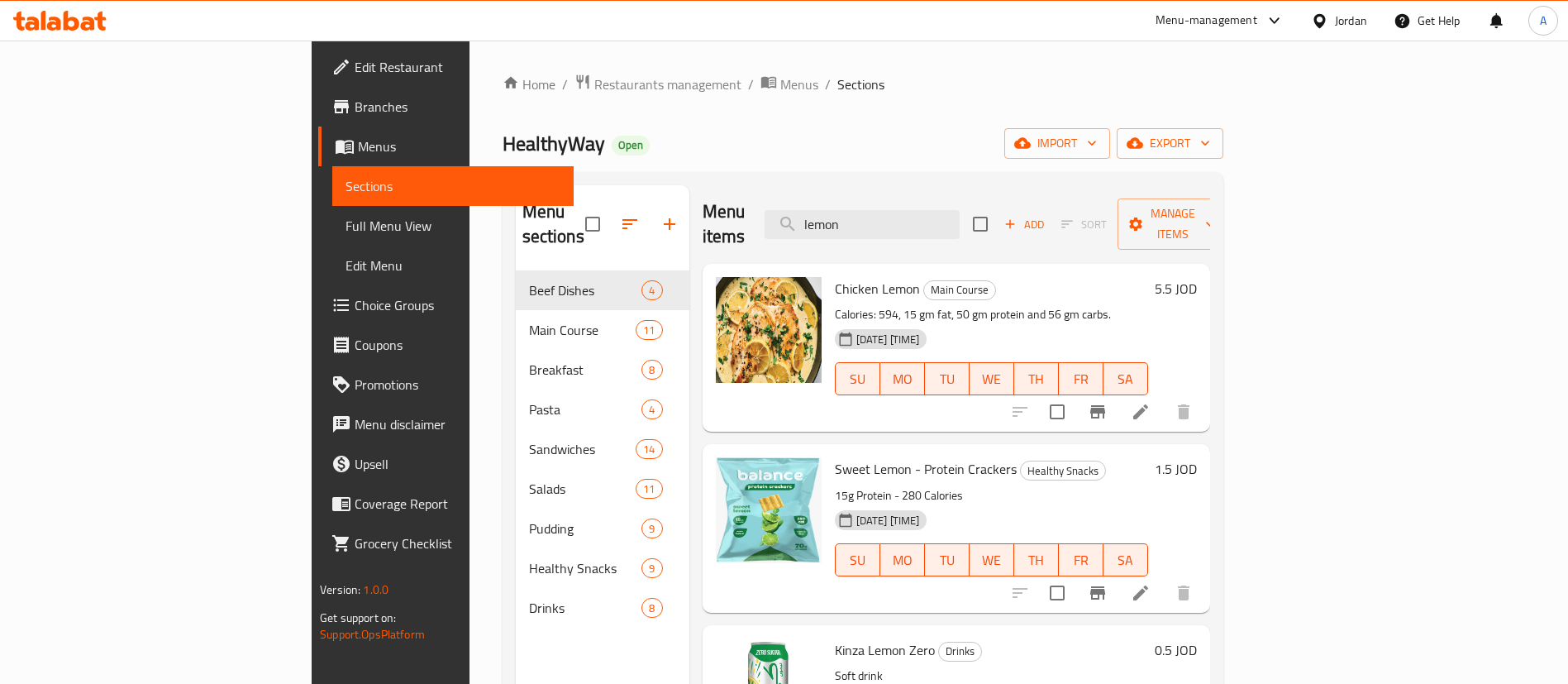 drag, startPoint x: 769, startPoint y: 213, endPoint x: 752, endPoint y: 213, distance: 17 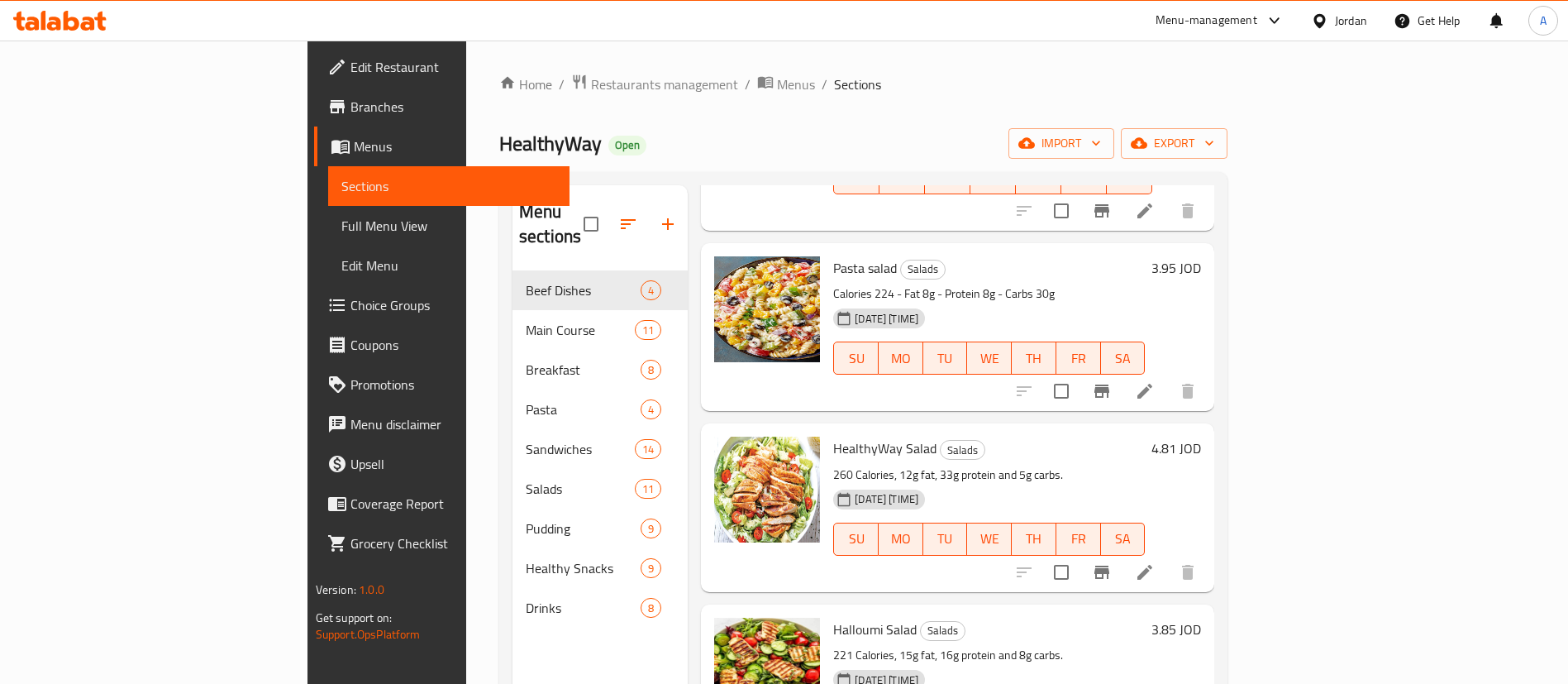 scroll, scrollTop: 744, scrollLeft: 0, axis: vertical 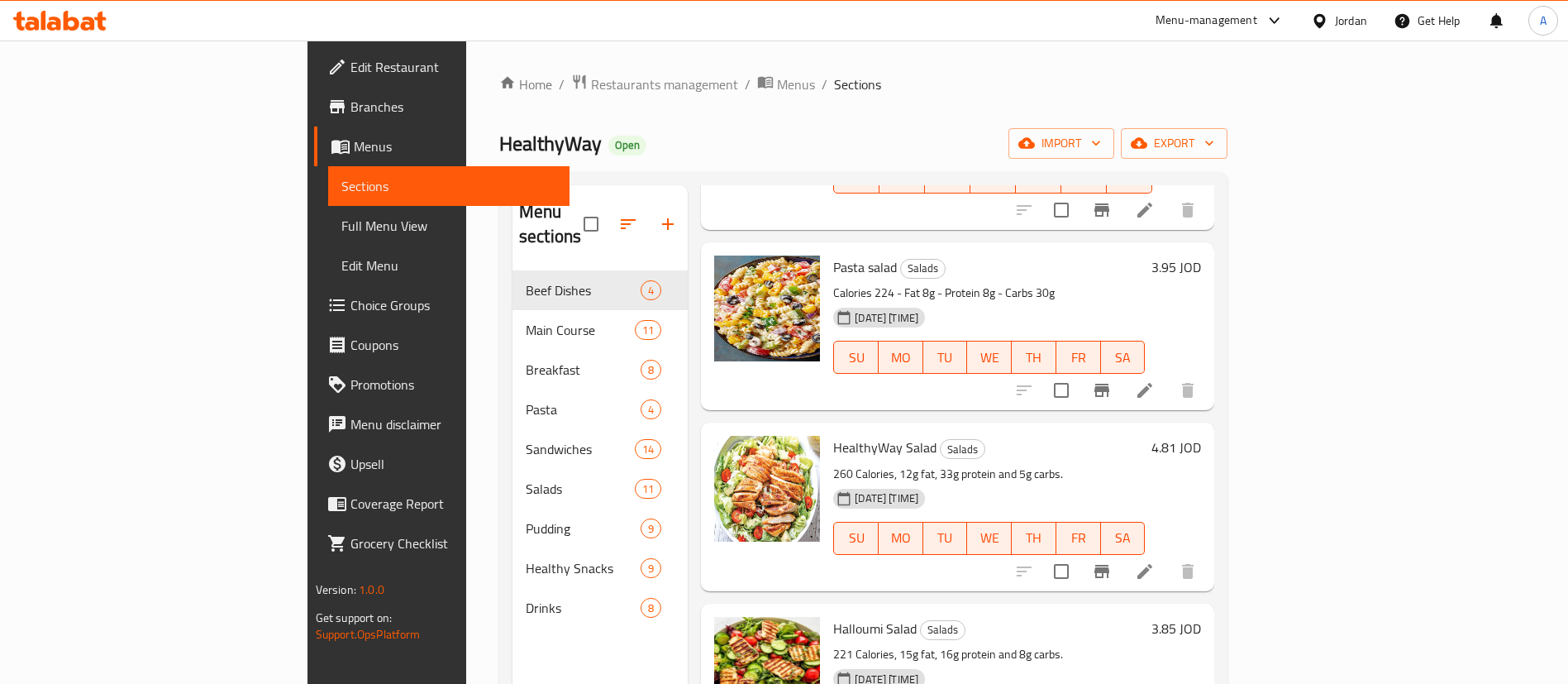 type on "salad" 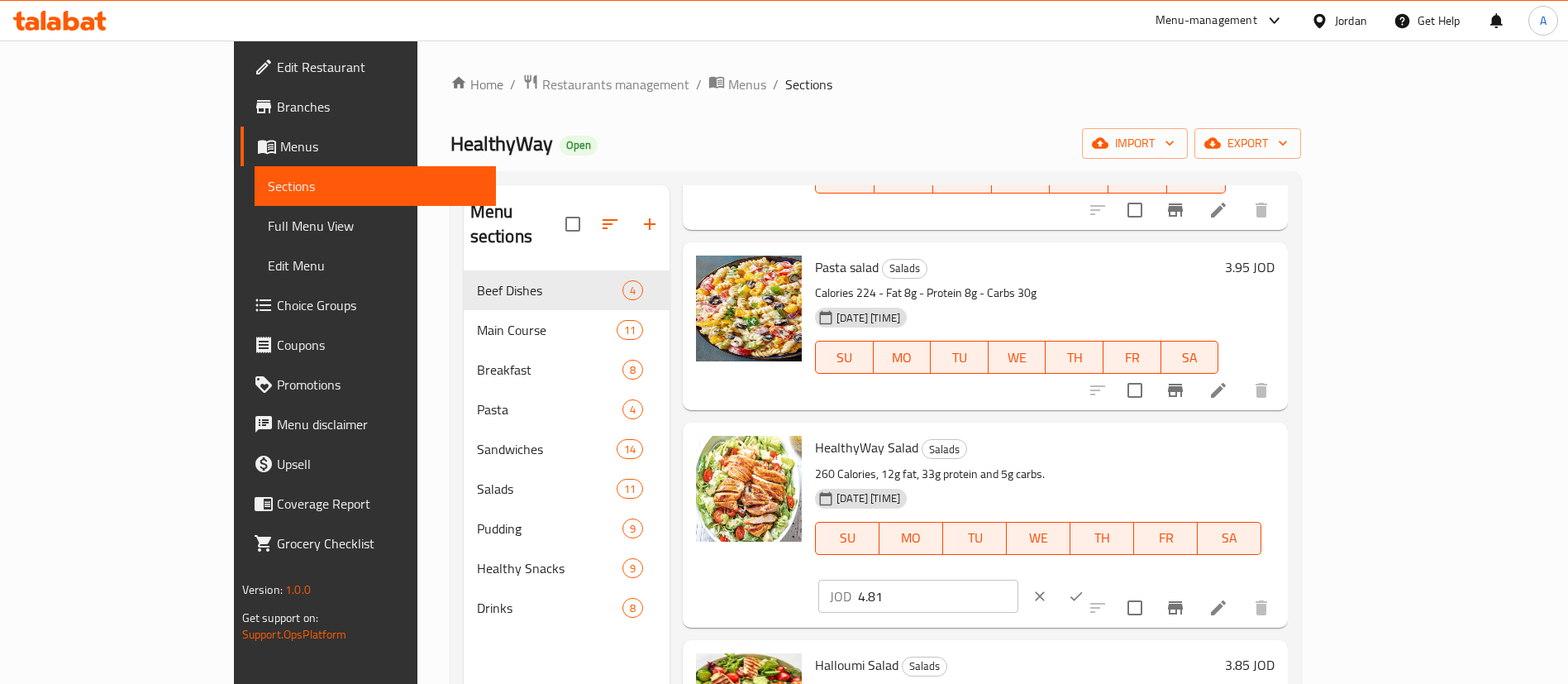 drag, startPoint x: 1342, startPoint y: 428, endPoint x: 1212, endPoint y: 428, distance: 130 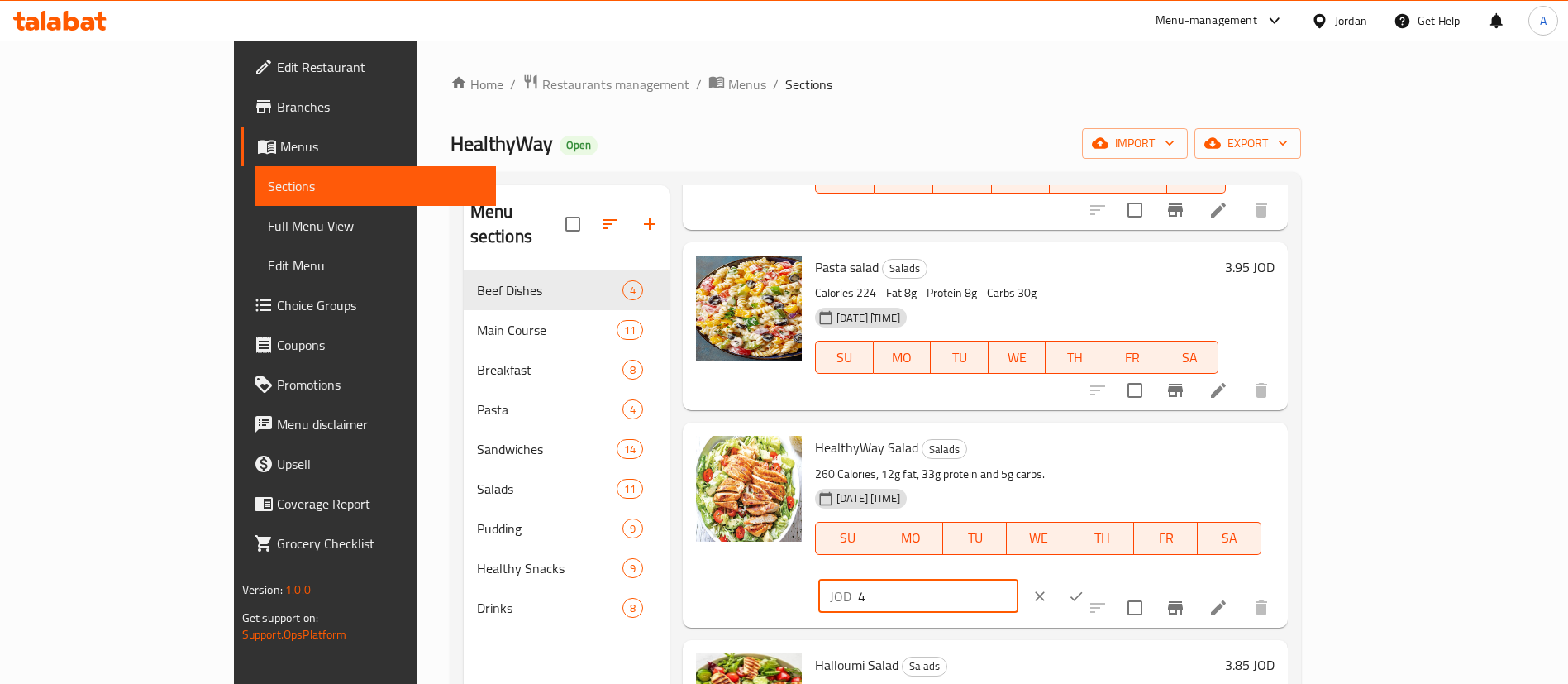 type on "4" 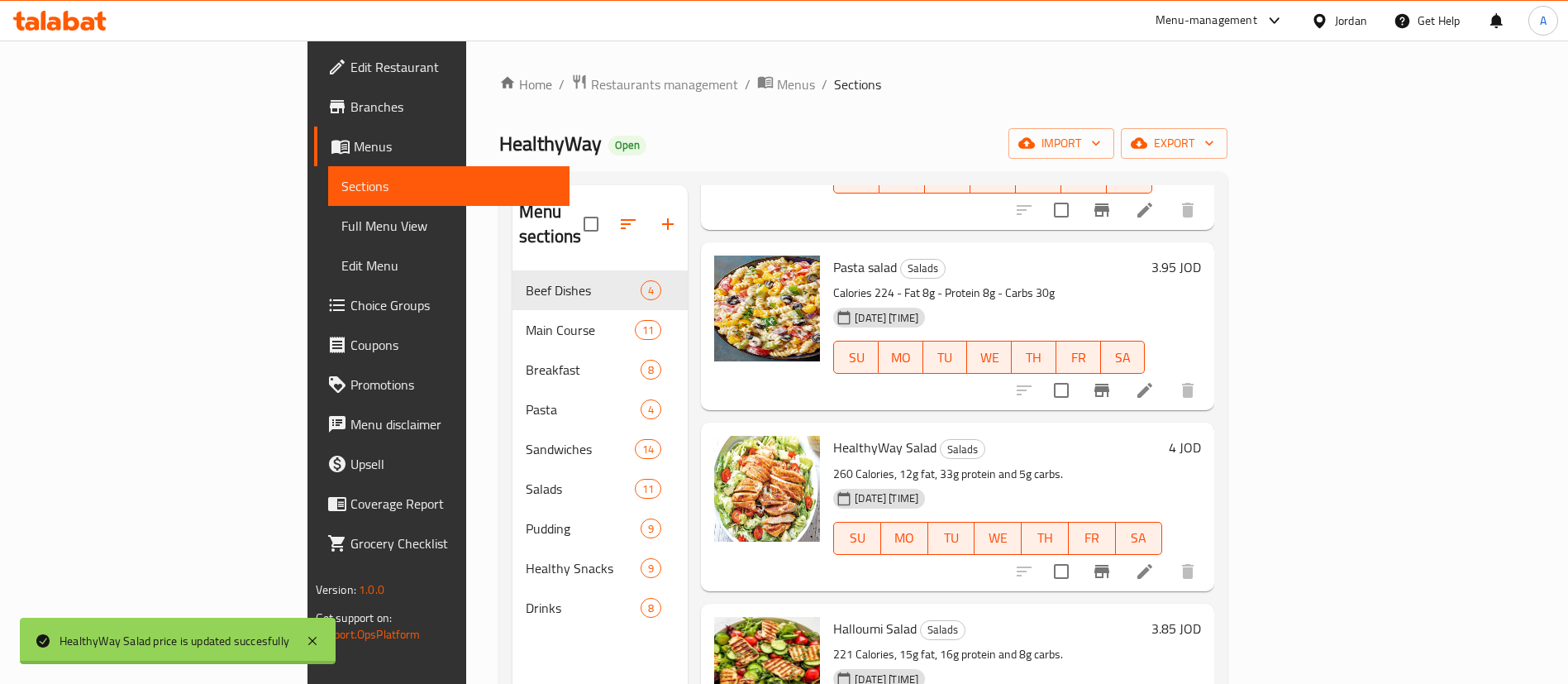 click 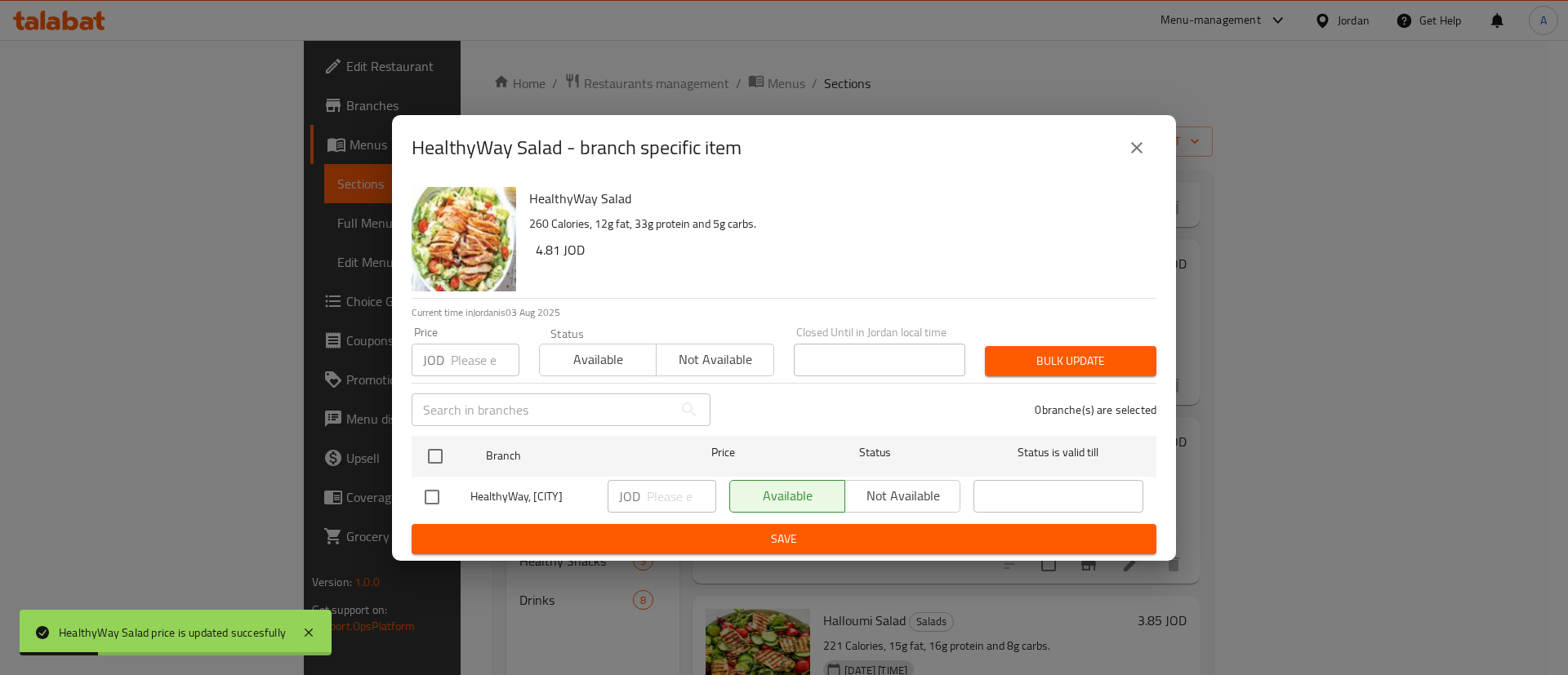click on "HealthyWay Salad - branch specific item HealthyWay Salad 260 Calories, 12g fat, 33g protein and 5g carbs. 4.81   JOD Current time in  Jordan  is  03 Aug 2025   Price JOD Price Status Available Not available Closed Until in Jordan local time Closed Until in Jordan local time Bulk update ​ 0  branche(s) are selected Branch Price Status Status is valid till HealthyWay, Marj El Hamam JOD ​ Available Not available ​ Save" at bounding box center [784, 337] 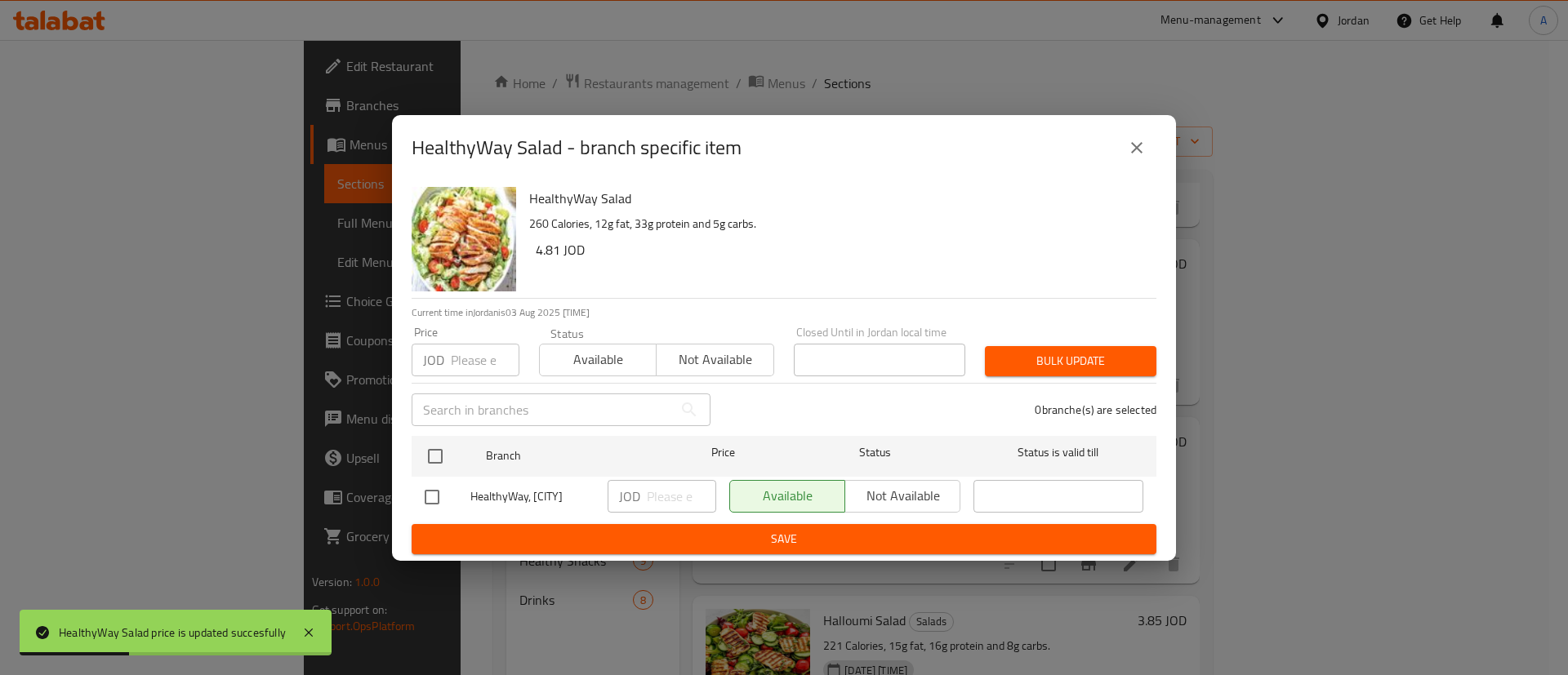 click on "HealthyWay Salad - branch specific item HealthyWay Salad 260 Calories, 12g fat, 33g protein and 5g carbs. 4.81   JOD Current time in  Jordan  is  03 Aug 2025   12:35:50 PM Price JOD Price Status Available Not available Closed Until in Jordan local time Closed Until in Jordan local time Bulk update ​ 0  branche(s) are selected Branch Price Status Status is valid till HealthyWay, Marj El Hamam JOD ​ Available Not available ​ Save" at bounding box center [784, 337] 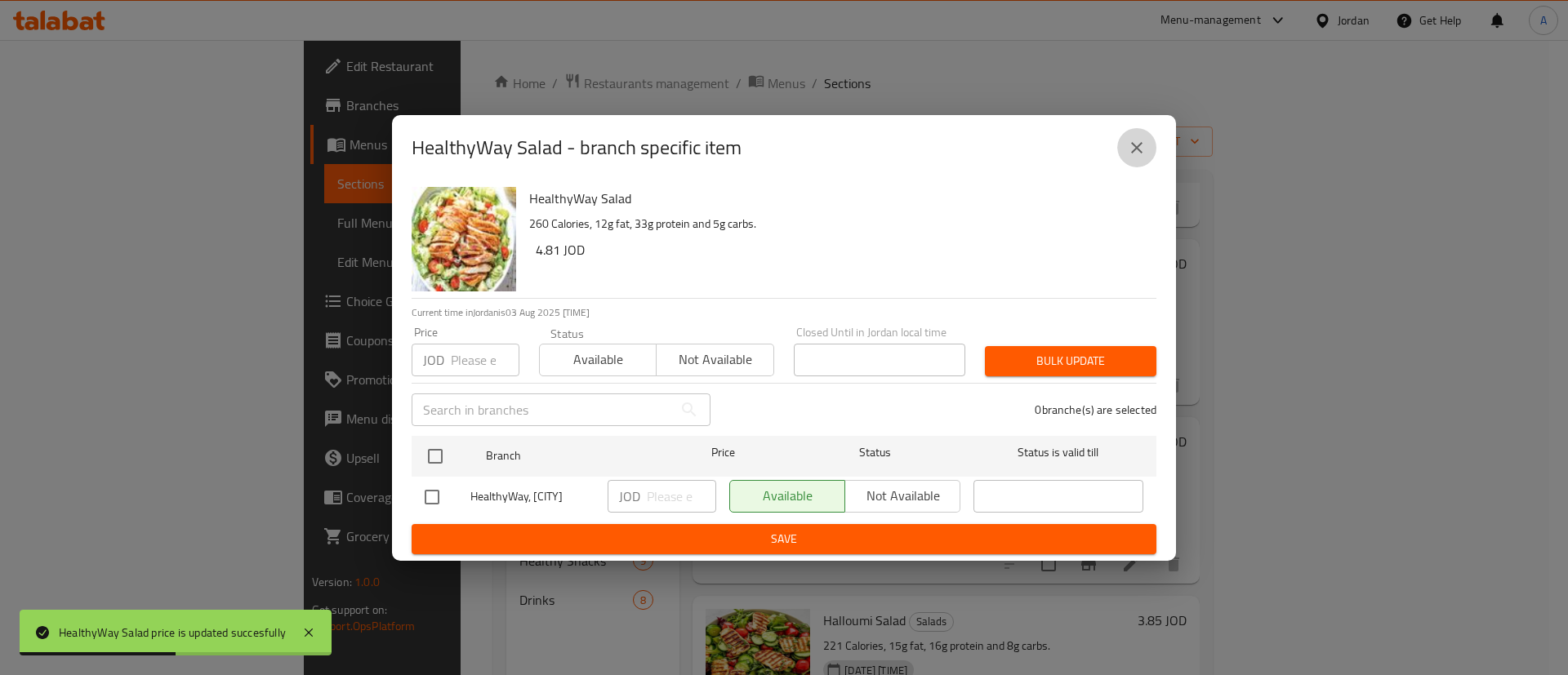 click 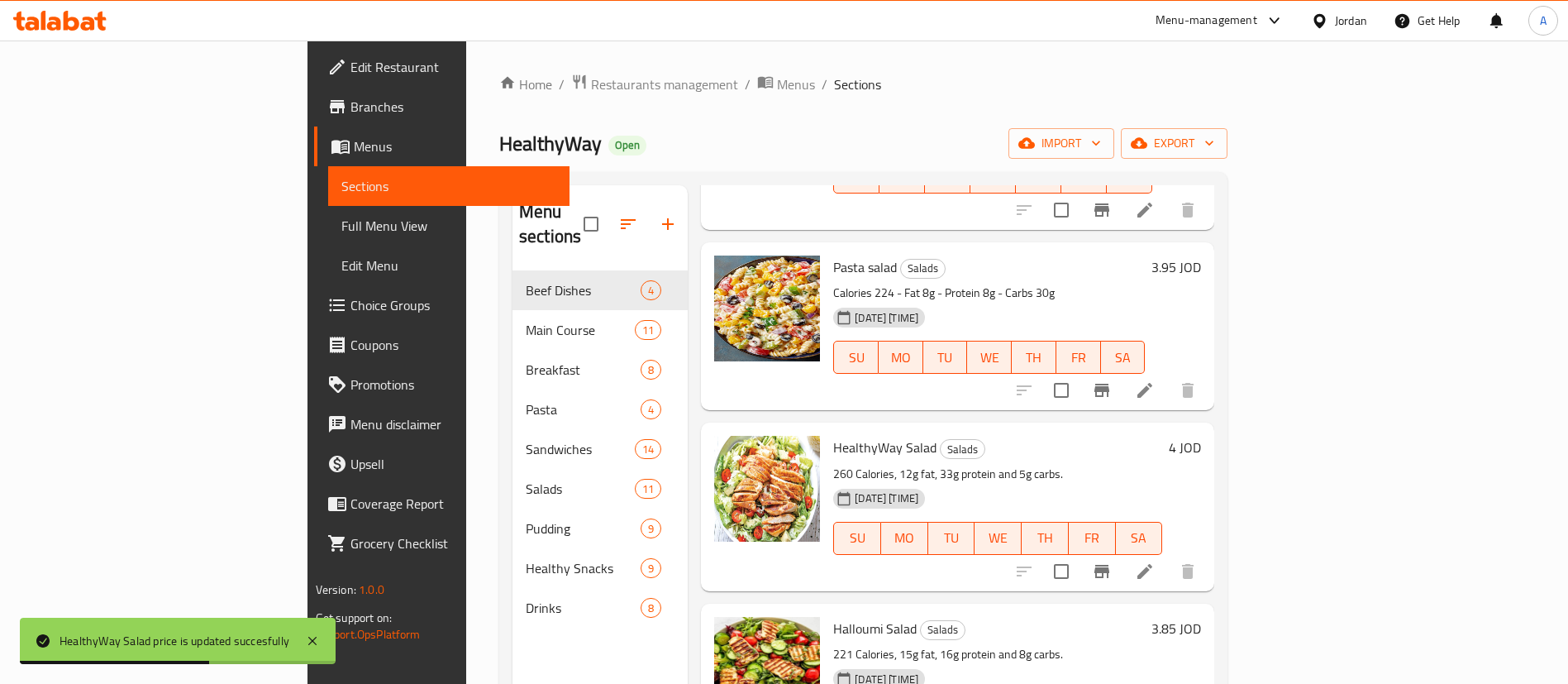 click on "4   JOD" at bounding box center [1184, 447] 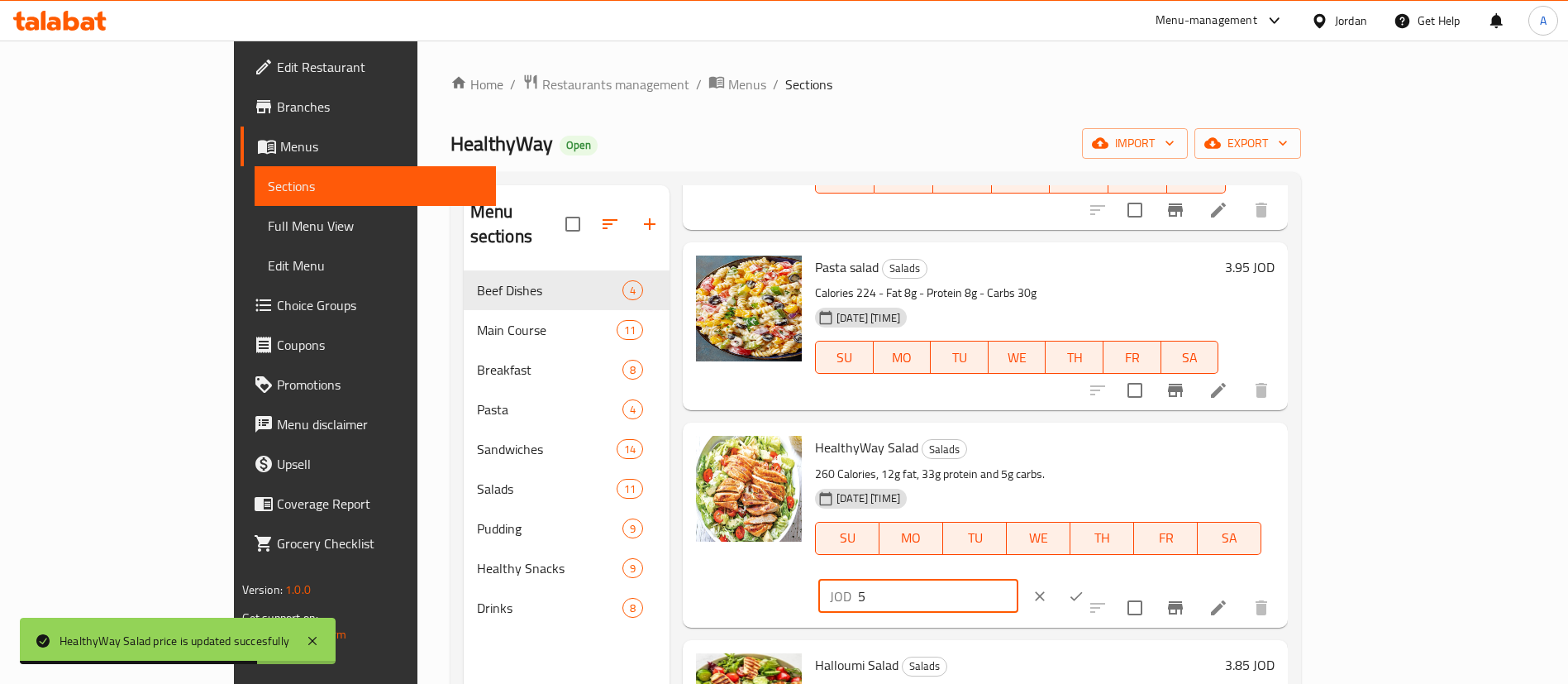 drag, startPoint x: 1364, startPoint y: 423, endPoint x: 1188, endPoint y: 422, distance: 176.00284 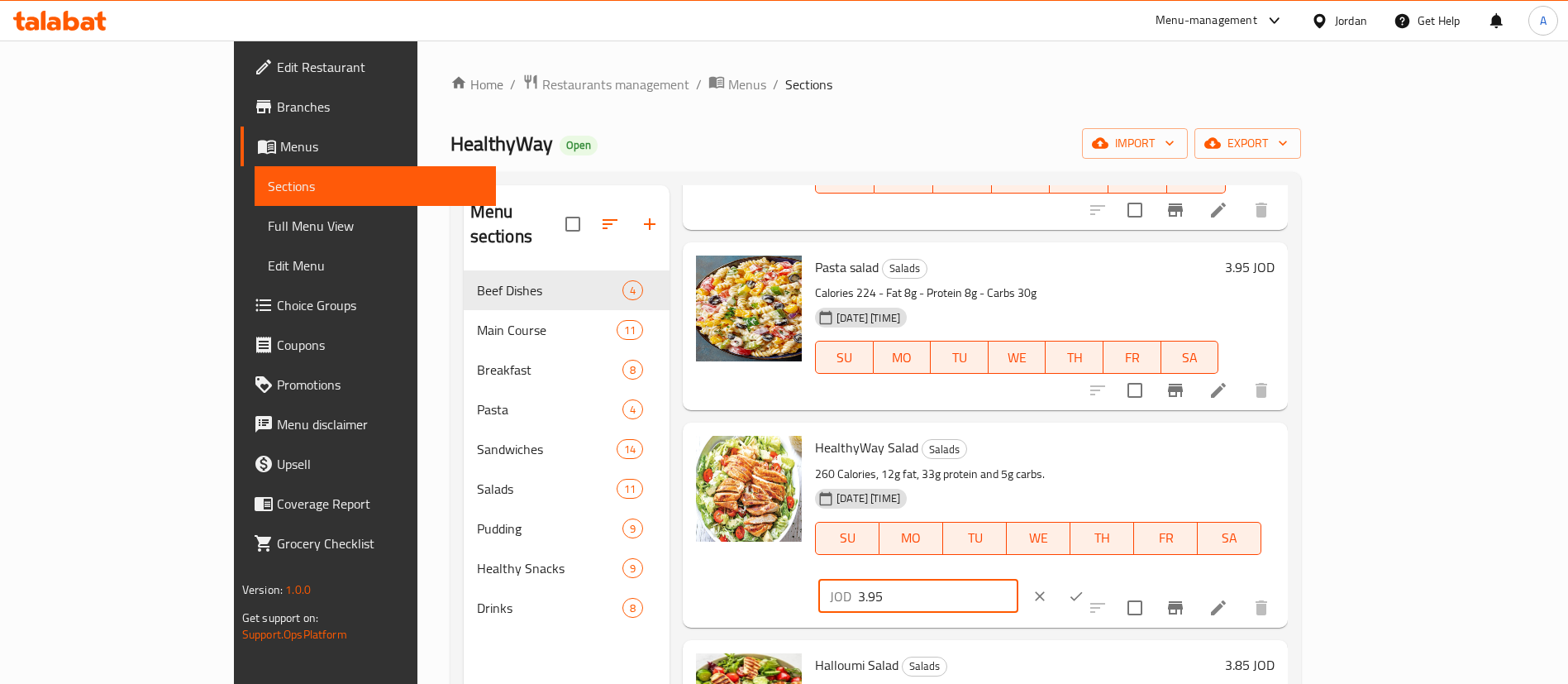type on "3.95" 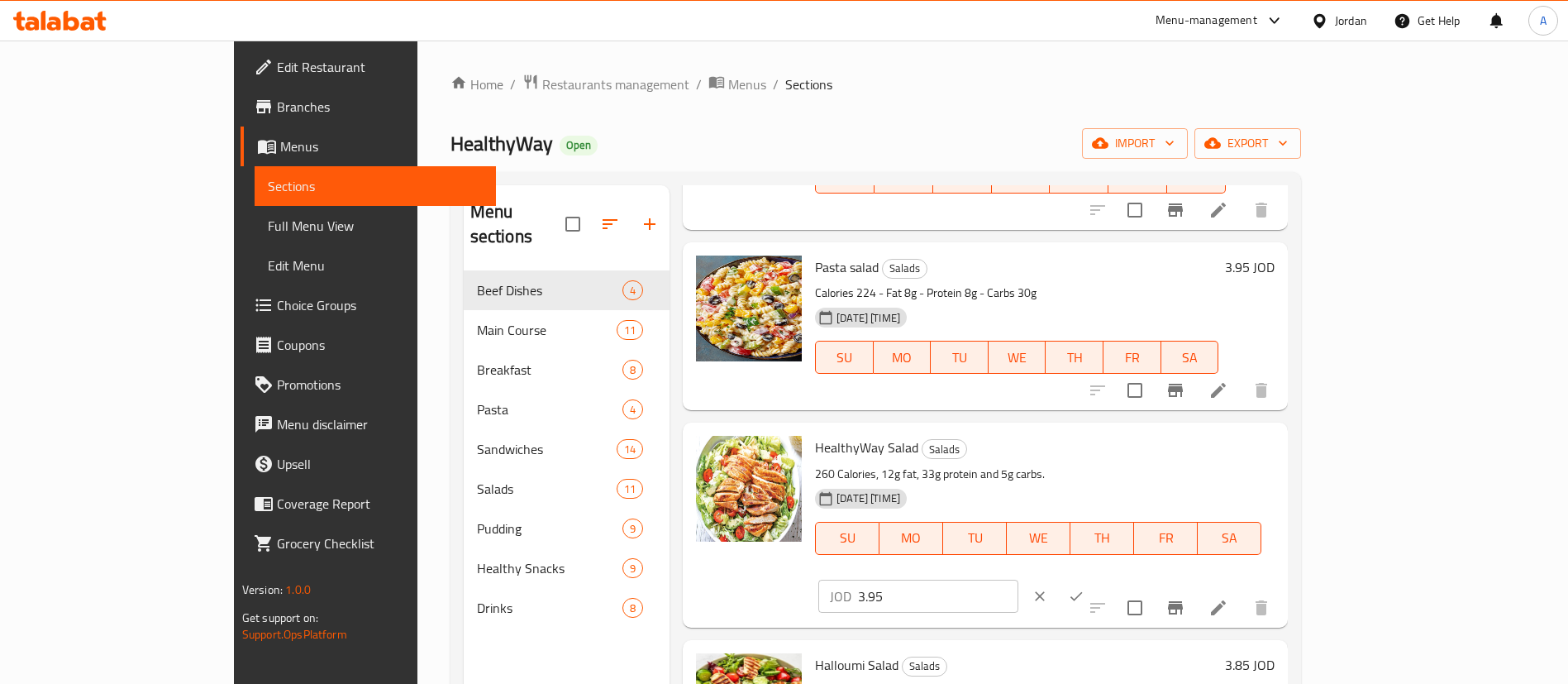 drag, startPoint x: 1482, startPoint y: 443, endPoint x: 1468, endPoint y: 437, distance: 15.231546 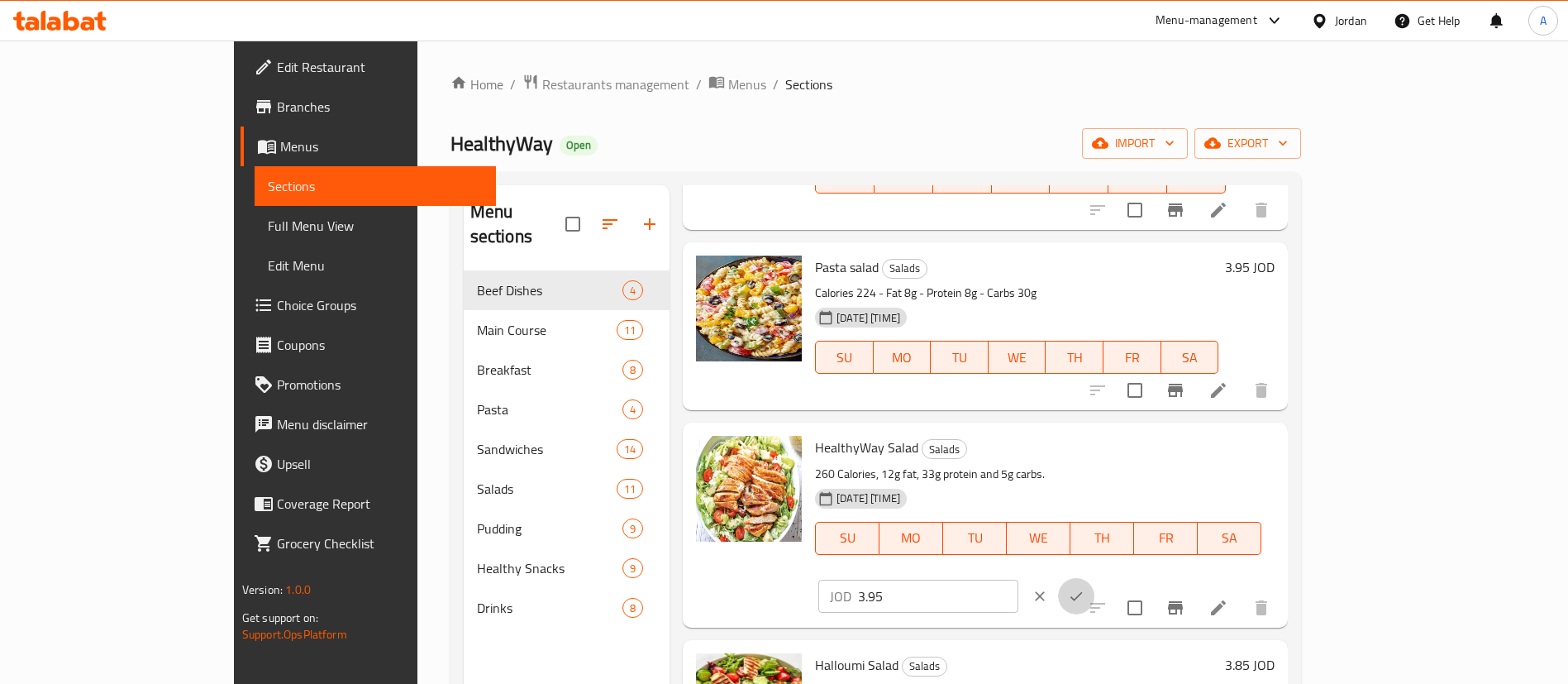 click at bounding box center [1076, 596] 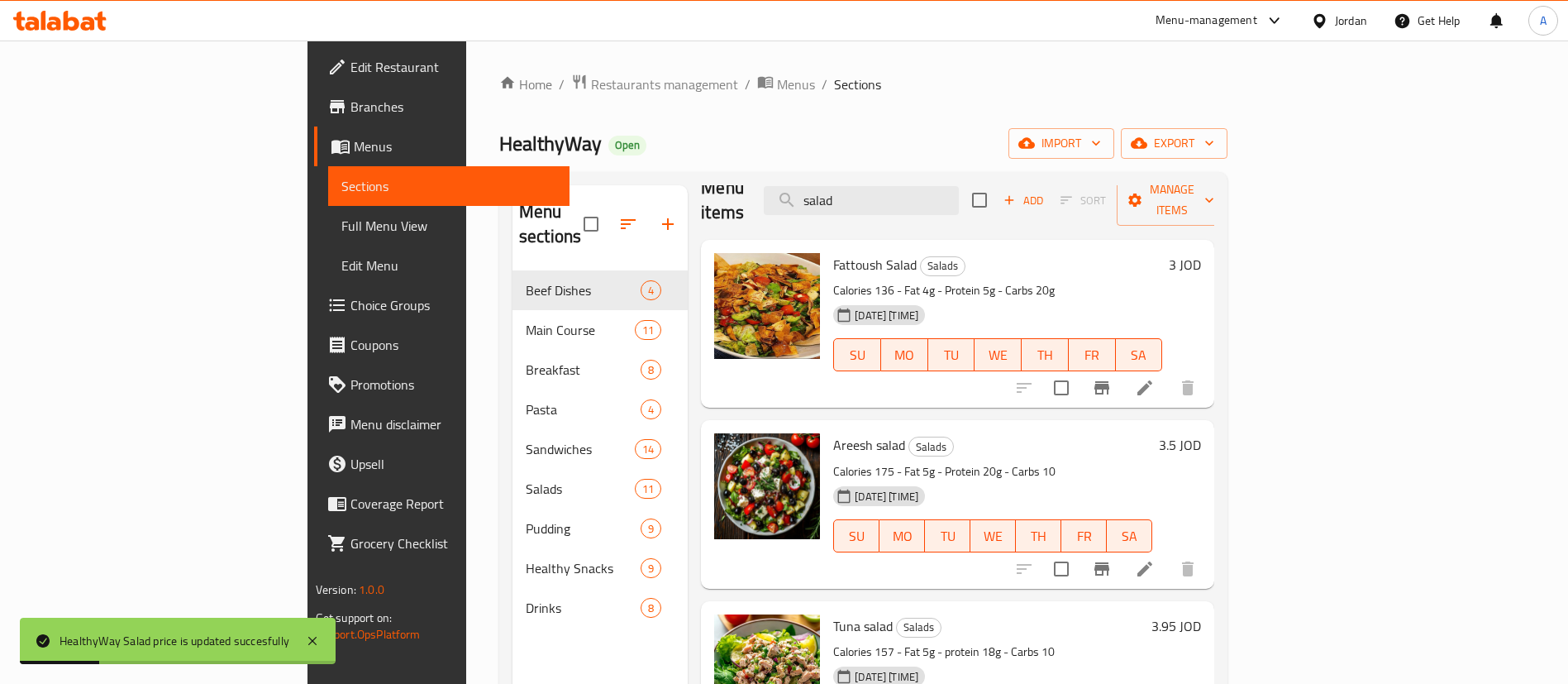 scroll, scrollTop: 0, scrollLeft: 0, axis: both 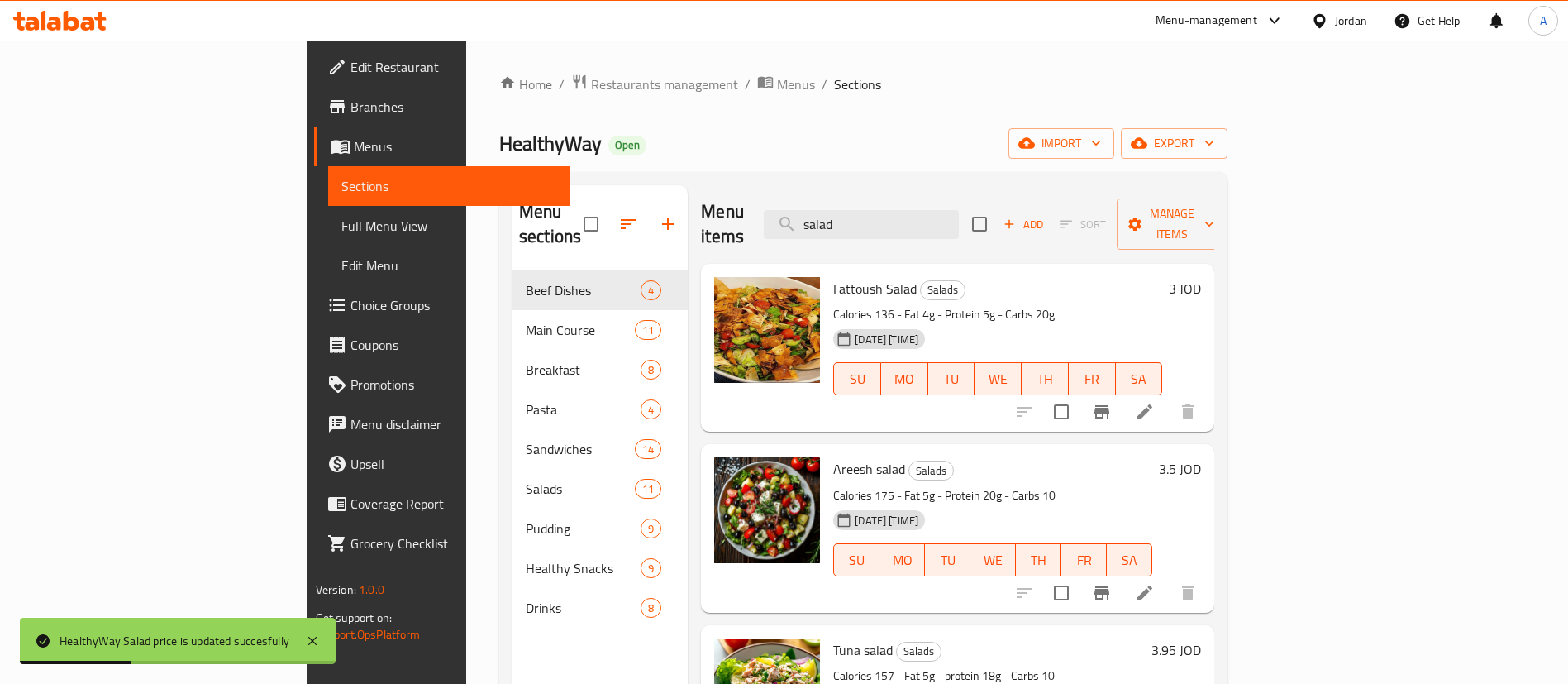 drag, startPoint x: 850, startPoint y: 199, endPoint x: 584, endPoint y: 198, distance: 266.00188 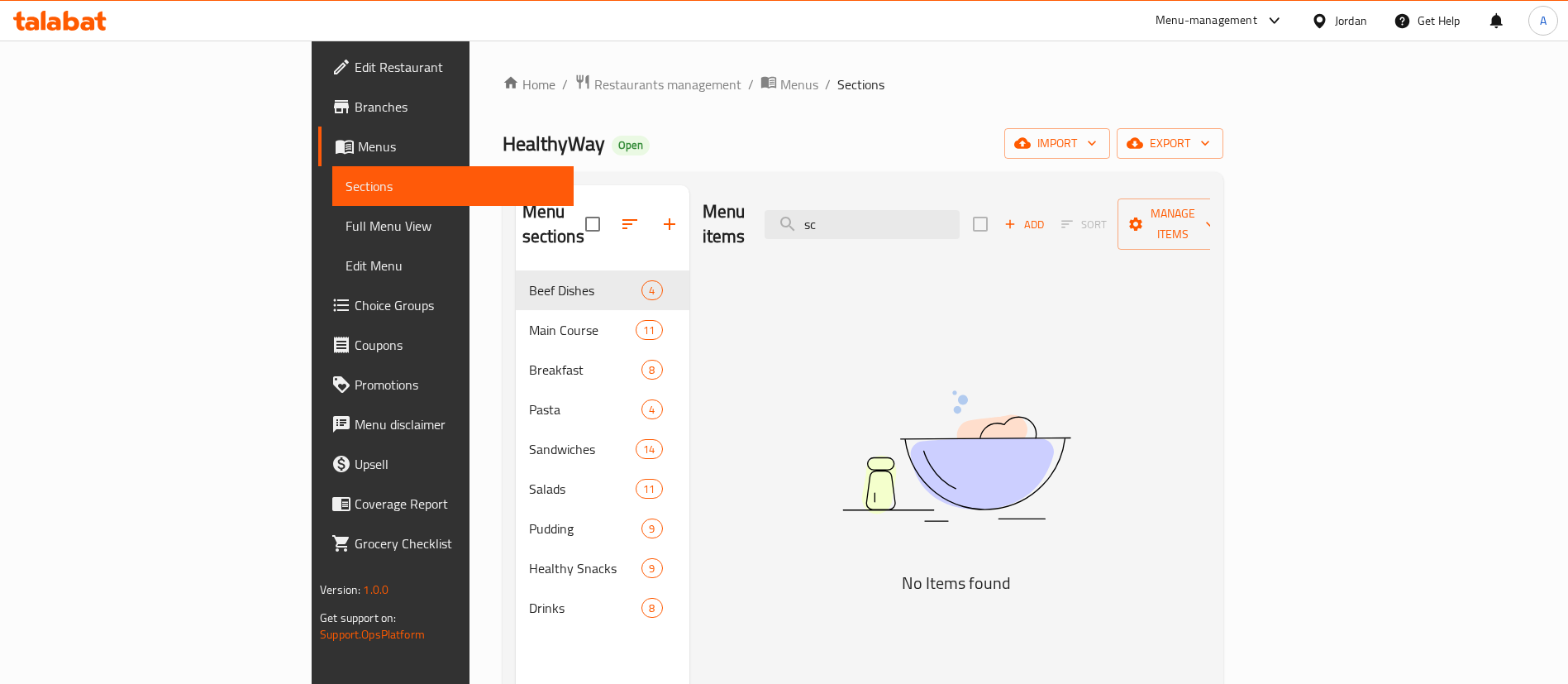 type on "s" 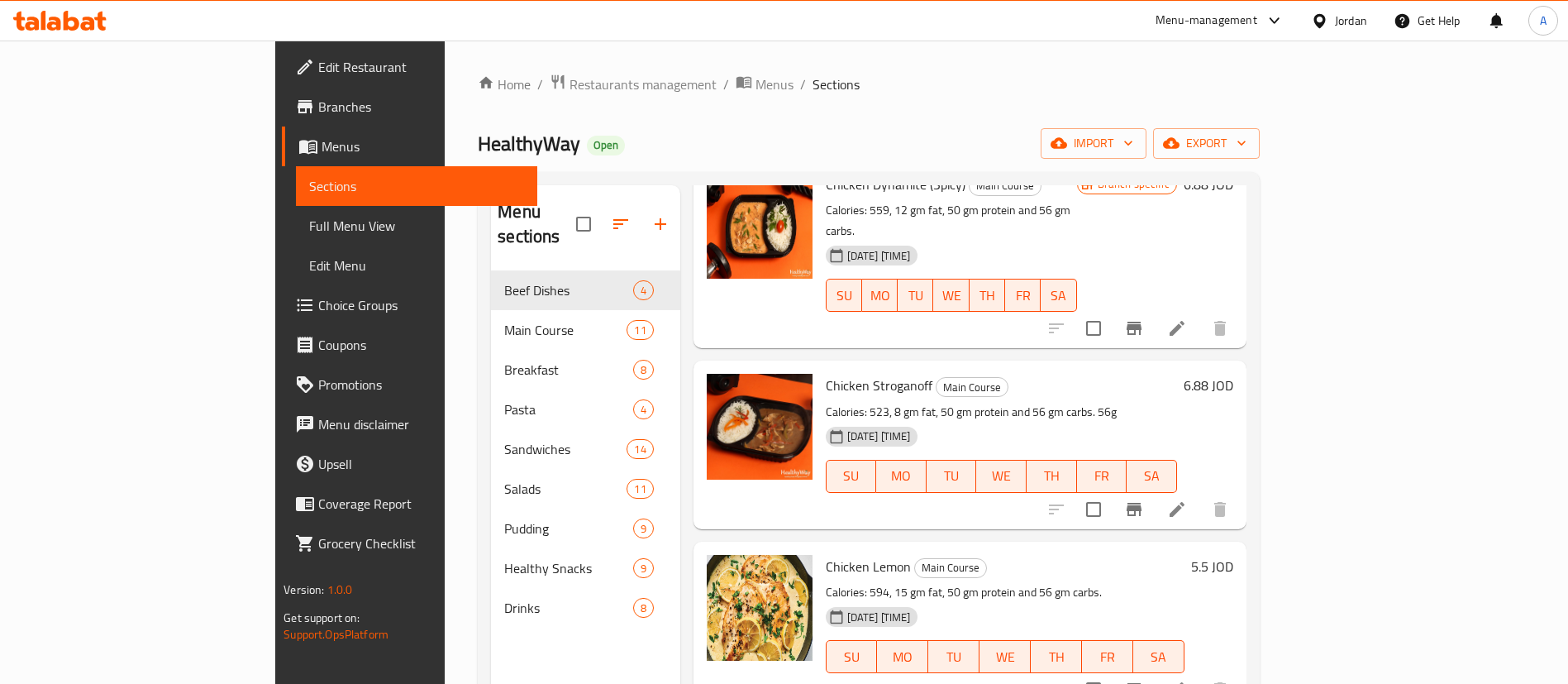 scroll, scrollTop: 1241, scrollLeft: 0, axis: vertical 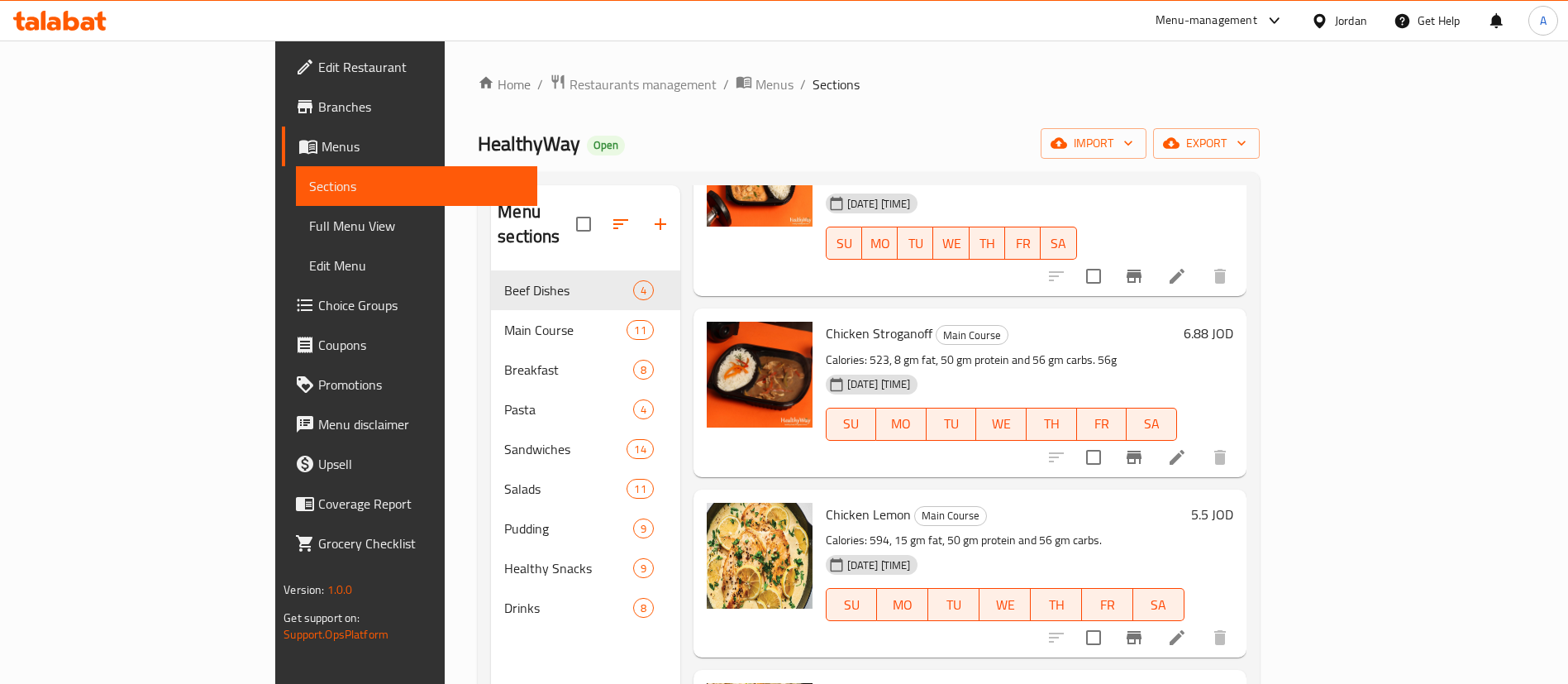 type on "chicken" 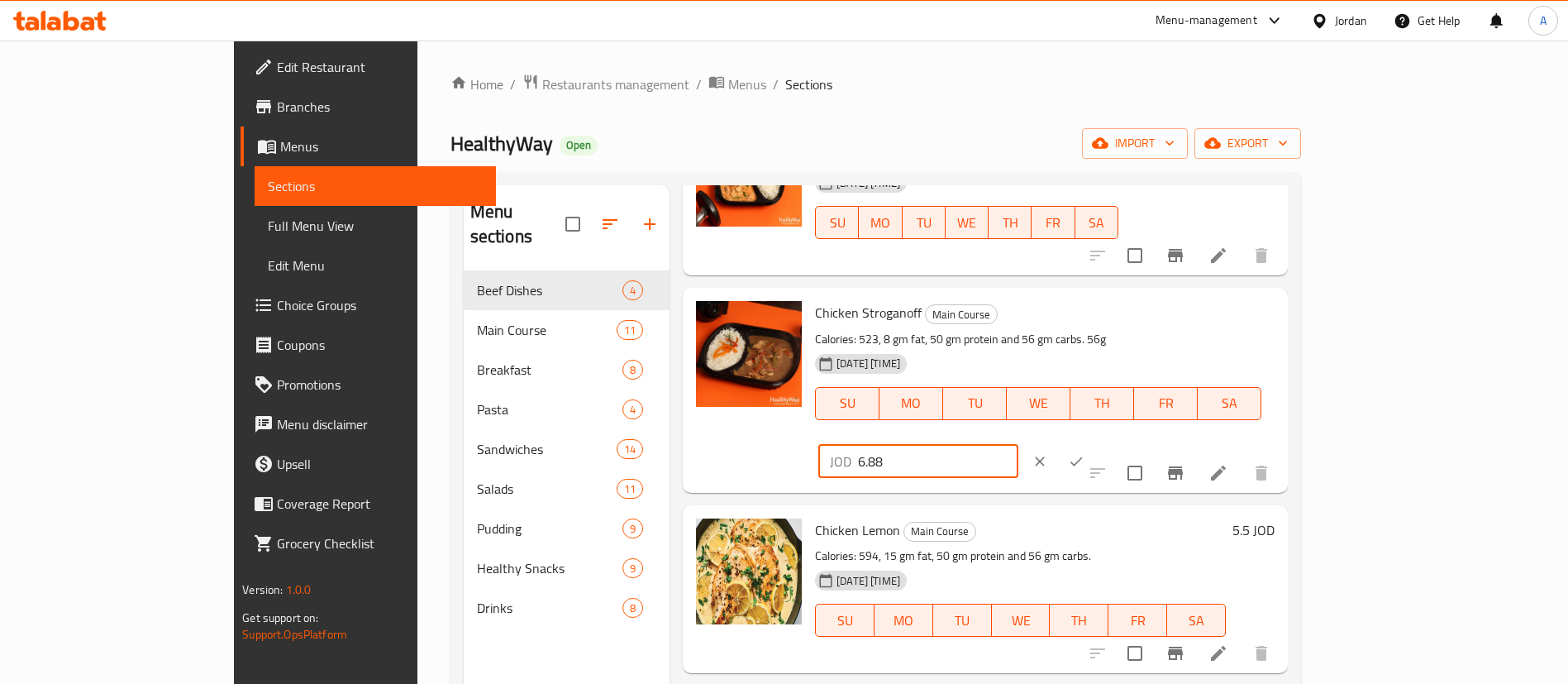 drag, startPoint x: 1287, startPoint y: 304, endPoint x: 1157, endPoint y: 310, distance: 130.13839 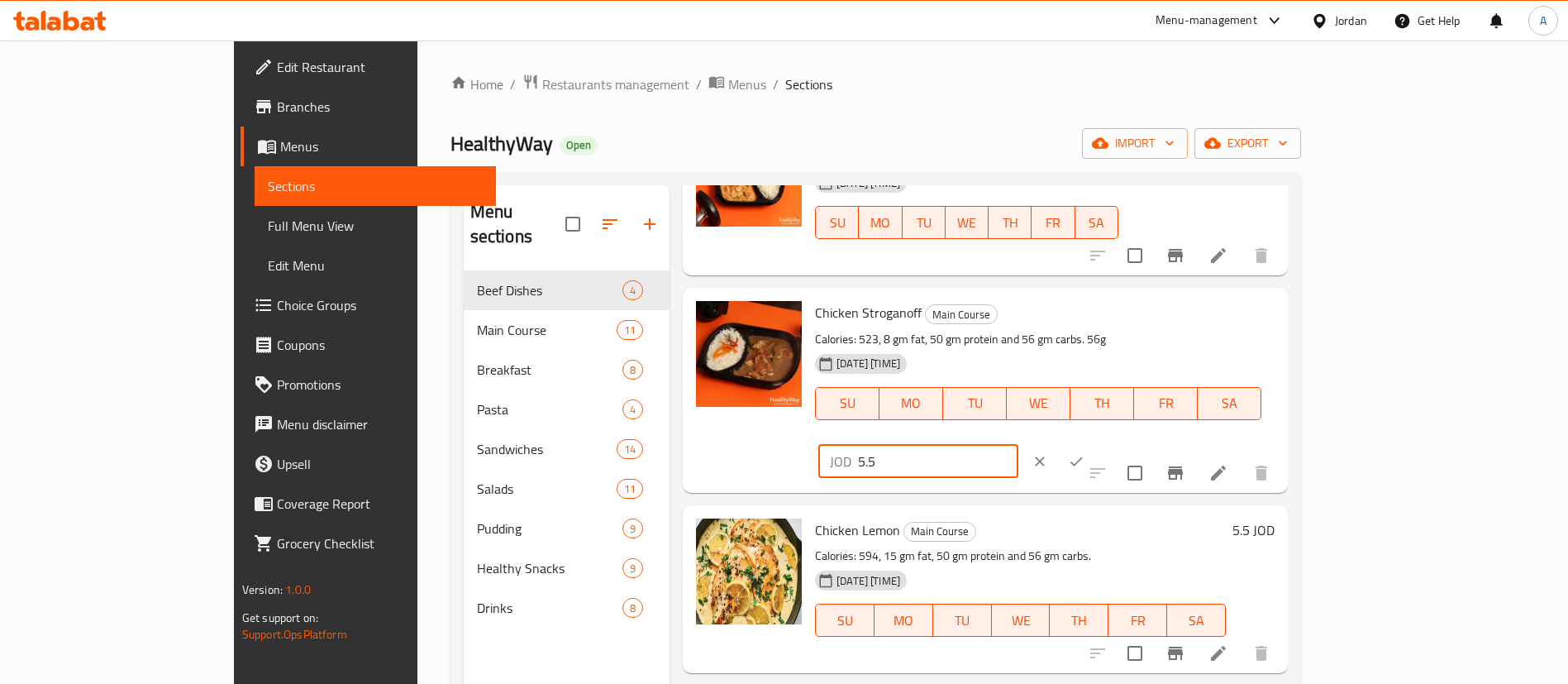 type on "5.5" 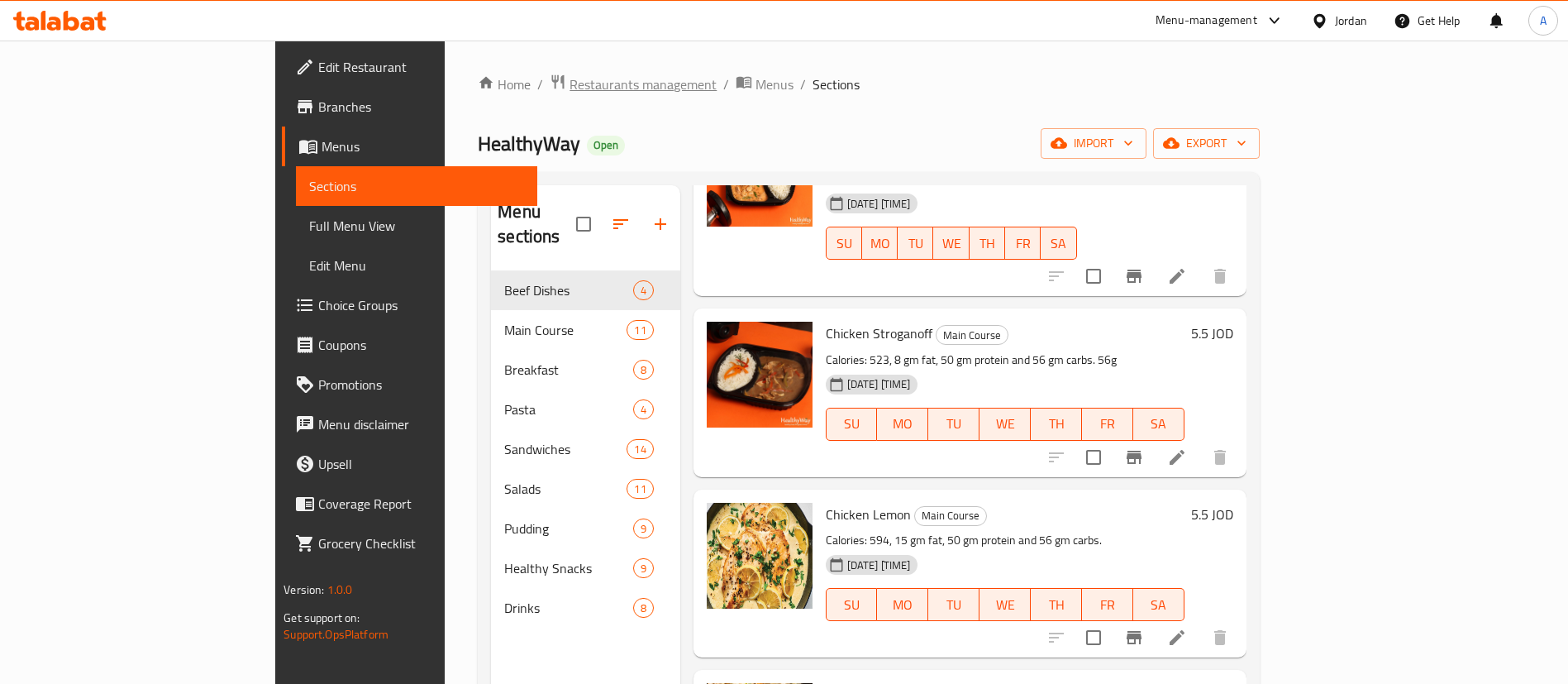click on "Restaurants management" at bounding box center [643, 84] 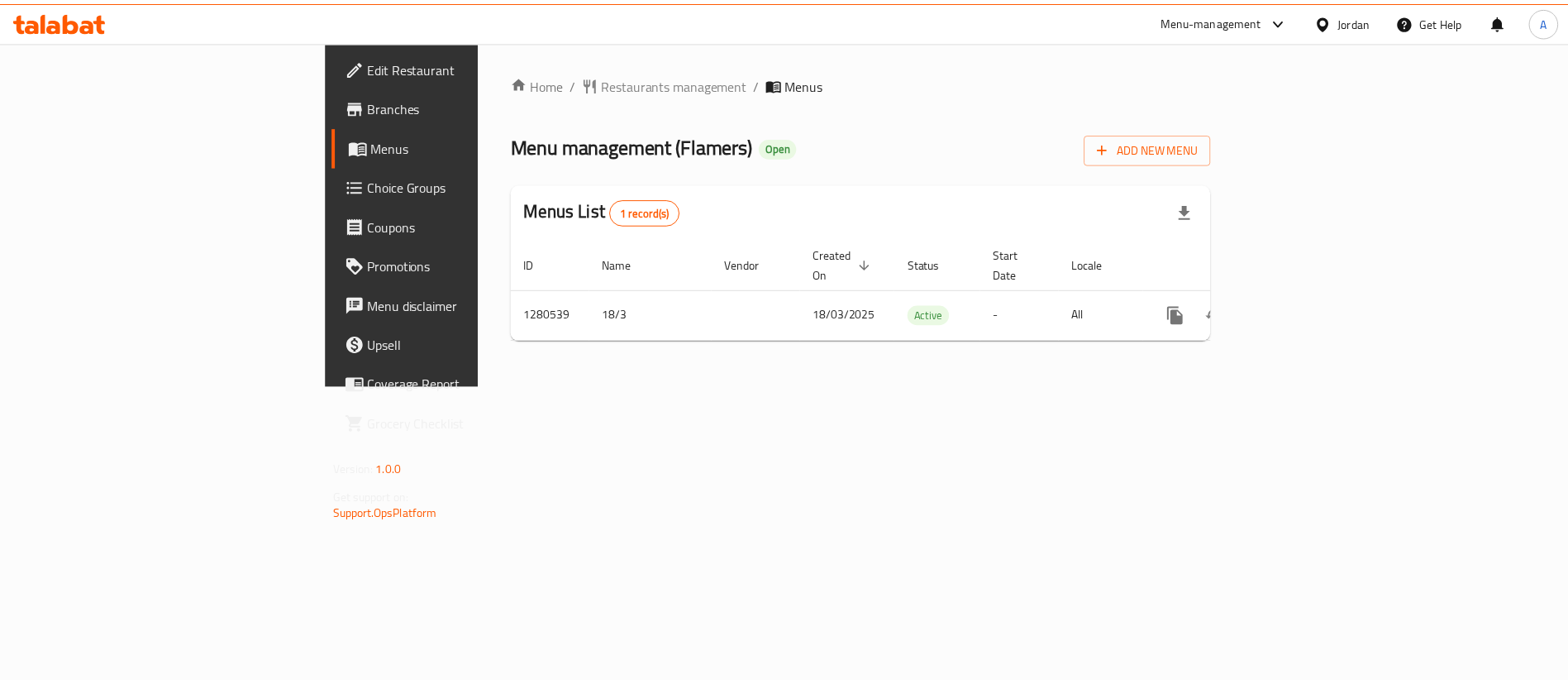 scroll, scrollTop: 0, scrollLeft: 0, axis: both 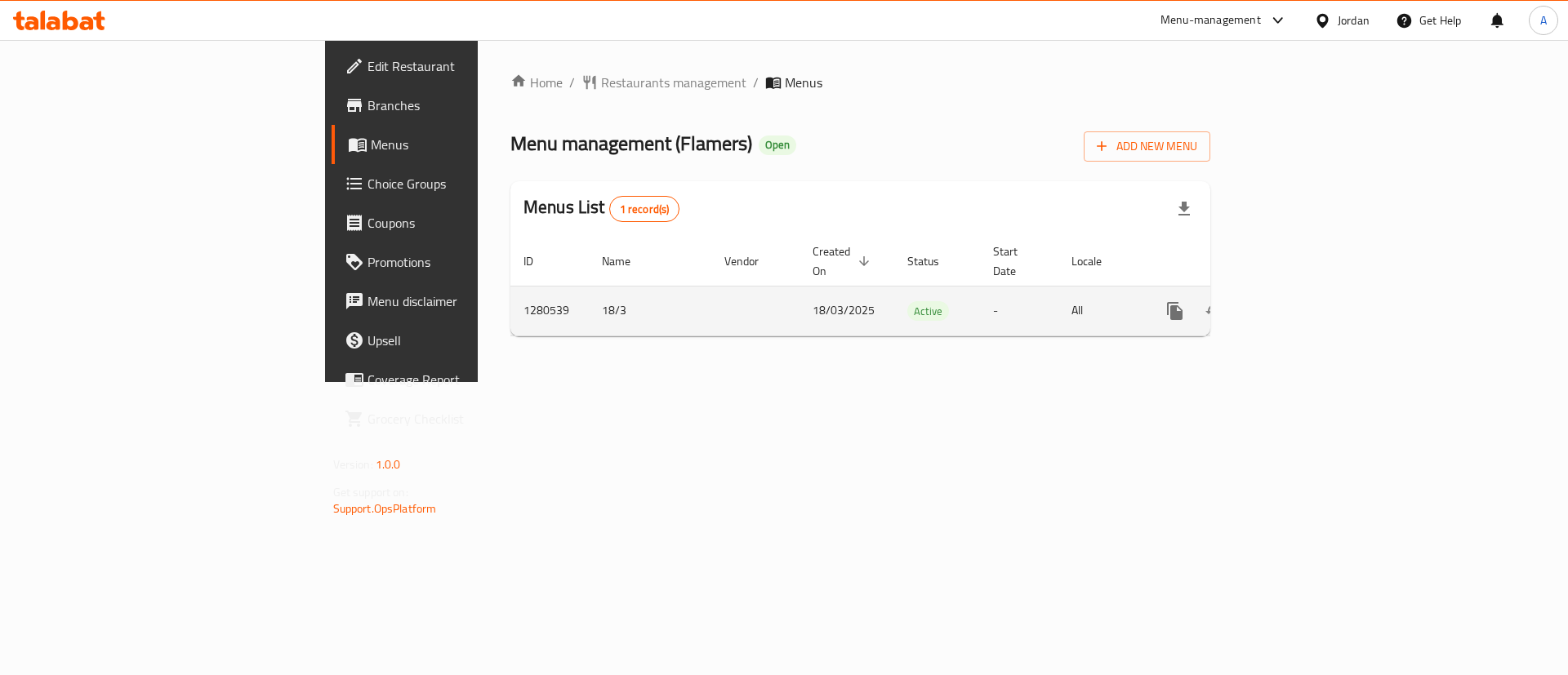 click 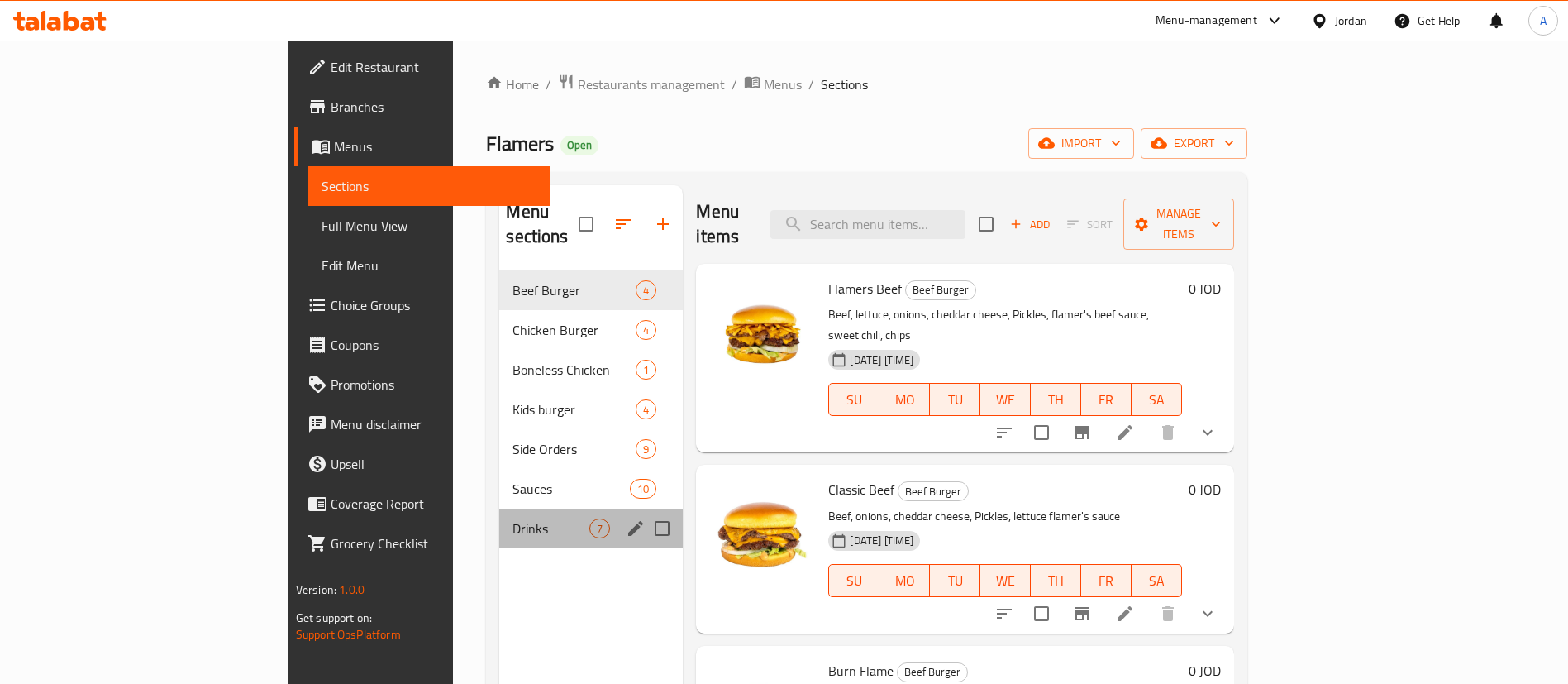 click on "Drinks 7" at bounding box center [591, 529] 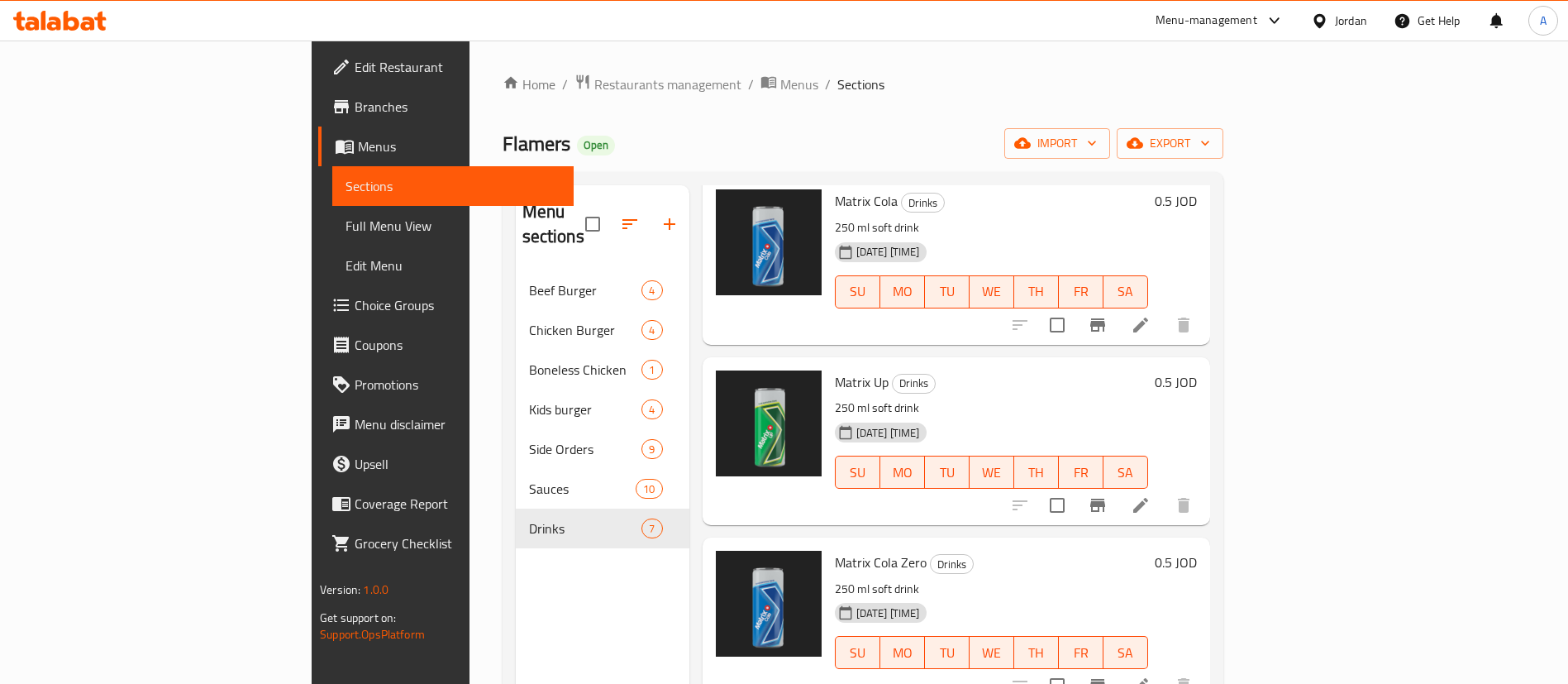 scroll, scrollTop: 572, scrollLeft: 0, axis: vertical 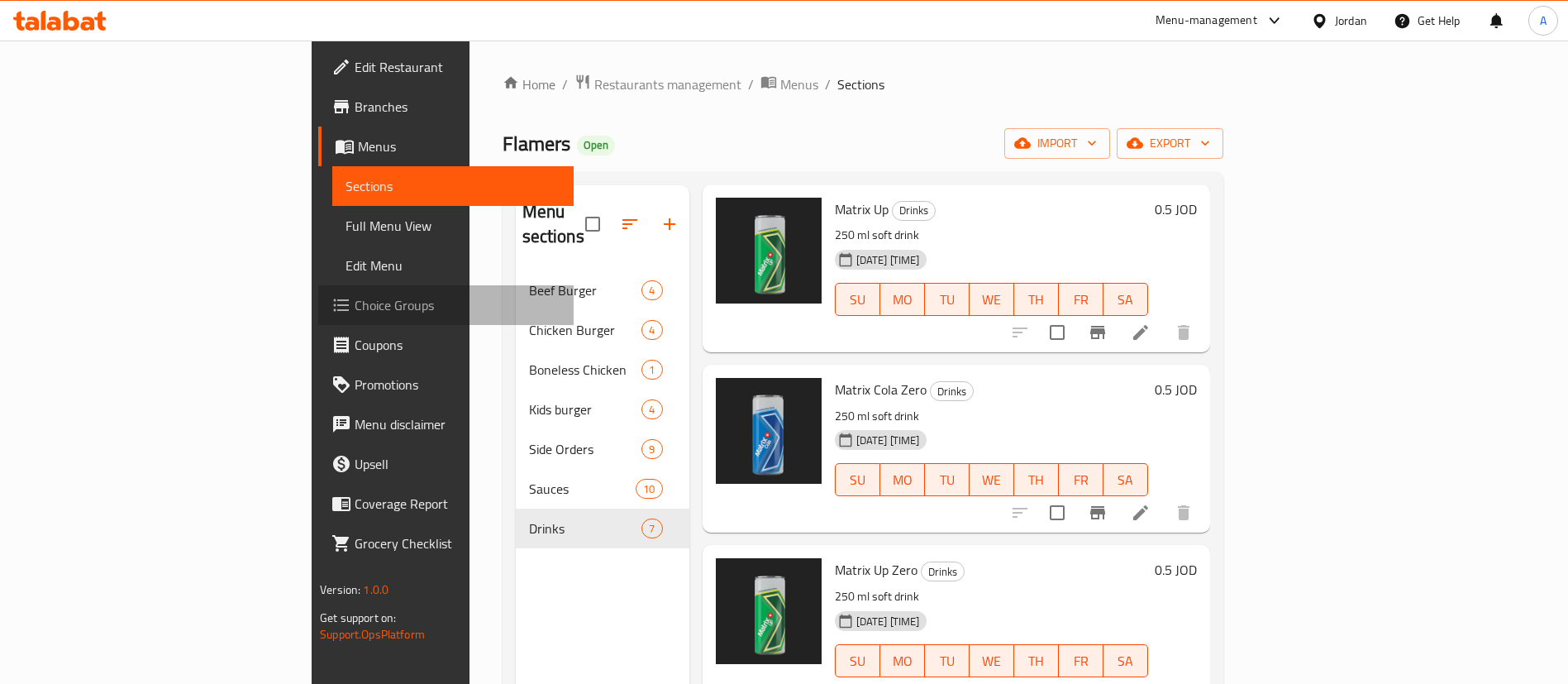 click on "Choice Groups" at bounding box center (446, 305) 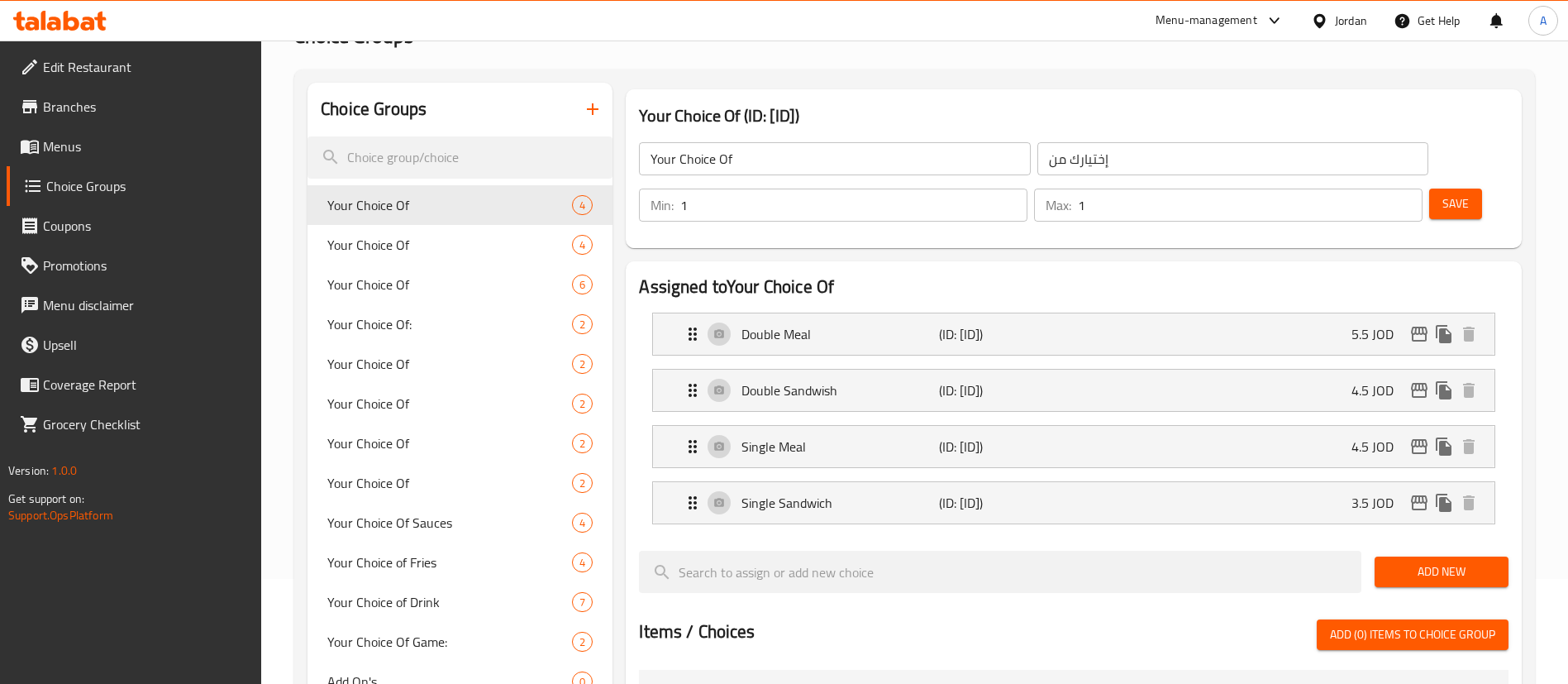 scroll, scrollTop: 248, scrollLeft: 0, axis: vertical 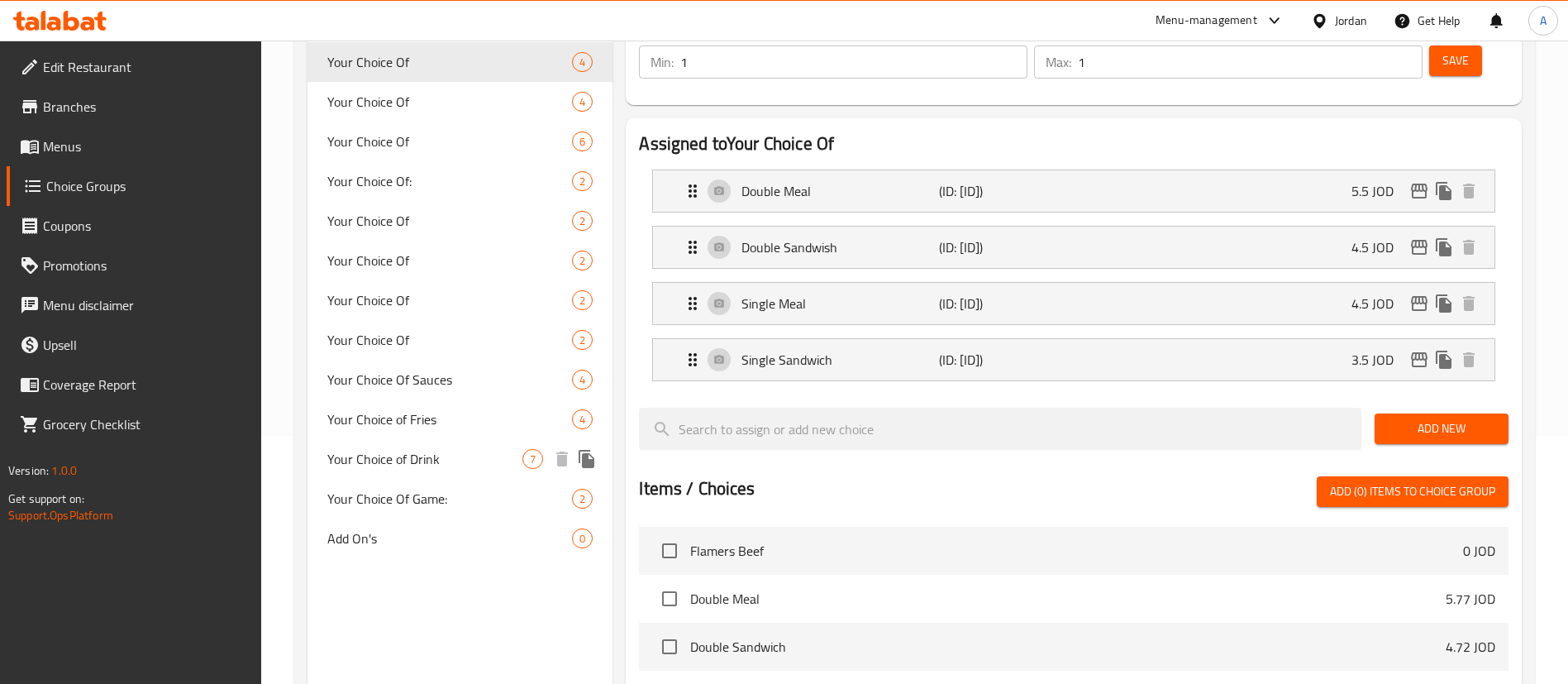 click on "Your Choice of Drink" at bounding box center (425, 459) 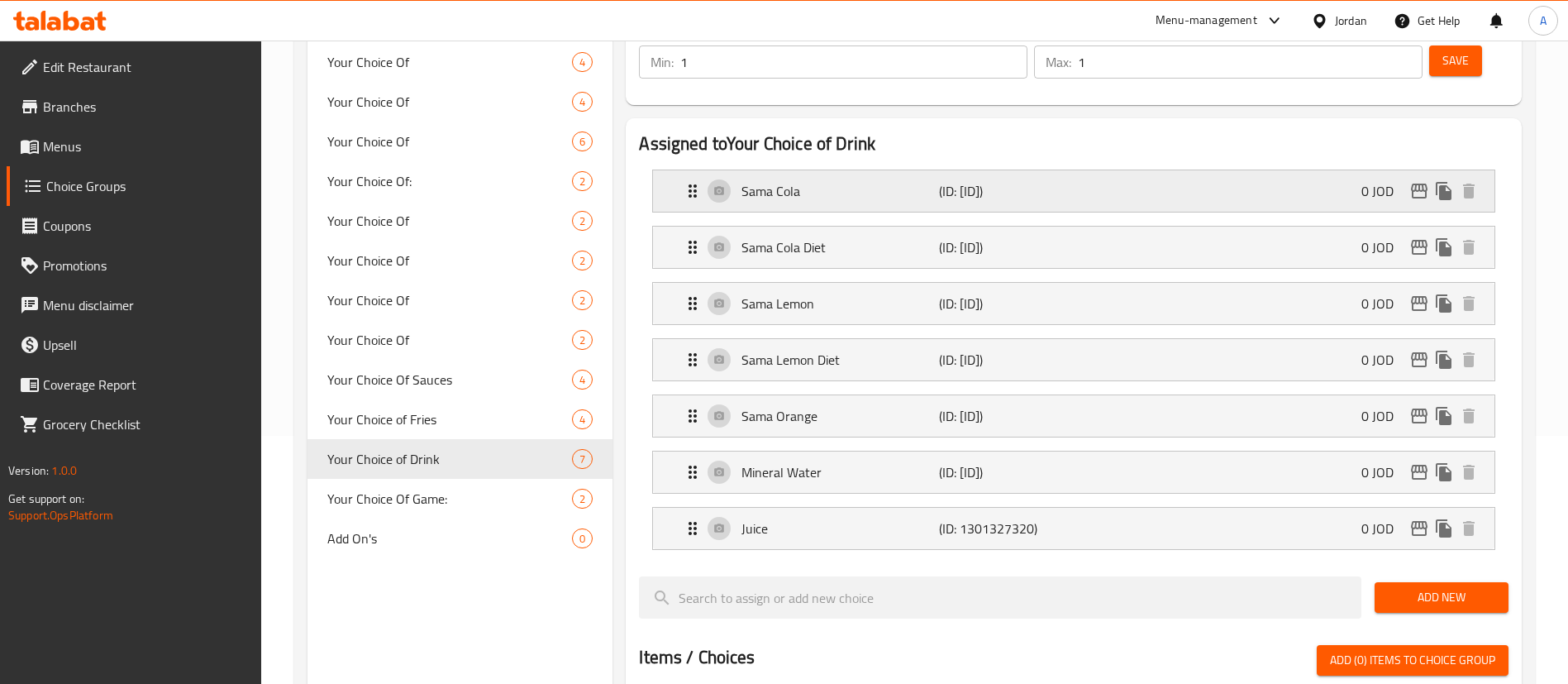 click on "Sama Cola" at bounding box center (840, 191) 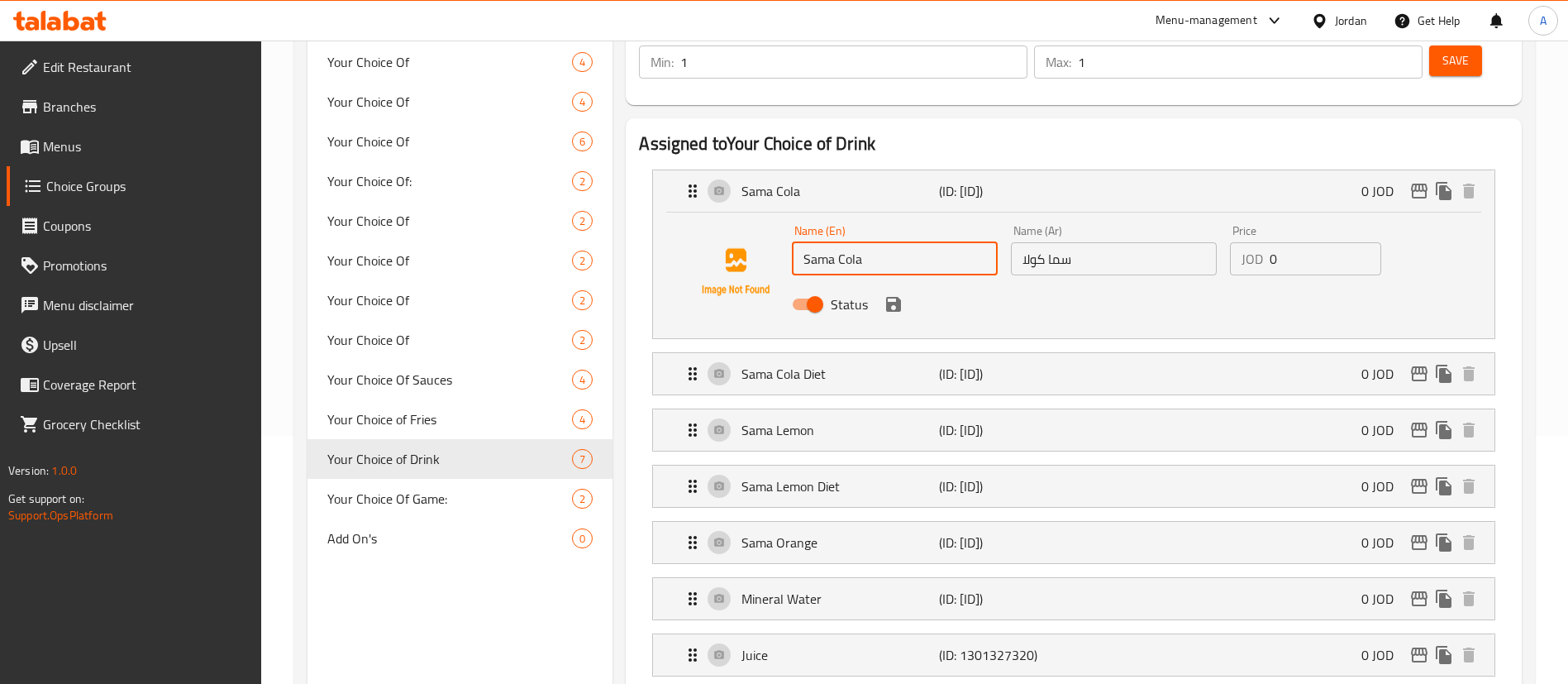 drag, startPoint x: 834, startPoint y: 215, endPoint x: 719, endPoint y: 211, distance: 115.0695 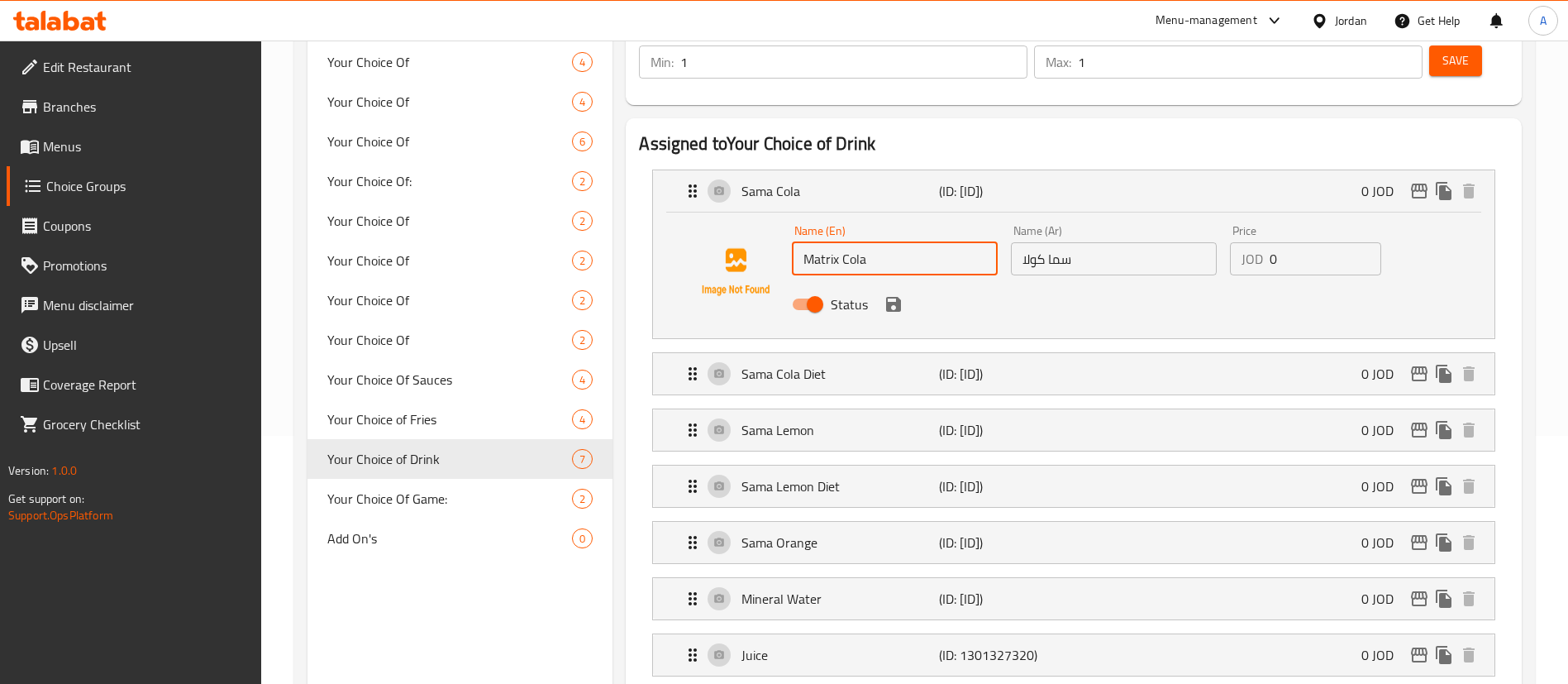 type on "Matrix Cola" 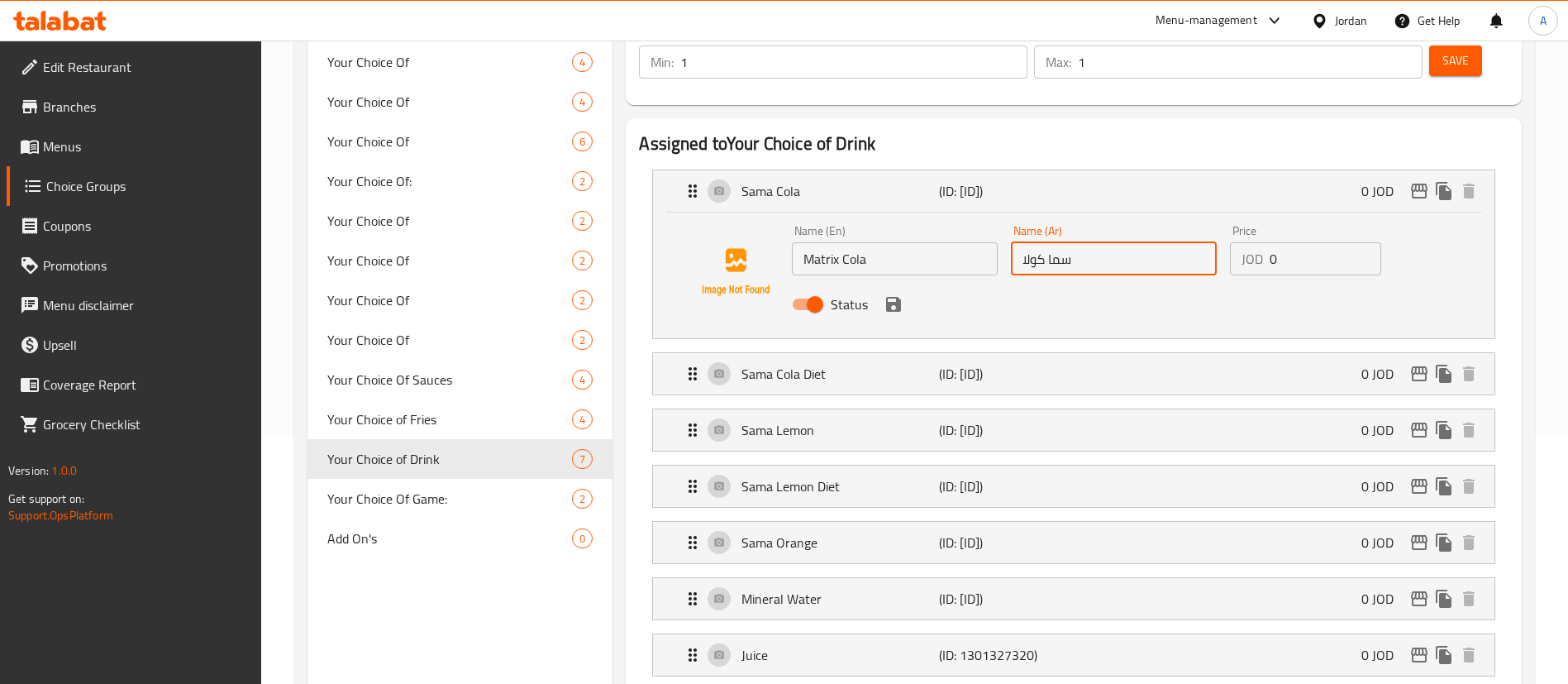 drag, startPoint x: 1004, startPoint y: 216, endPoint x: 932, endPoint y: 213, distance: 72.062473 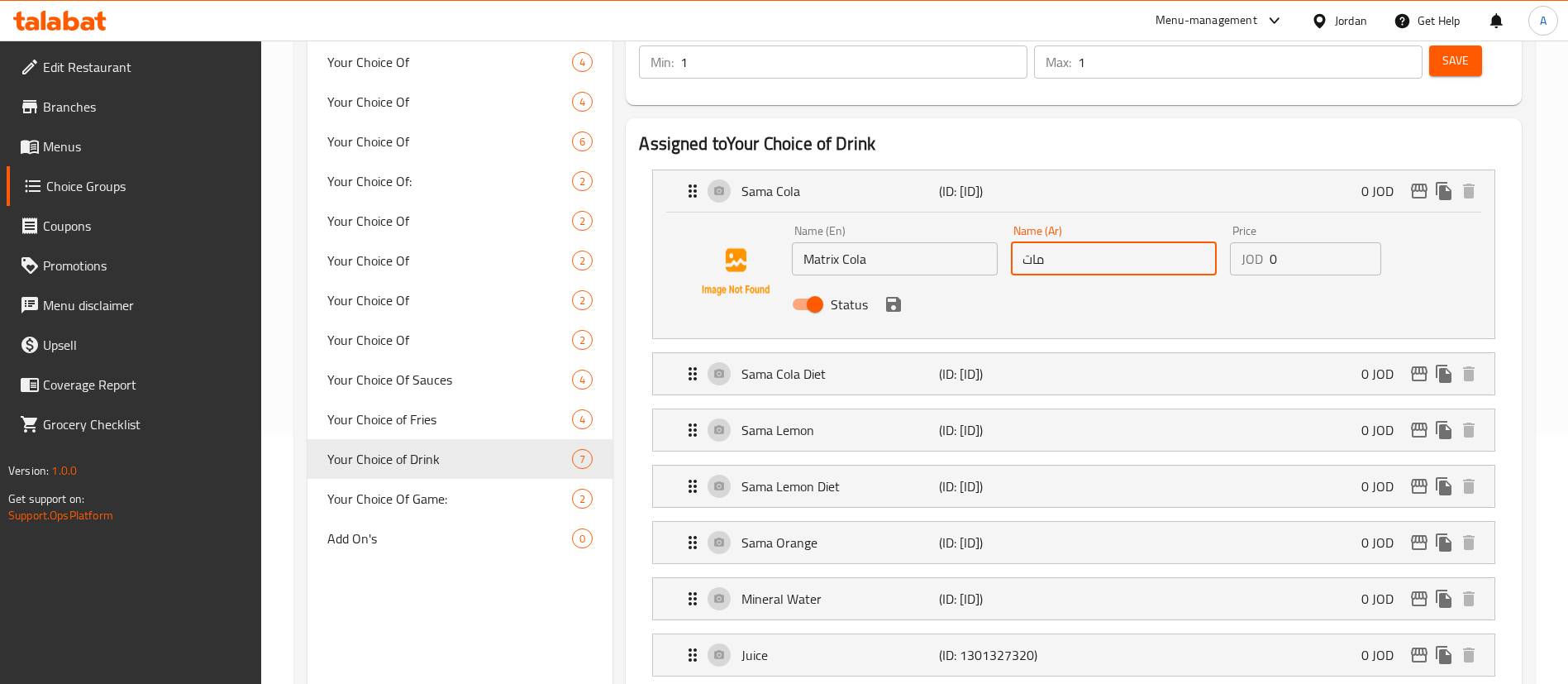 type on "ماتركس كولا" 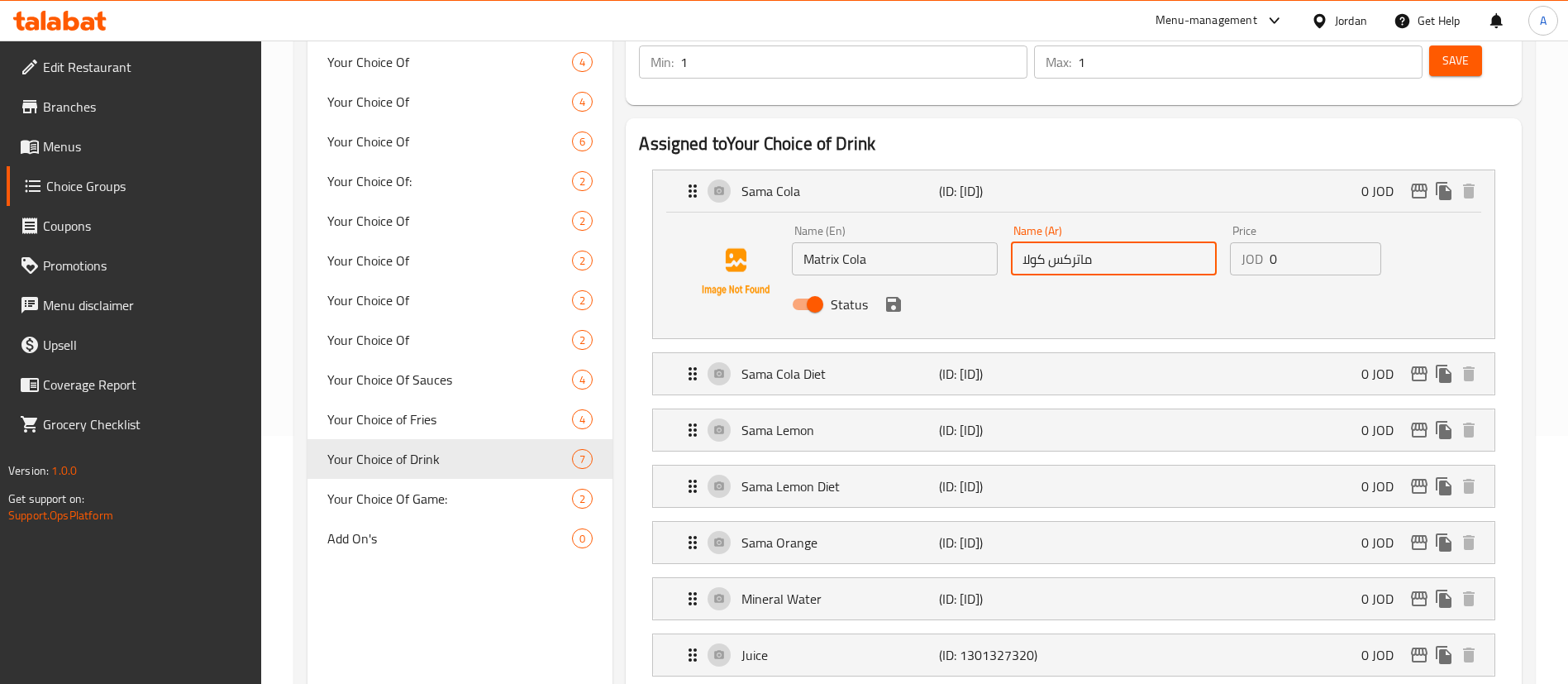 click on "Status" at bounding box center (1113, 304) 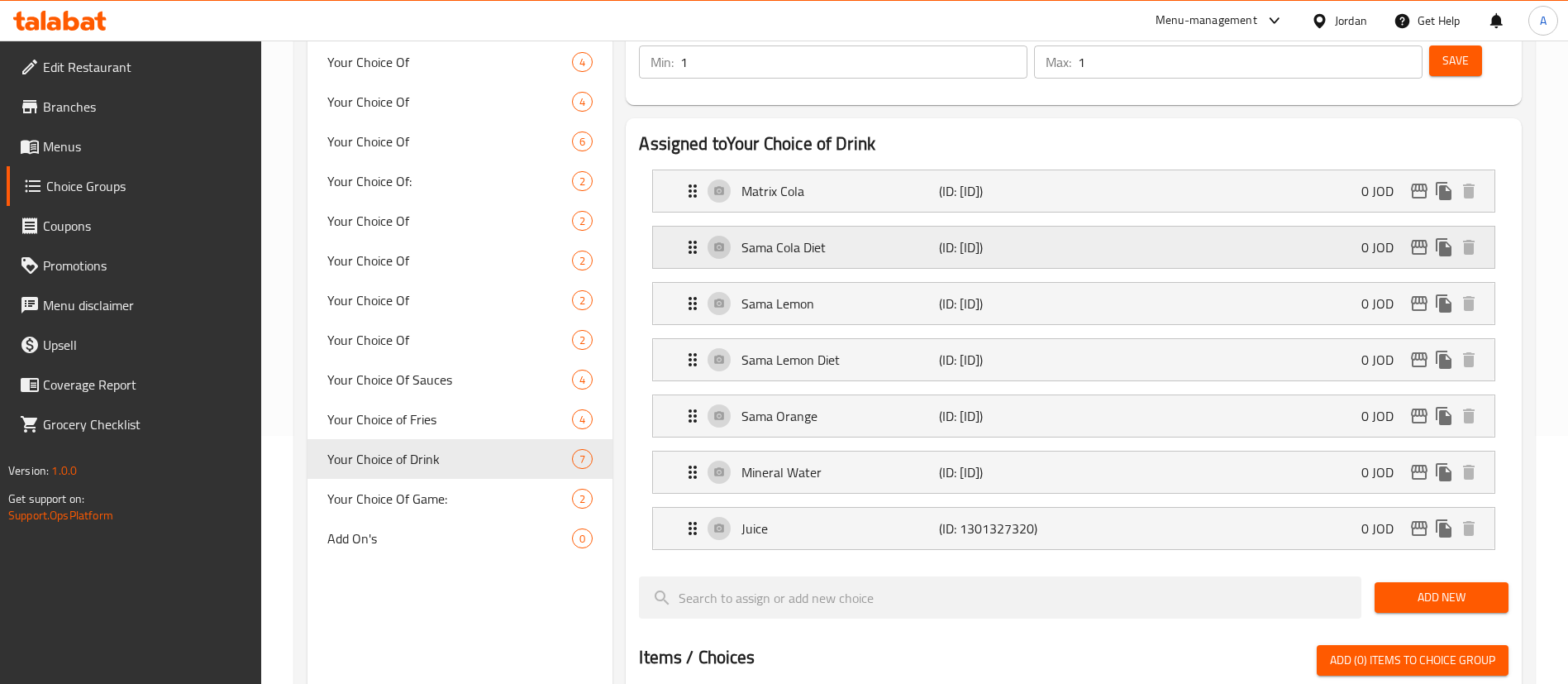 click on "Sama Cola Diet" at bounding box center (840, 247) 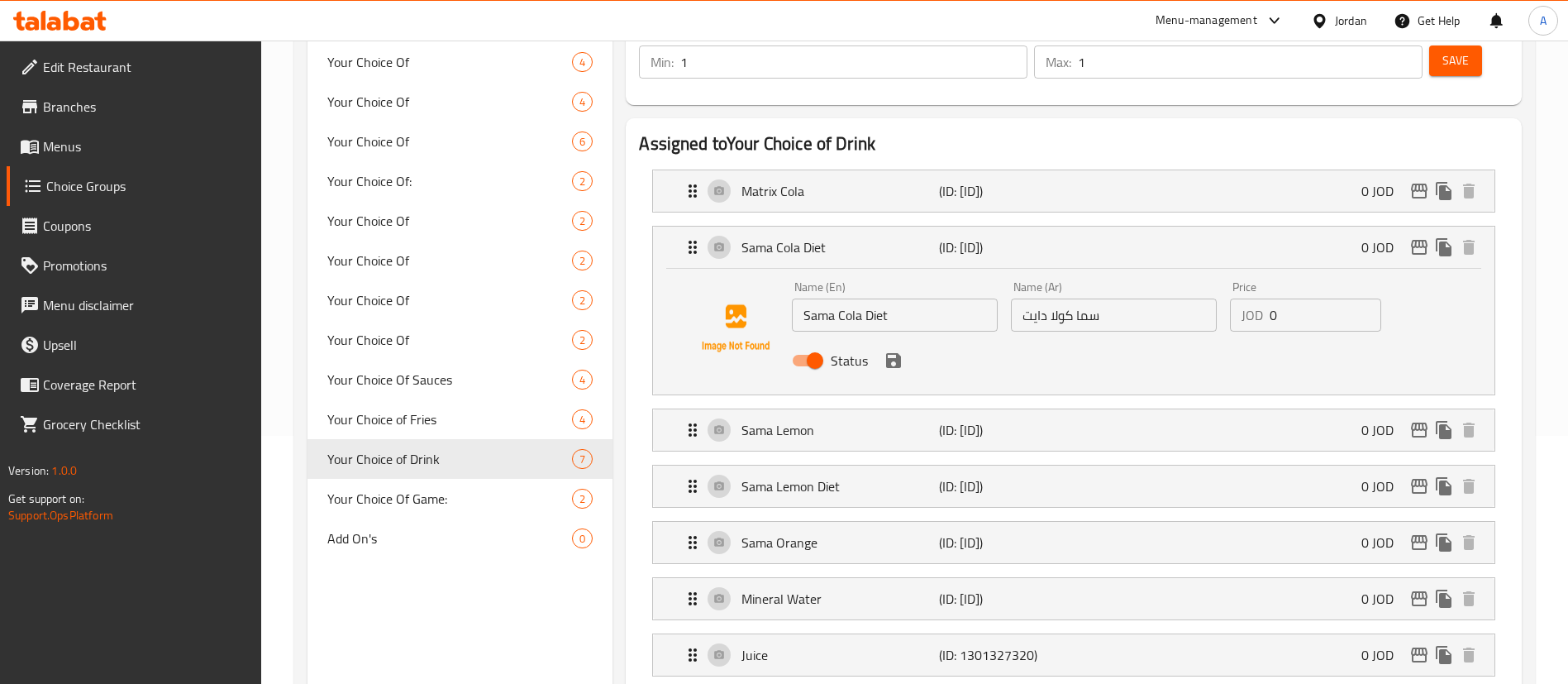 drag, startPoint x: 920, startPoint y: 273, endPoint x: 498, endPoint y: 289, distance: 422.303 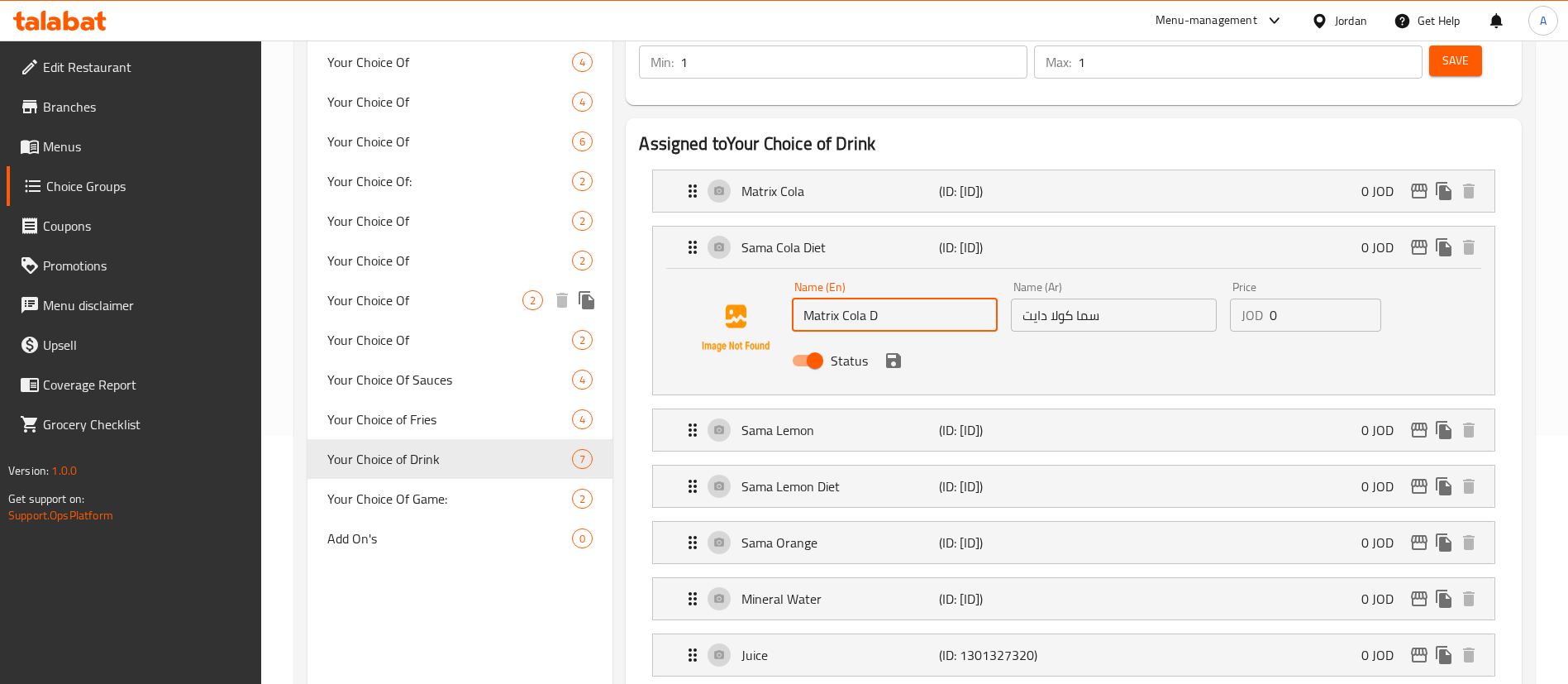 type on "Matrix Cola Diet" 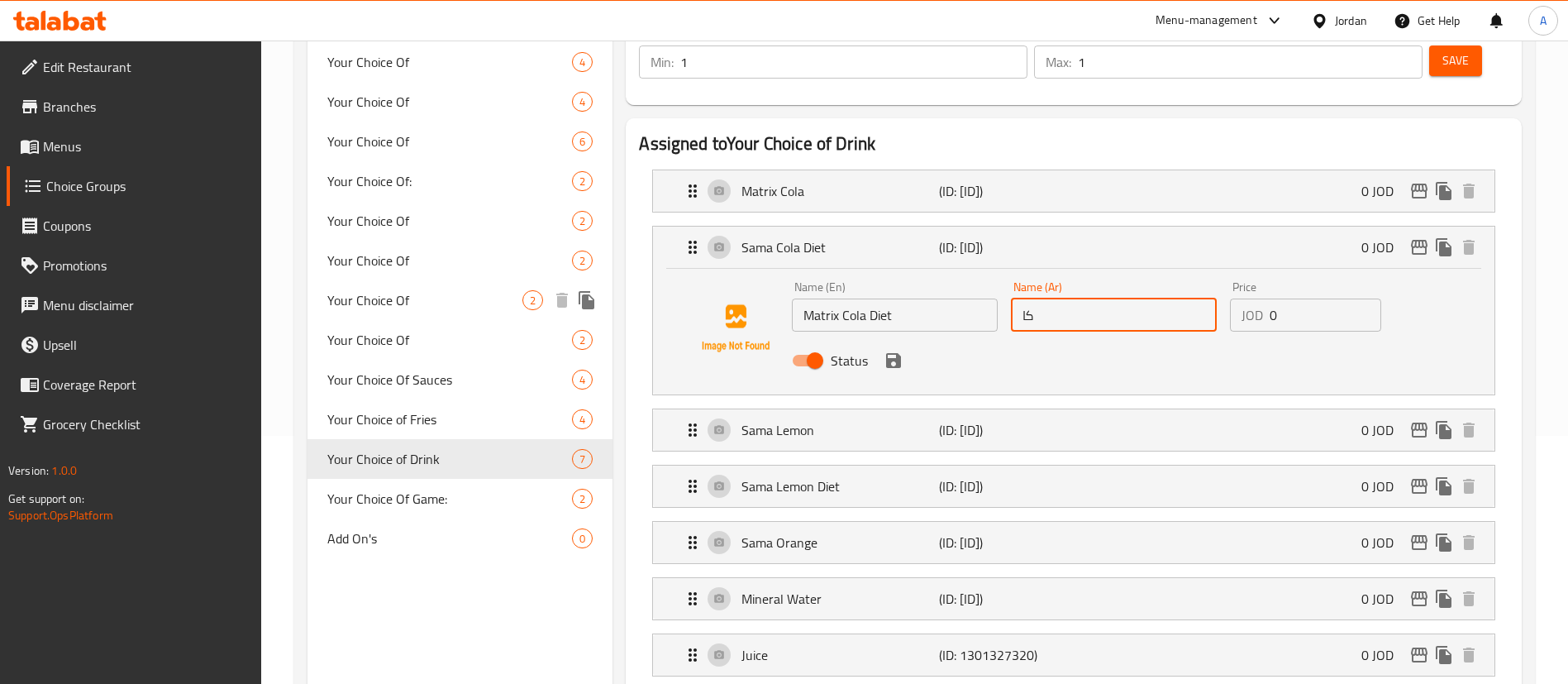 type on "ك" 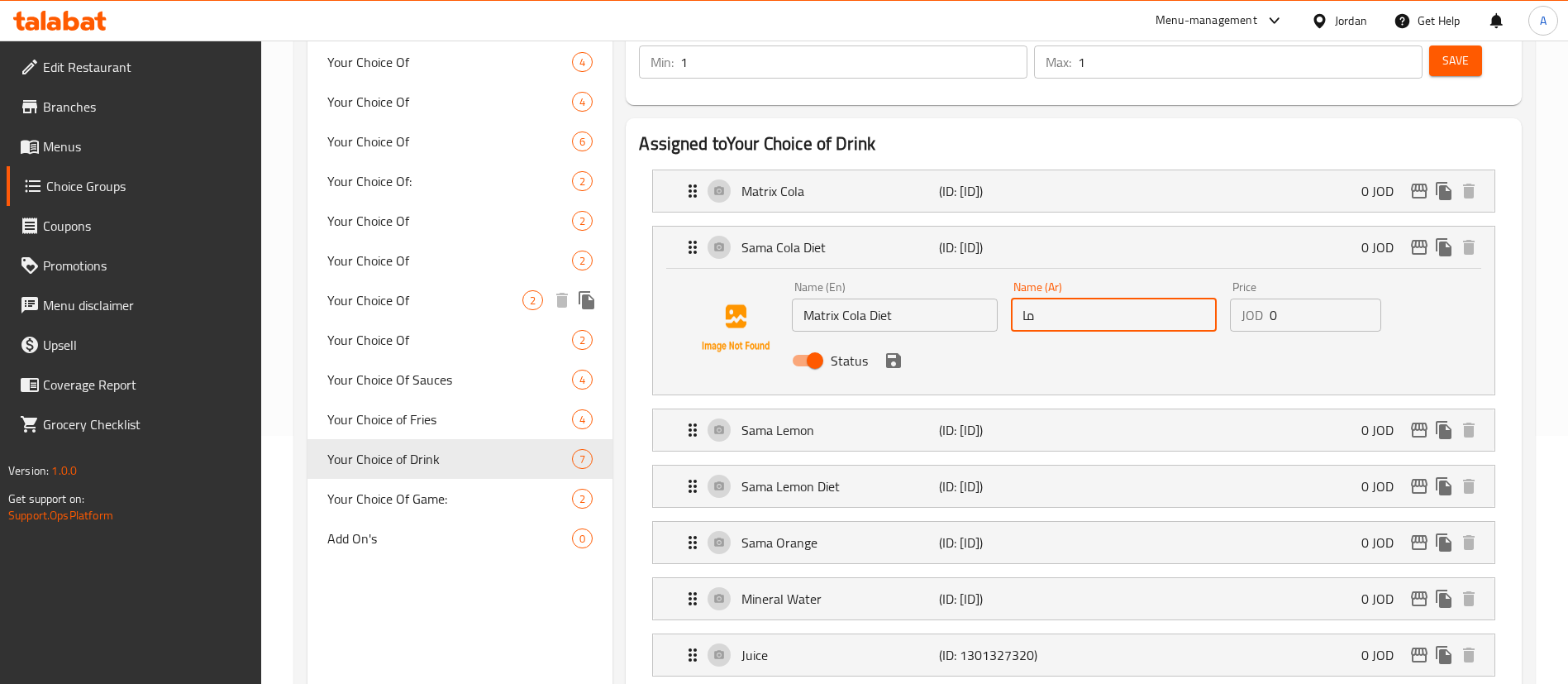type on "ماتركس كولا زيرو" 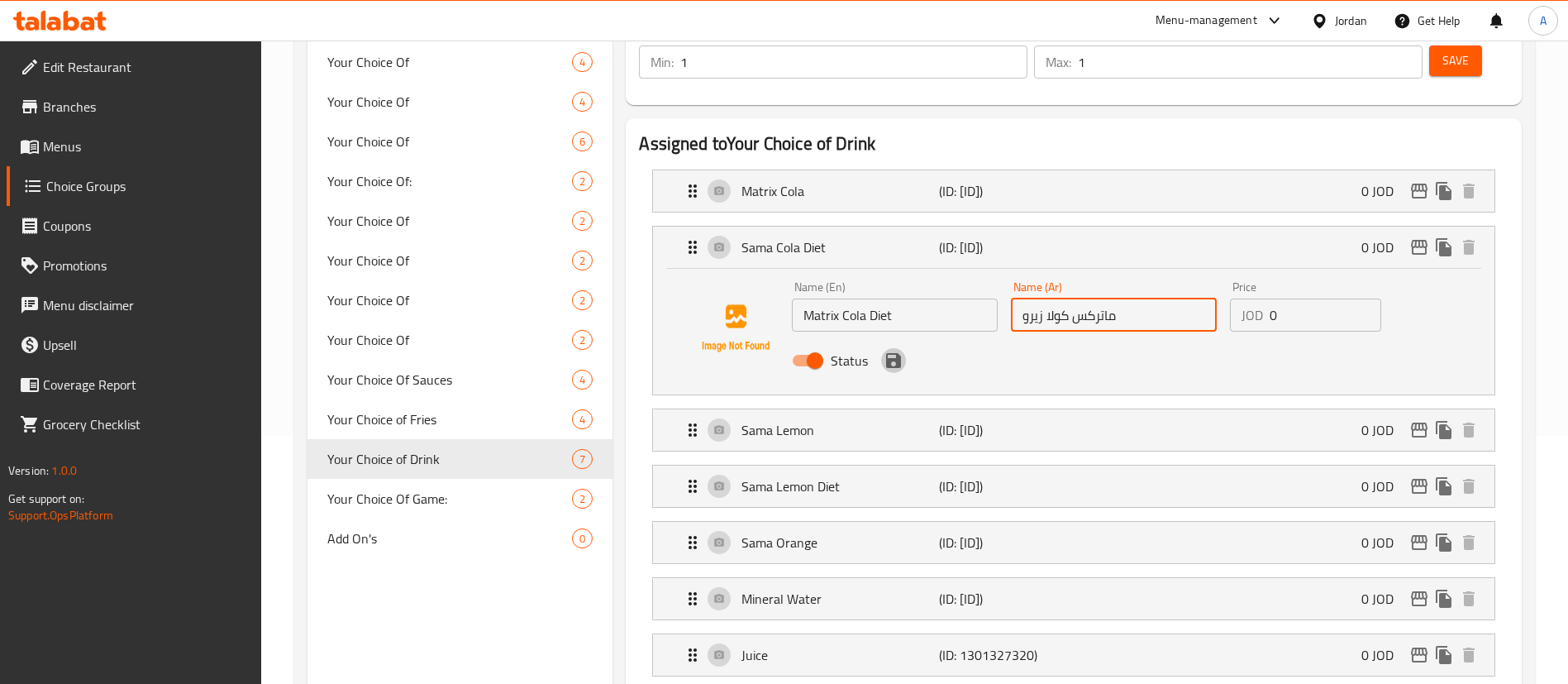 click 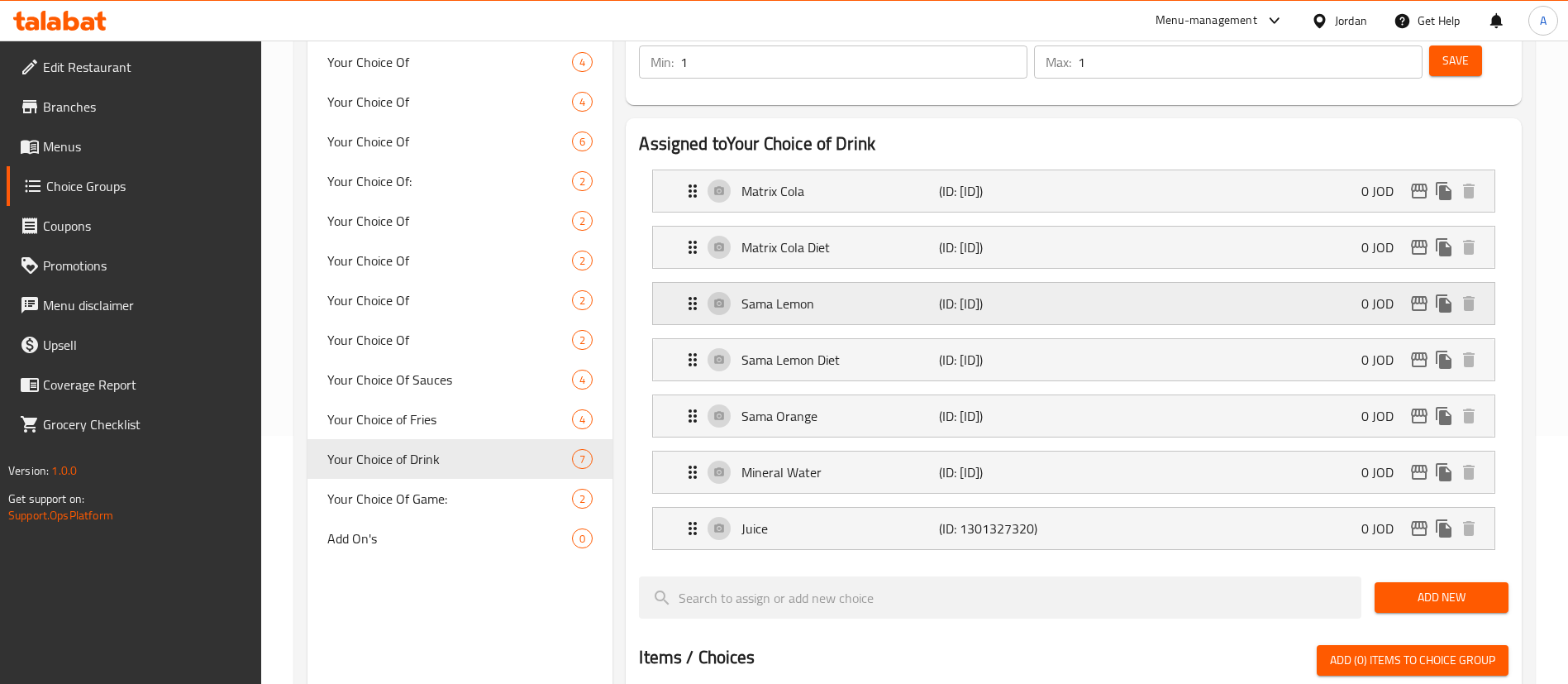 click on "Sama Lemon (ID: 1301327316) 0 JOD" at bounding box center (1079, 304) 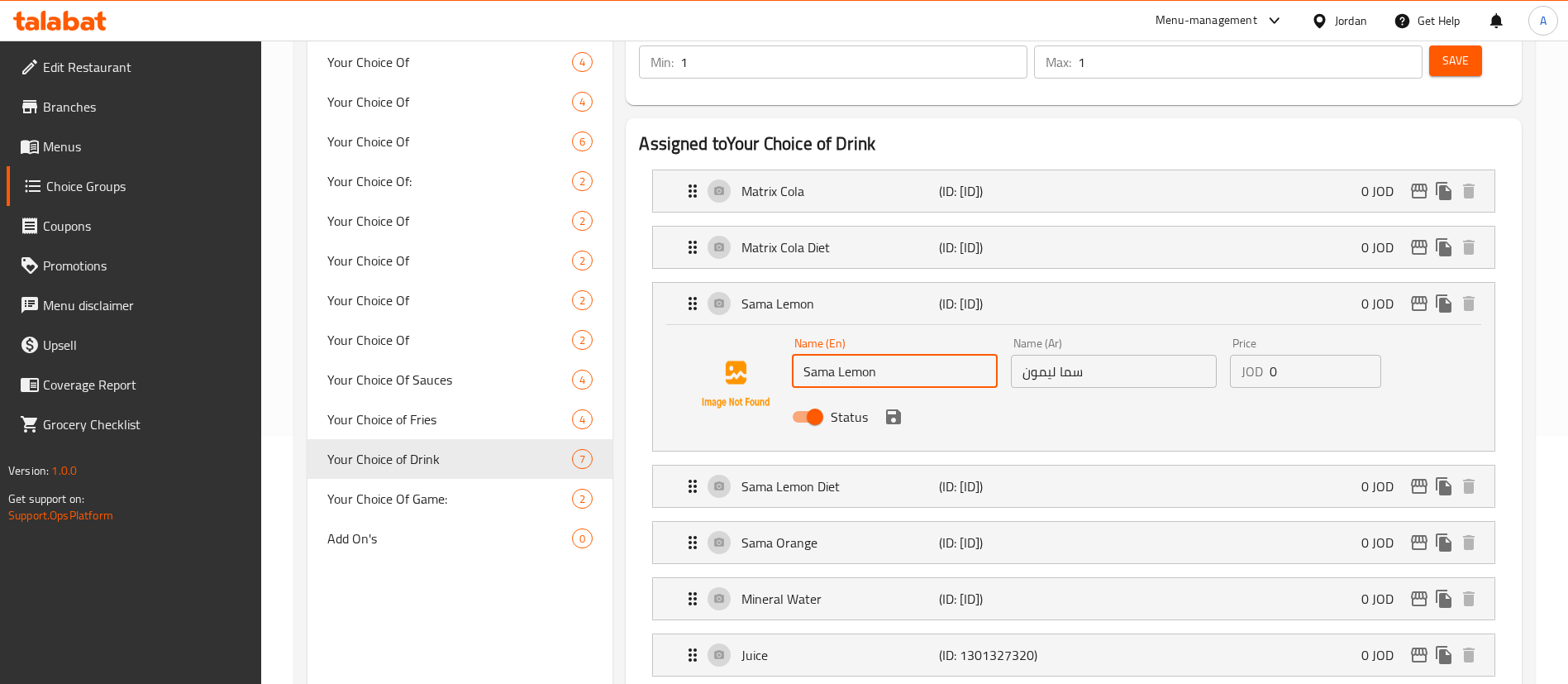 drag, startPoint x: 908, startPoint y: 323, endPoint x: 670, endPoint y: 331, distance: 238.13442 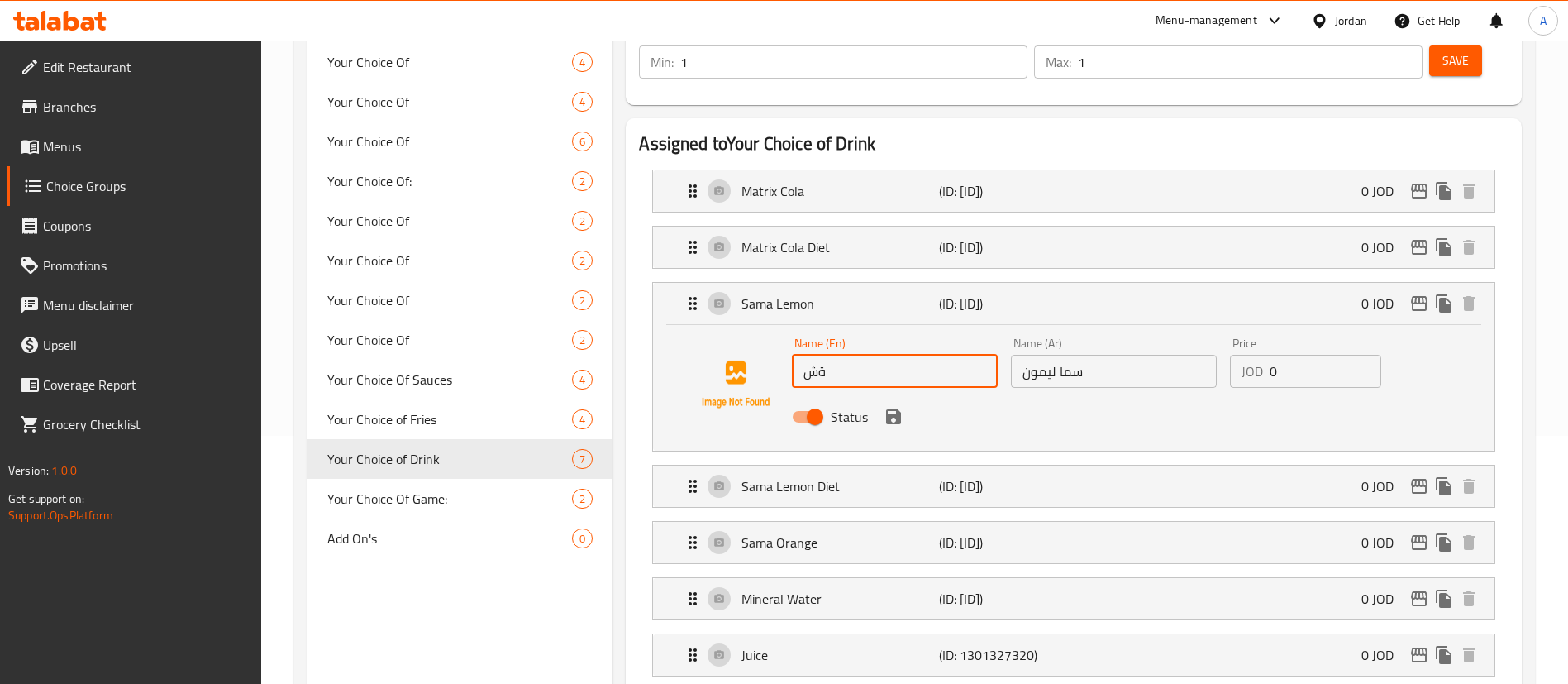 type on "ة" 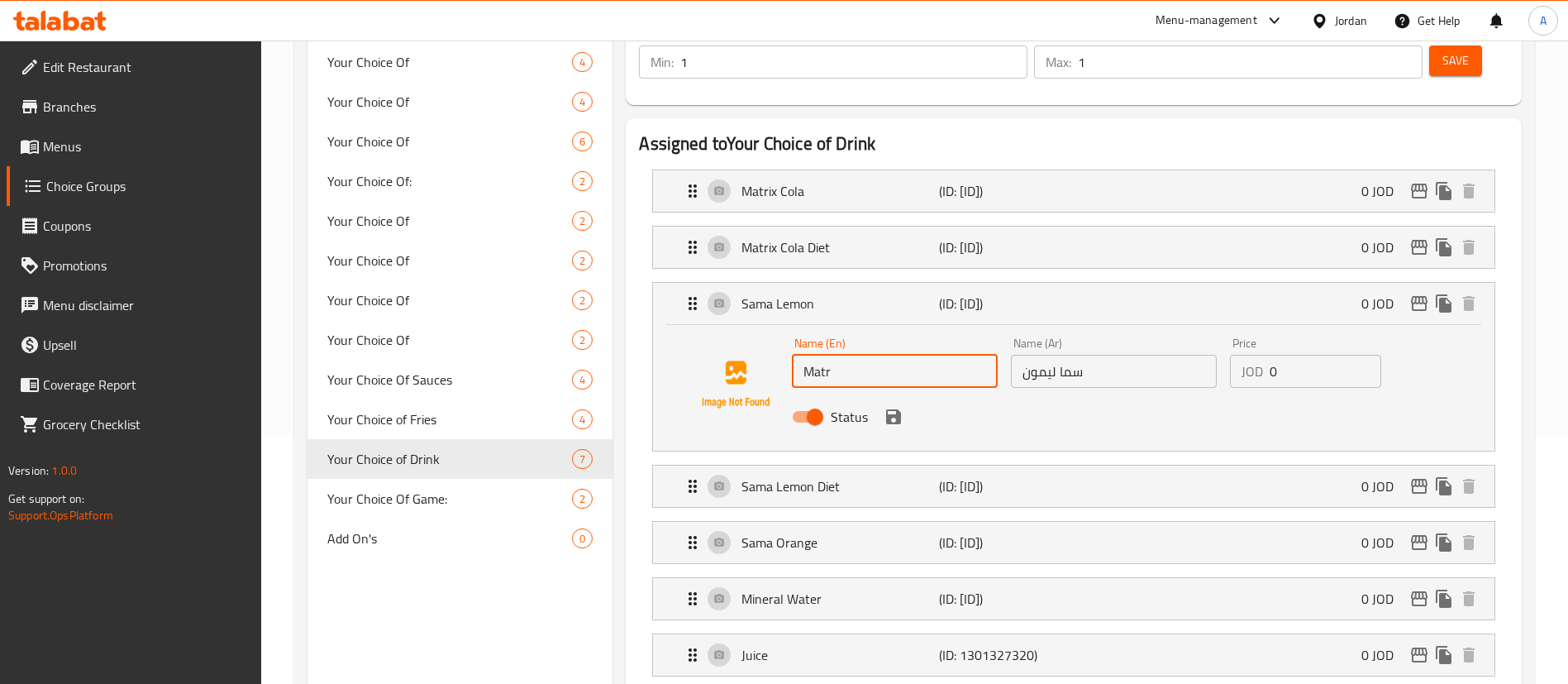 type on "Matrix Up" 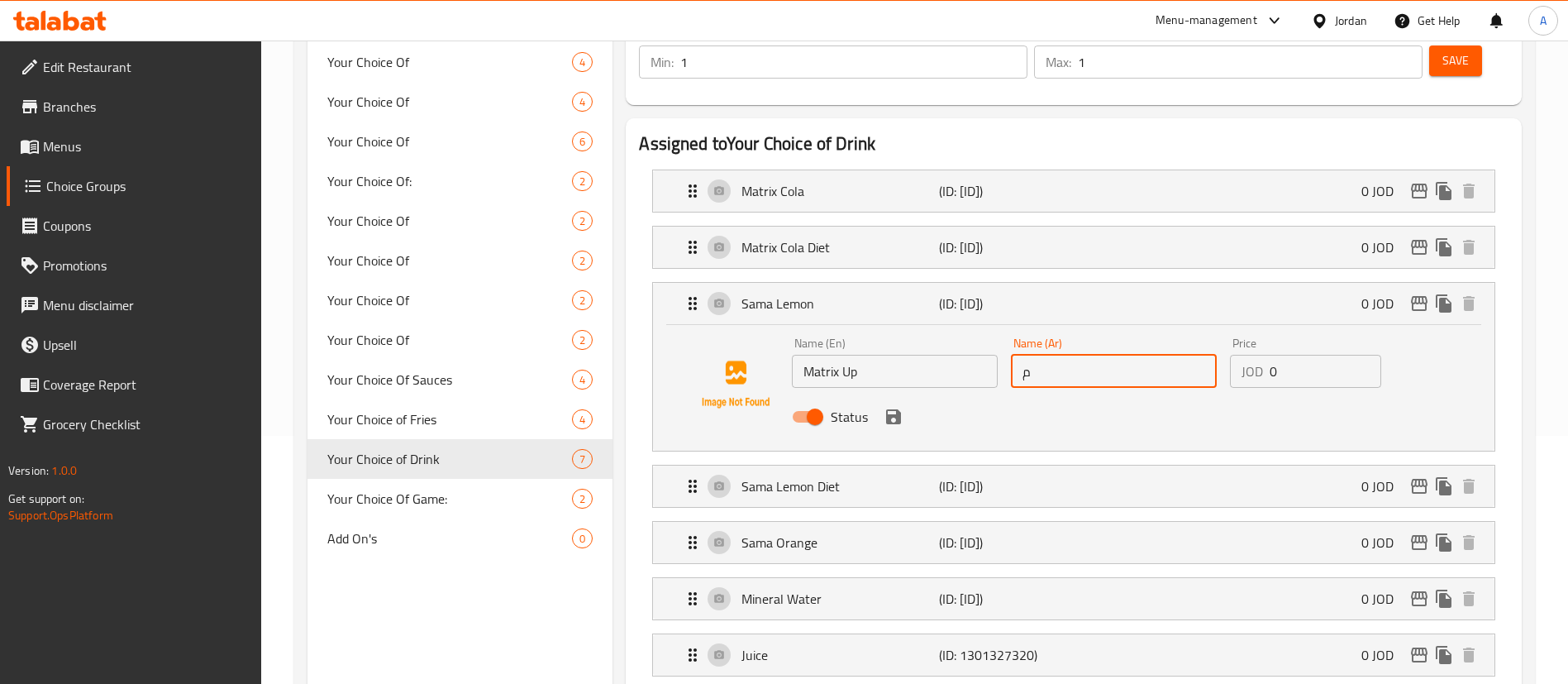 type on "ماتركس اب" 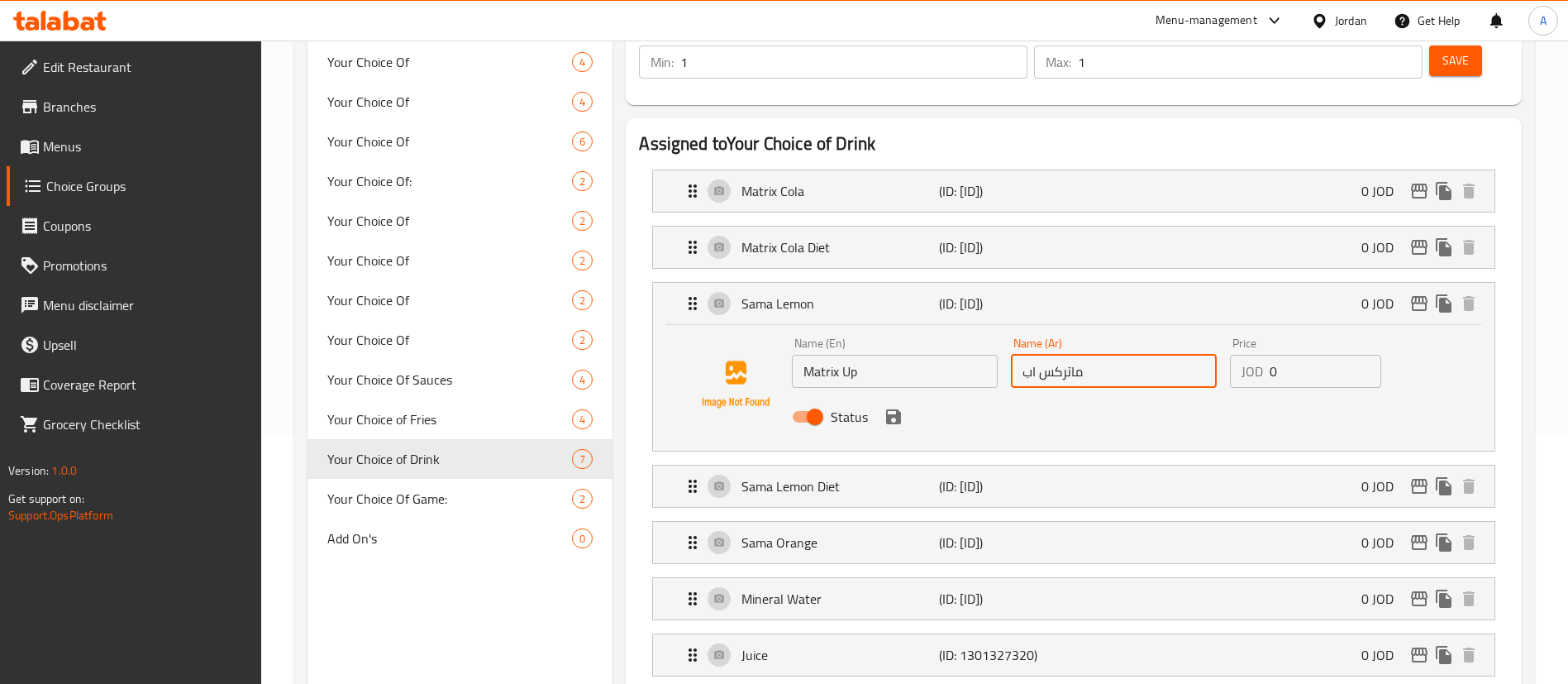 click 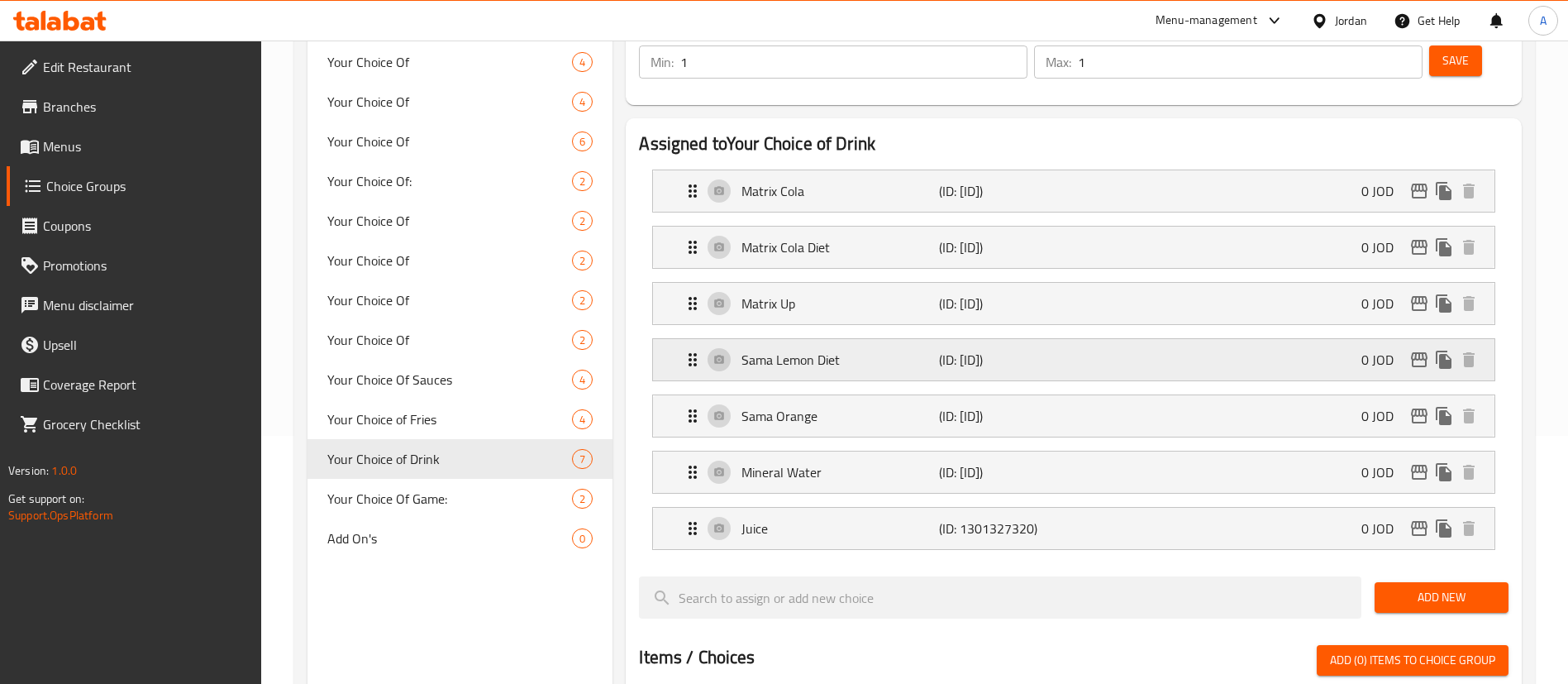 click on "Sama Lemon Diet (ID: 1301327317) 0 JOD" at bounding box center [1079, 360] 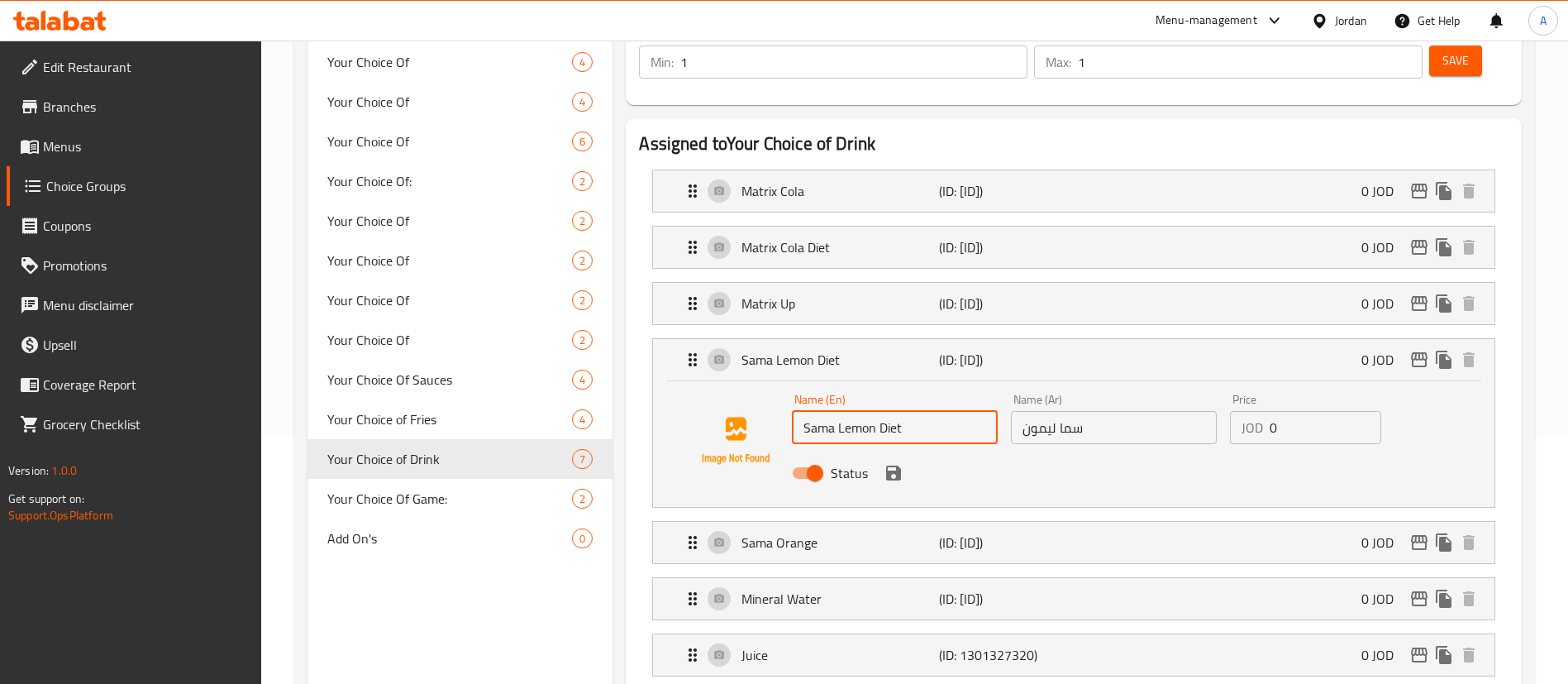 click on "Choice Groups Your Choice Of 4 Your Choice Of 4 Your Choice Of 6 Your Choice Of: 2 Your Choice Of 2 Your Choice Of 2 Your Choice Of 2 Your Choice Of 2 Your Choice Of Sauces 4 Your Choice of Fries 4 Your Choice of Drink 7 Your Choice Of Game: 2 Add On's 0 Your Choice of Drink (ID: 812321) Your Choice of Drink ​ اختيارك من المشروب ​ Min: 1 ​ Max: 1 ​ Save Assigned to  Your Choice of Drink Matrix Cola (ID: 1301327314) 0 JOD Name (En) Matrix Cola Name (En) Name (Ar) ماتركس كولا Name (Ar) Price JOD 0 Price Status Matrix Cola Diet (ID: 1301327315) 0 JOD Name (En) Matrix Cola Diet Name (En) Name (Ar) ماتركس كولا زيرو Name (Ar) Price JOD 0 Price Status Matrix Up (ID: 1301327316) 0 JOD Name (En) Matrix Up Name (En) Name (Ar) ماتركس اب Name (Ar) Price JOD 0 Price Status Sama Lemon Diet (ID: 1301327317) 0 JOD Name (En) Sama Lemon Diet Name (En) Name (Ar) سما ليمون Name (Ar) Price JOD 0 Price Status Sama Orange (ID: 1301327318) 0 JOD Name (En) Sama Orange 0" at bounding box center [917, 650] 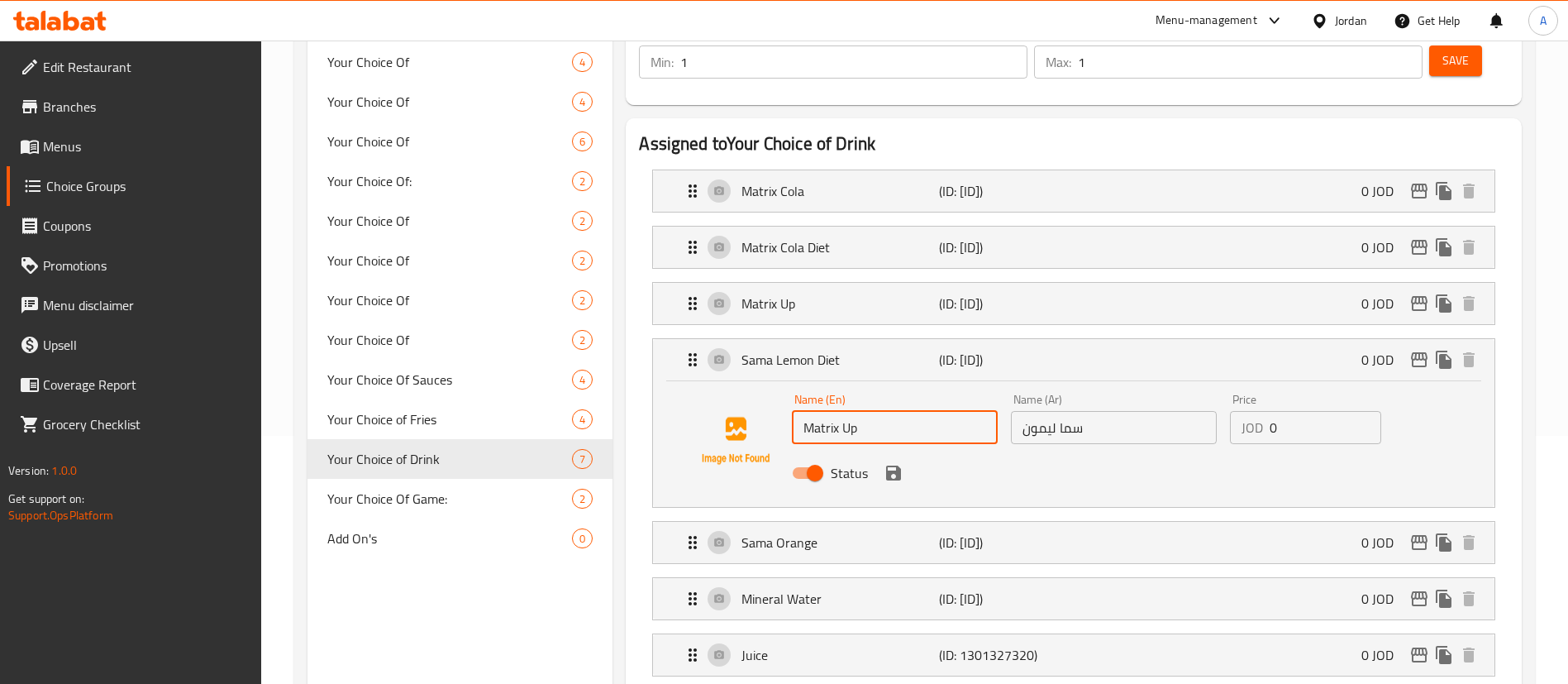 type on "Matrix Up Zero" 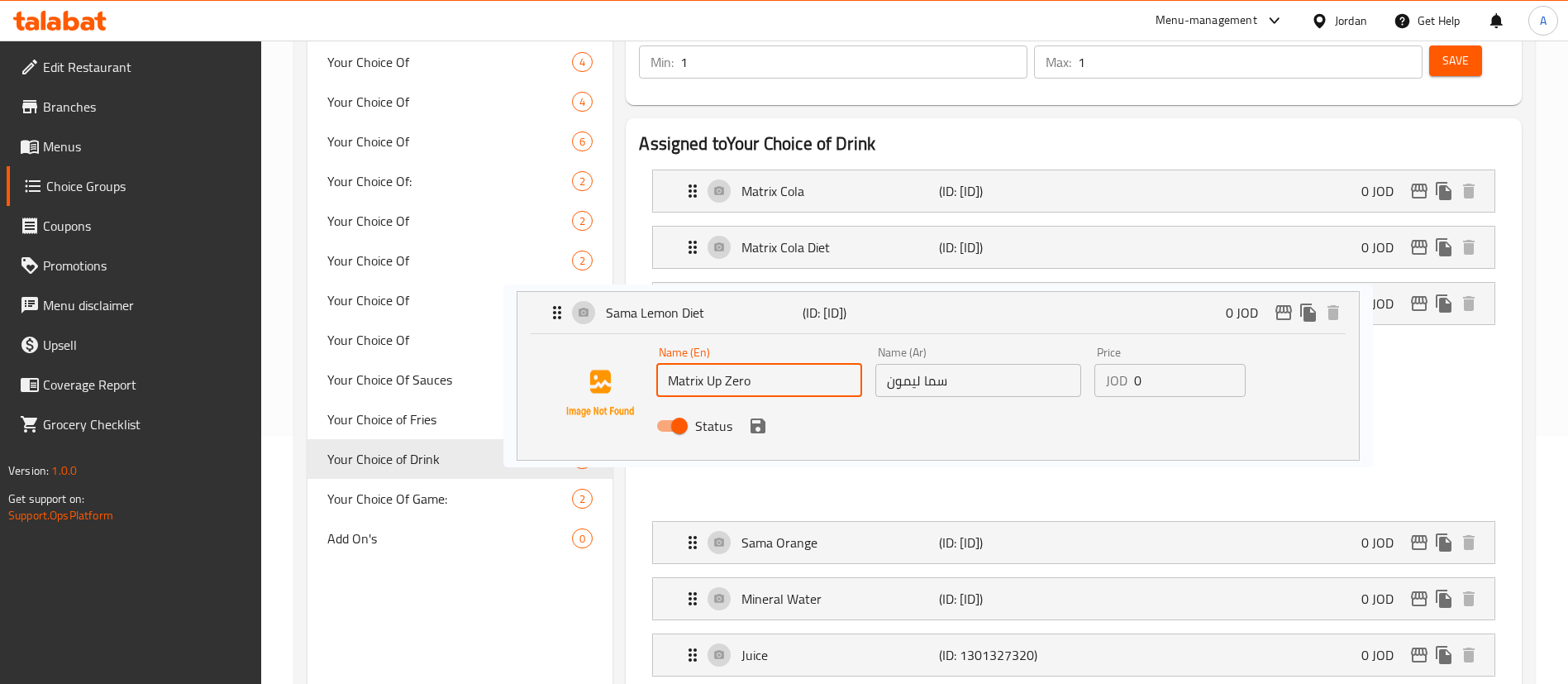 drag, startPoint x: 952, startPoint y: 399, endPoint x: 1040, endPoint y: 393, distance: 88.20431 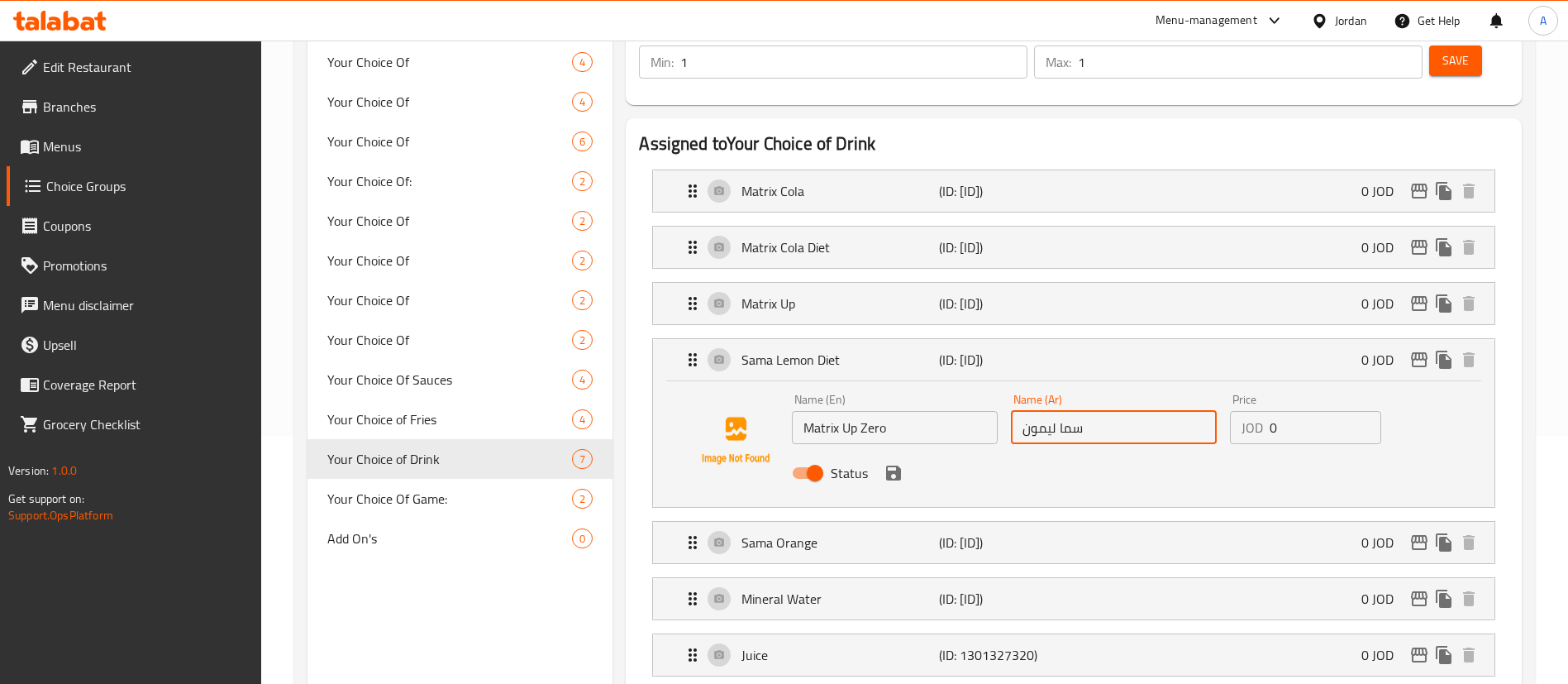 click on "سما ليمون" at bounding box center [1113, 428] 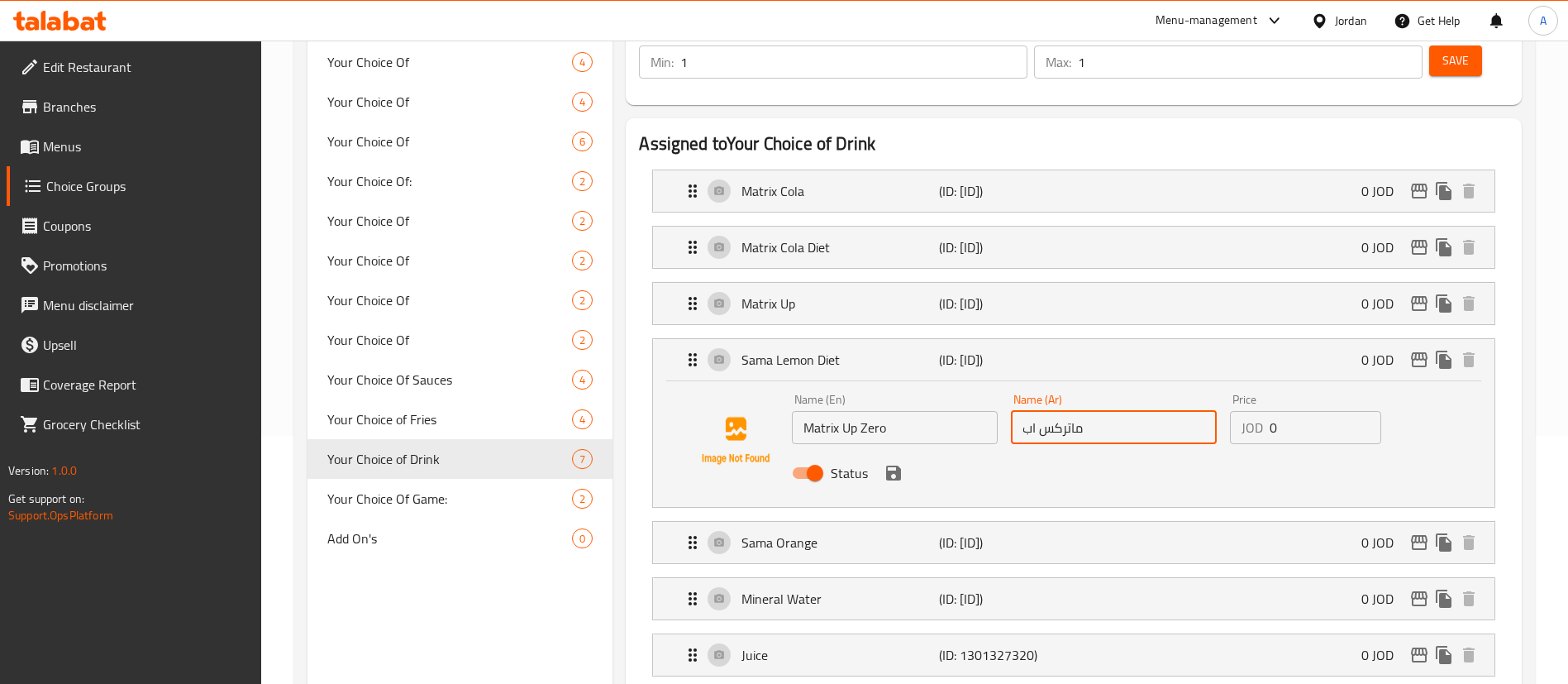 type on "ماتركس اب زيرو" 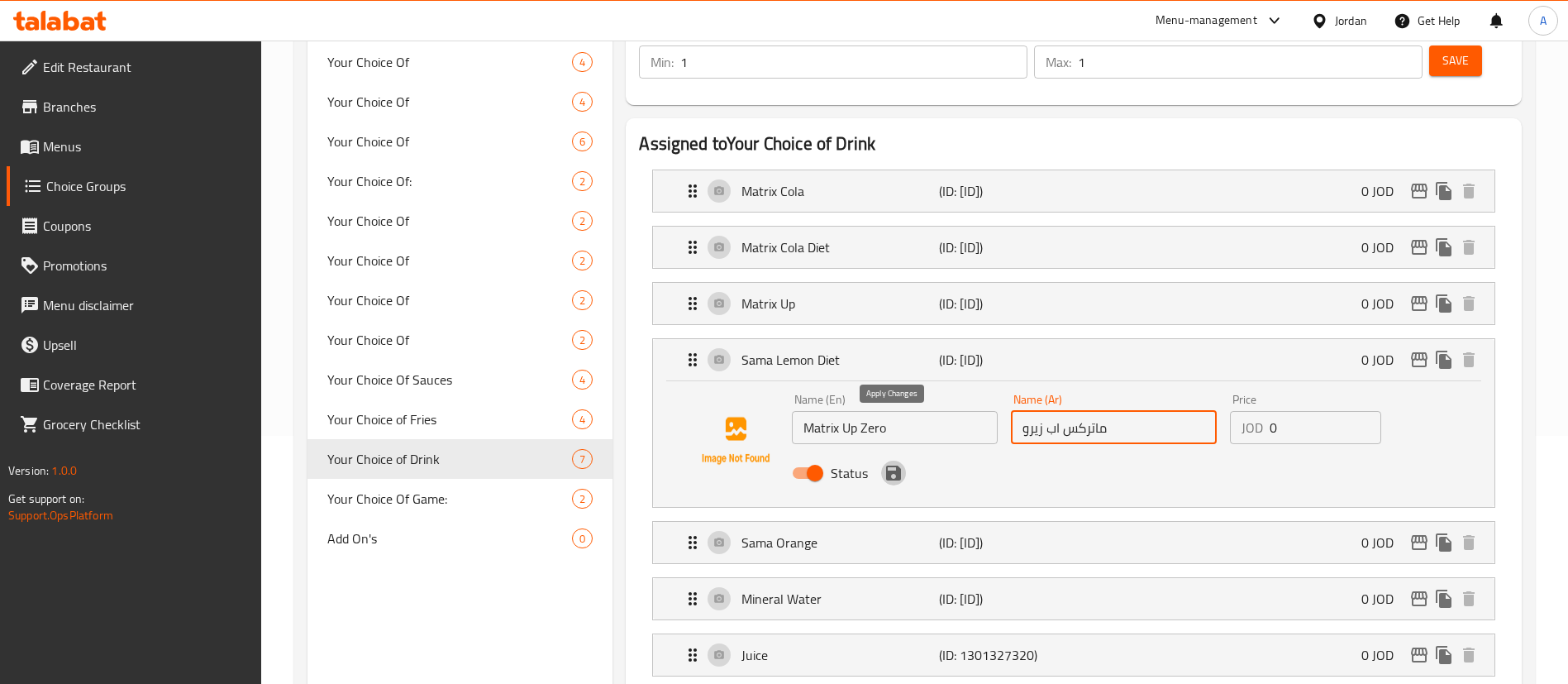 click 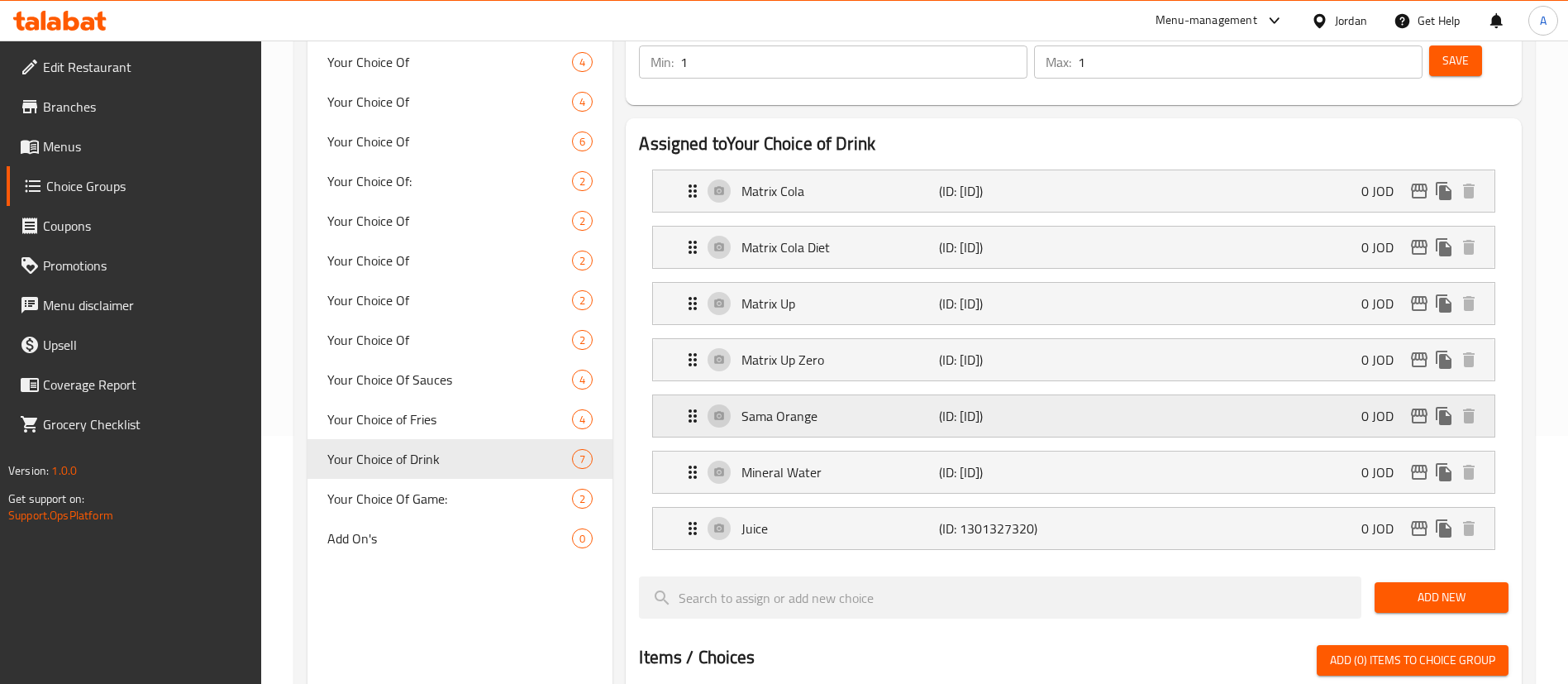 click on "Sama Orange" at bounding box center (840, 416) 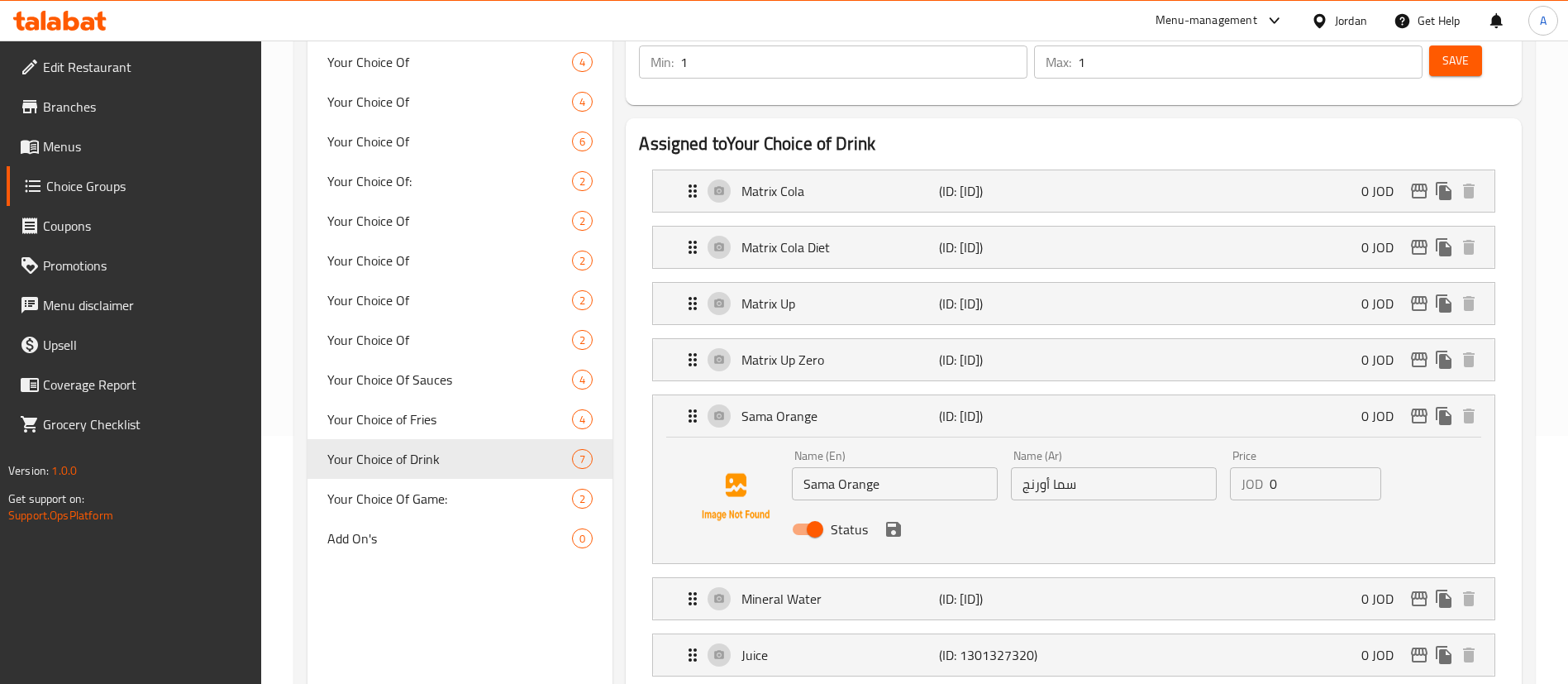 drag, startPoint x: 920, startPoint y: 436, endPoint x: 606, endPoint y: 447, distance: 314.1926 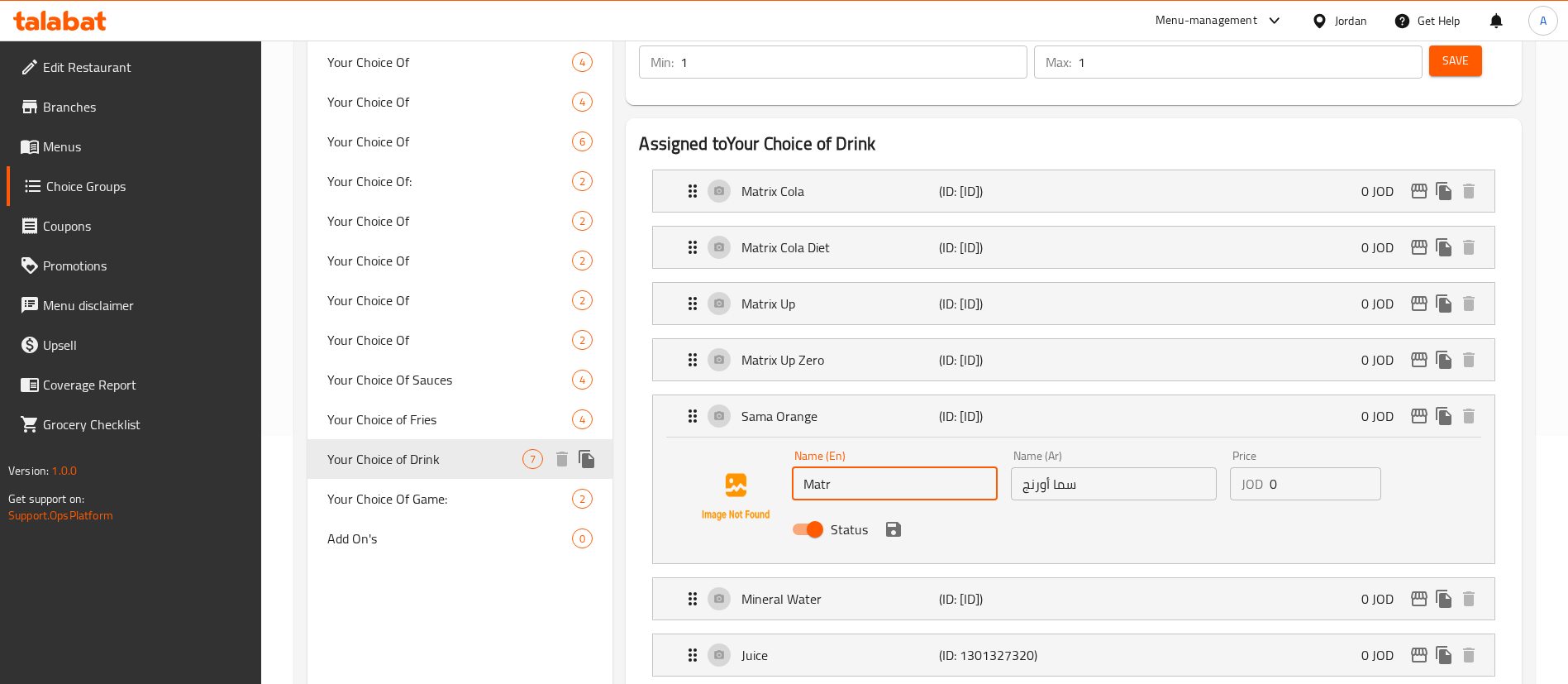type on "Matrix Orange" 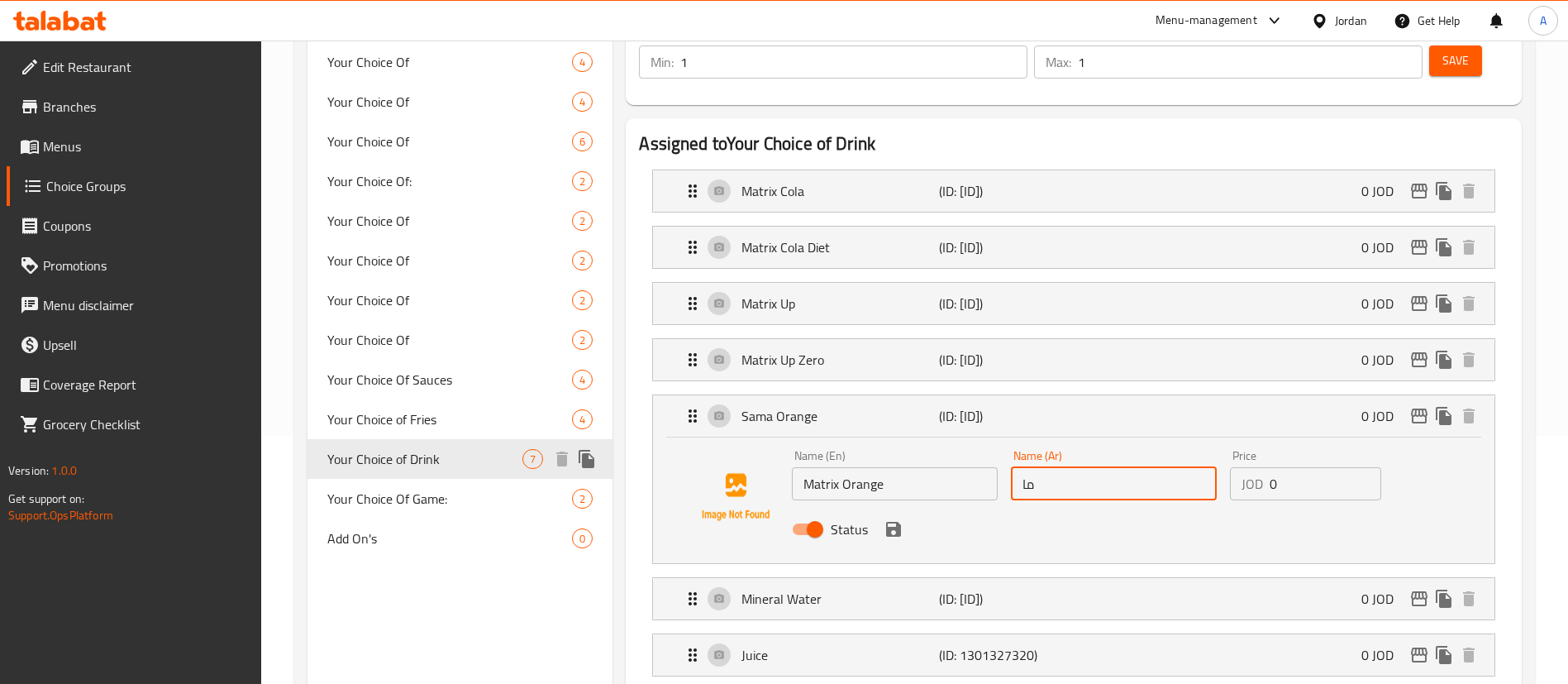 type on "ماتركس برتقال" 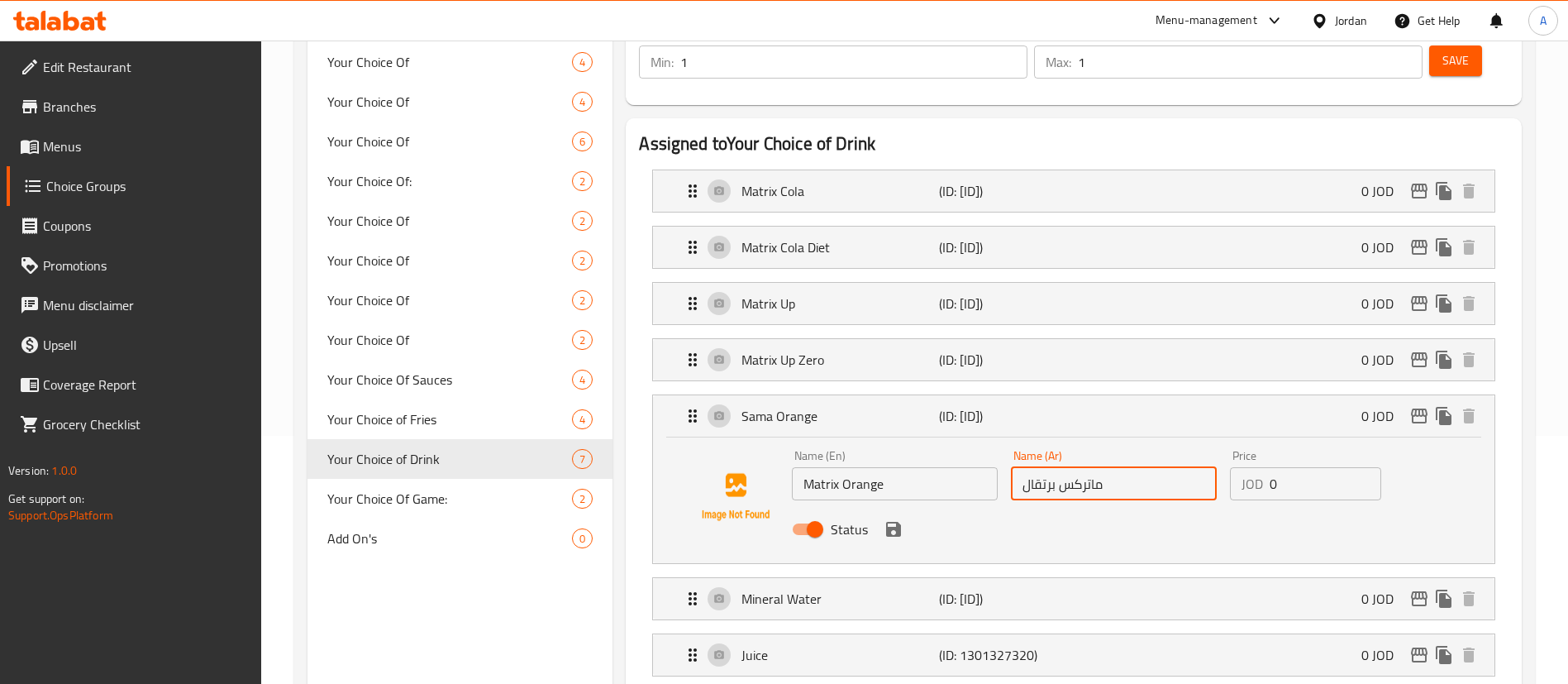 click 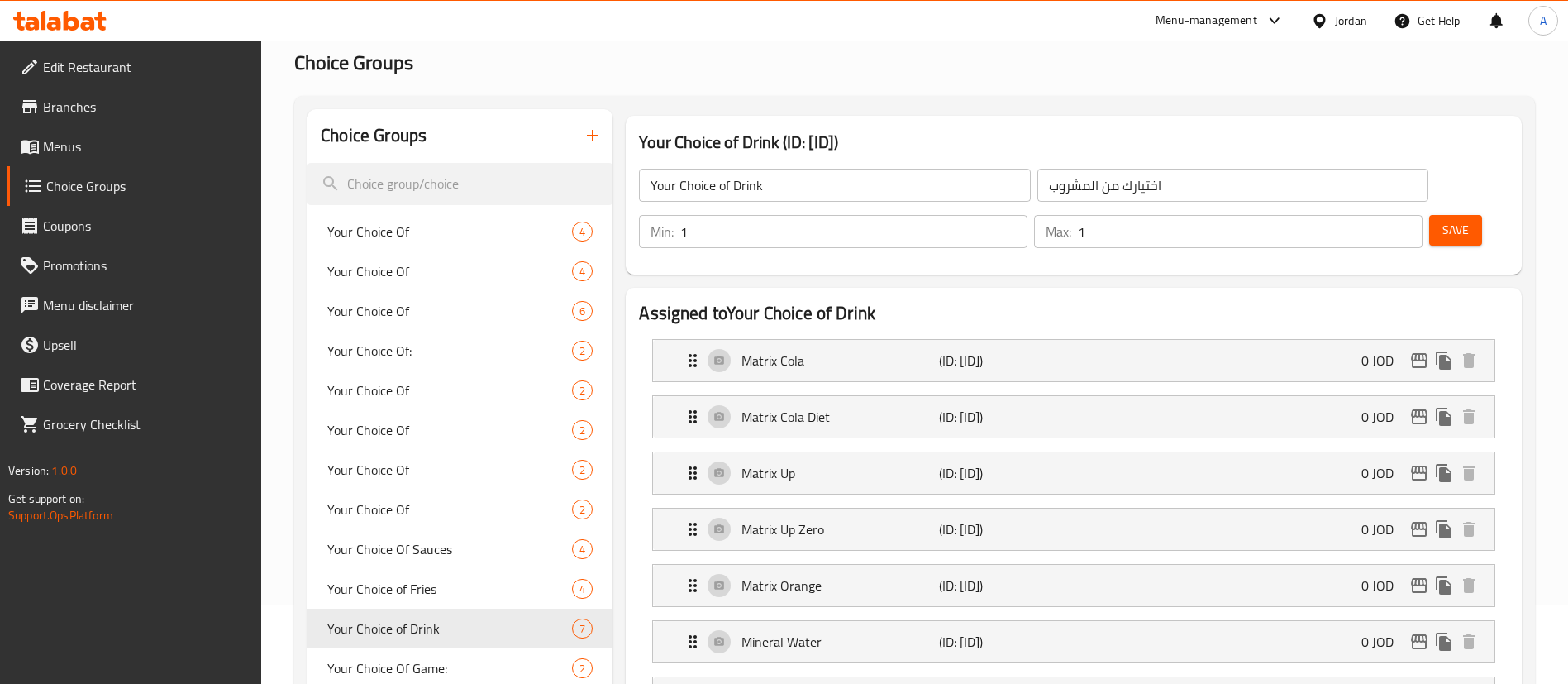 scroll, scrollTop: 0, scrollLeft: 0, axis: both 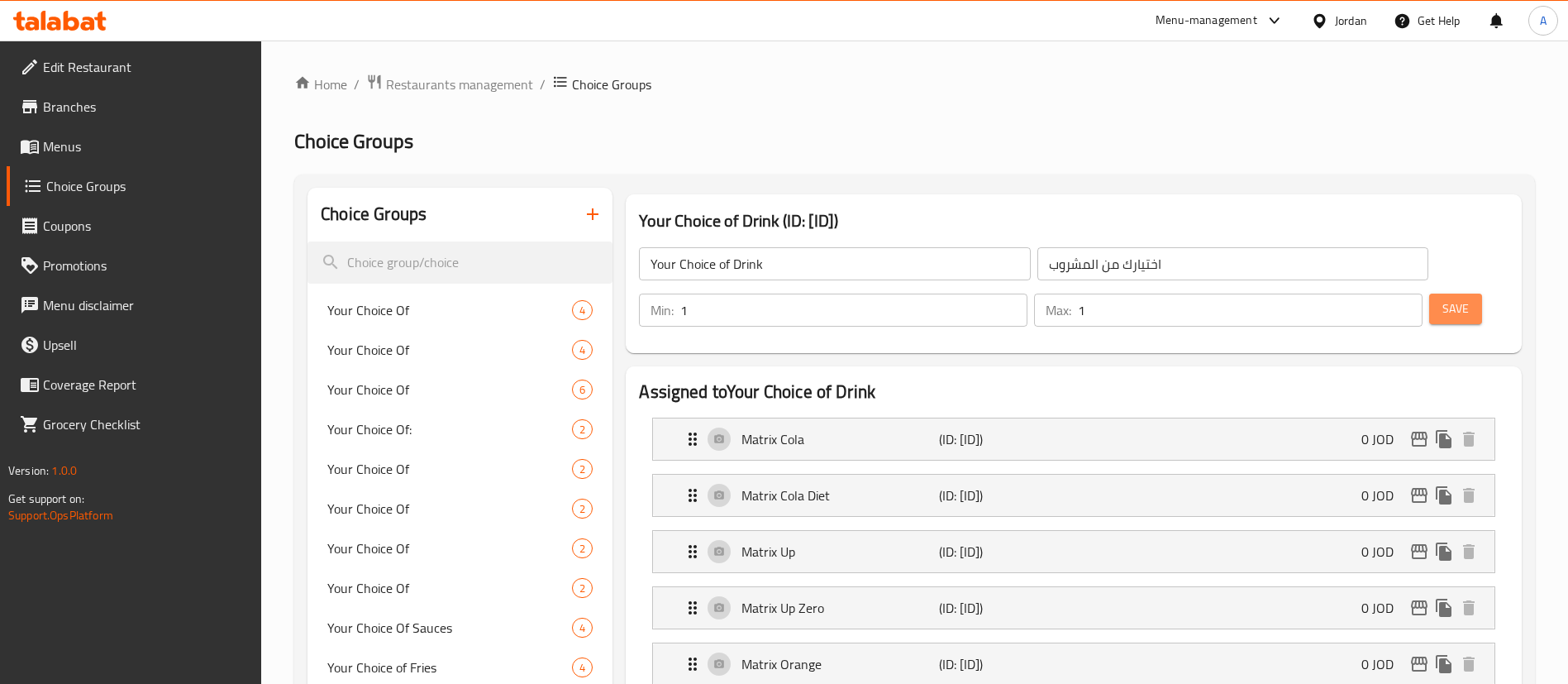 click on "Save" at bounding box center [1456, 309] 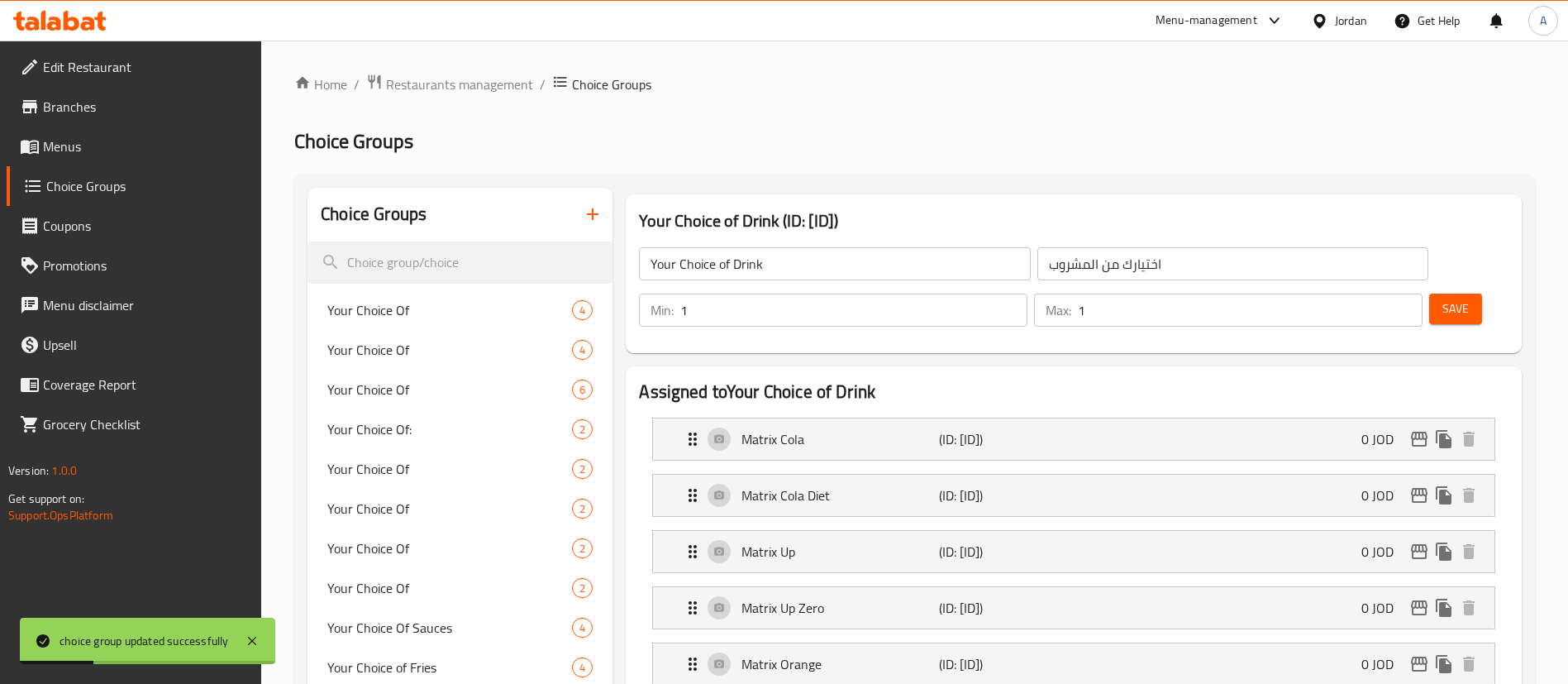 click on "Menus" at bounding box center (145, 146) 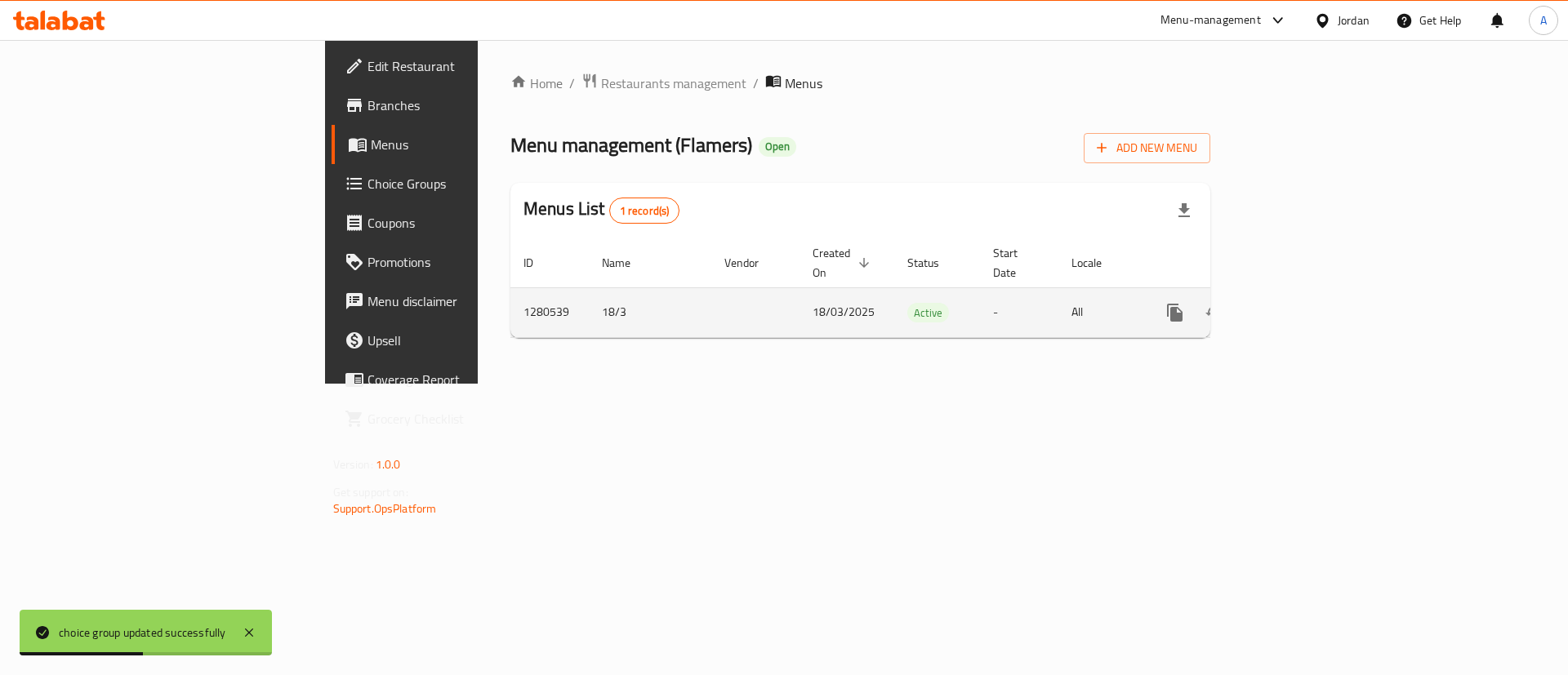 click 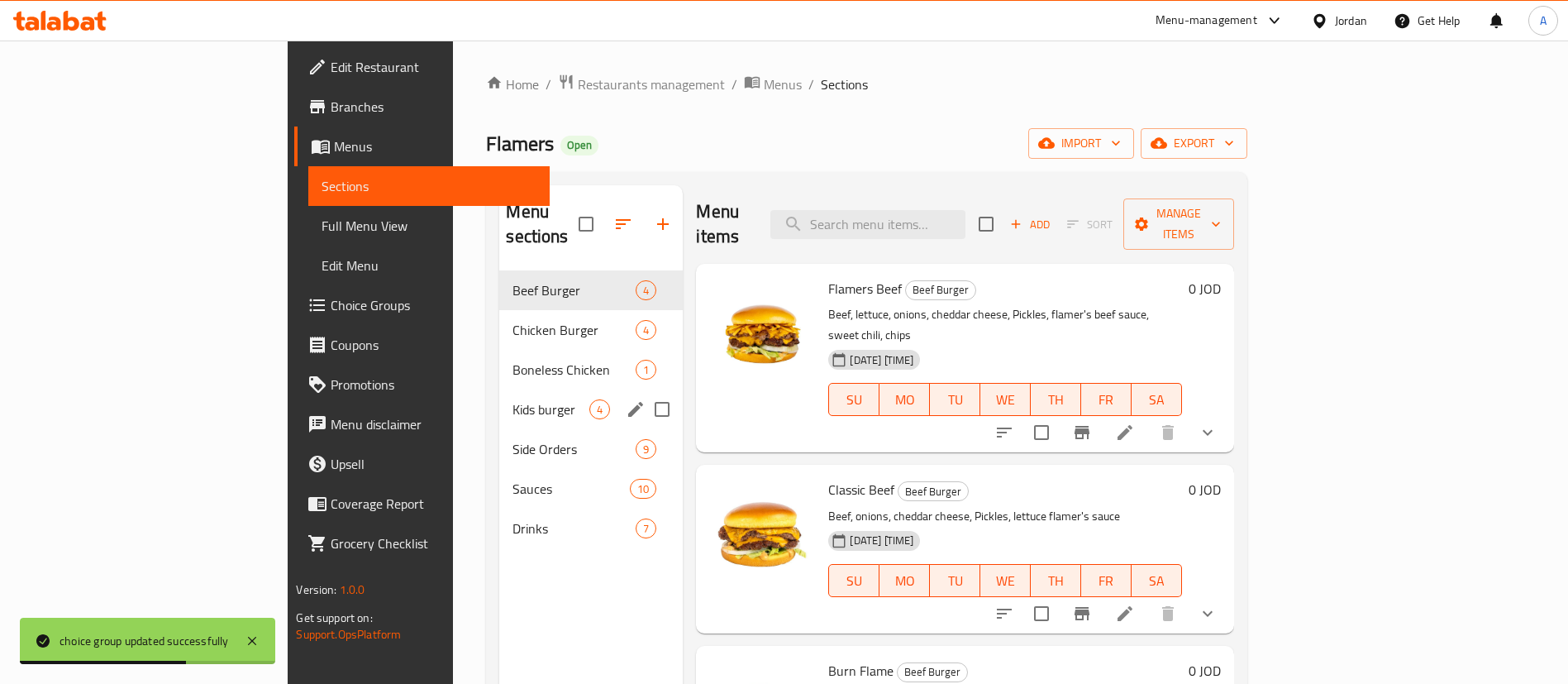 click on "Kids burger  4" at bounding box center (591, 409) 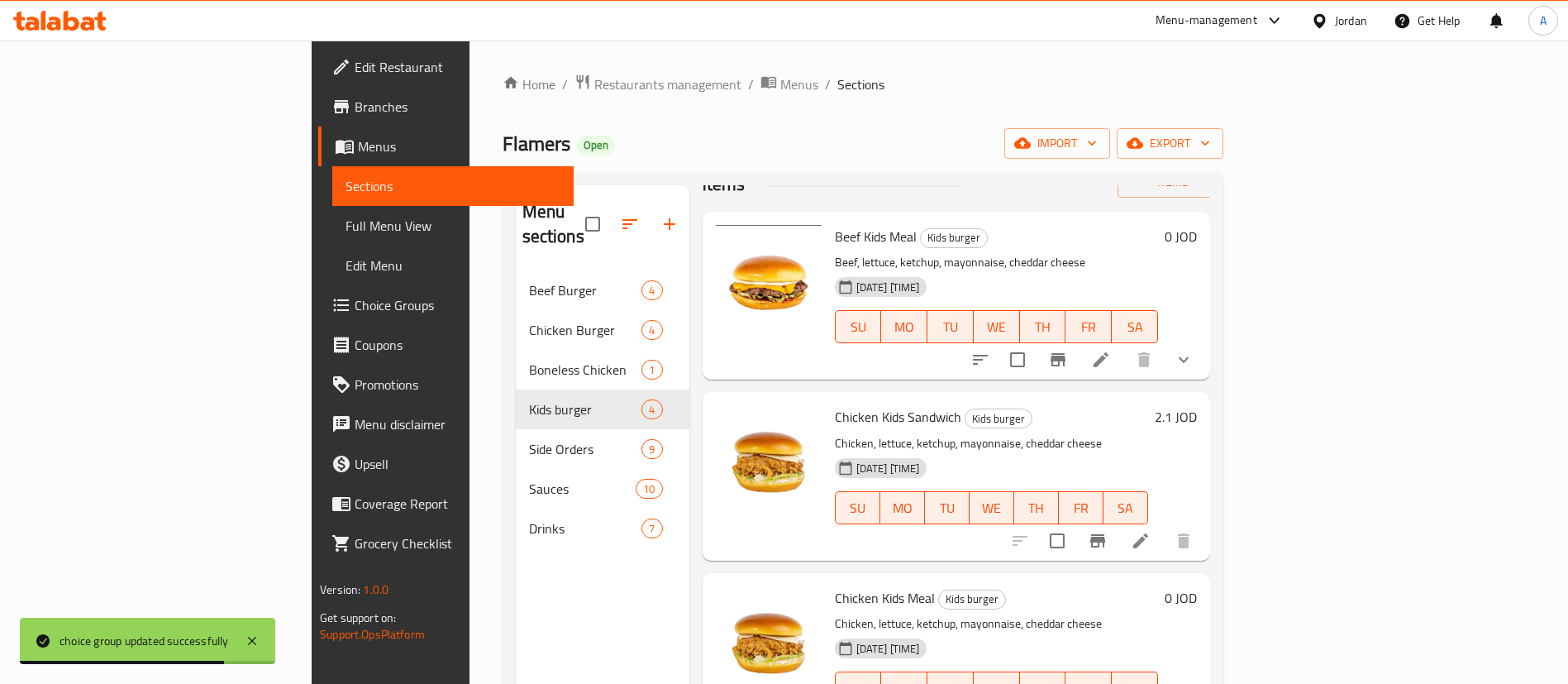 scroll, scrollTop: 80, scrollLeft: 0, axis: vertical 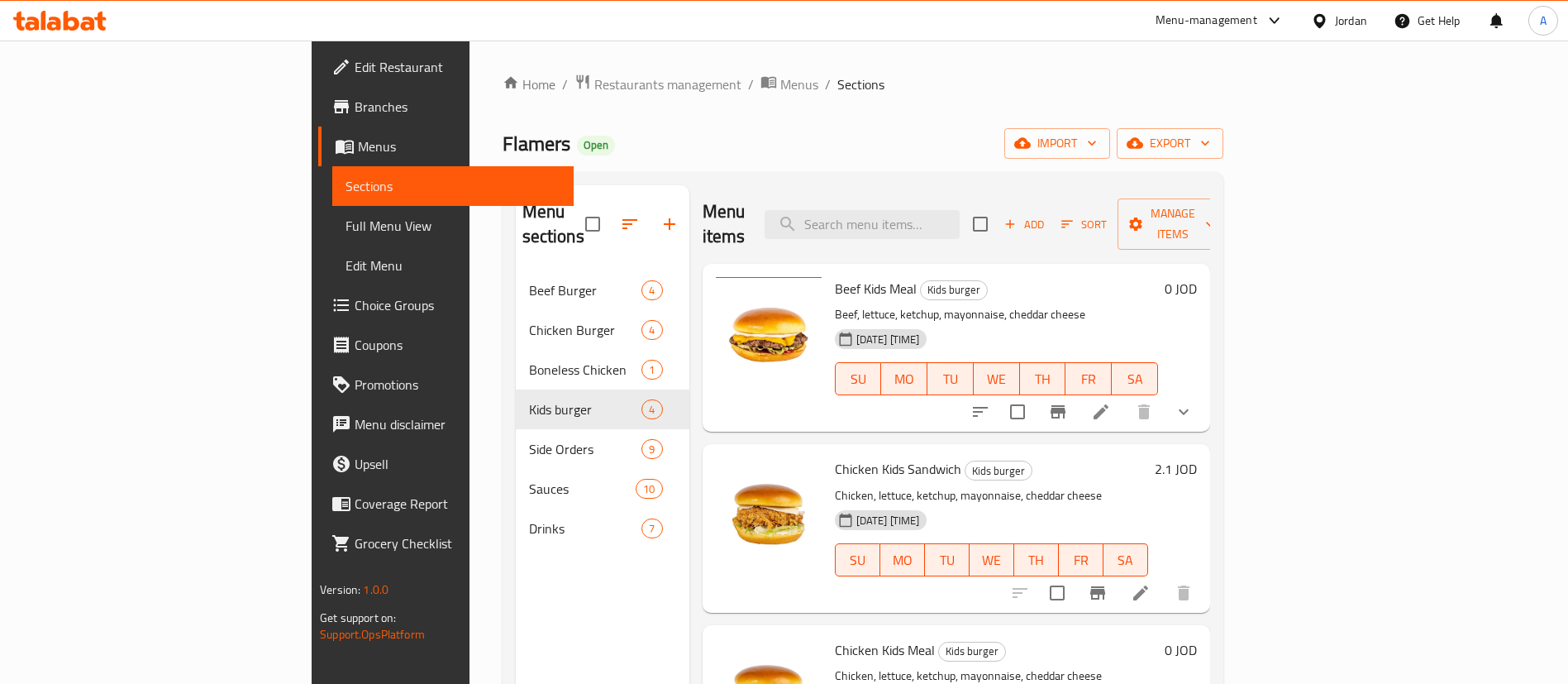 click 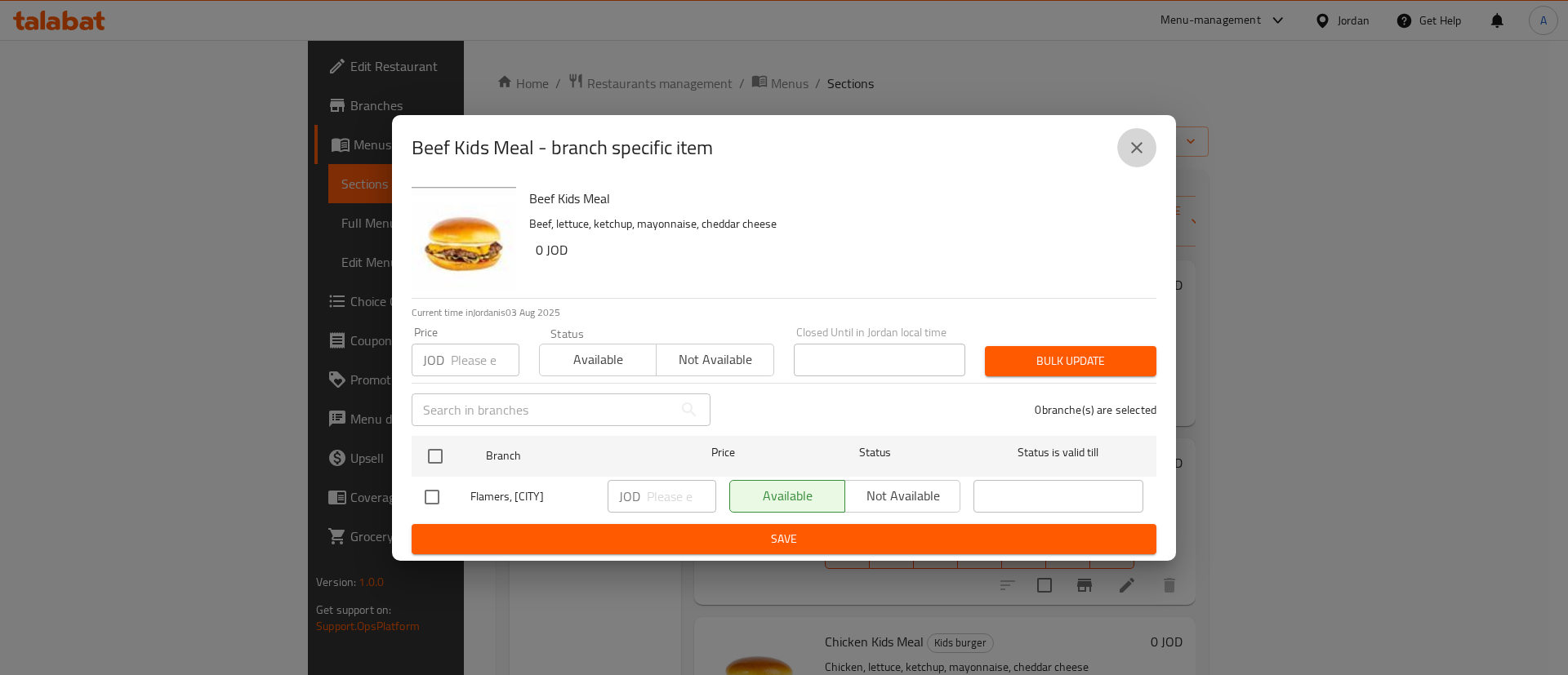 click at bounding box center (1137, 148) 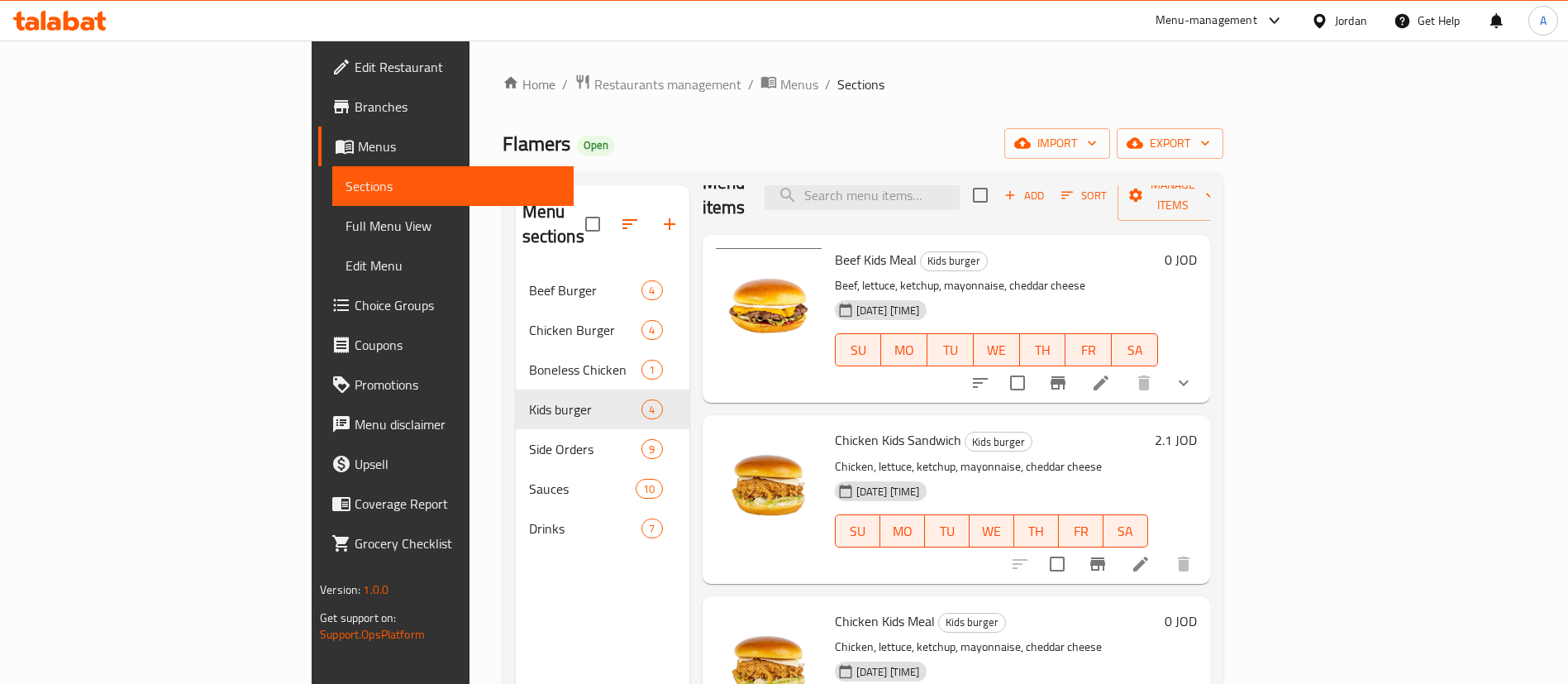 scroll, scrollTop: 80, scrollLeft: 0, axis: vertical 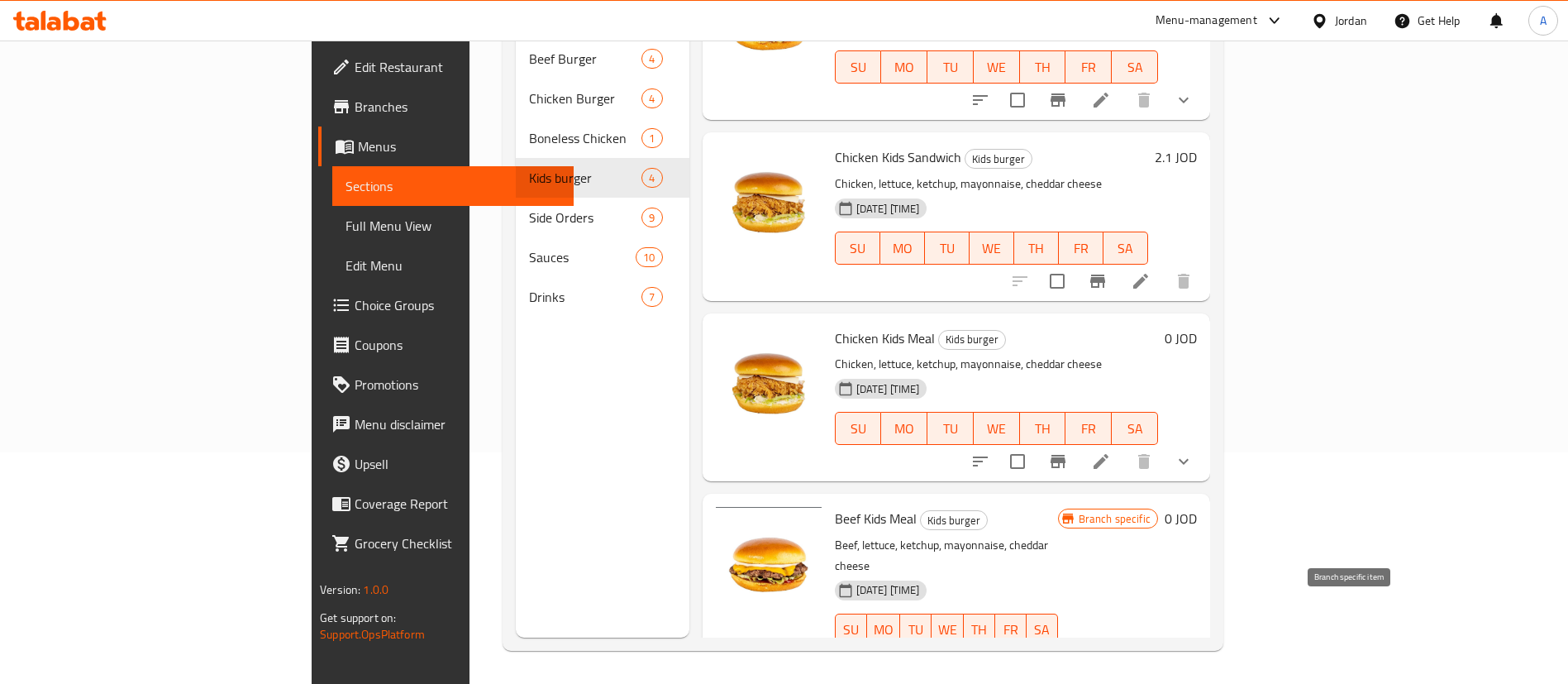 click 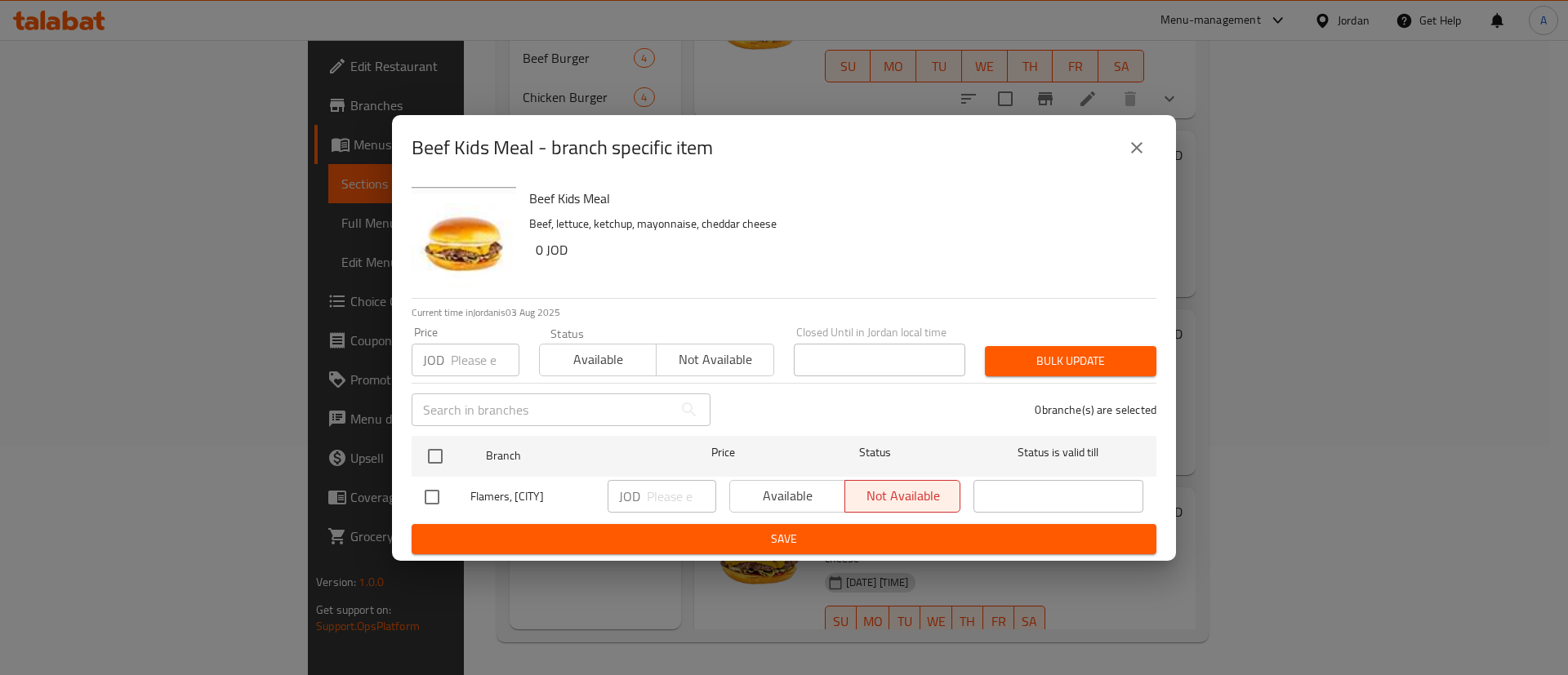 click 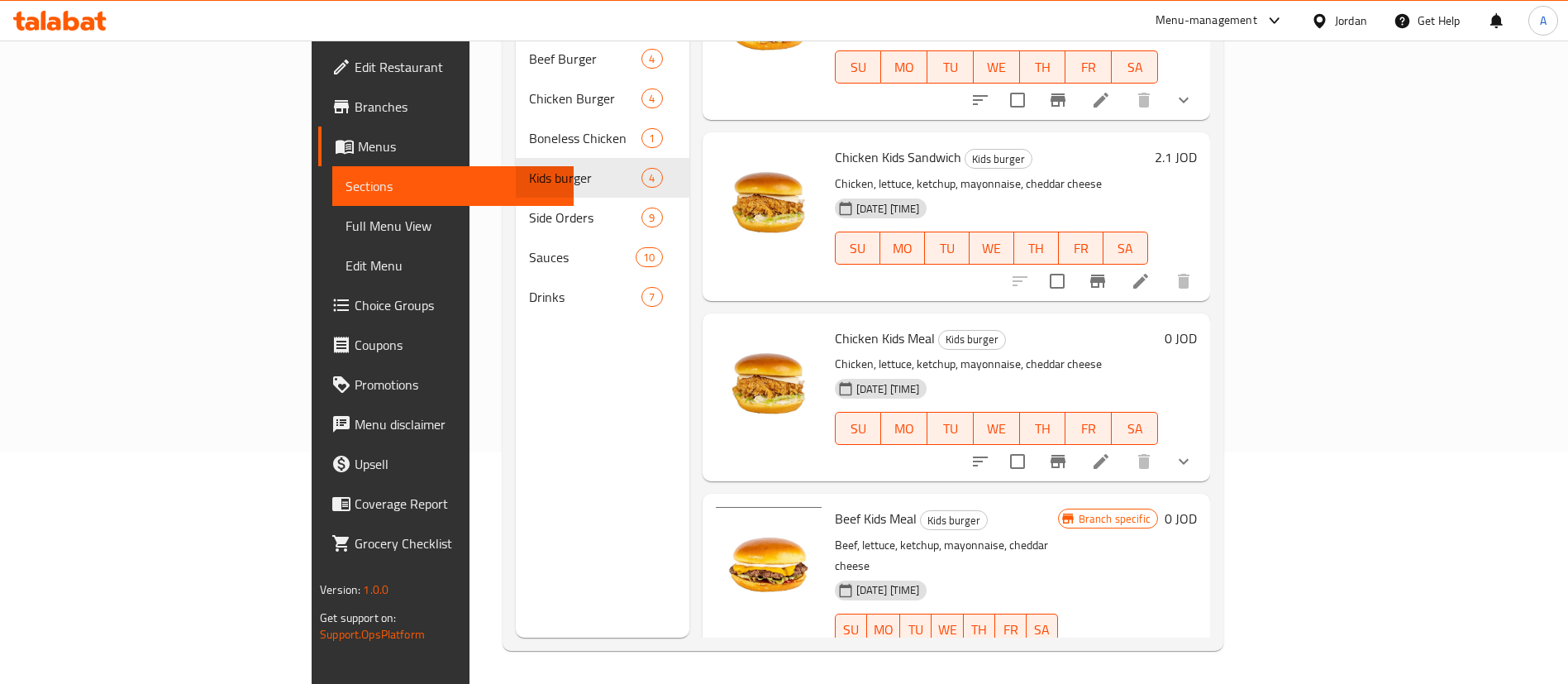 scroll, scrollTop: 0, scrollLeft: 0, axis: both 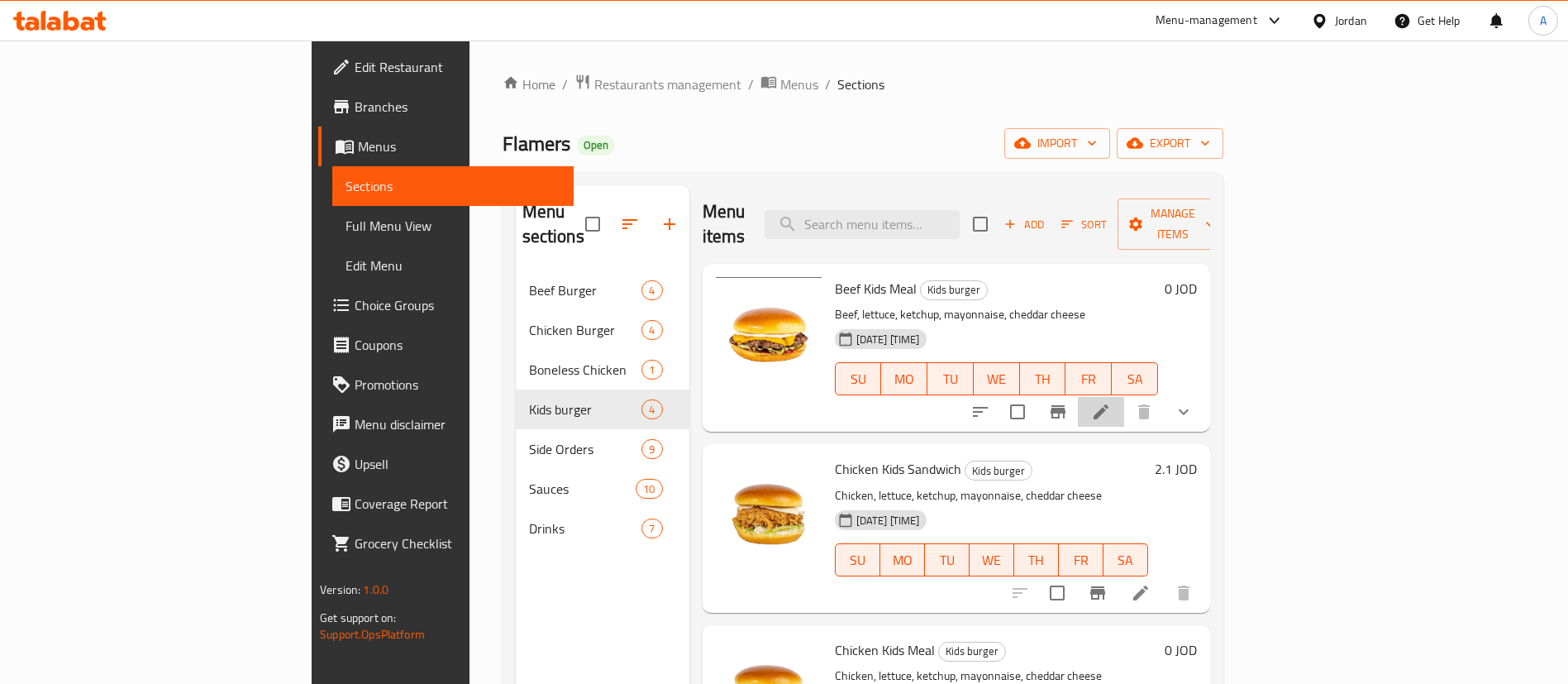 click at bounding box center [1101, 412] 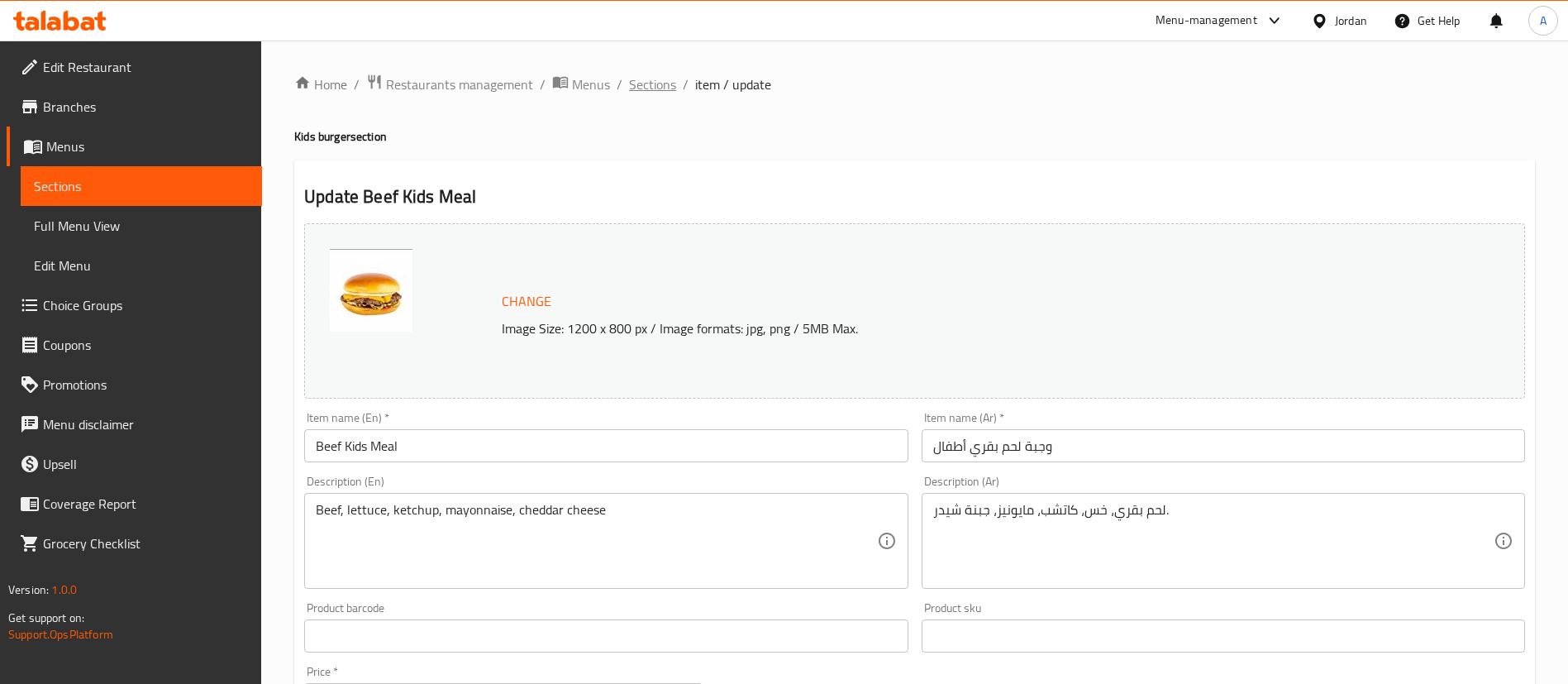 click on "Sections" at bounding box center (652, 84) 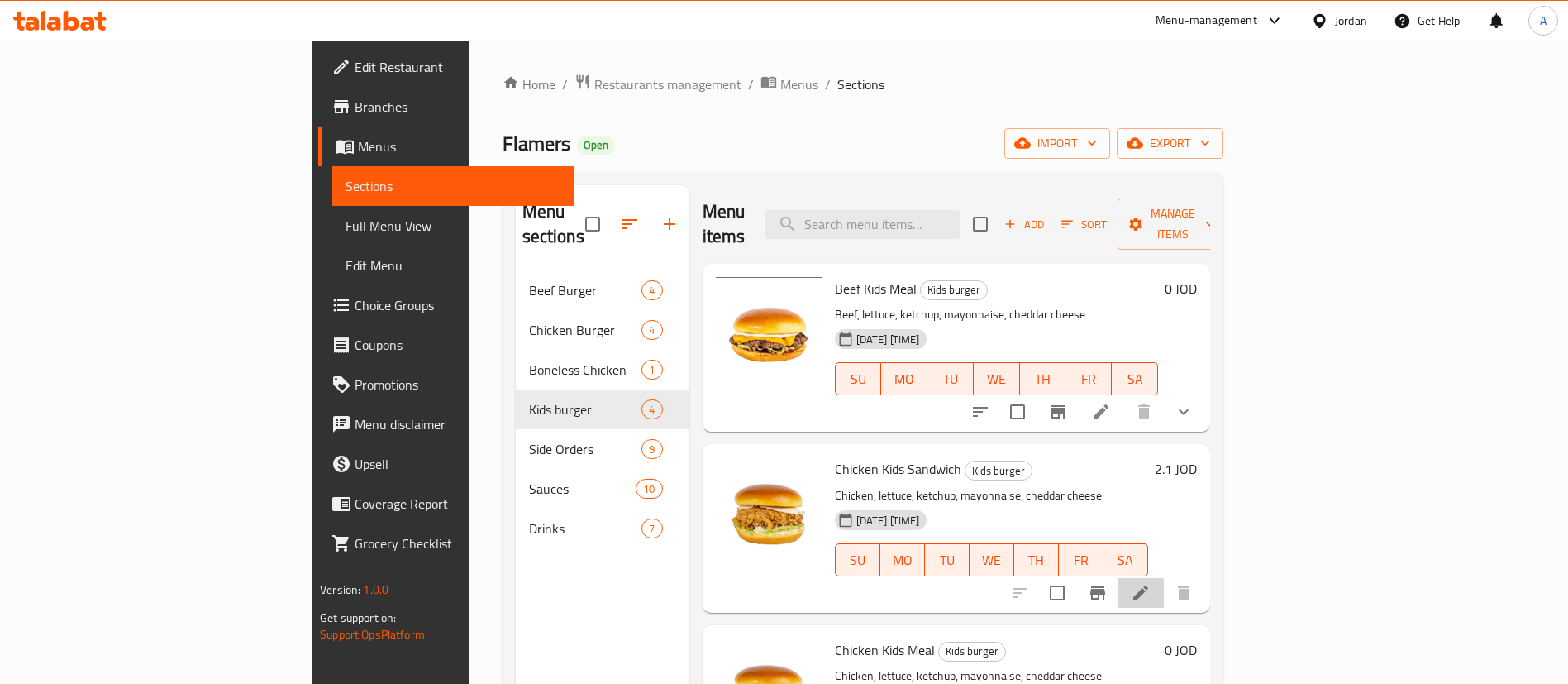 click at bounding box center (1141, 593) 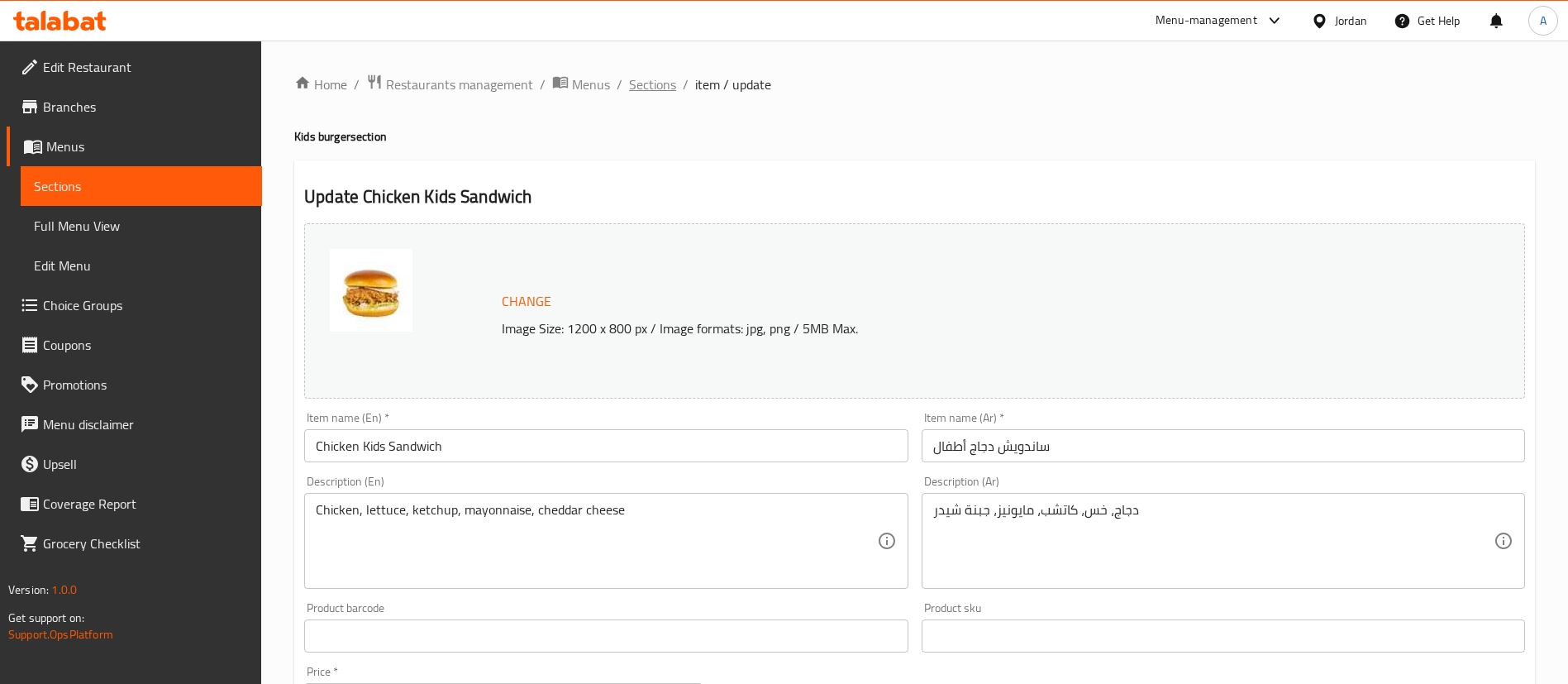click on "Sections" at bounding box center [652, 84] 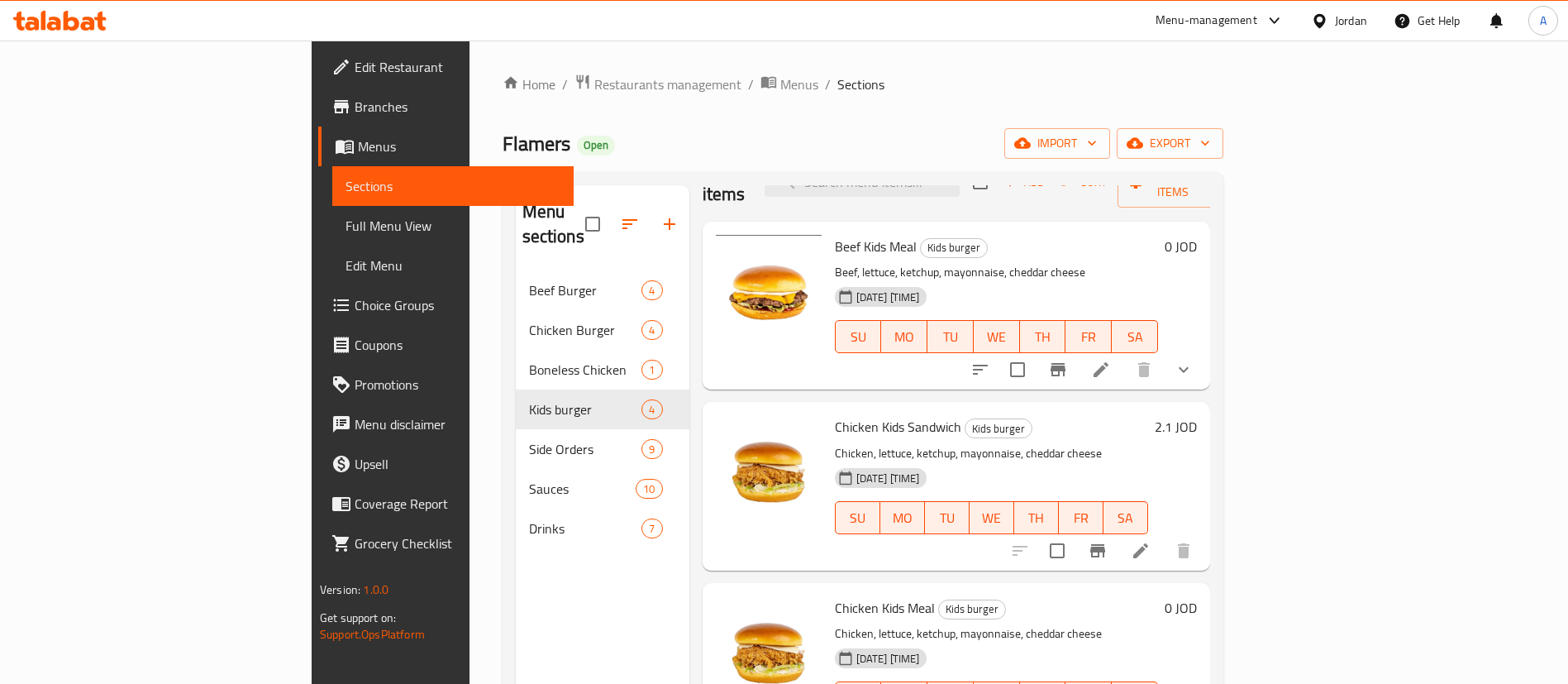 scroll, scrollTop: 80, scrollLeft: 0, axis: vertical 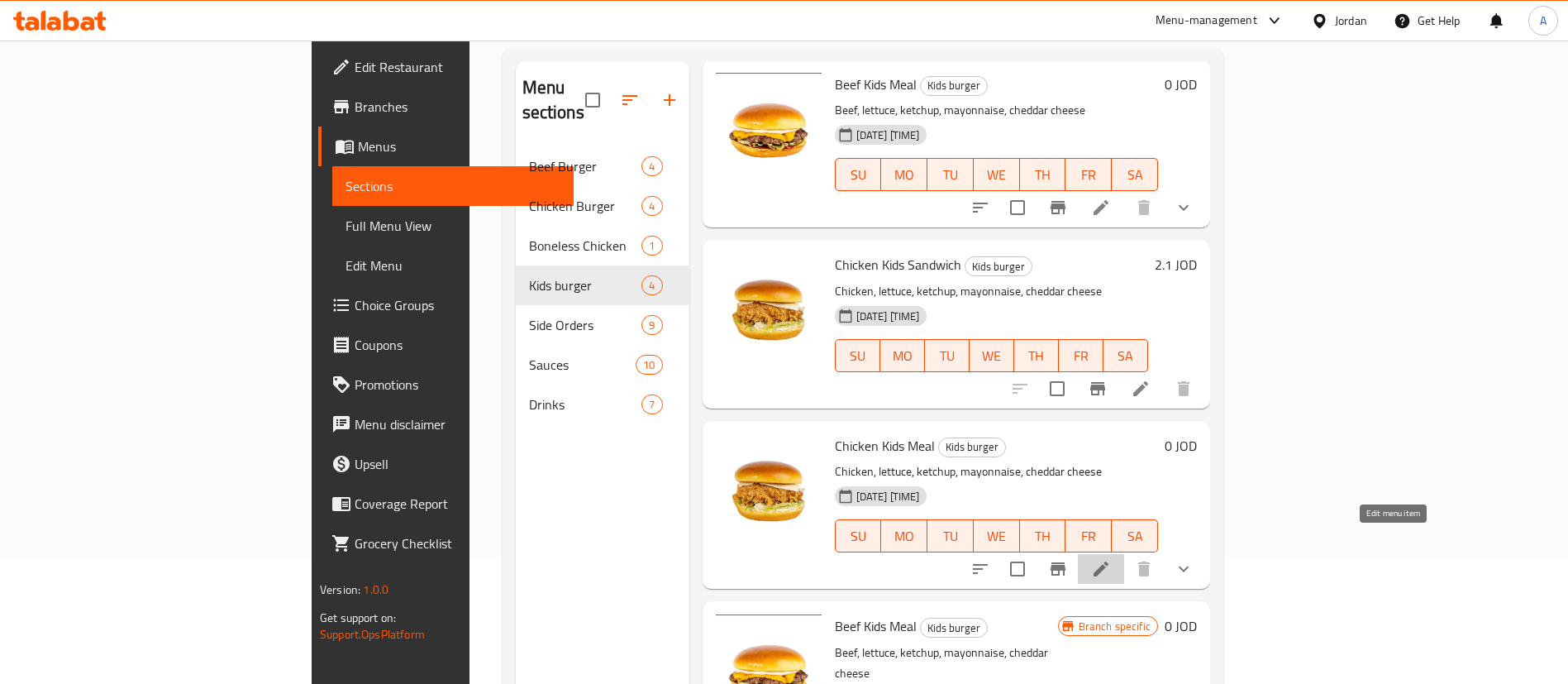 click 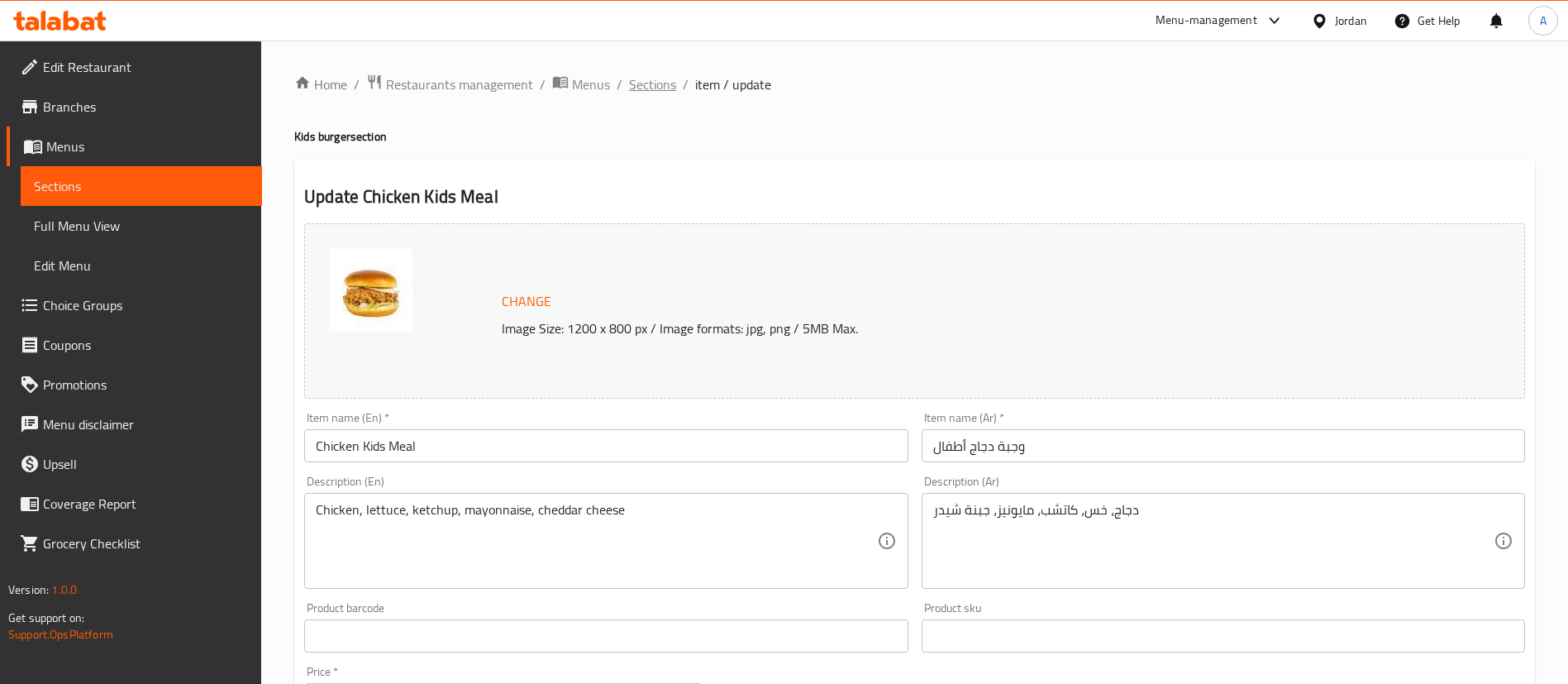 click on "Sections" at bounding box center (652, 84) 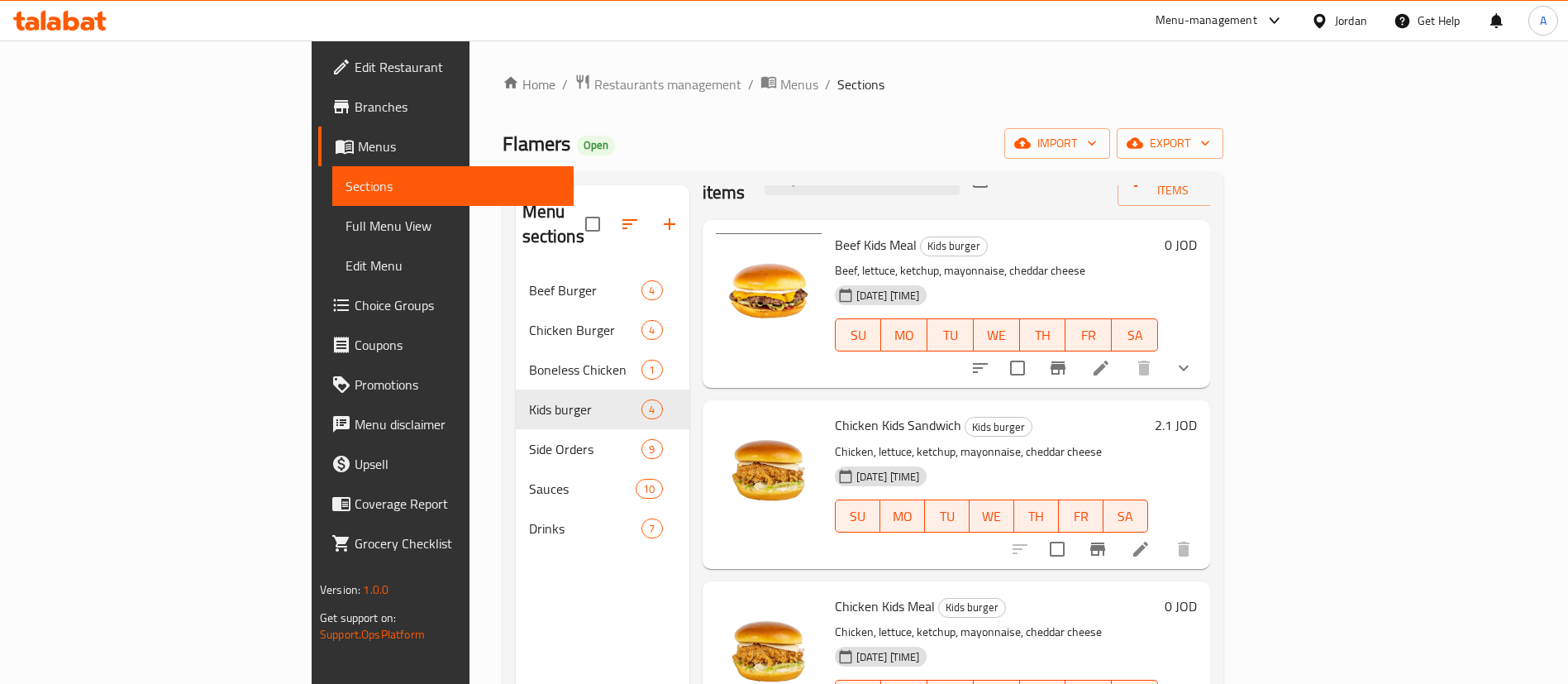 scroll, scrollTop: 80, scrollLeft: 0, axis: vertical 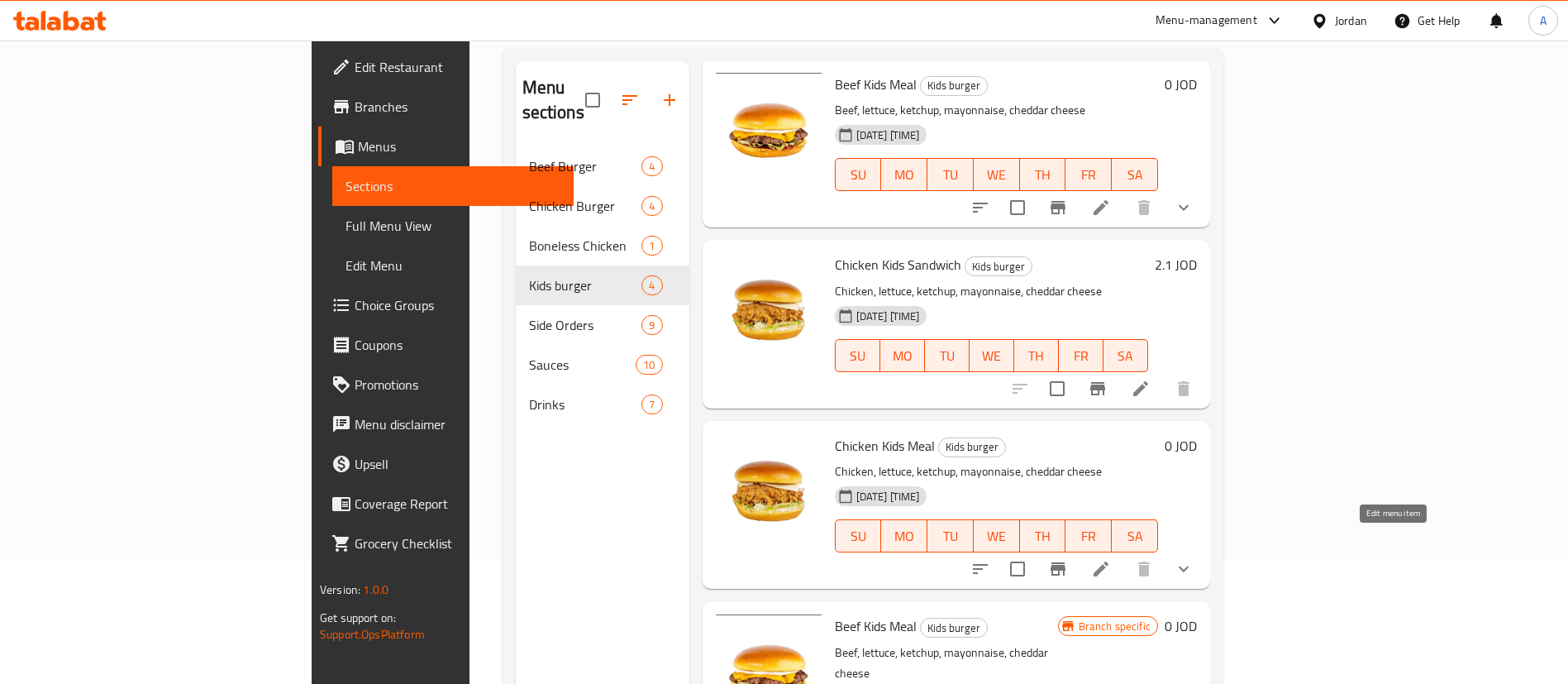 click 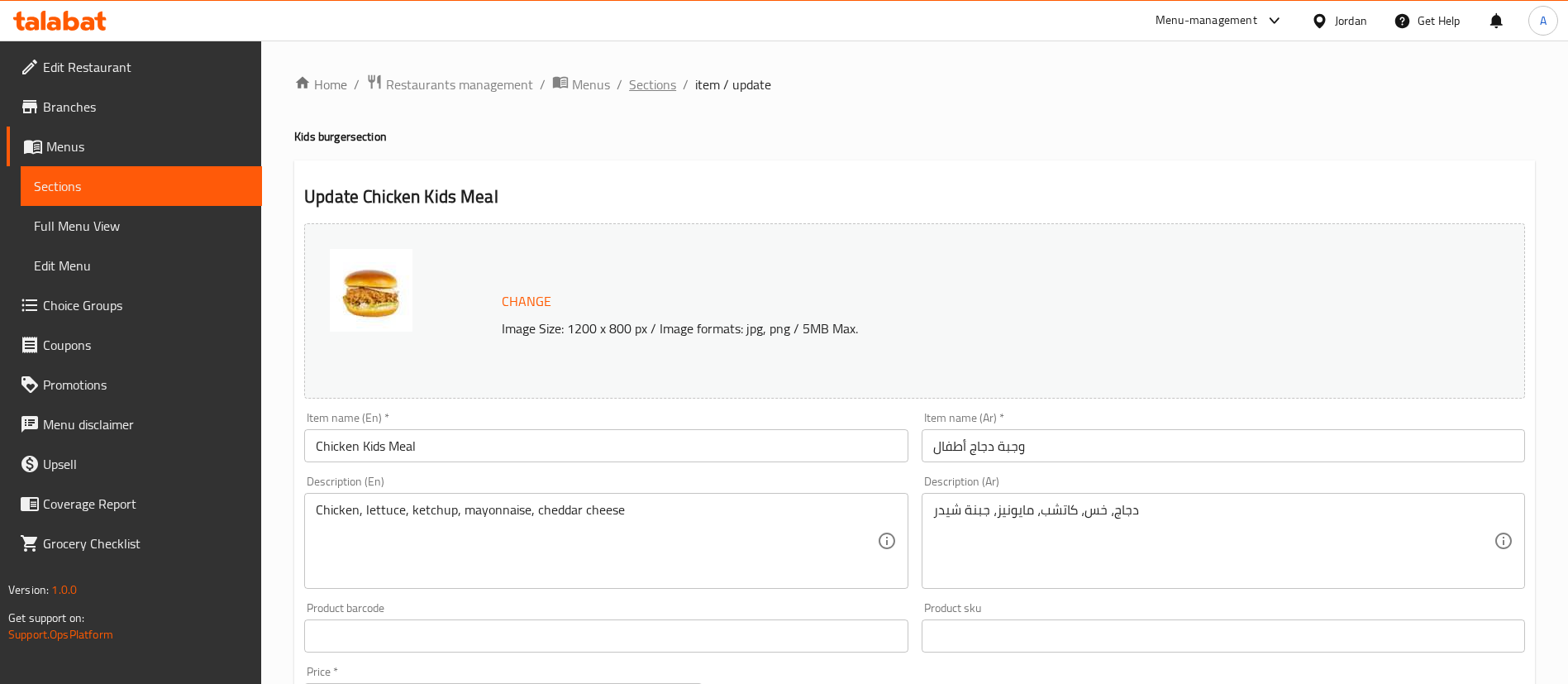 click on "Sections" at bounding box center (652, 84) 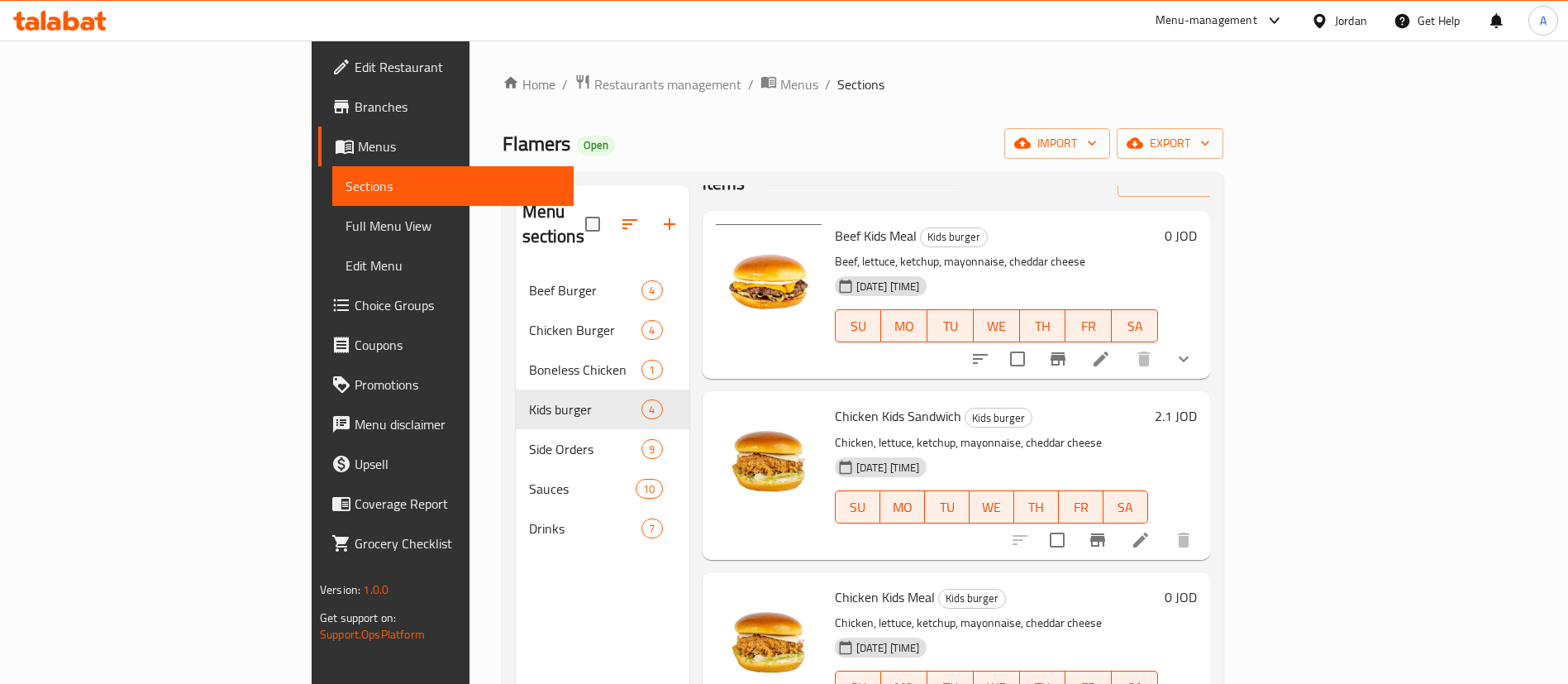 scroll, scrollTop: 80, scrollLeft: 0, axis: vertical 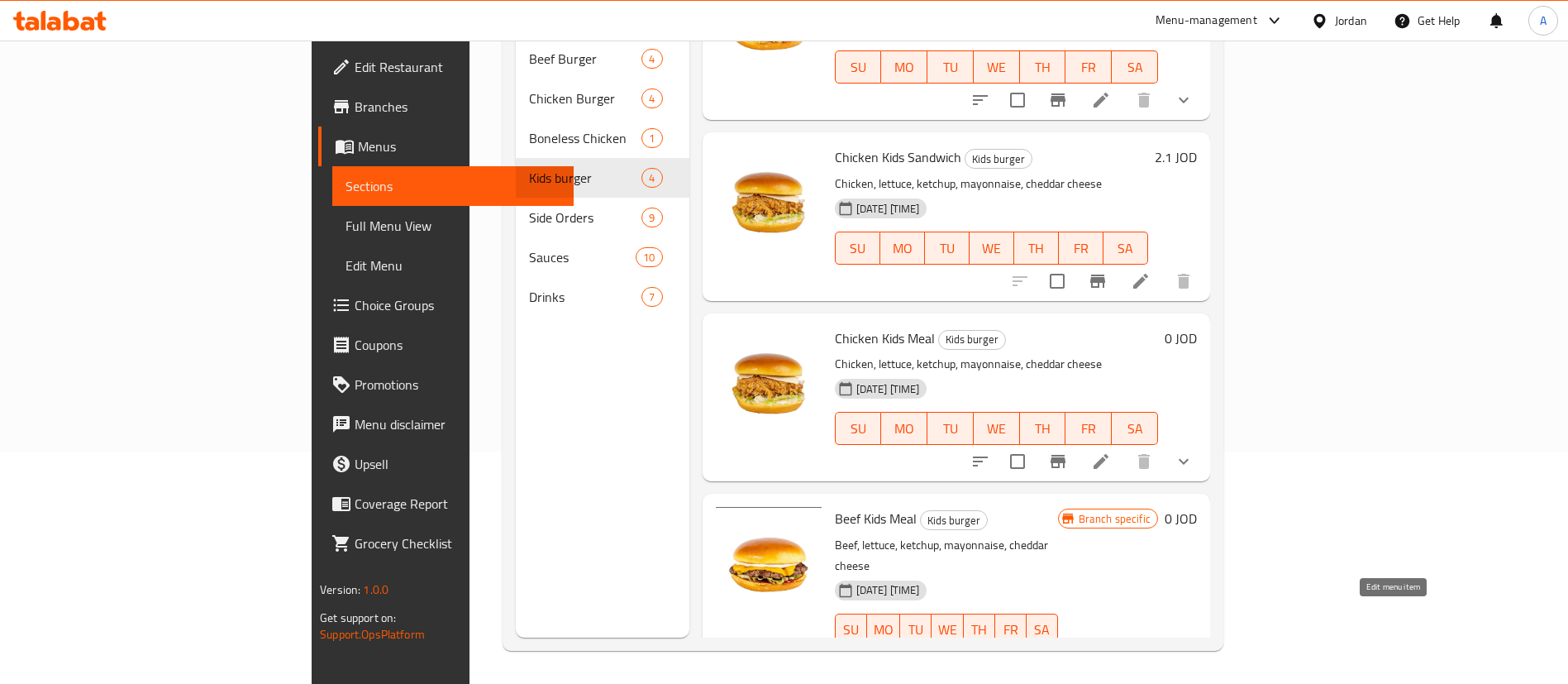 click 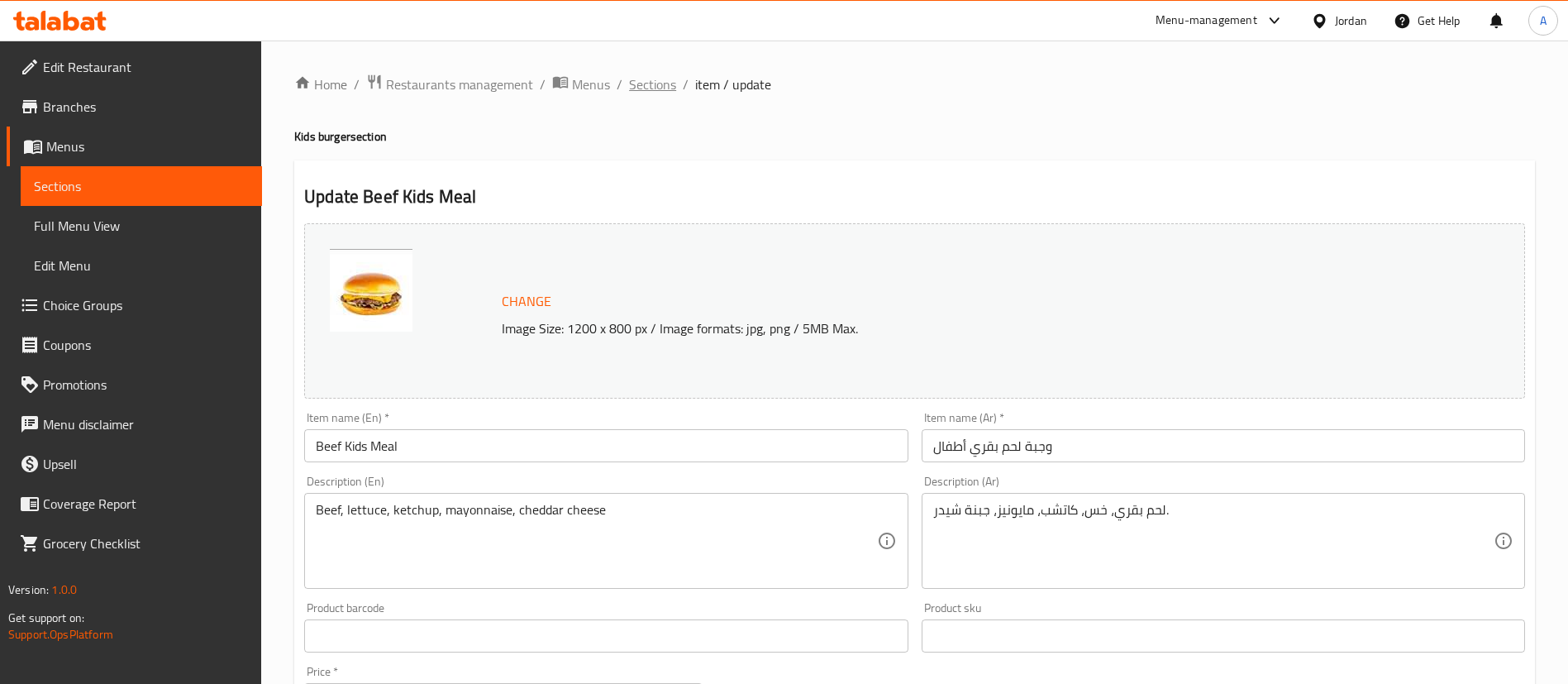 click on "Sections" at bounding box center [652, 84] 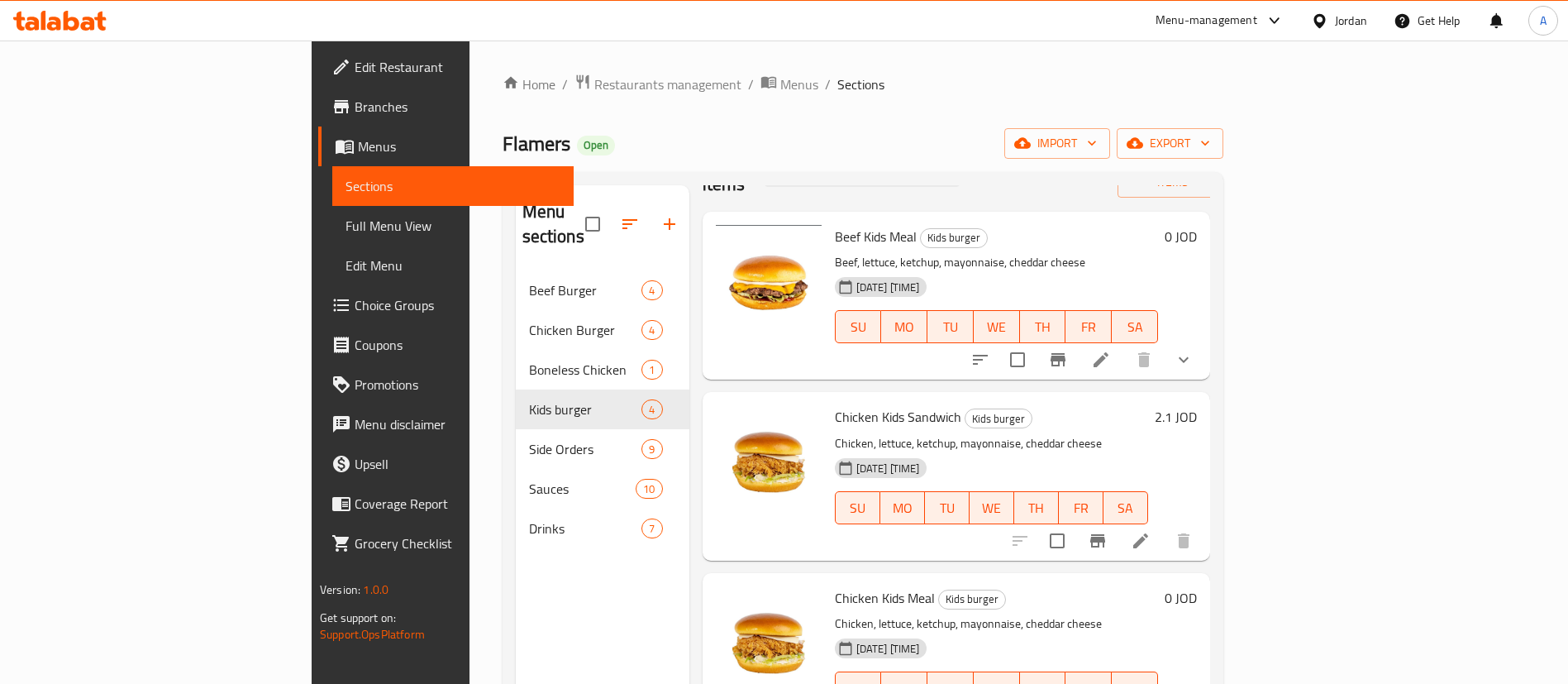 scroll, scrollTop: 80, scrollLeft: 0, axis: vertical 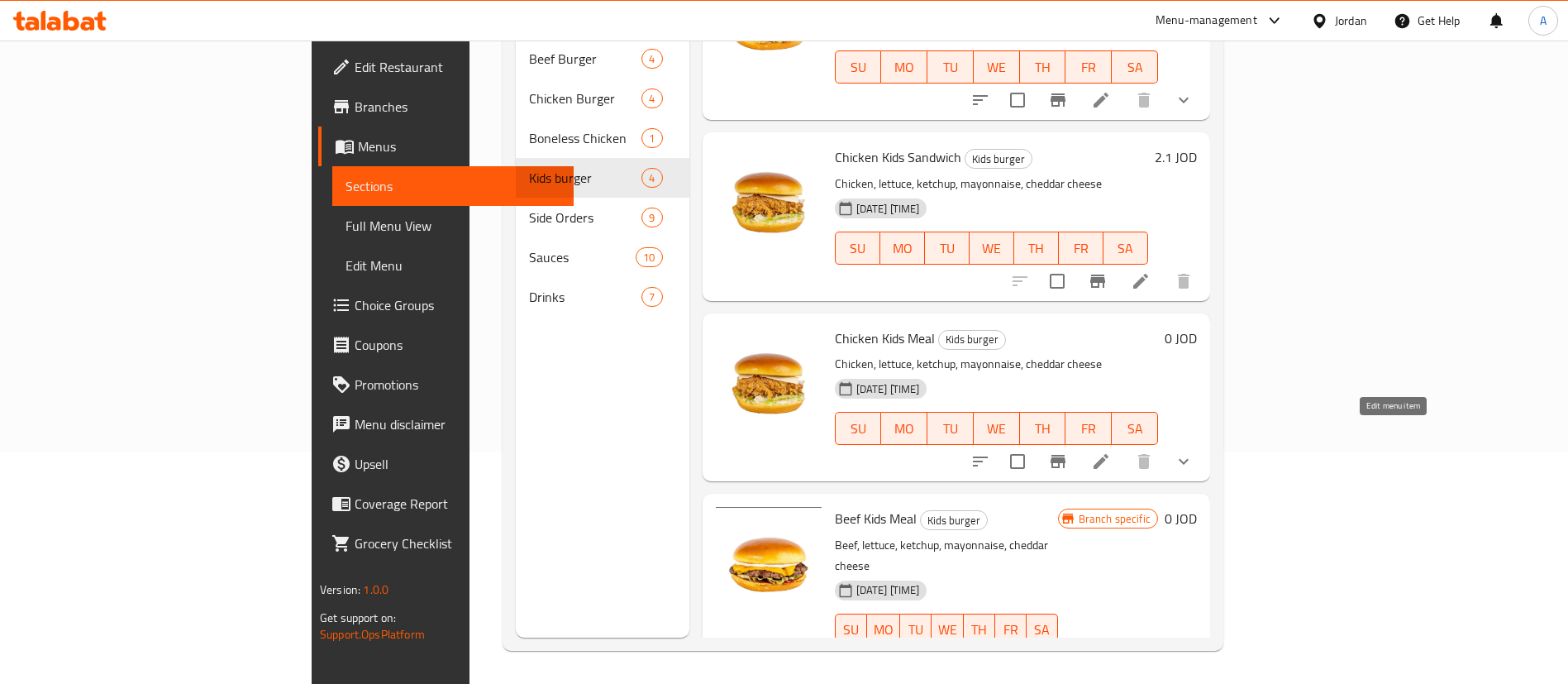 click 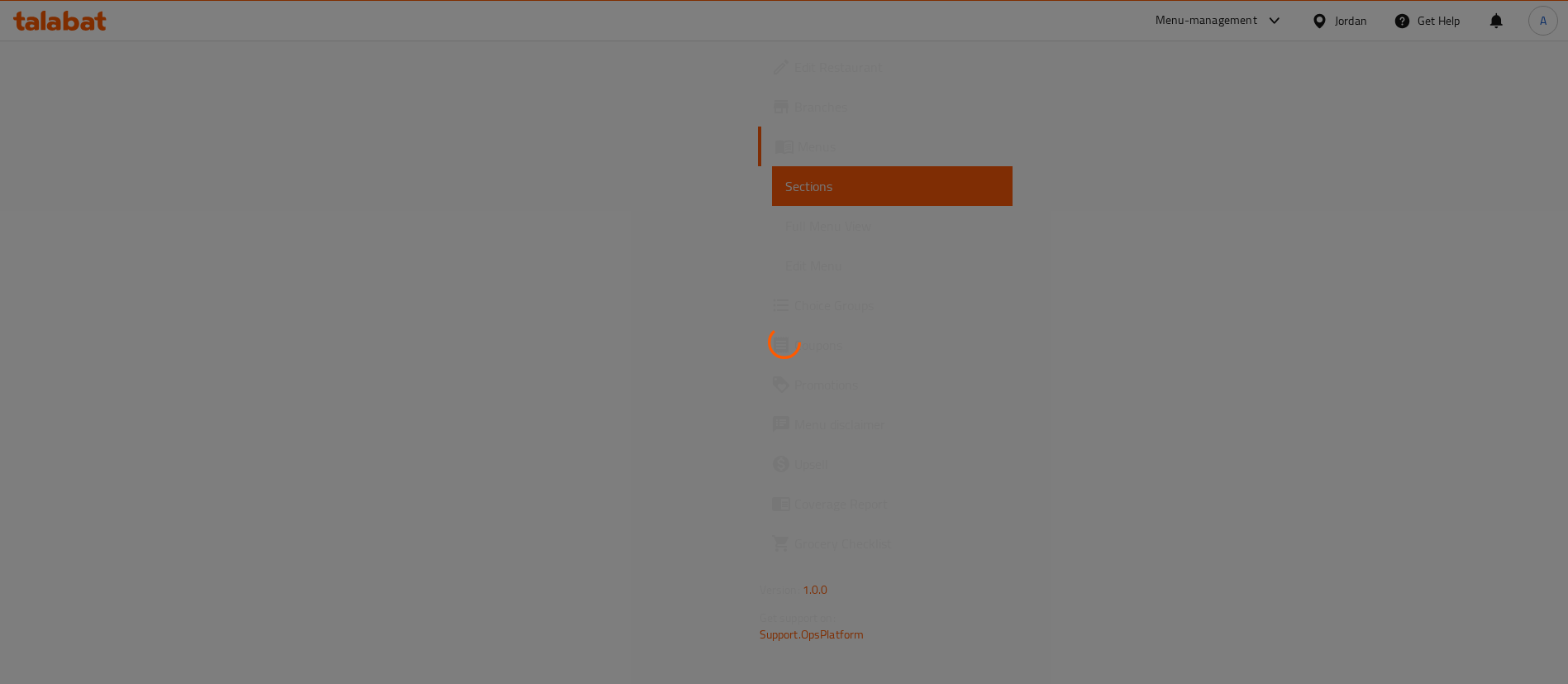 scroll, scrollTop: 0, scrollLeft: 0, axis: both 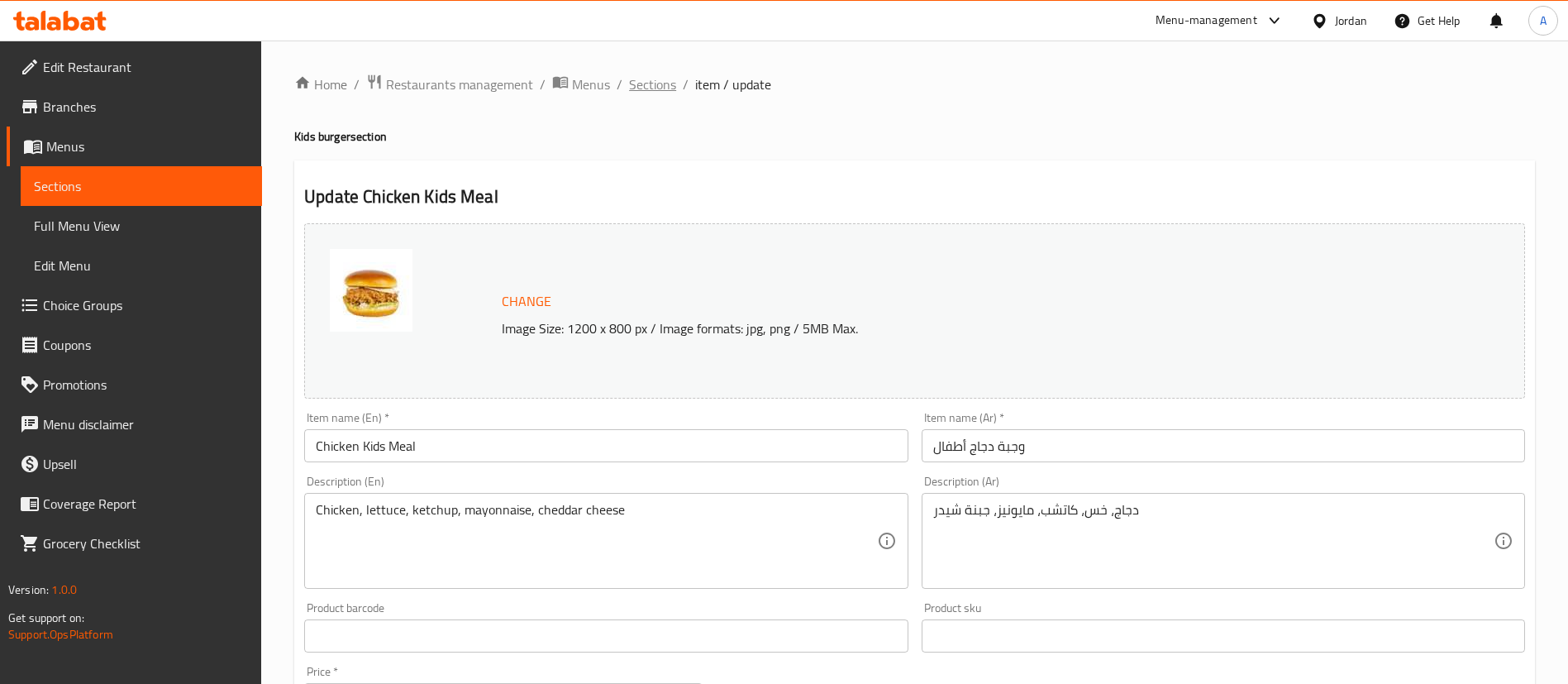 click on "Sections" at bounding box center [652, 84] 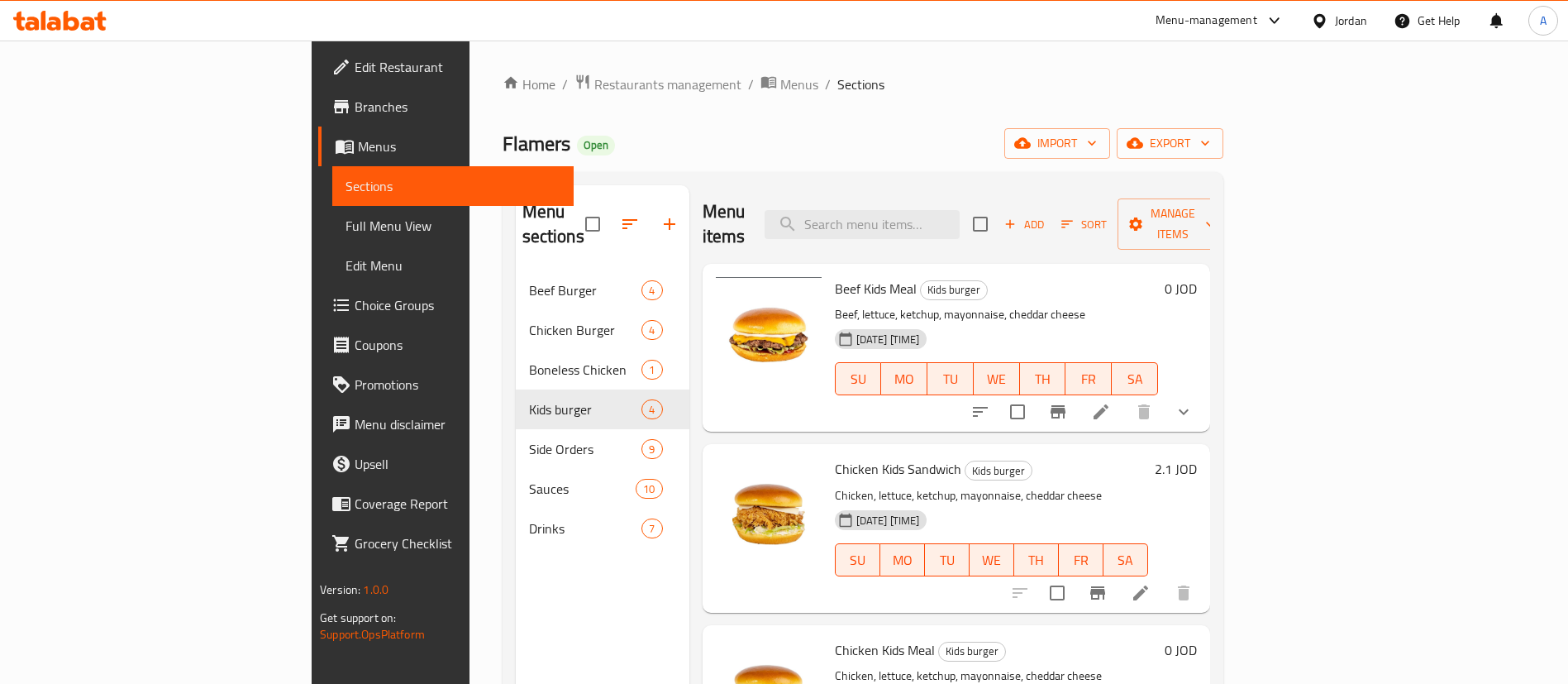 scroll, scrollTop: 80, scrollLeft: 0, axis: vertical 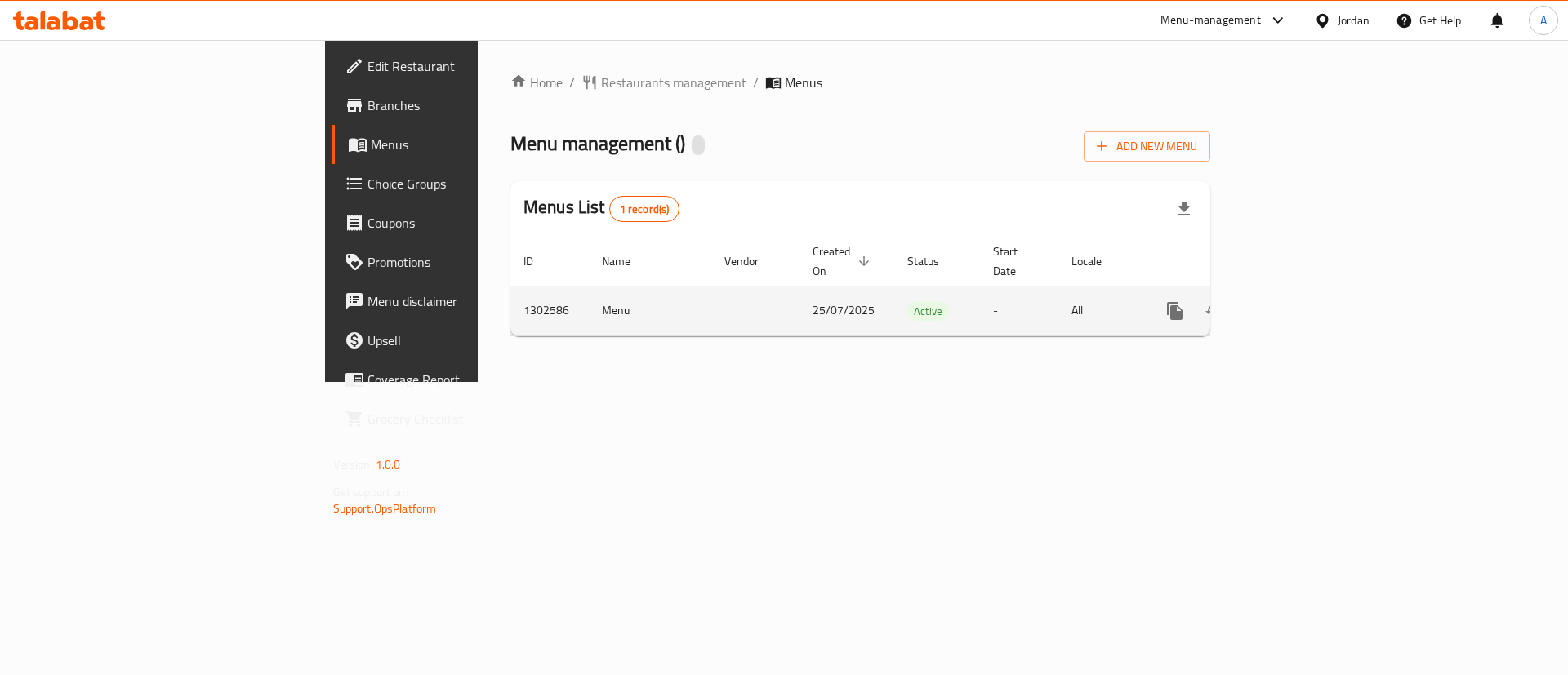click at bounding box center (1234, 311) 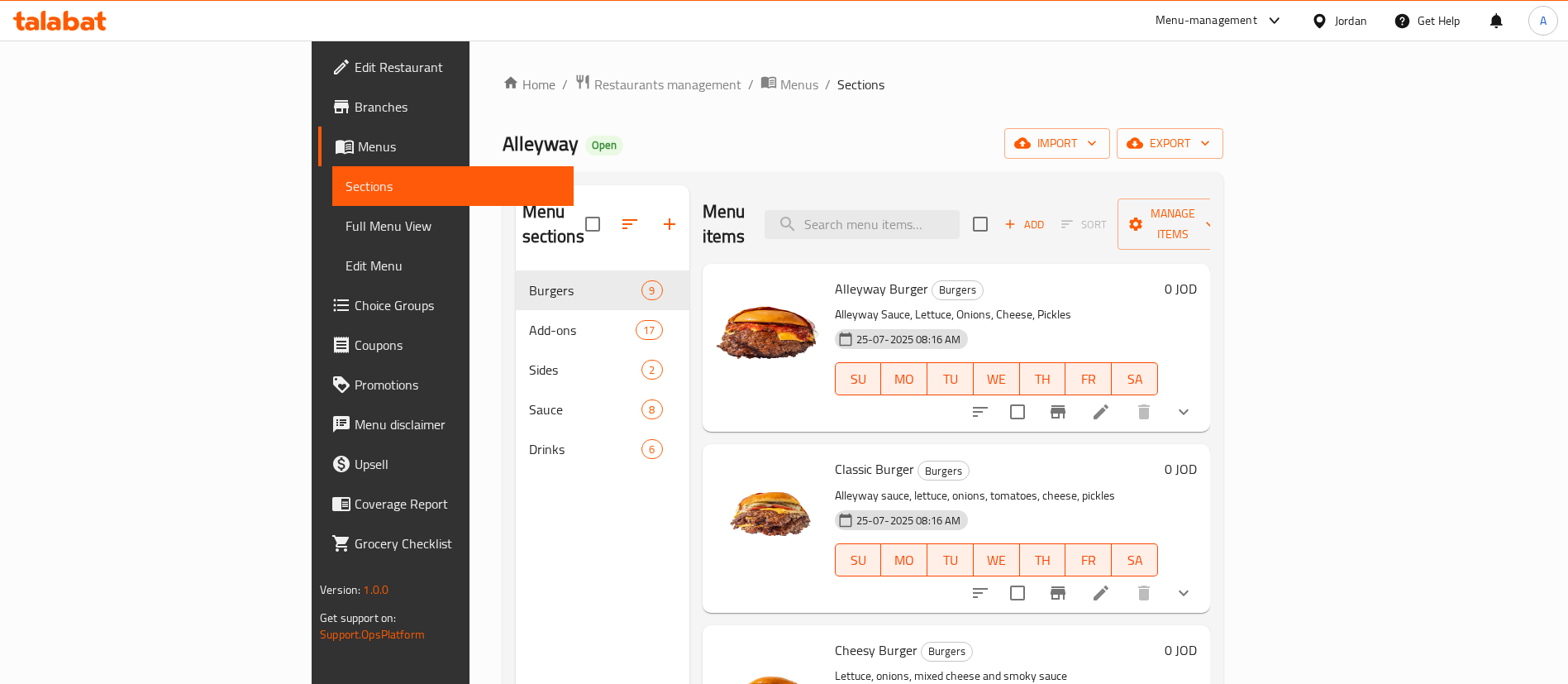click on "Branches" at bounding box center (457, 107) 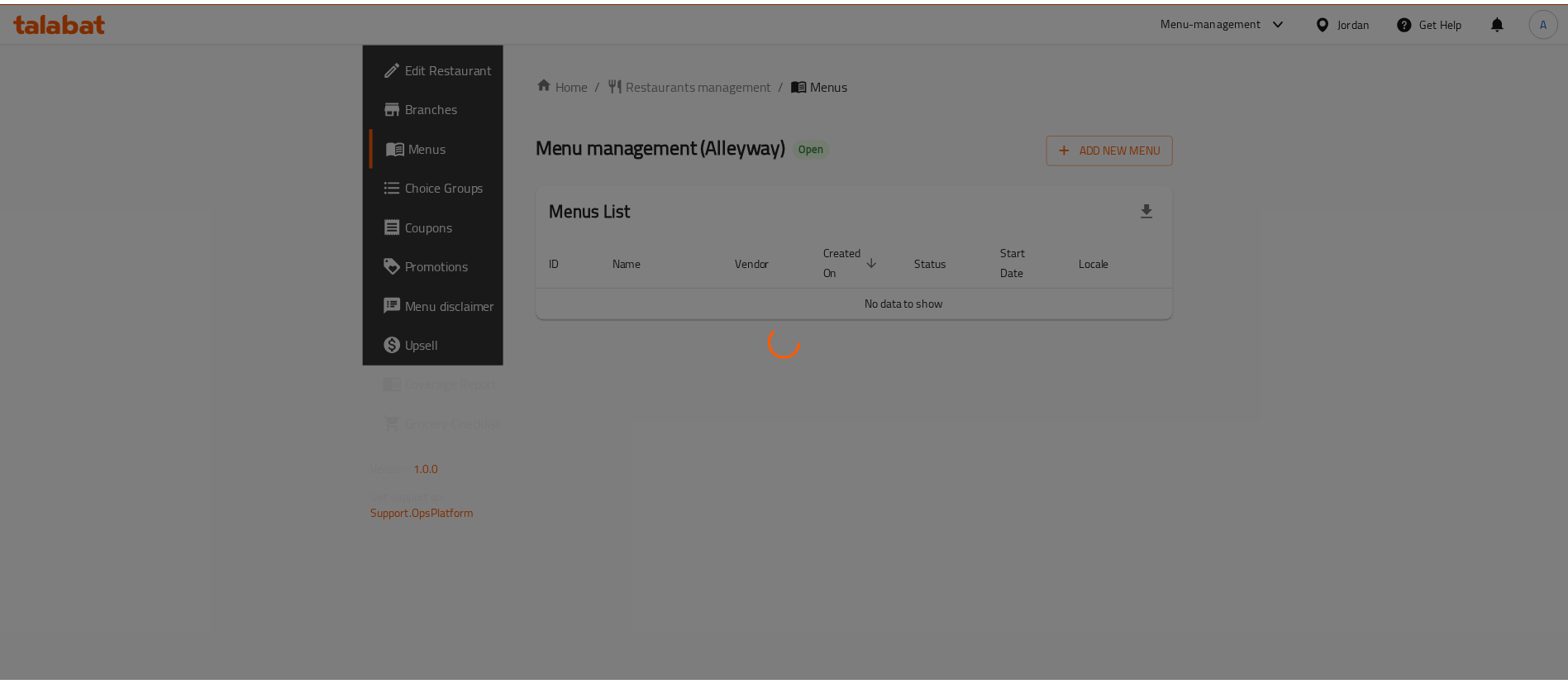 scroll, scrollTop: 0, scrollLeft: 0, axis: both 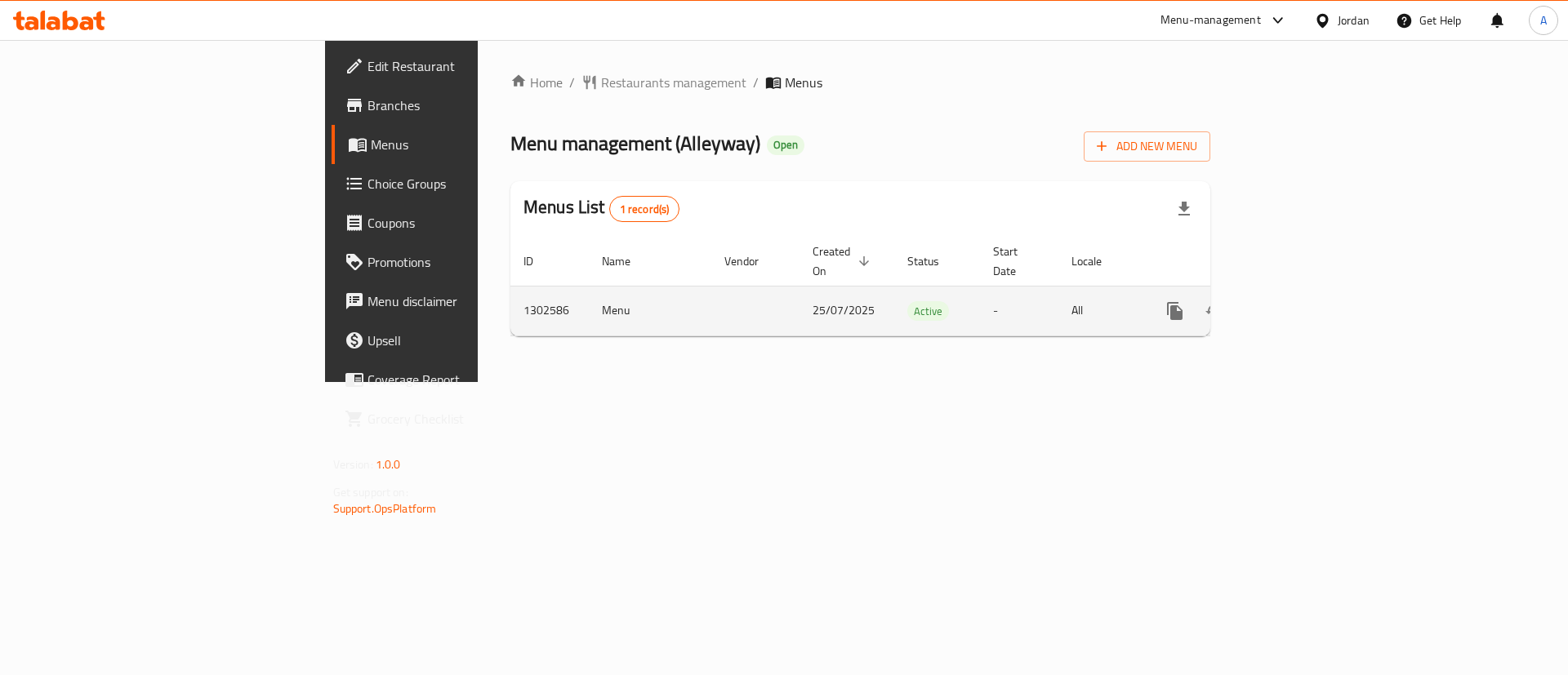 click 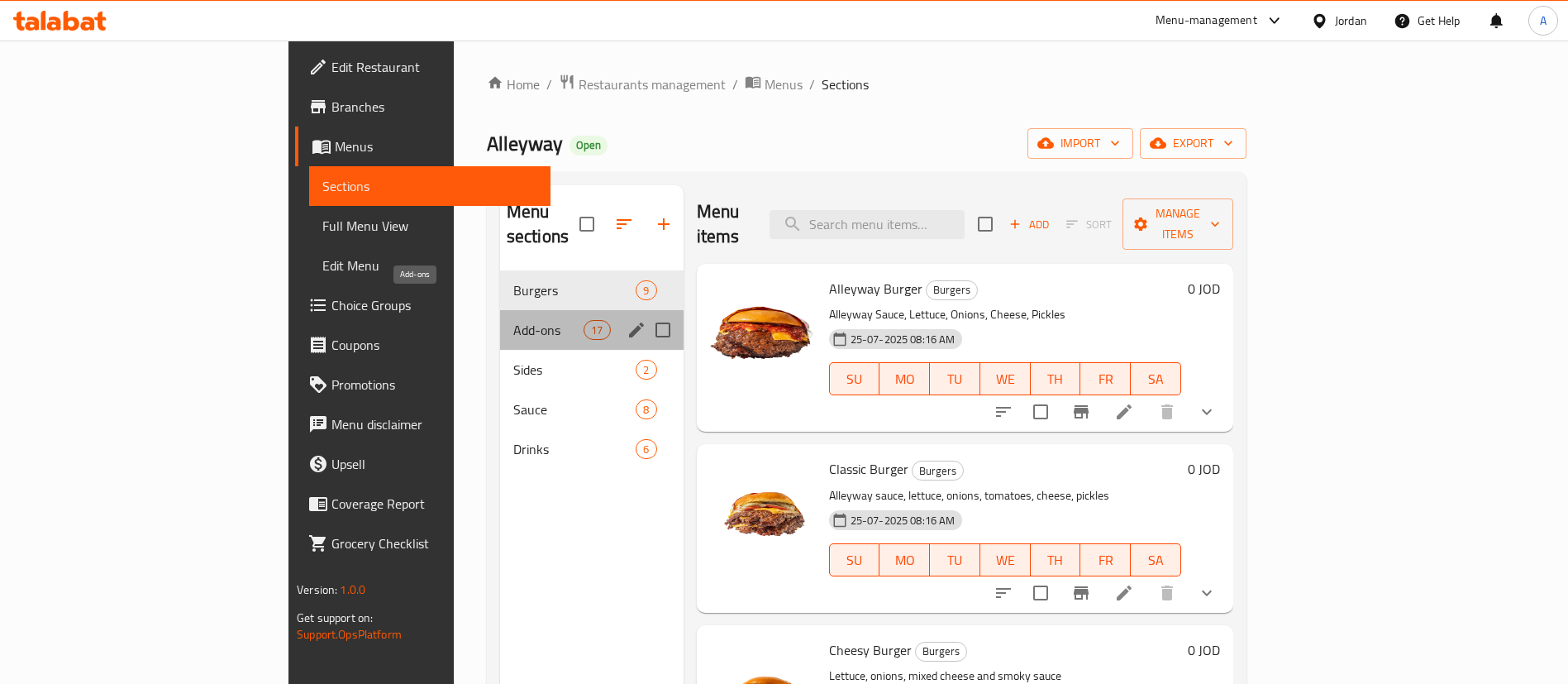 click on "Add-ons" at bounding box center [548, 330] 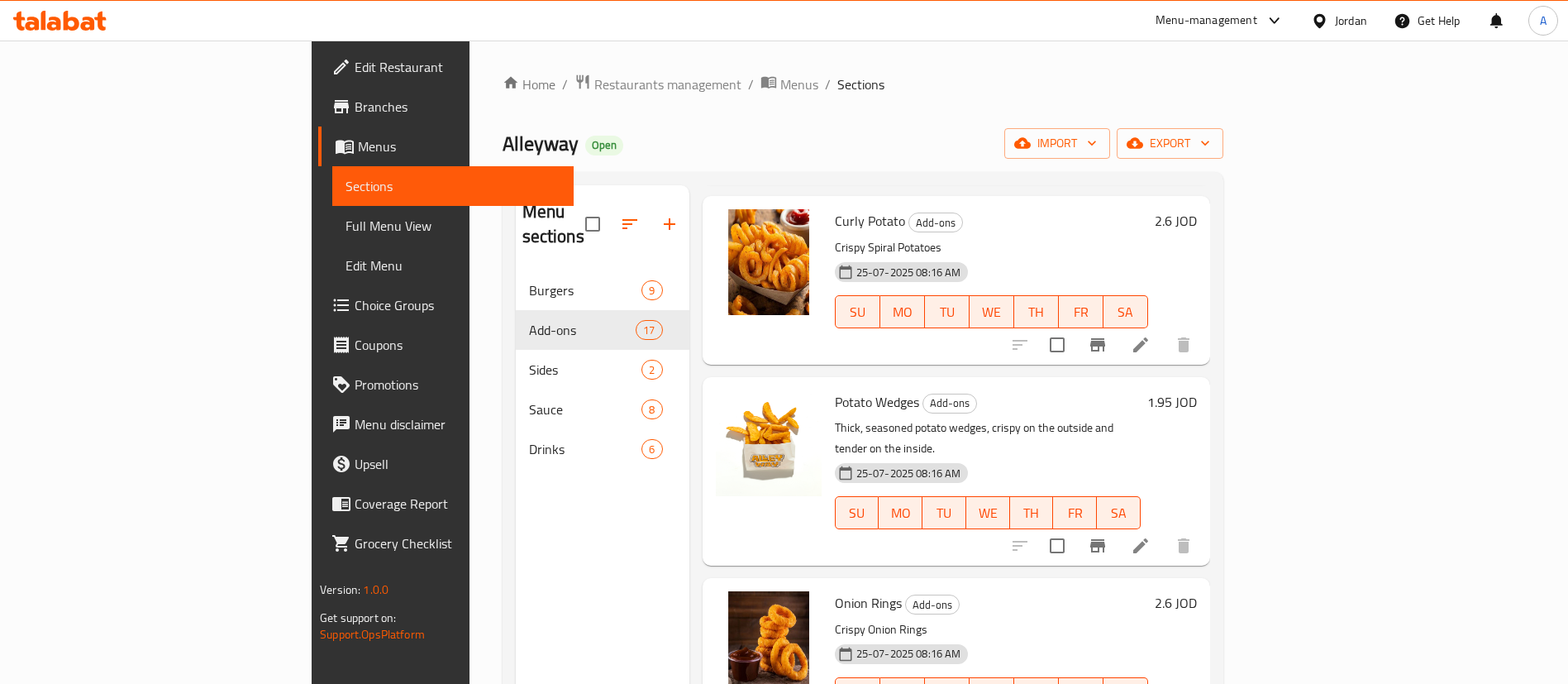 scroll, scrollTop: 0, scrollLeft: 0, axis: both 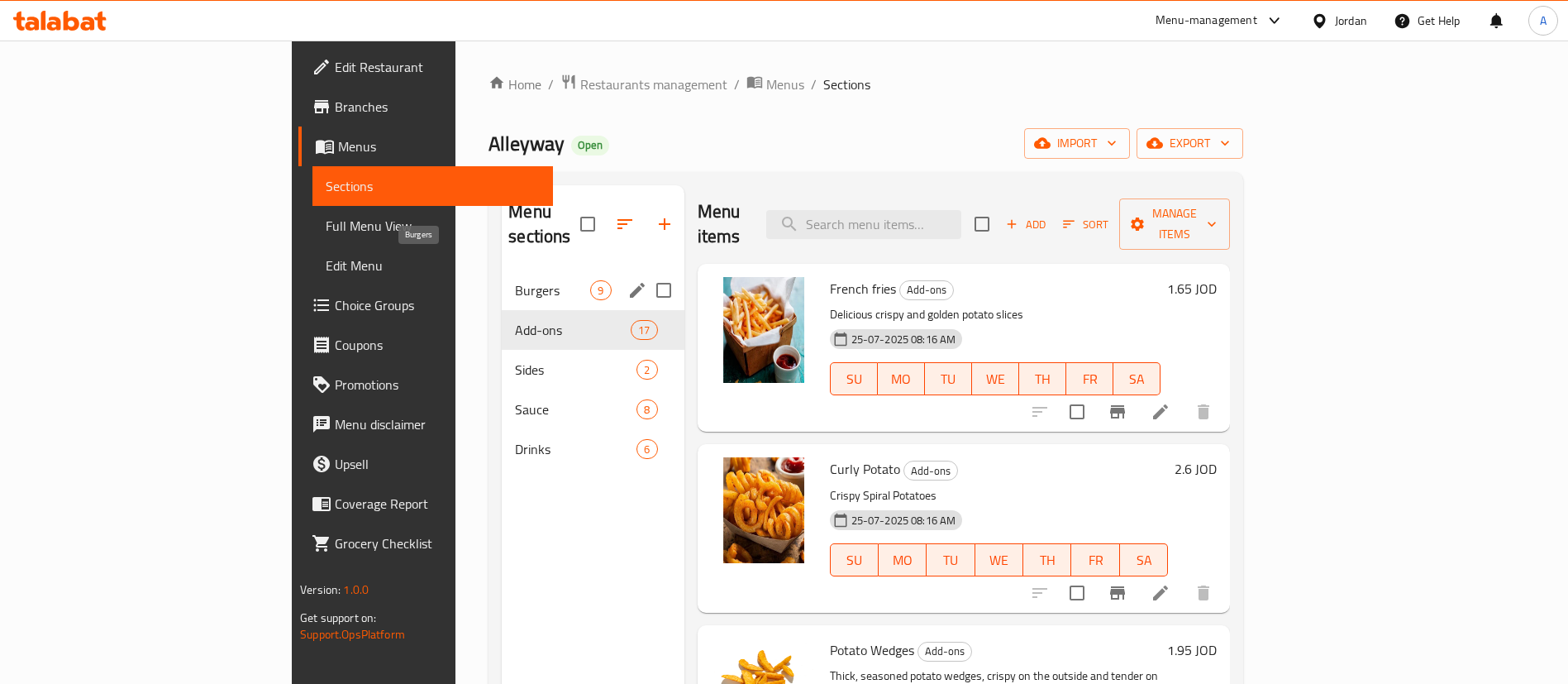 drag, startPoint x: 385, startPoint y: 266, endPoint x: 347, endPoint y: 278, distance: 39.84972 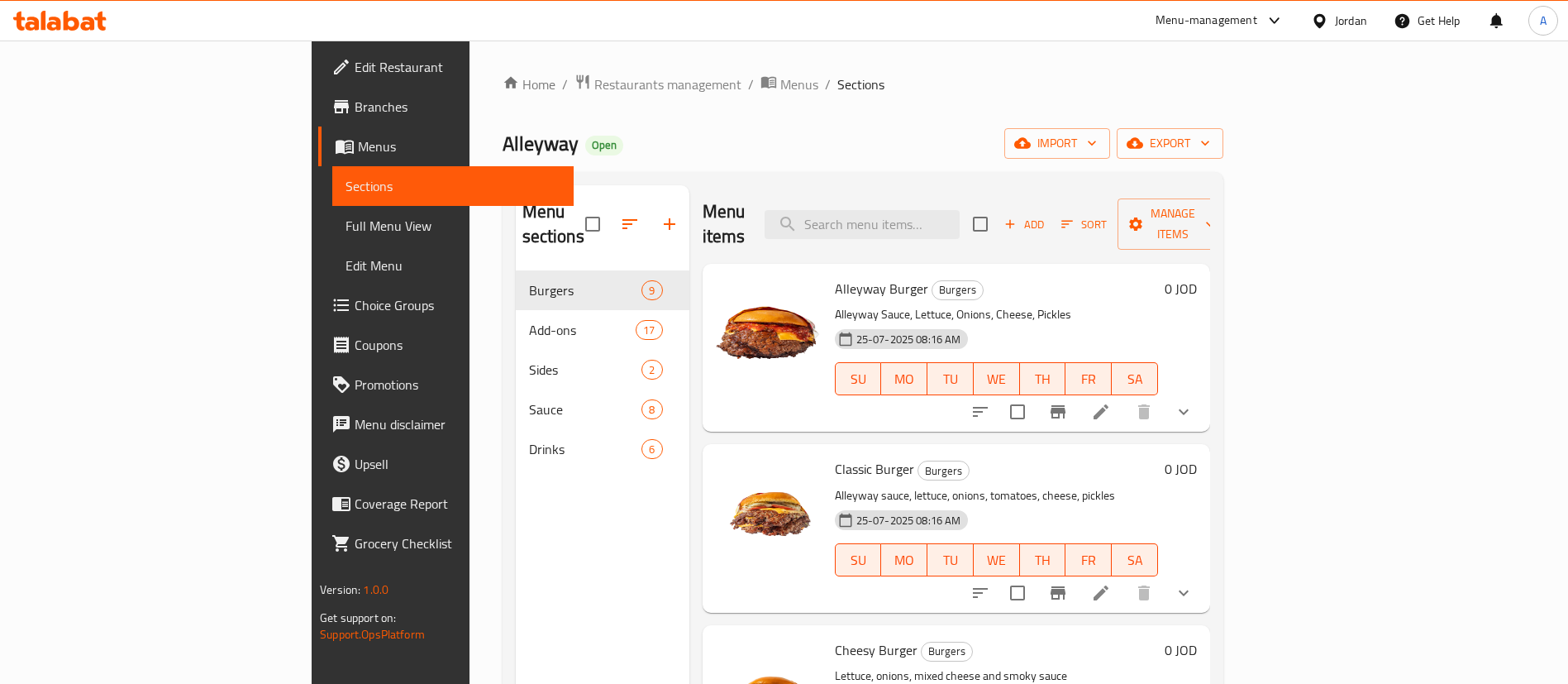 scroll, scrollTop: 248, scrollLeft: 0, axis: vertical 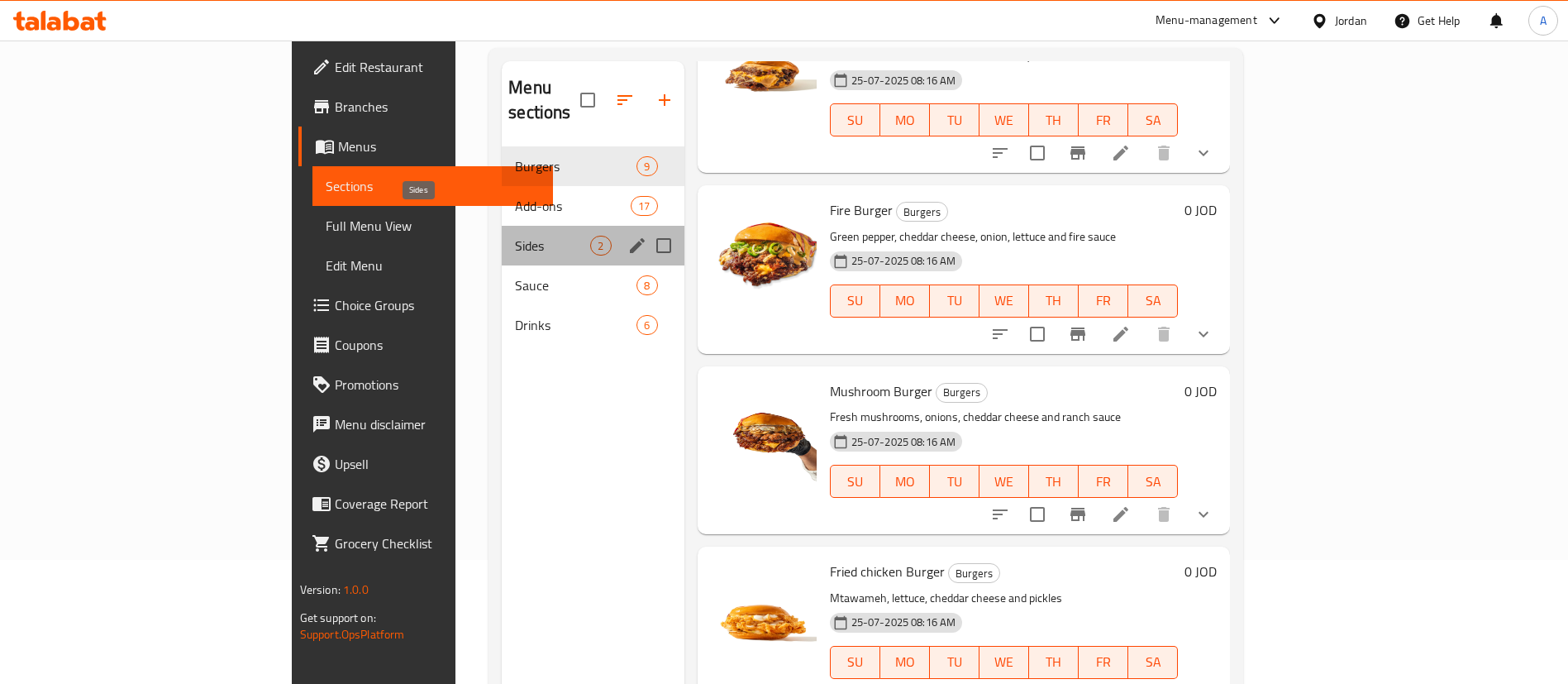 click on "Sides" at bounding box center (552, 246) 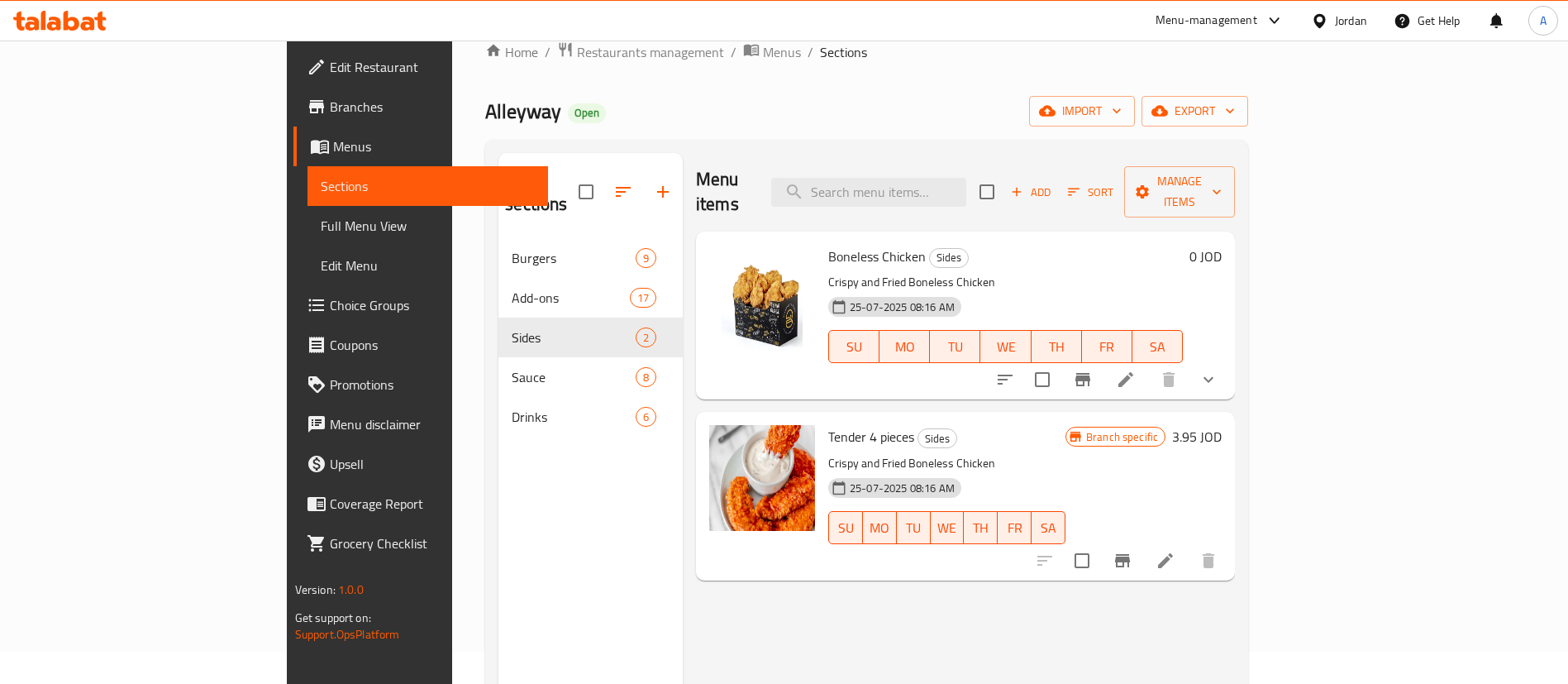 scroll, scrollTop: 0, scrollLeft: 0, axis: both 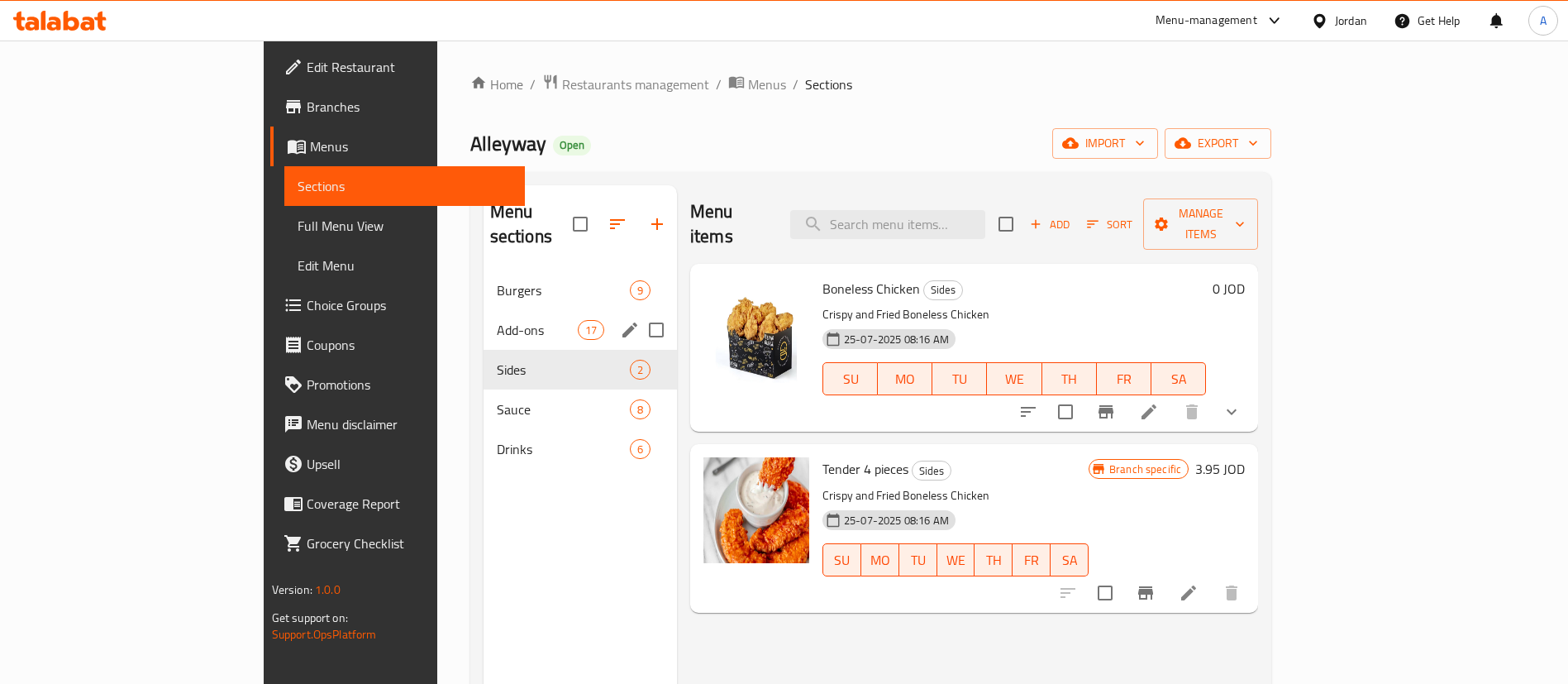 click on "Add-ons" at bounding box center [537, 330] 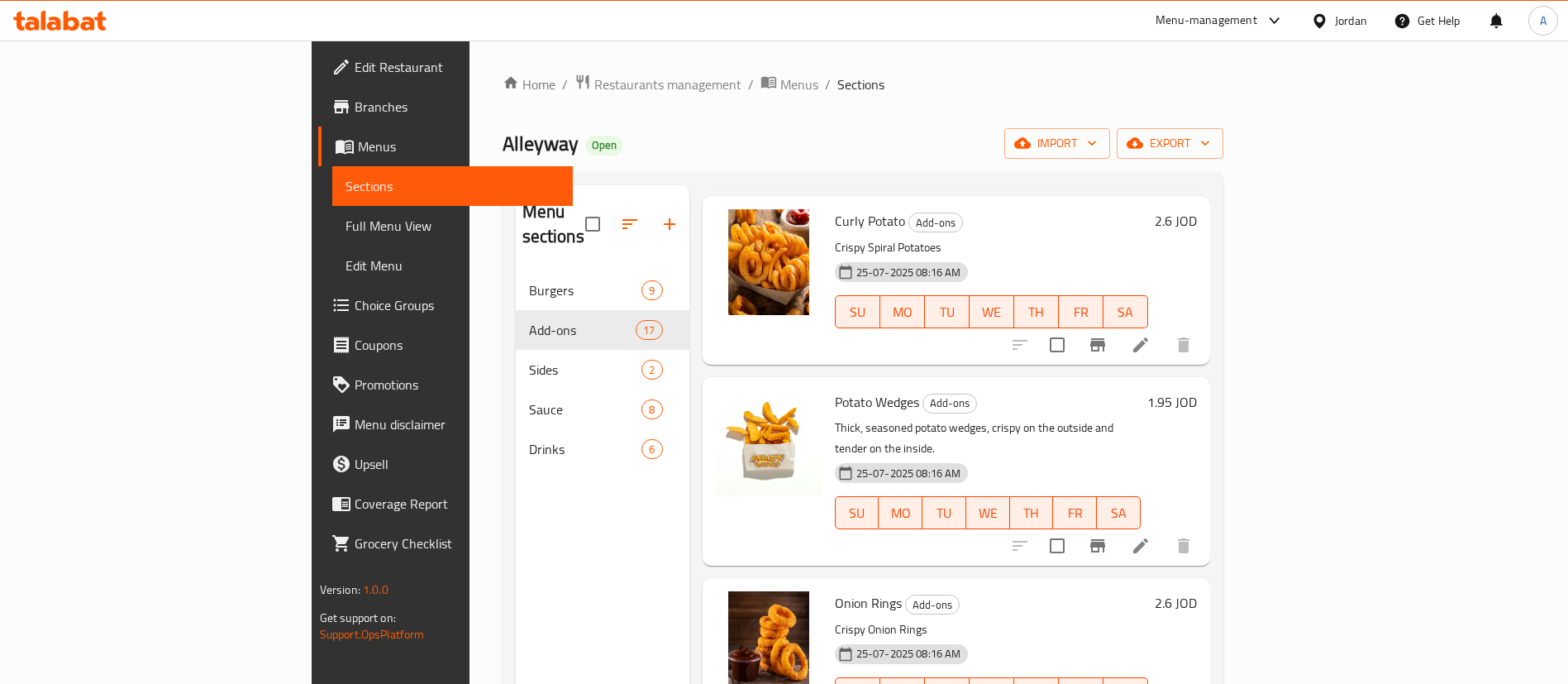 scroll, scrollTop: 0, scrollLeft: 0, axis: both 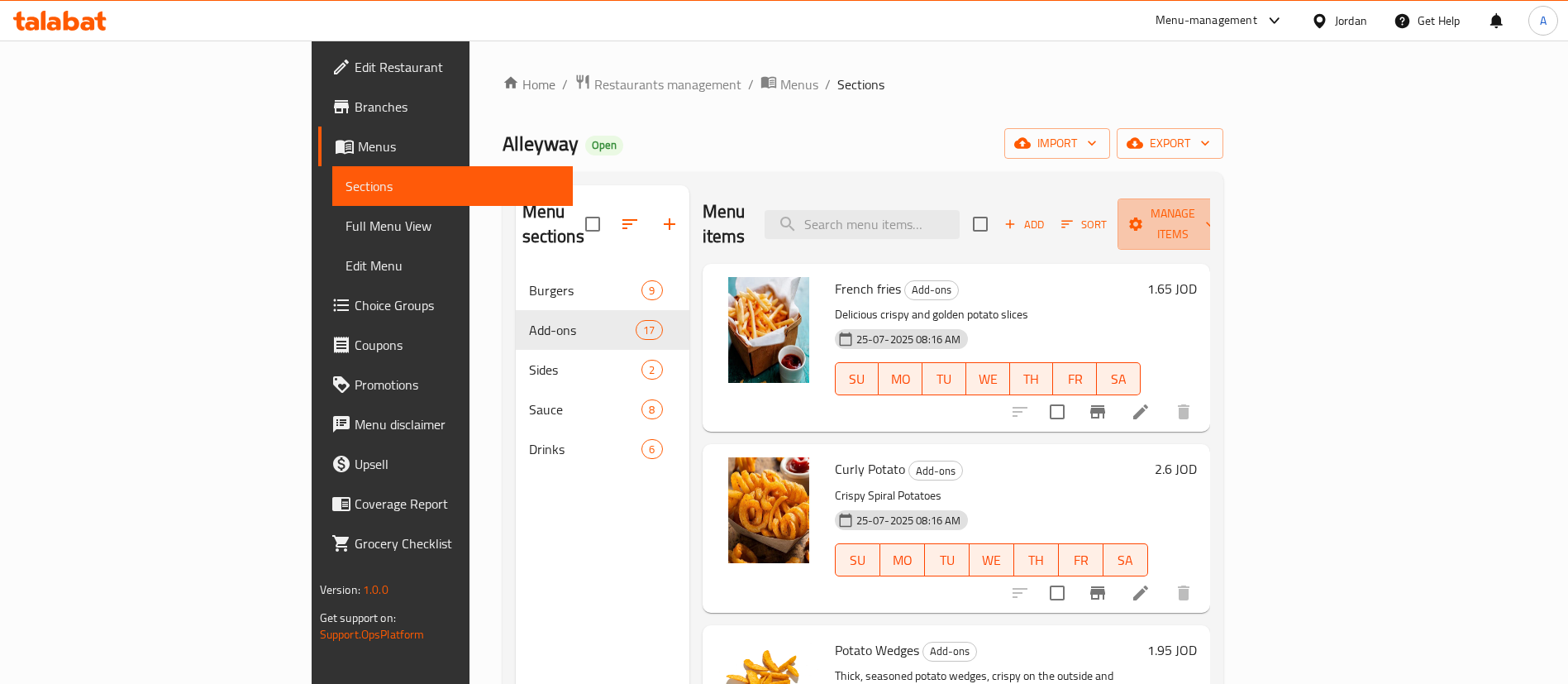 drag, startPoint x: 1375, startPoint y: 214, endPoint x: 1335, endPoint y: 326, distance: 118.92855 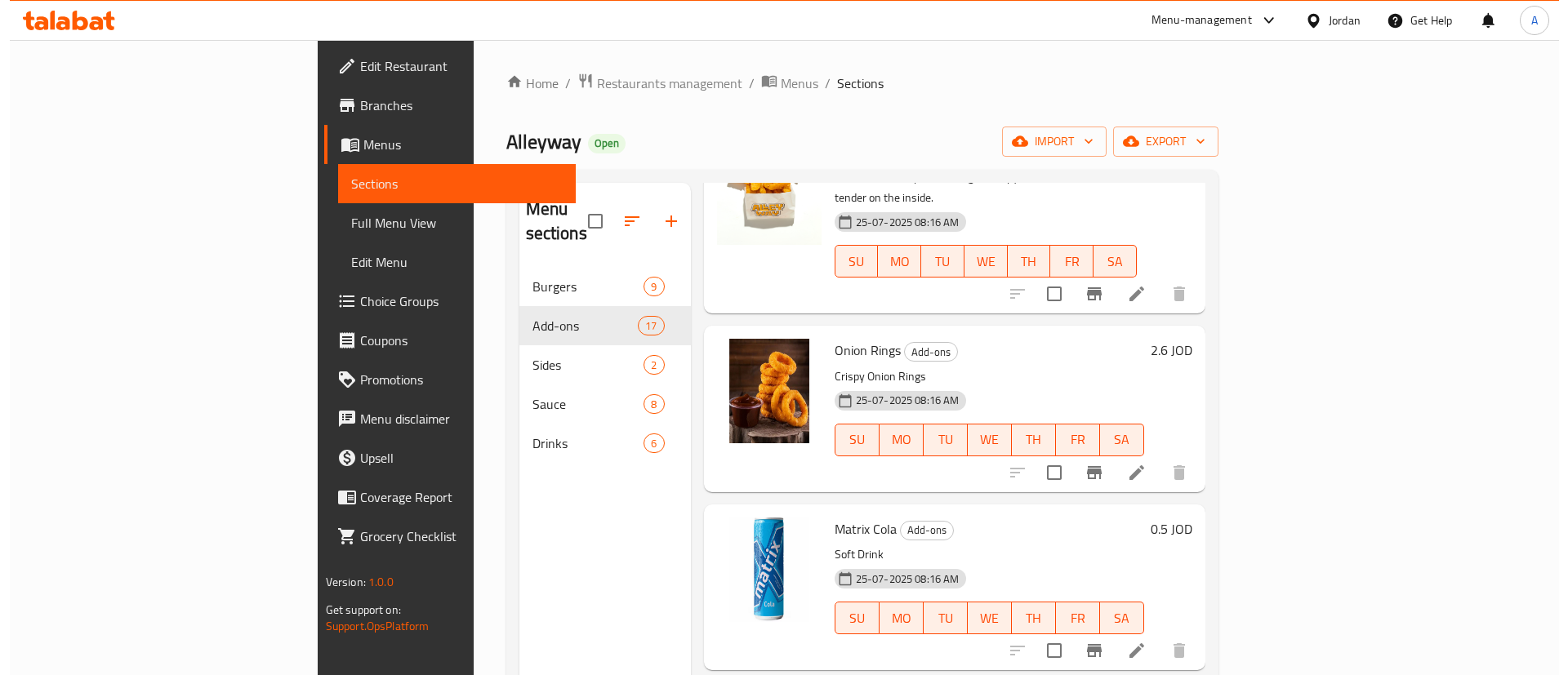 scroll, scrollTop: 612, scrollLeft: 0, axis: vertical 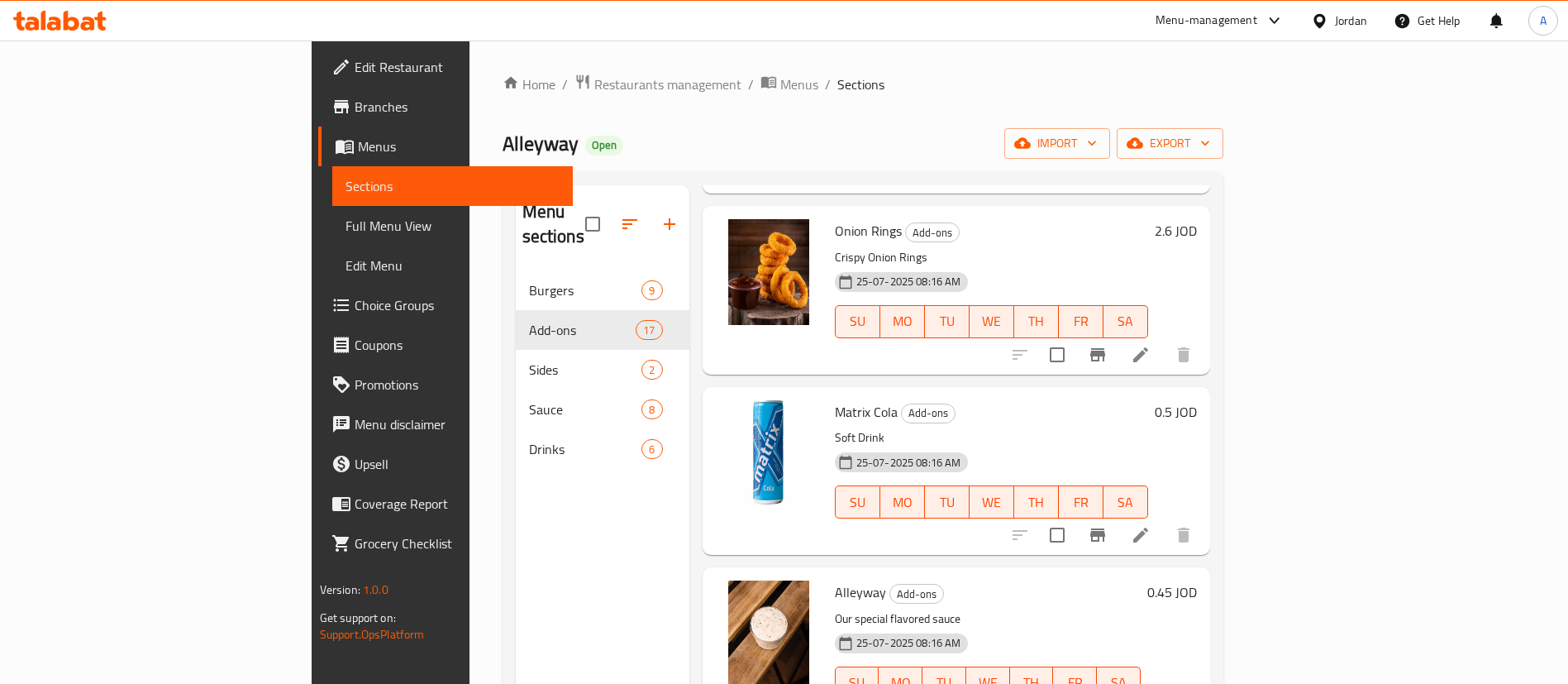 click at bounding box center (1141, 535) 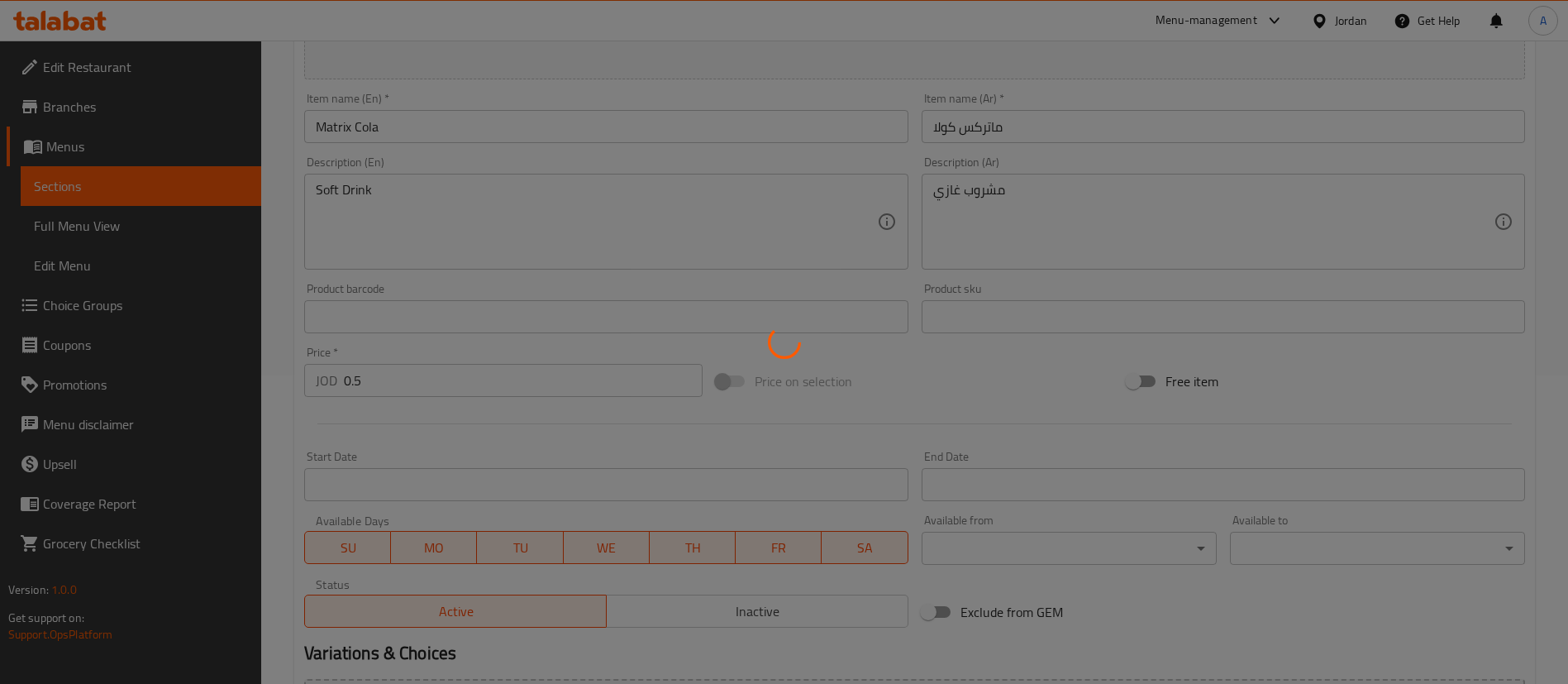 scroll, scrollTop: 485, scrollLeft: 0, axis: vertical 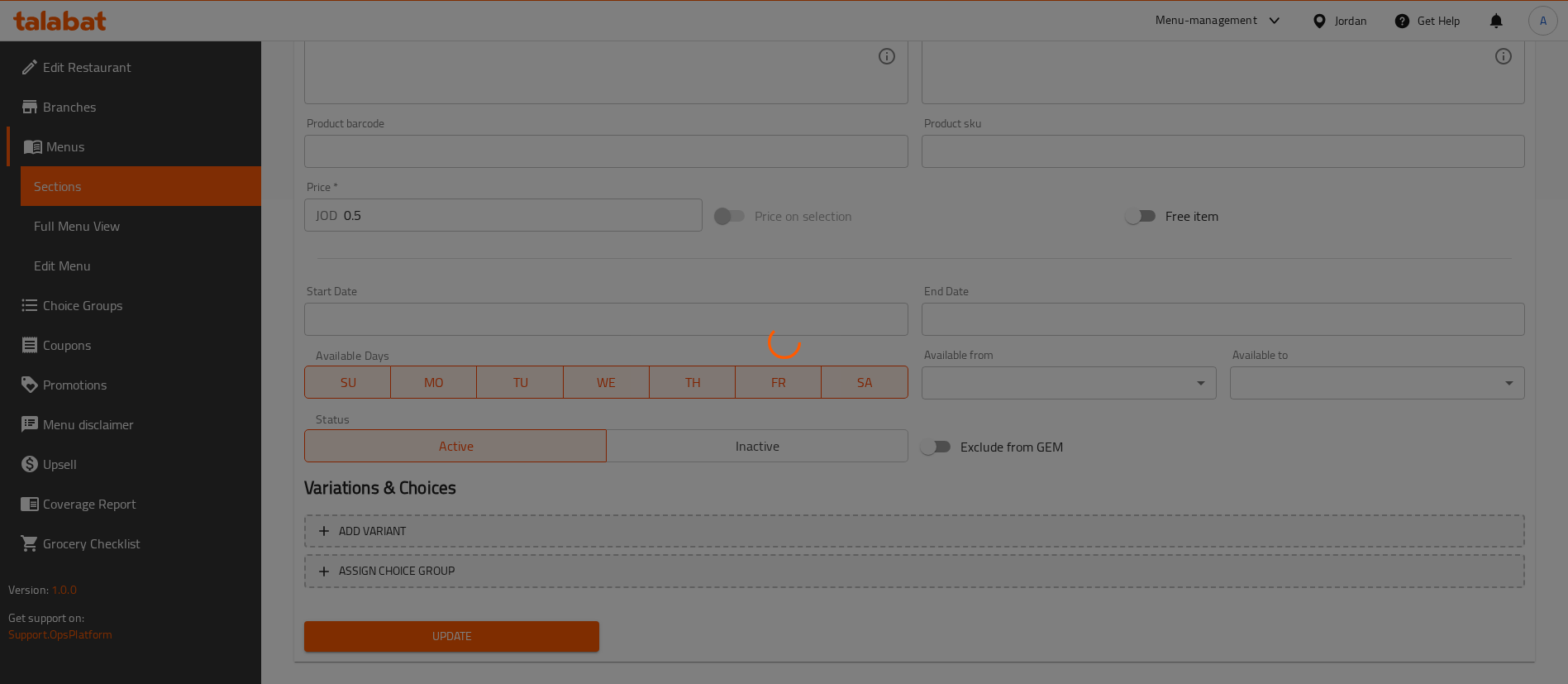 click at bounding box center [784, 342] 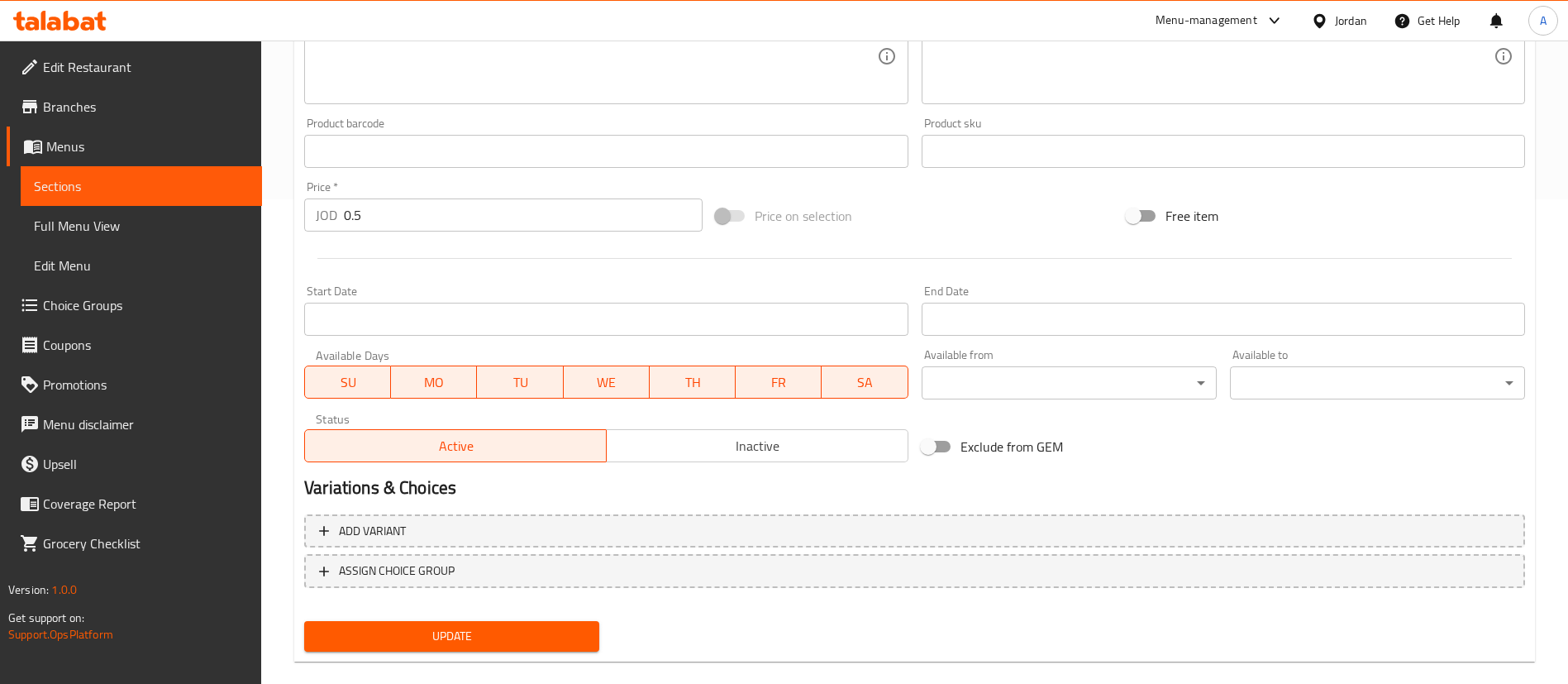 click on "Inactive" at bounding box center (757, 446) 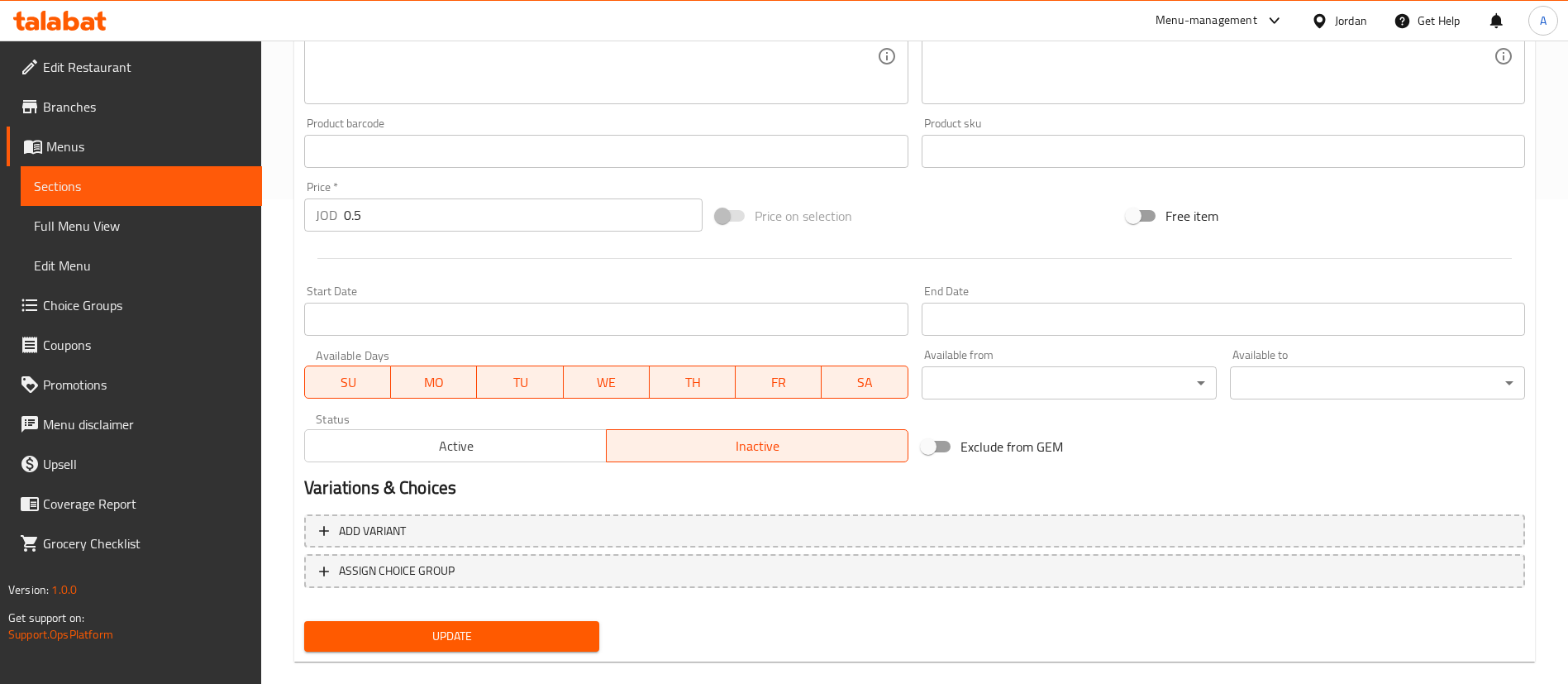 drag, startPoint x: 388, startPoint y: 594, endPoint x: 390, endPoint y: 620, distance: 26.07681 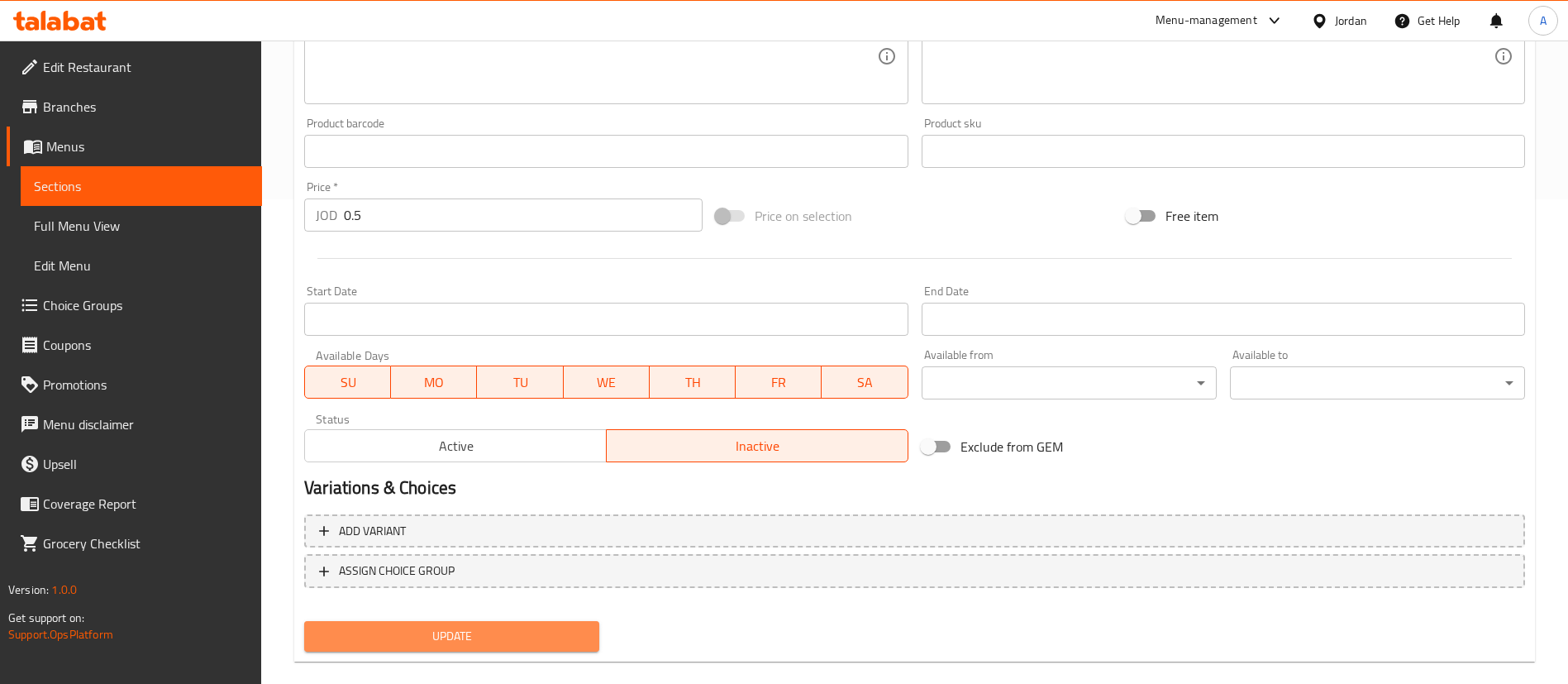 click on "Update" at bounding box center (451, 636) 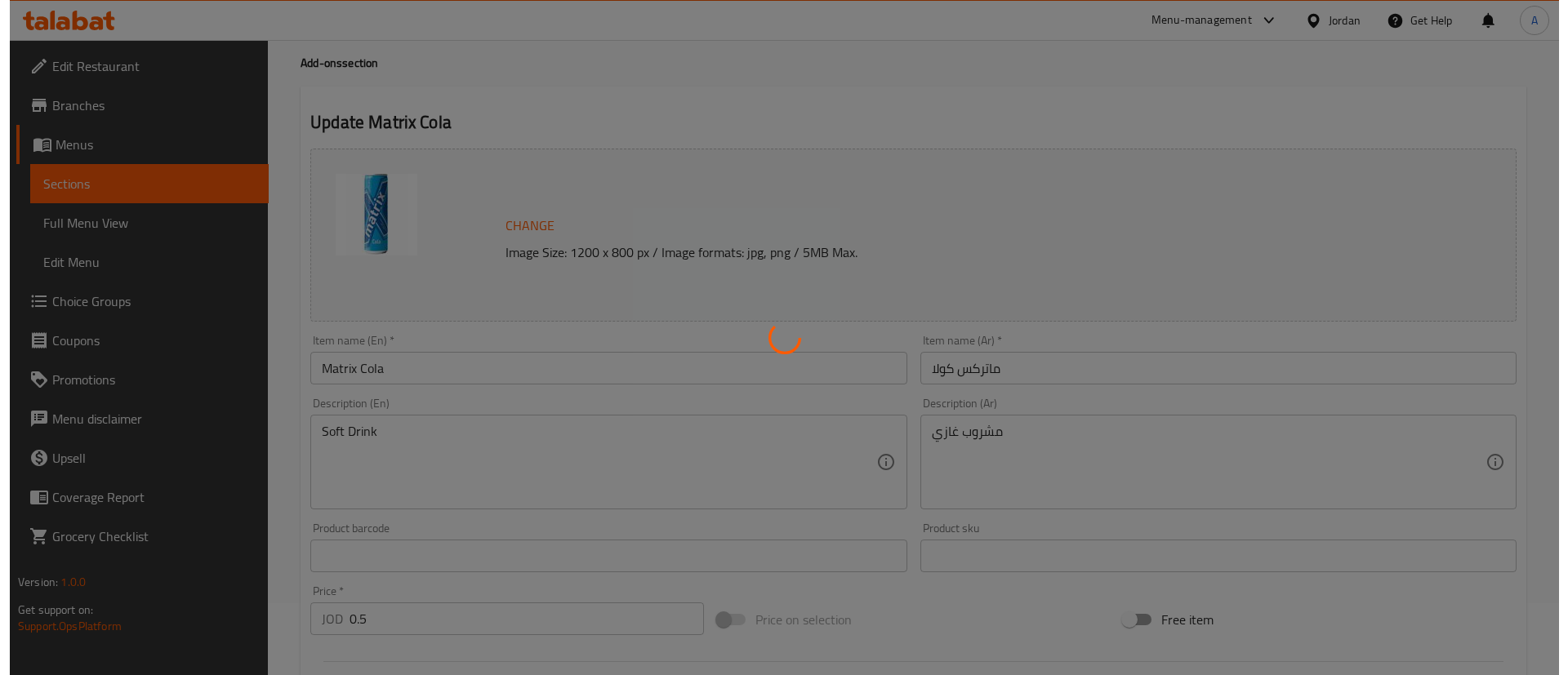 scroll, scrollTop: 0, scrollLeft: 0, axis: both 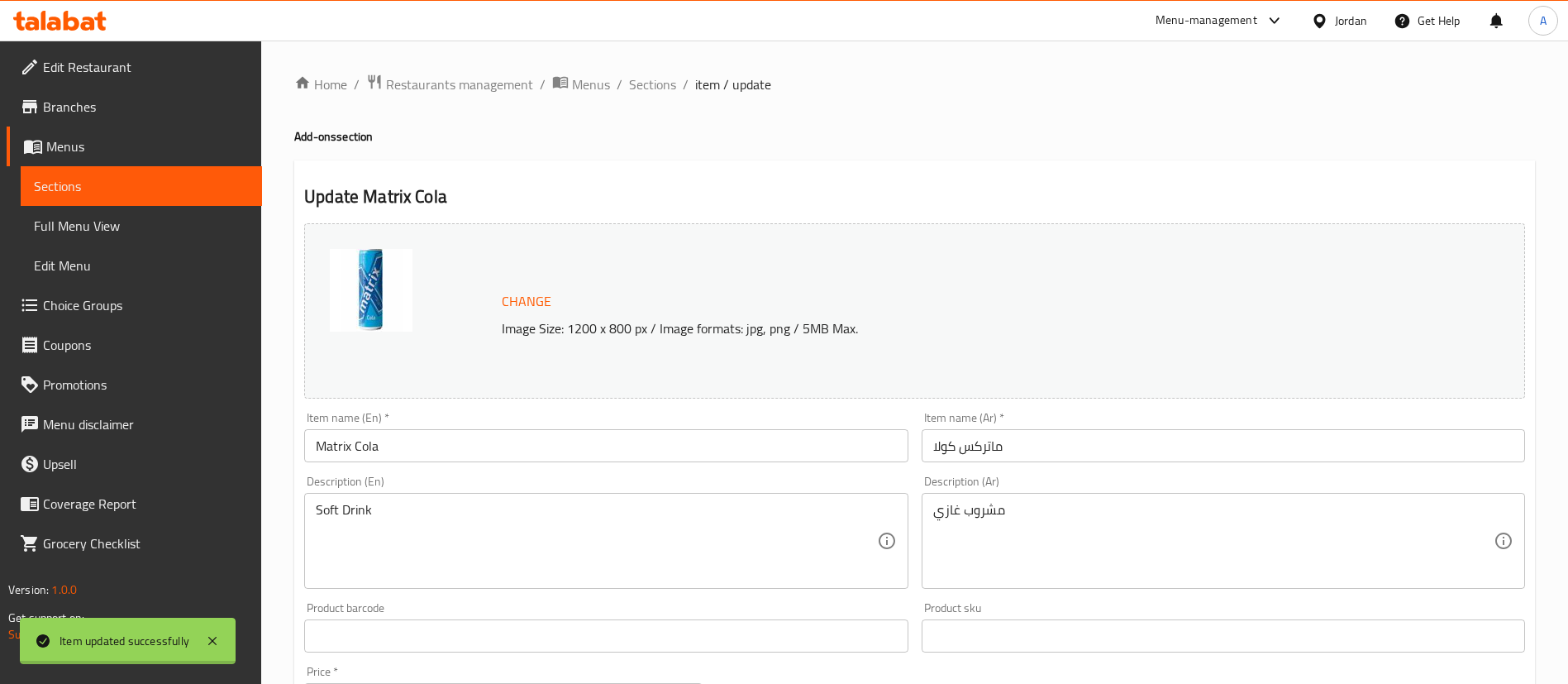click at bounding box center [784, 342] 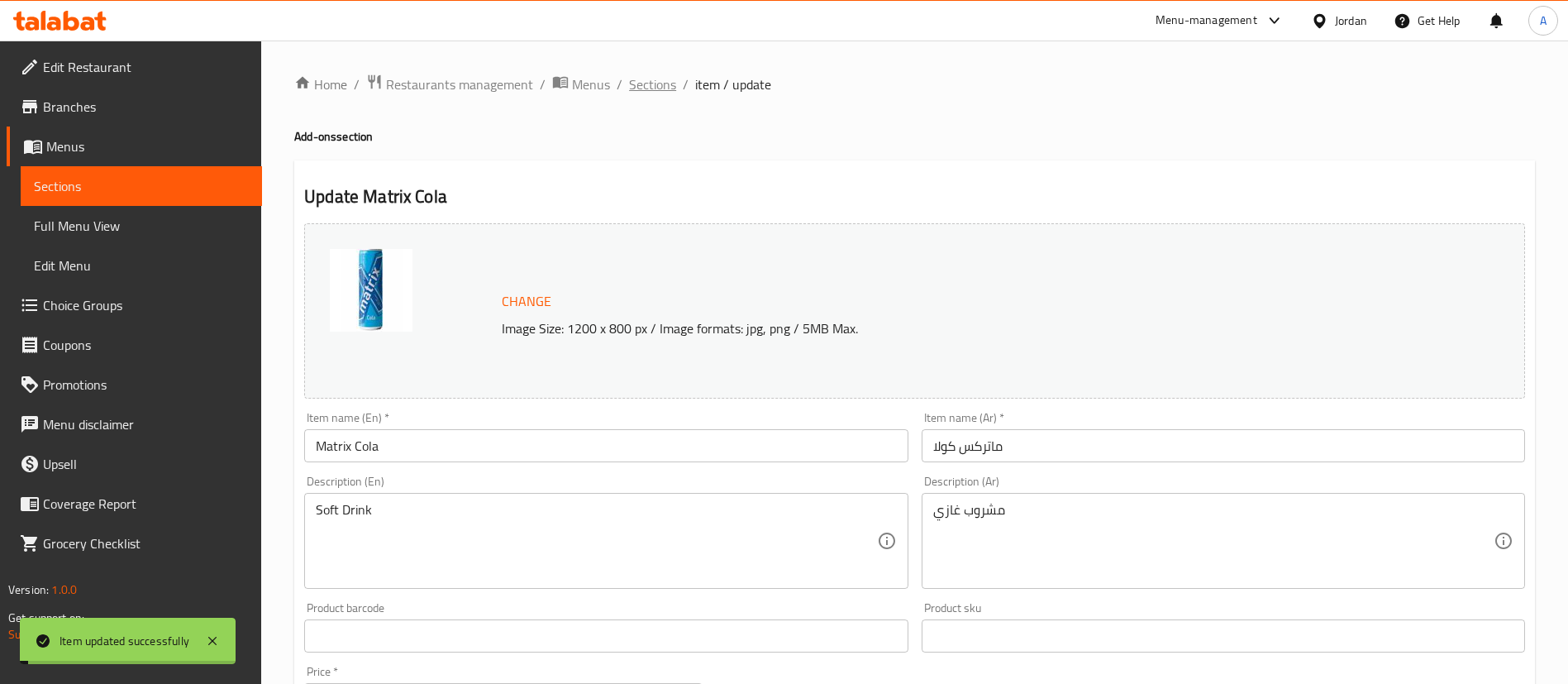 click on "Sections" at bounding box center (652, 84) 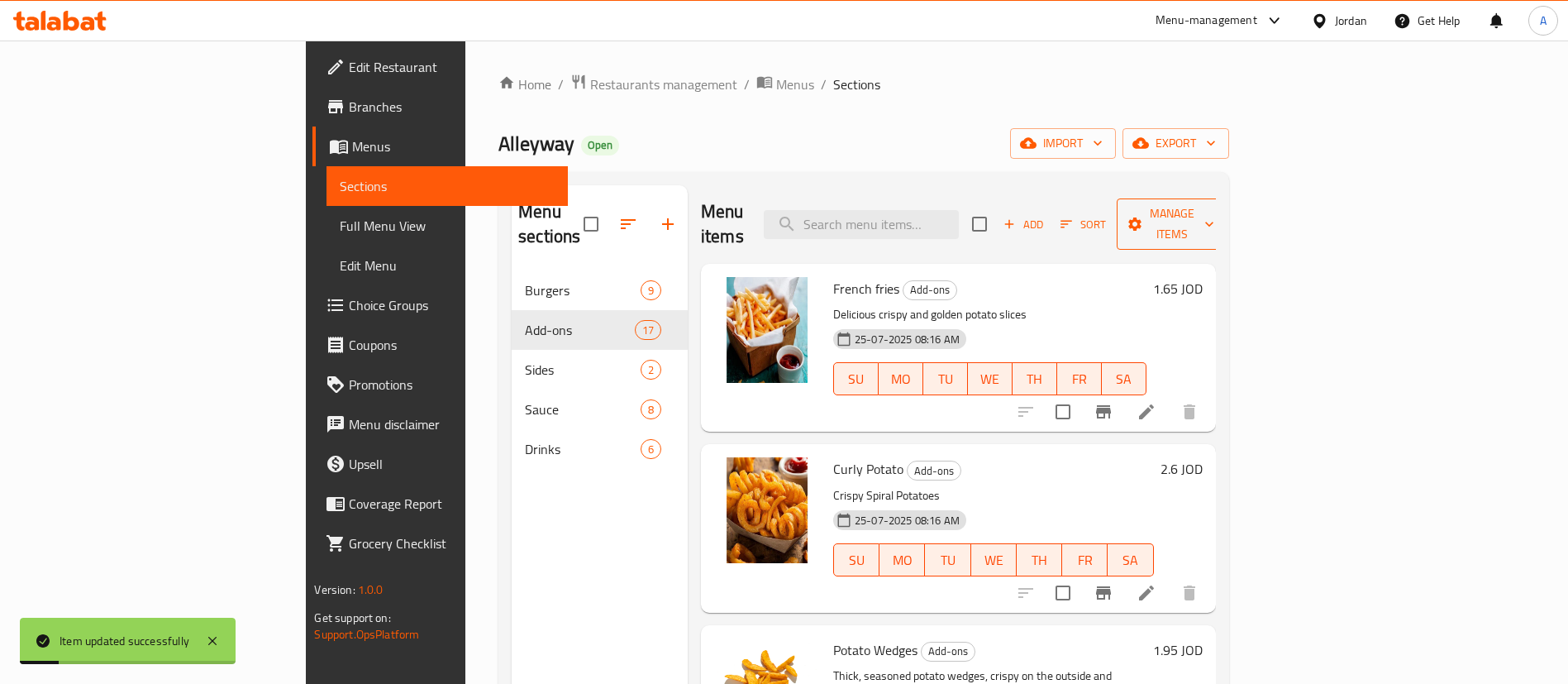 click on "Manage items" at bounding box center [1172, 224] 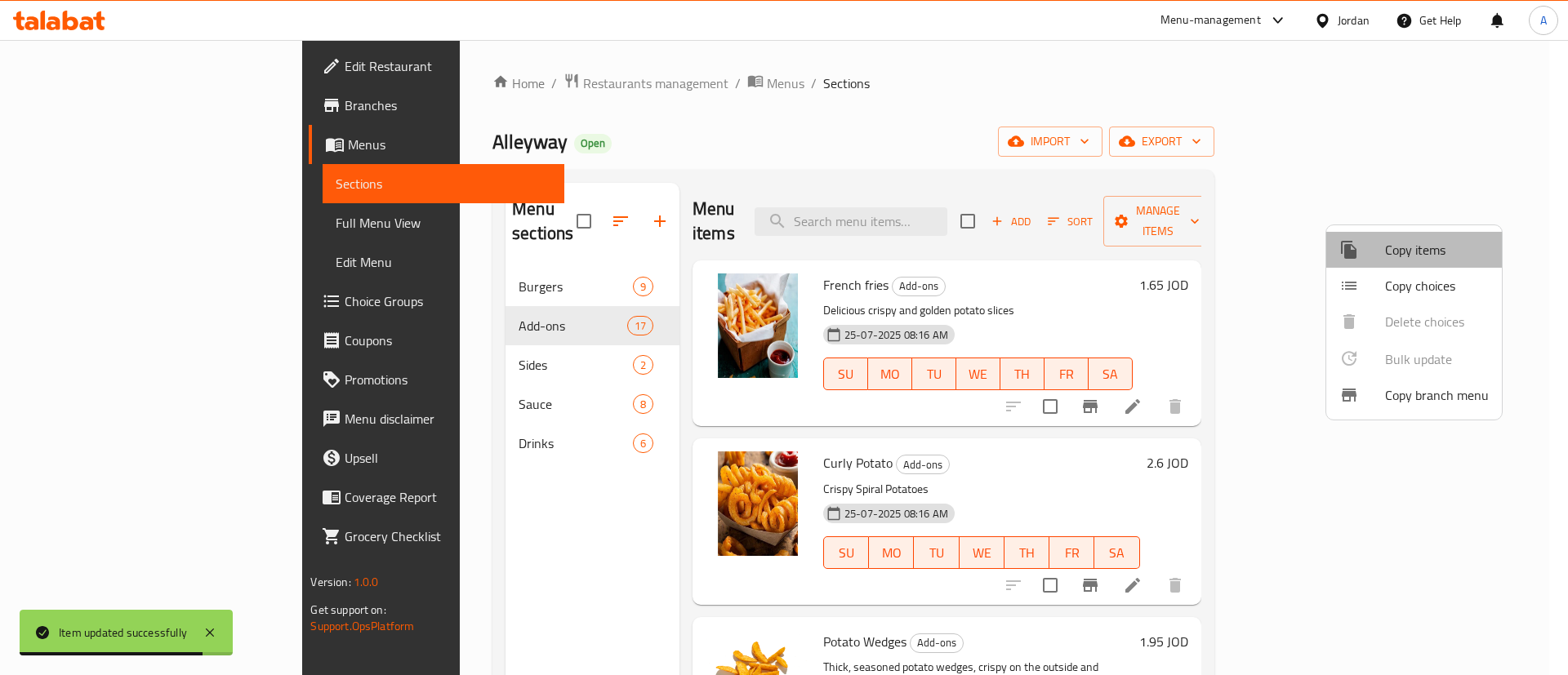 click on "Copy items" at bounding box center [1437, 250] 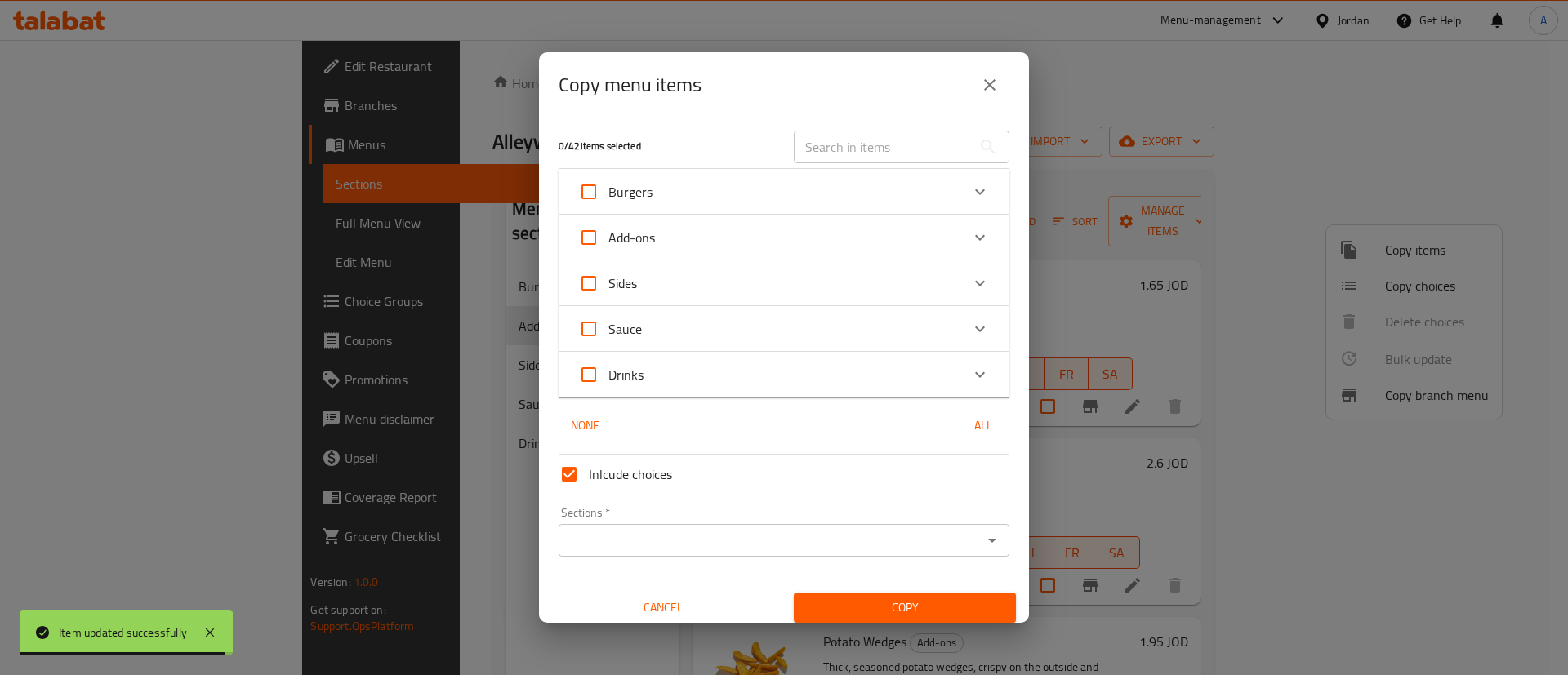 click on "Add-ons" at bounding box center (769, 238) 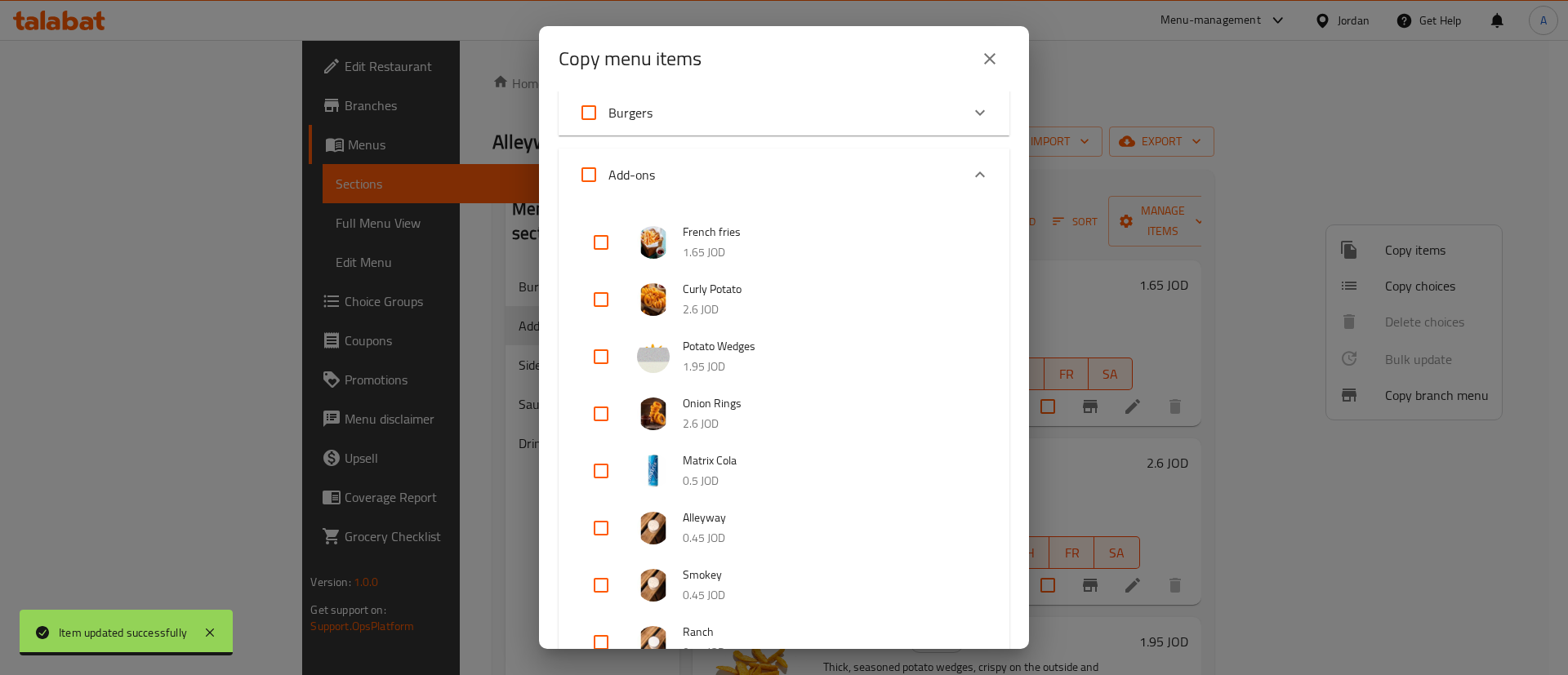 scroll, scrollTop: 122, scrollLeft: 0, axis: vertical 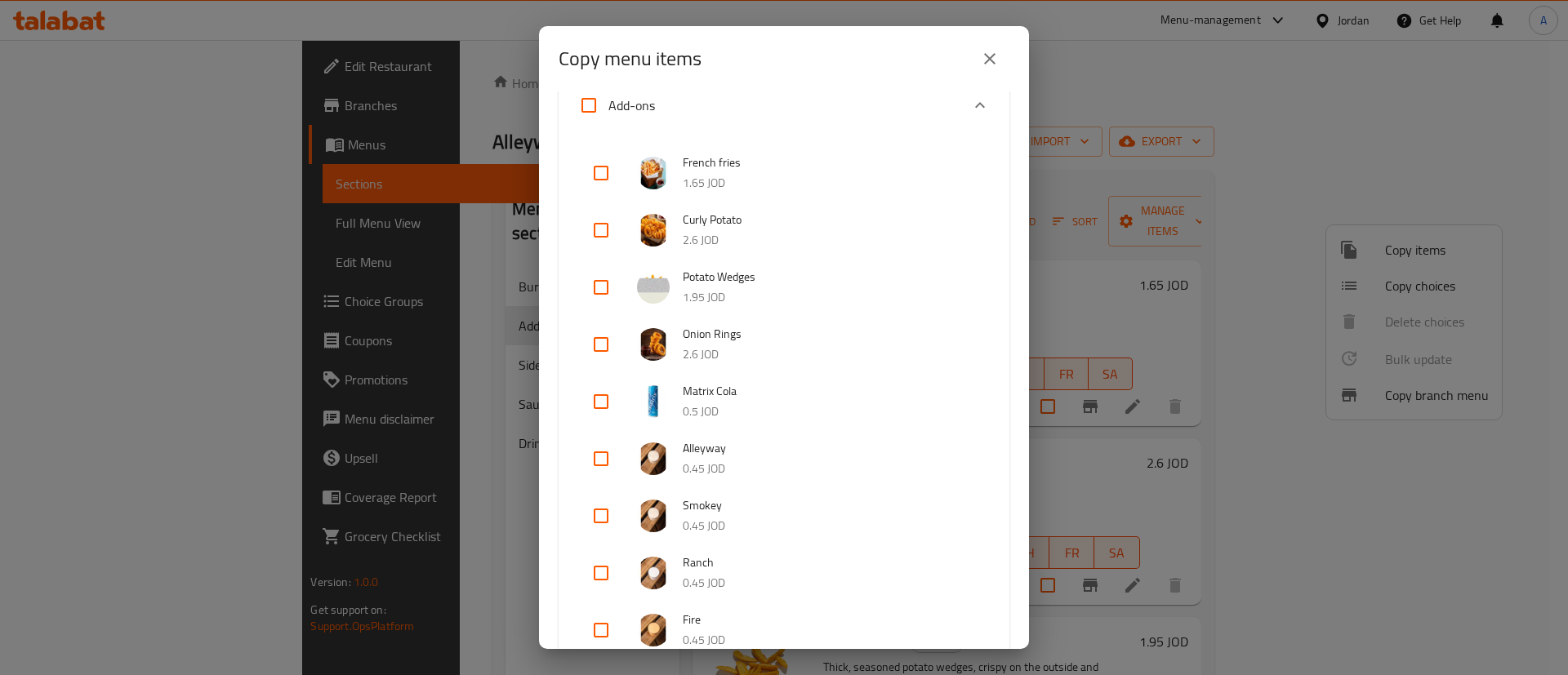 click at bounding box center (601, 344) 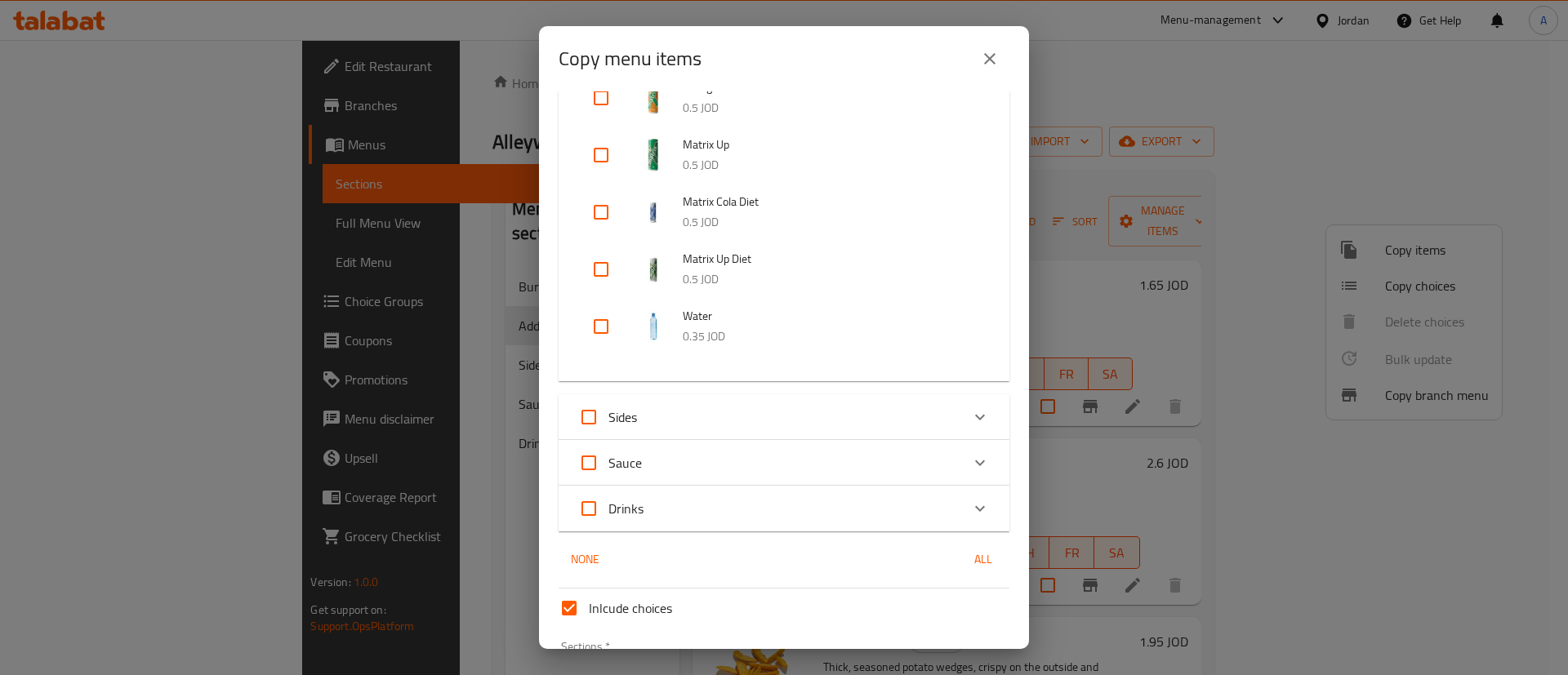 scroll, scrollTop: 1001, scrollLeft: 0, axis: vertical 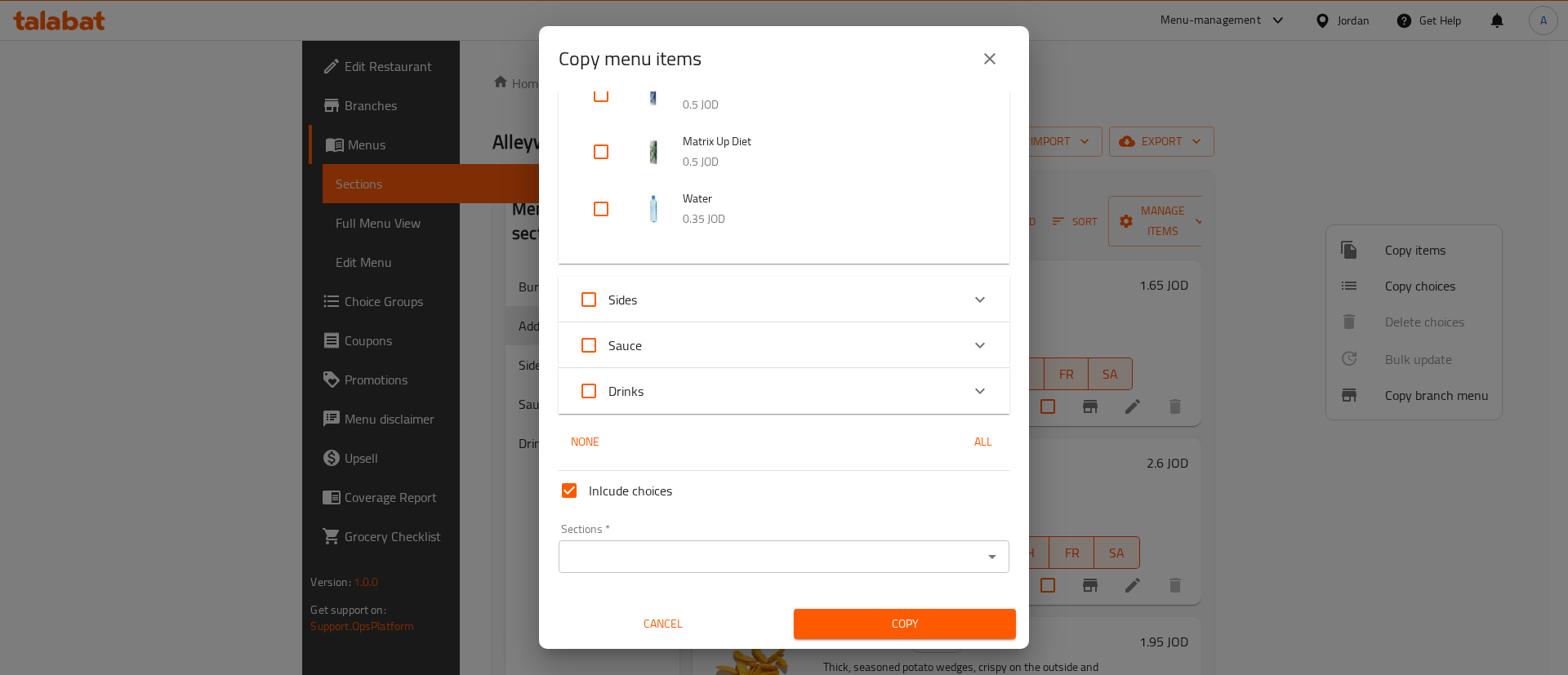 drag, startPoint x: 912, startPoint y: 619, endPoint x: 875, endPoint y: 539, distance: 88.141931 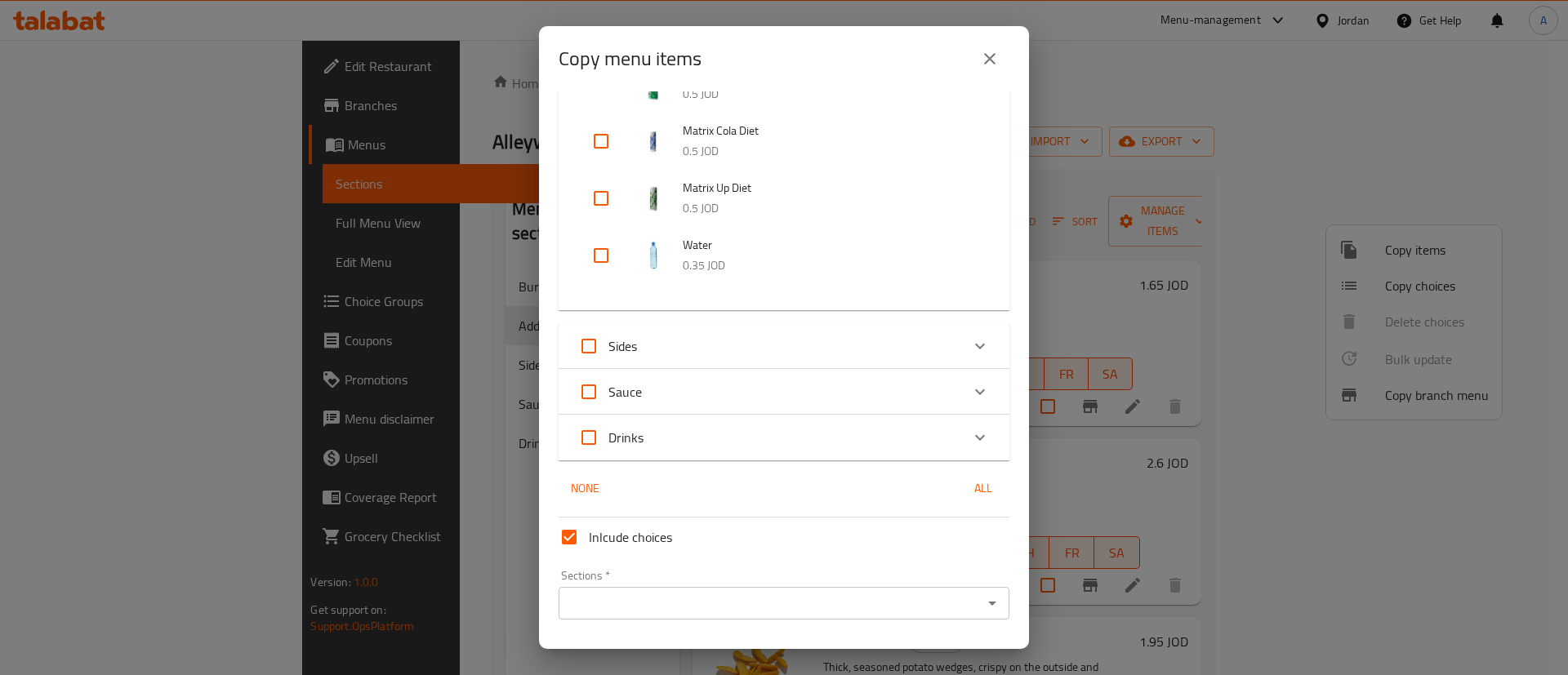 scroll, scrollTop: 1001, scrollLeft: 0, axis: vertical 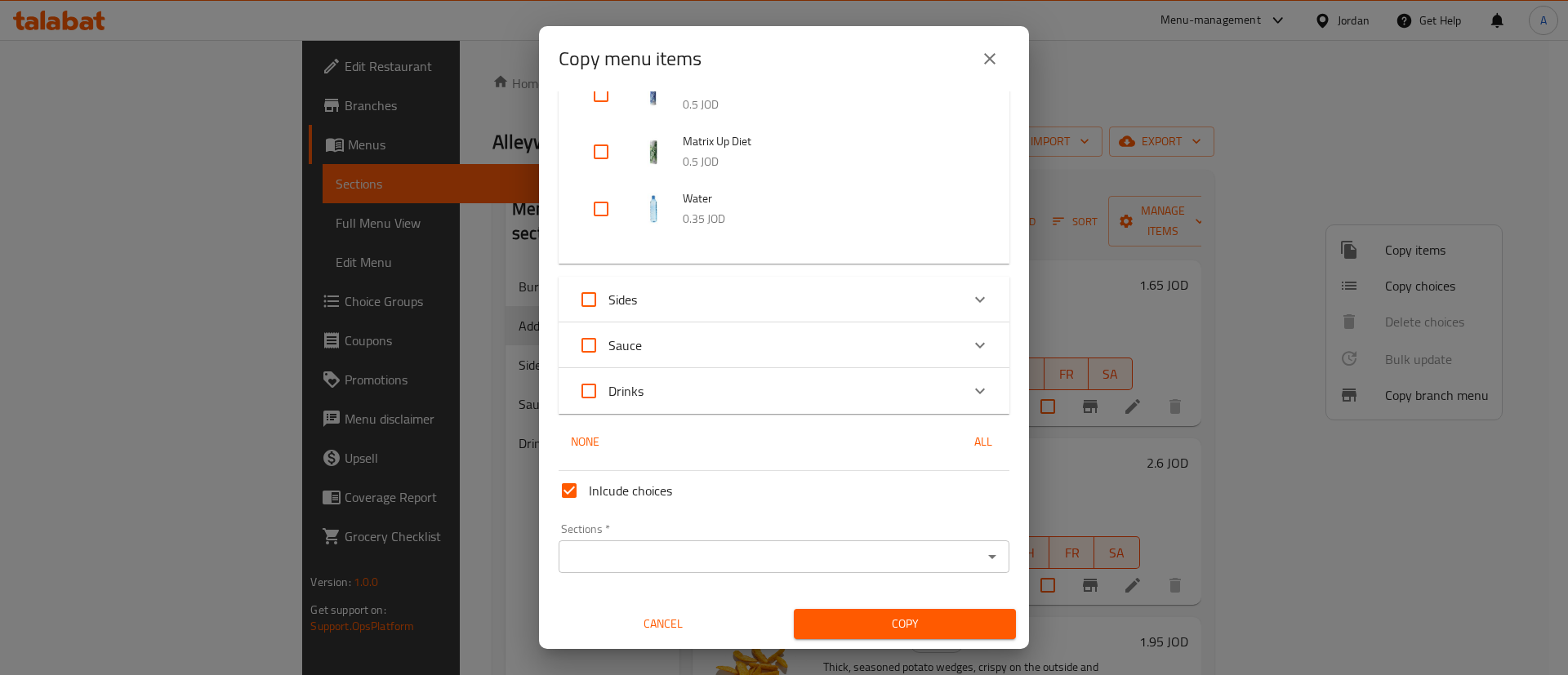 click on "Inlcude choices Sections   * Sections  * Cancel Copy" at bounding box center (784, 552) 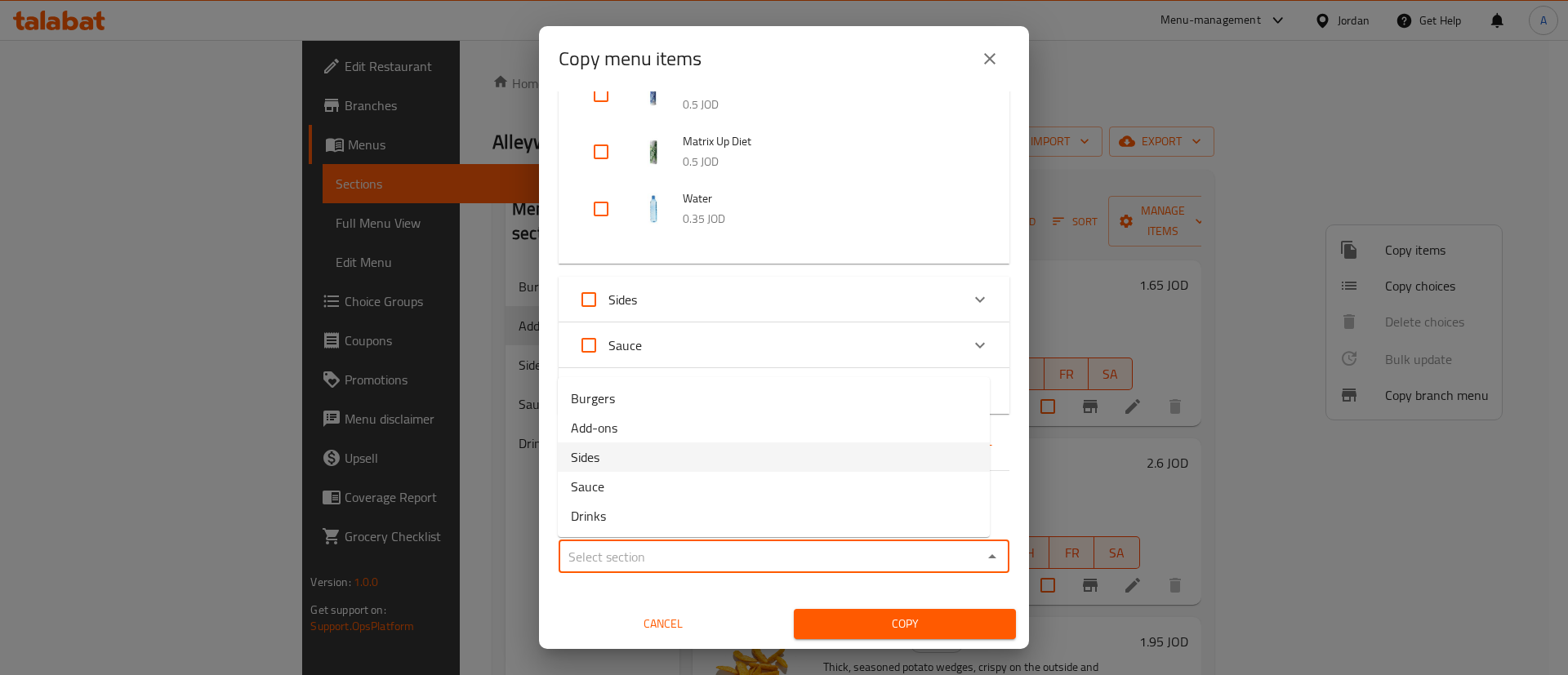 click on "Sides" at bounding box center [773, 457] 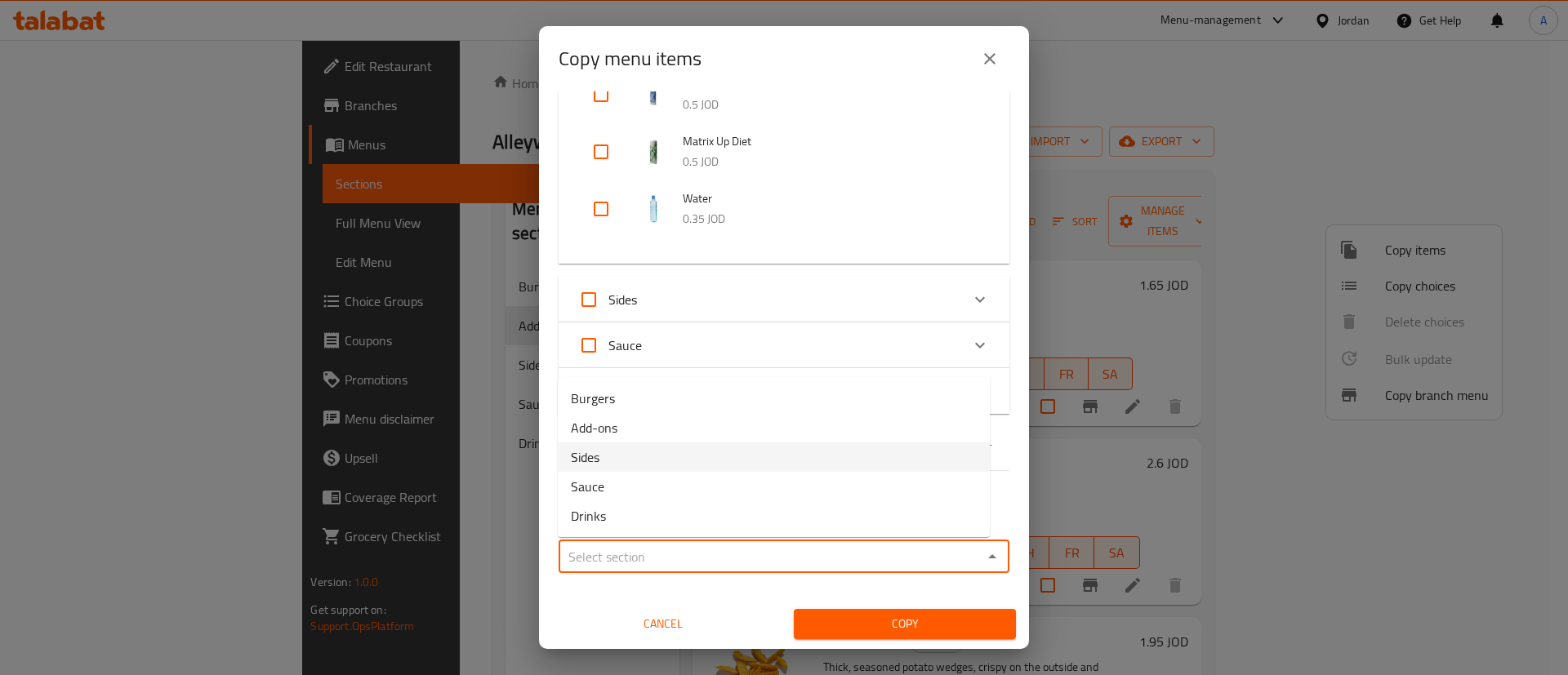 type on "Sides" 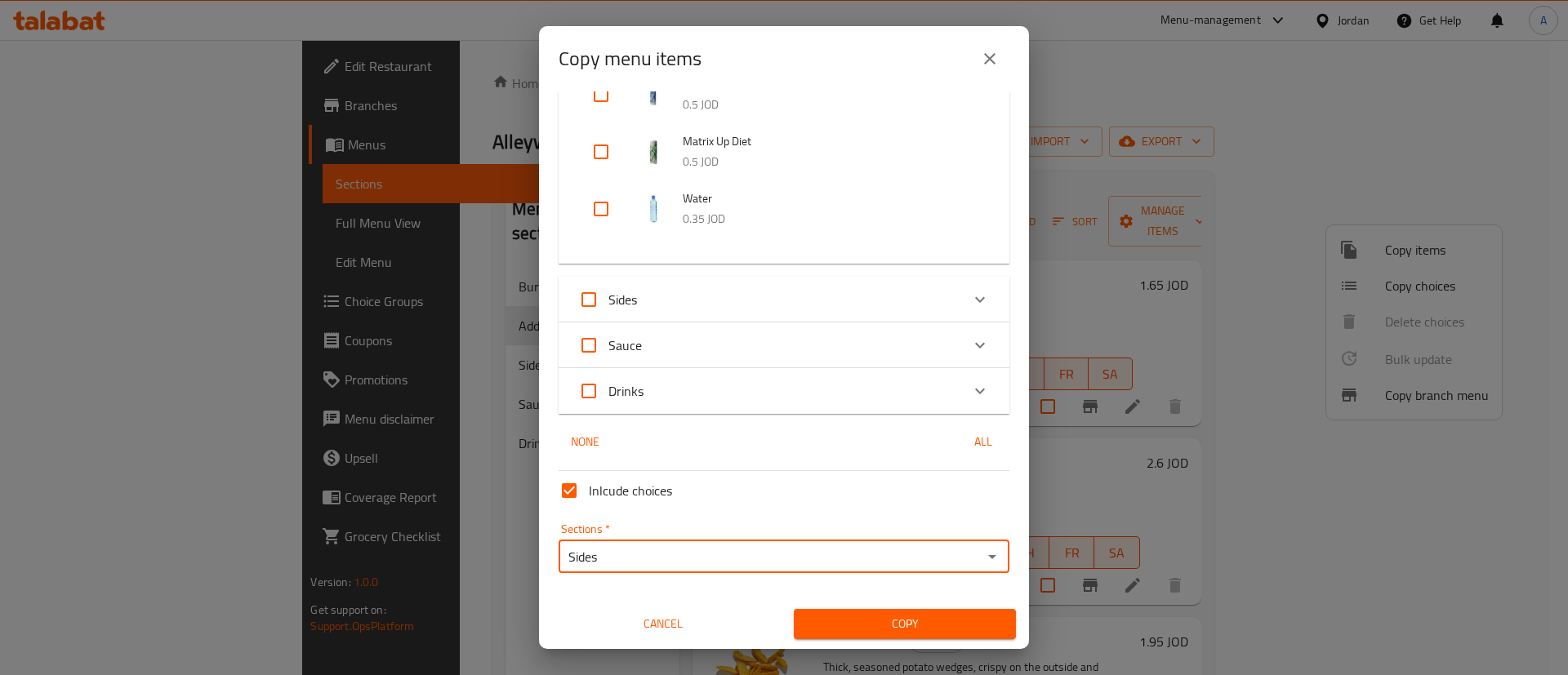 click on "Copy" at bounding box center [905, 624] 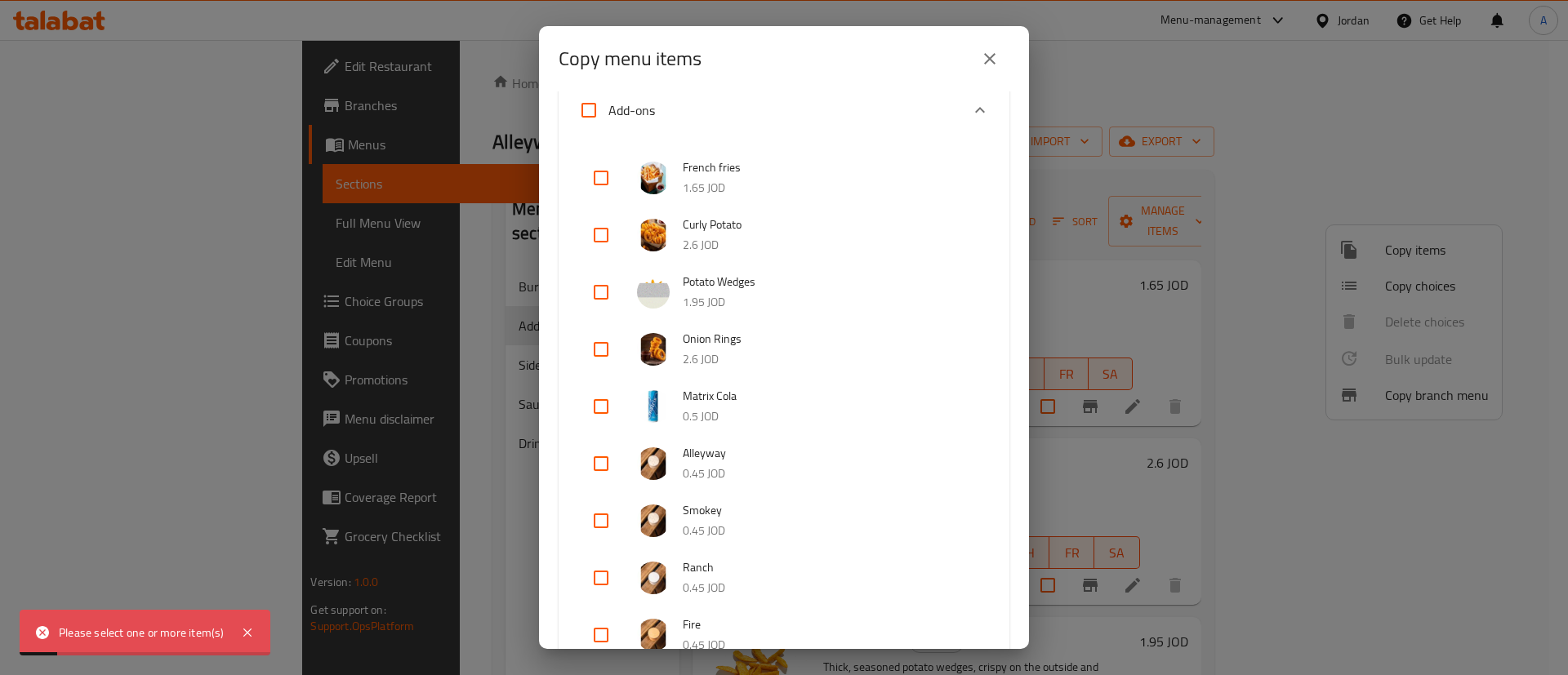 scroll, scrollTop: 0, scrollLeft: 0, axis: both 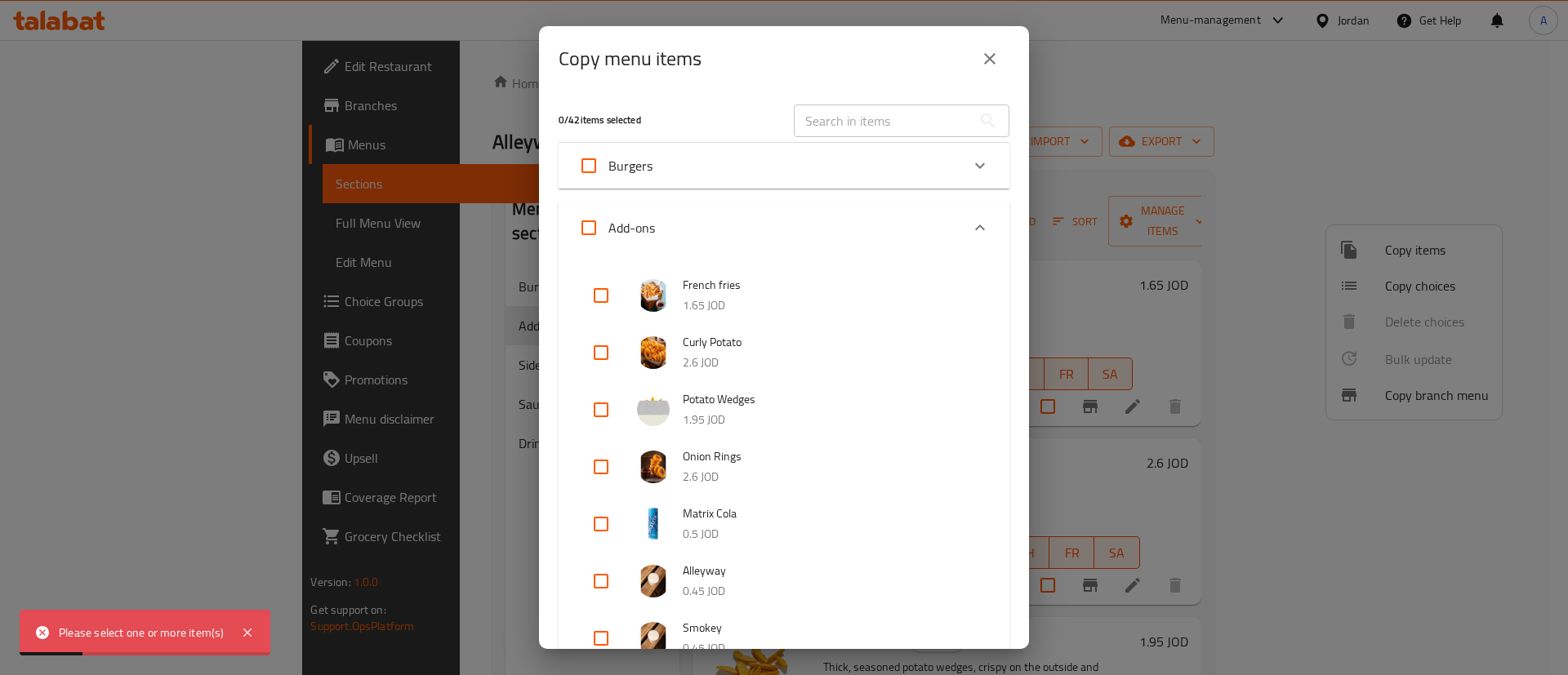 drag, startPoint x: 592, startPoint y: 467, endPoint x: 804, endPoint y: 473, distance: 212.08489 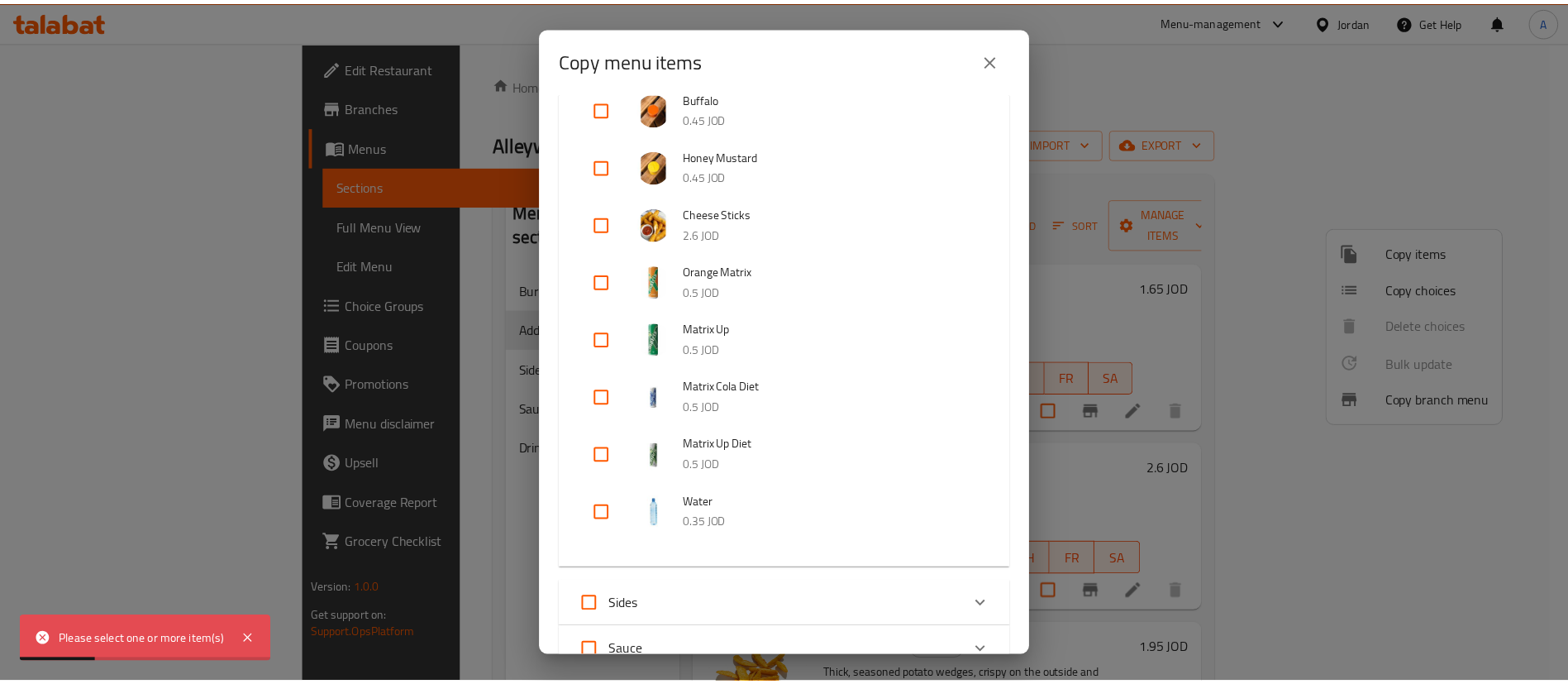 scroll, scrollTop: 1014, scrollLeft: 0, axis: vertical 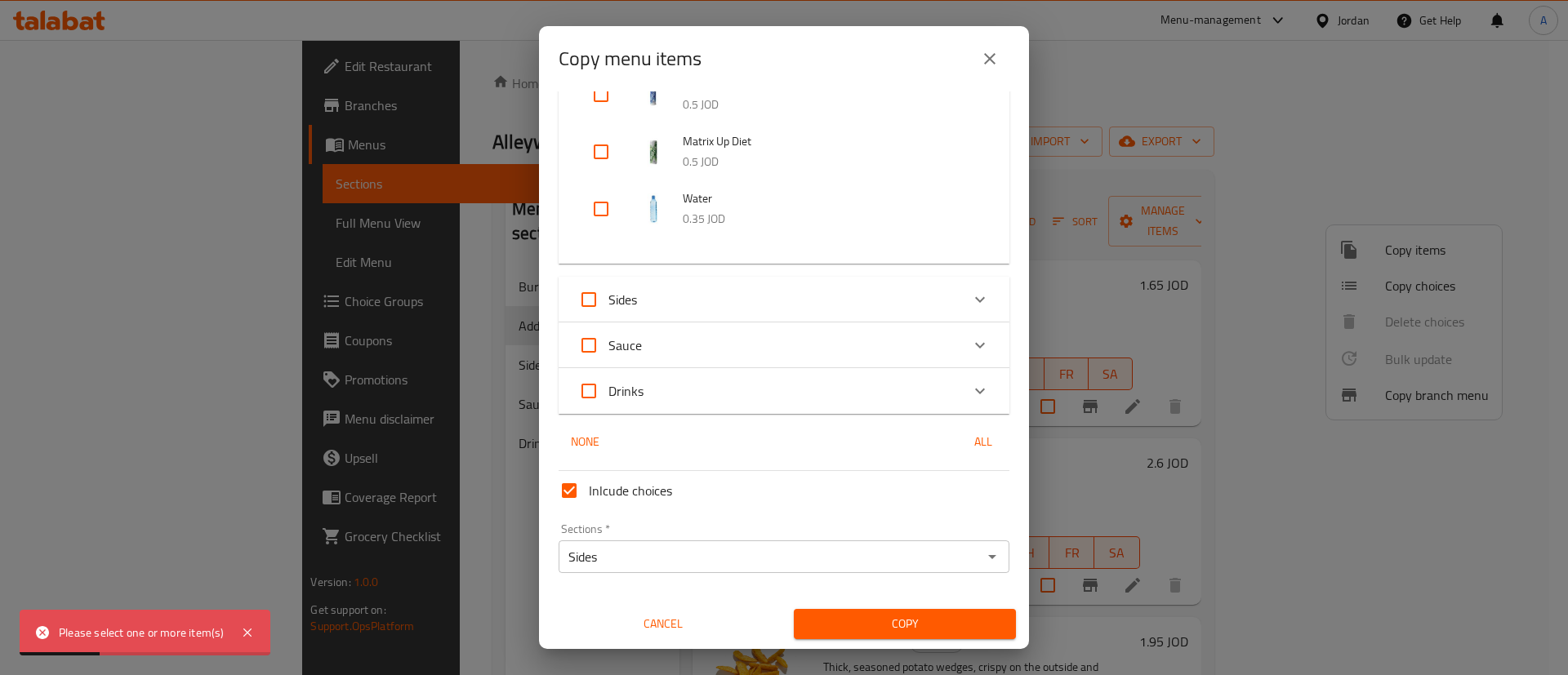 click on "Copy" at bounding box center [905, 624] 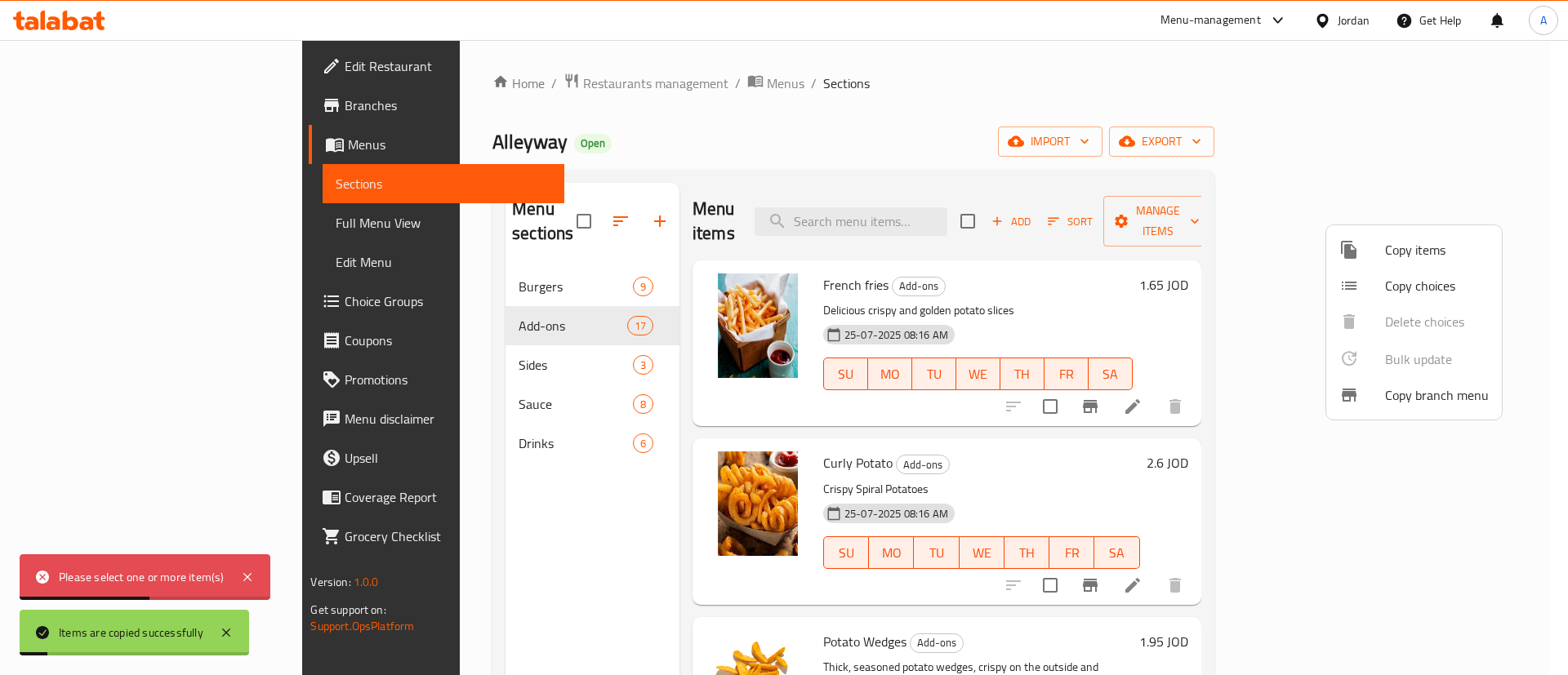 click at bounding box center [784, 337] 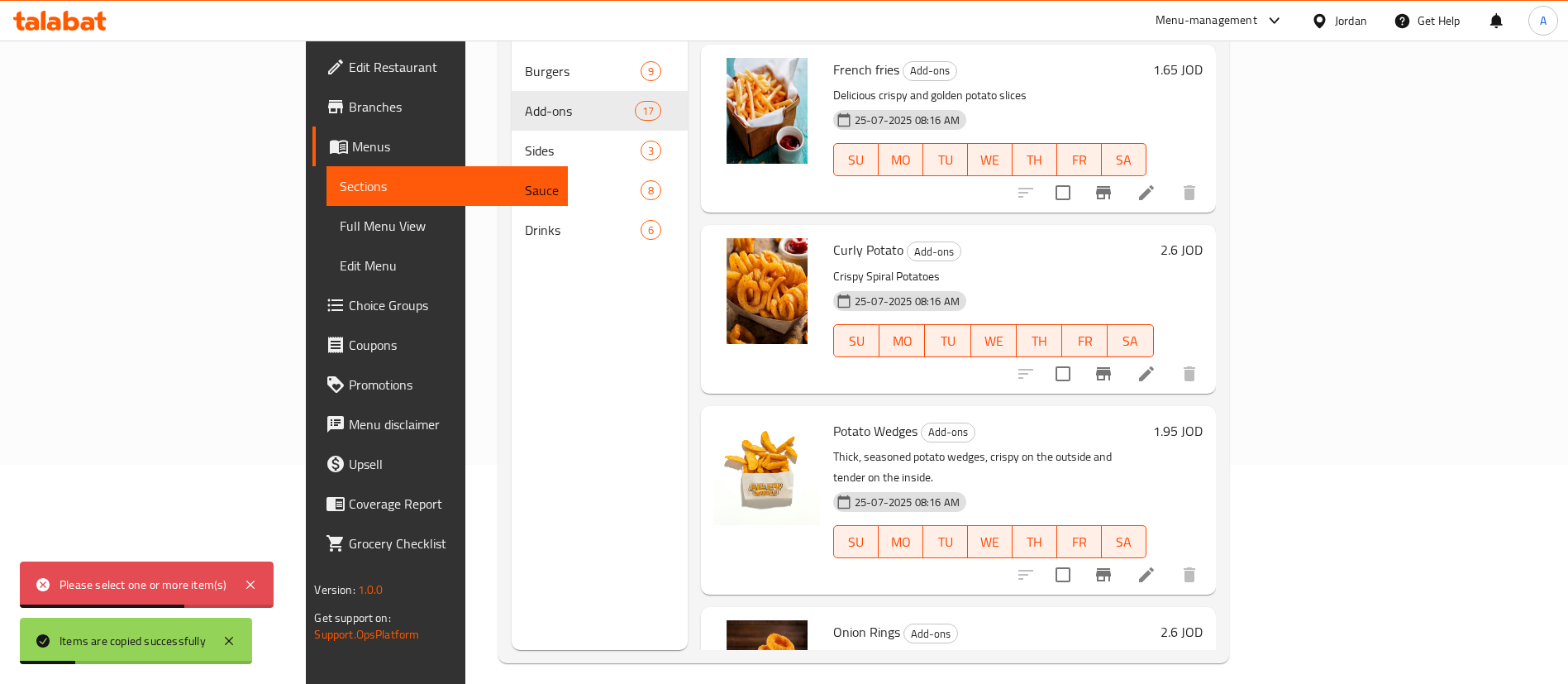 scroll, scrollTop: 232, scrollLeft: 0, axis: vertical 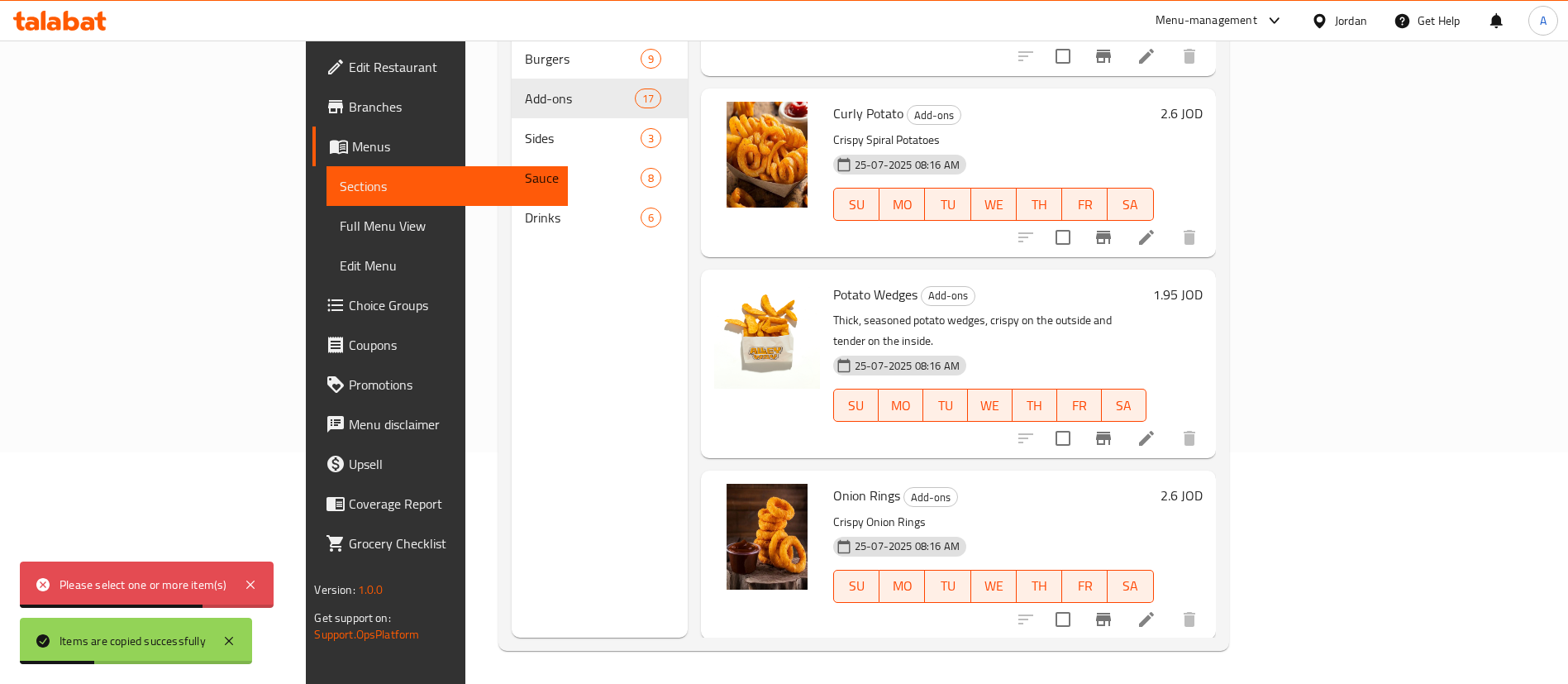 click at bounding box center (1146, 619) 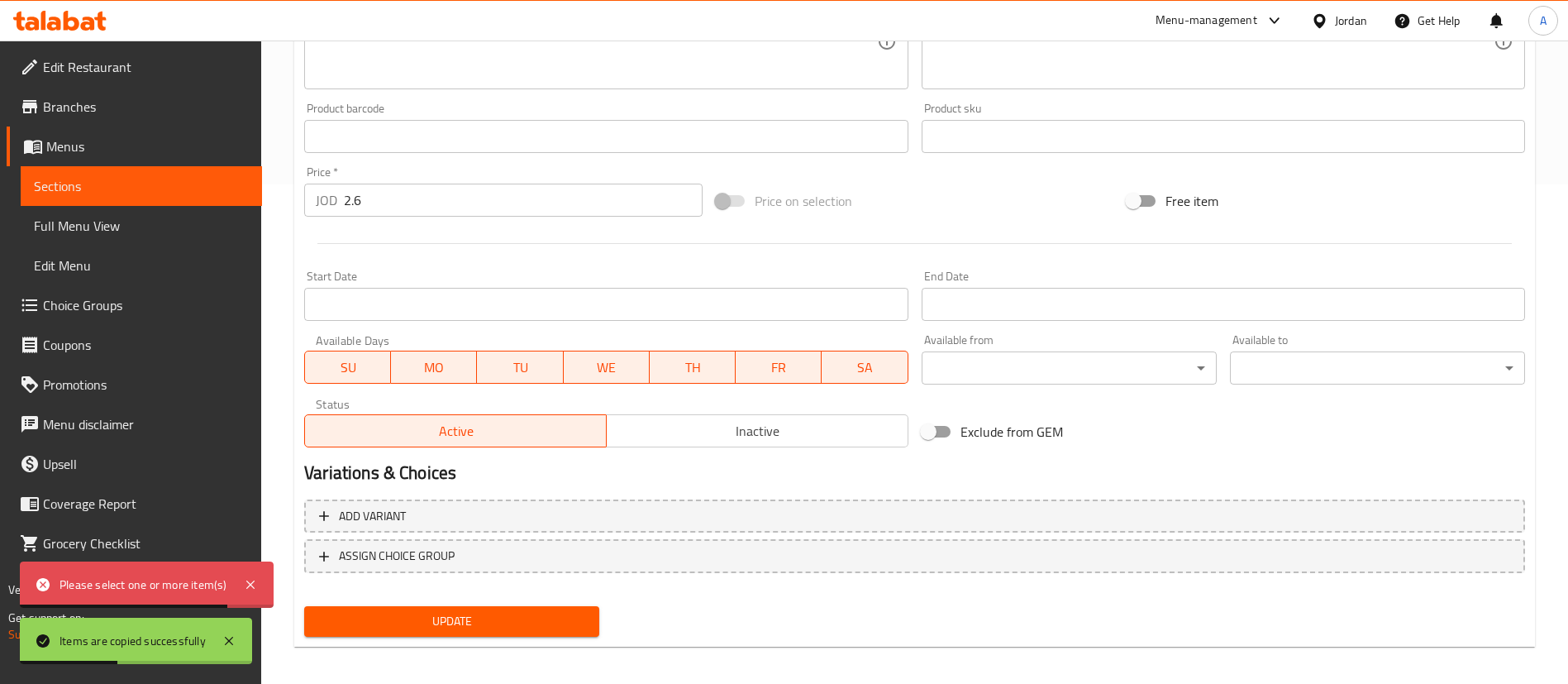 scroll, scrollTop: 509, scrollLeft: 0, axis: vertical 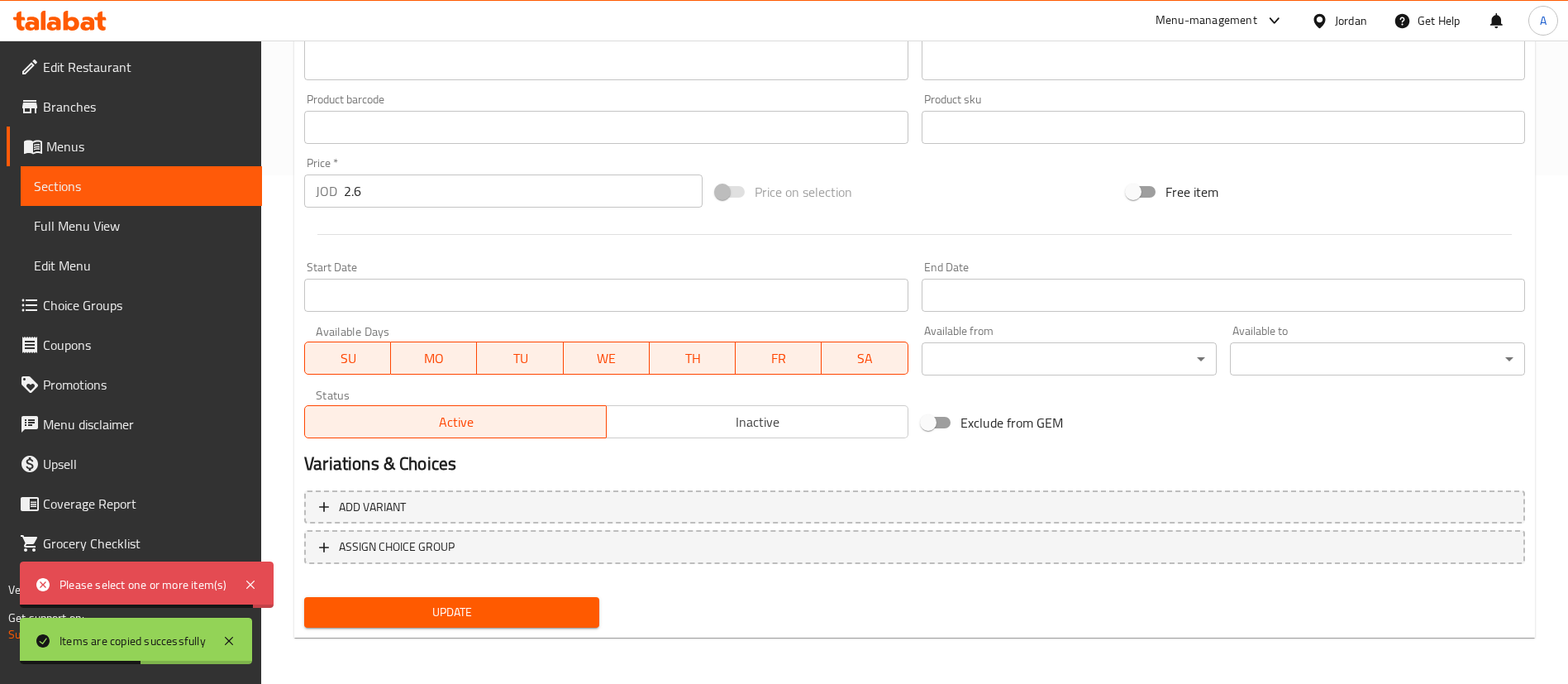 click on "Variations & Choices" at bounding box center (914, 464) 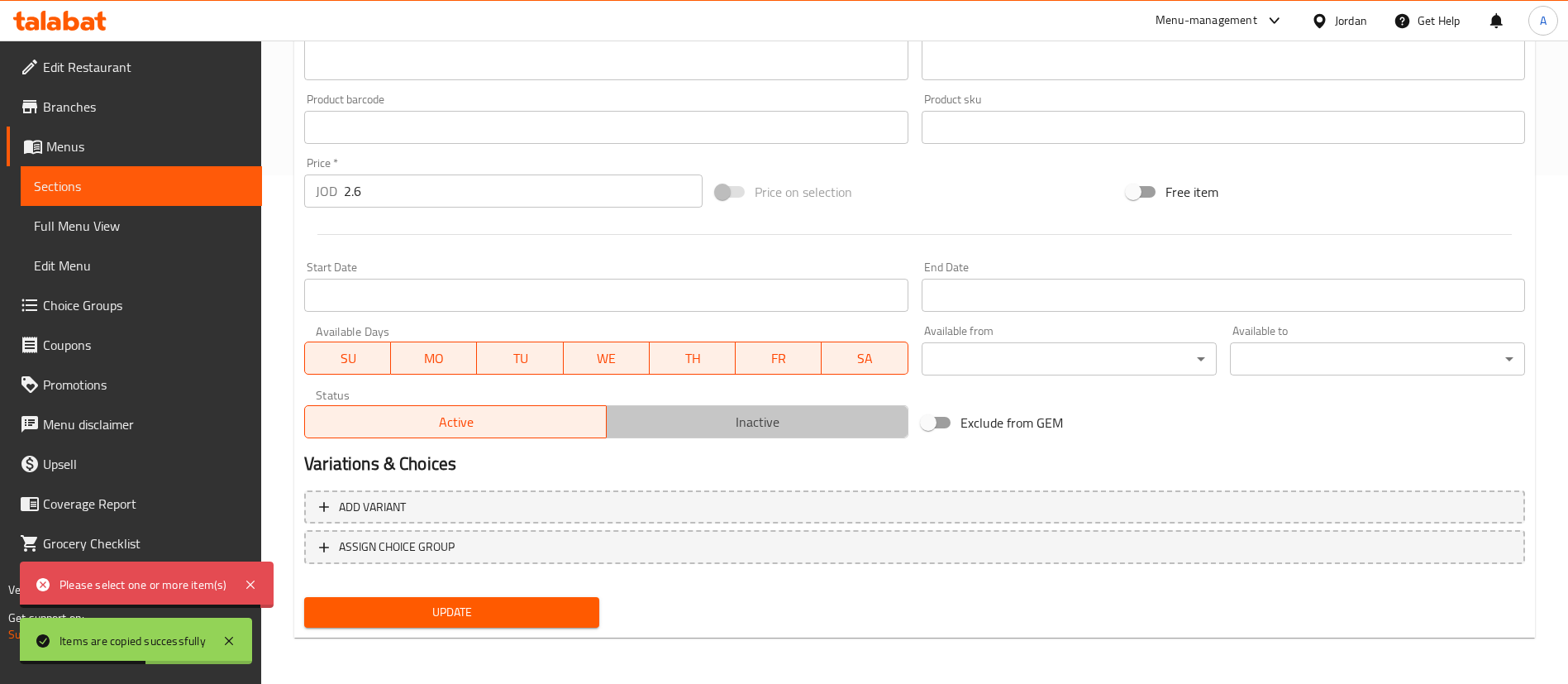 click on "Inactive" at bounding box center [757, 422] 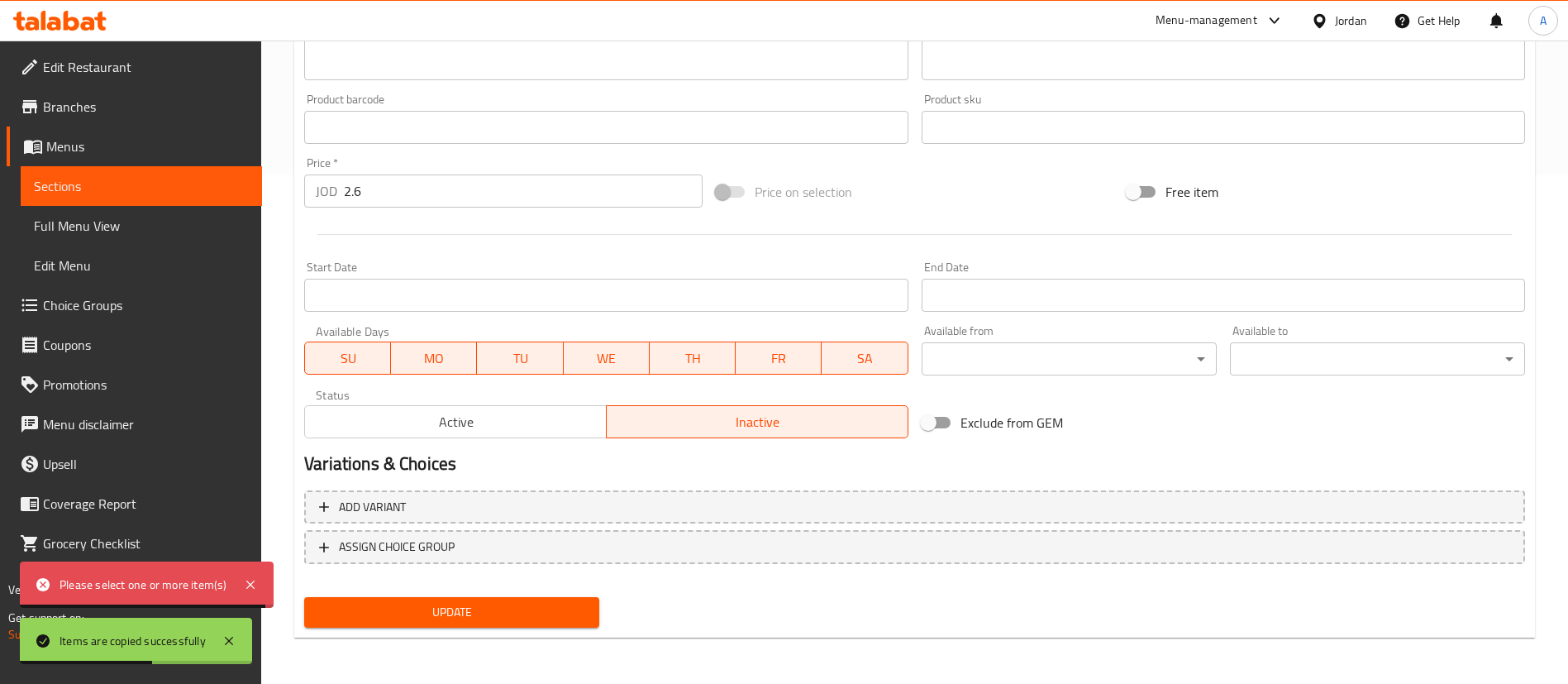 click on "Update" at bounding box center (451, 612) 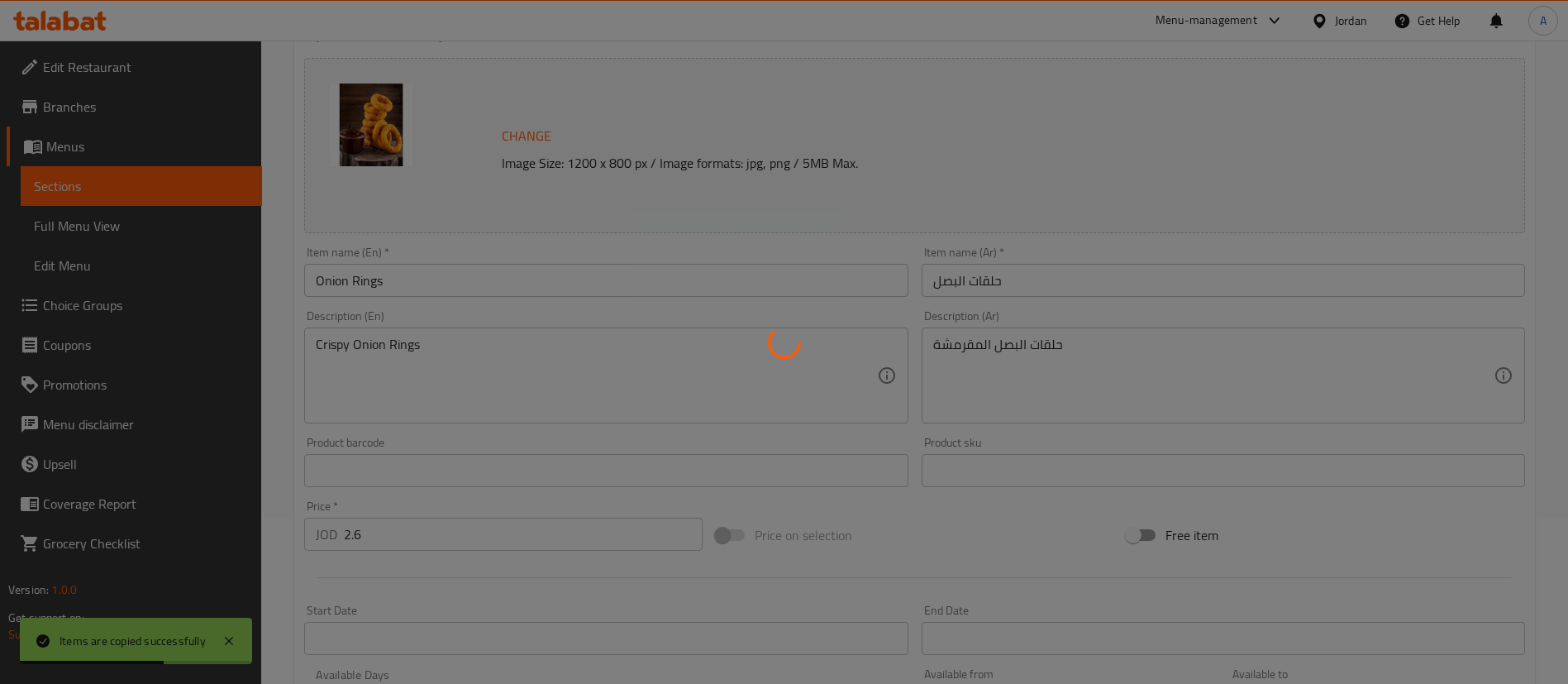 scroll, scrollTop: 0, scrollLeft: 0, axis: both 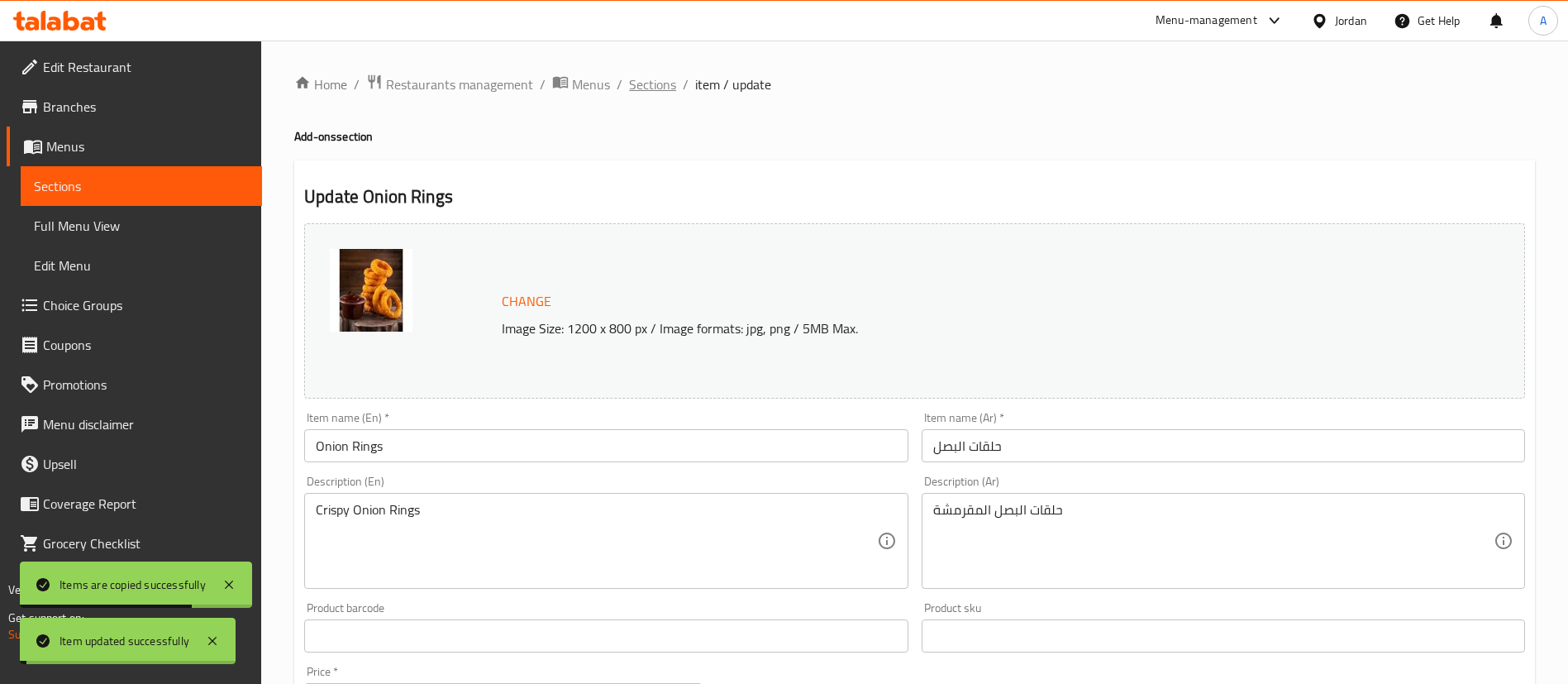 click on "Sections" at bounding box center [652, 84] 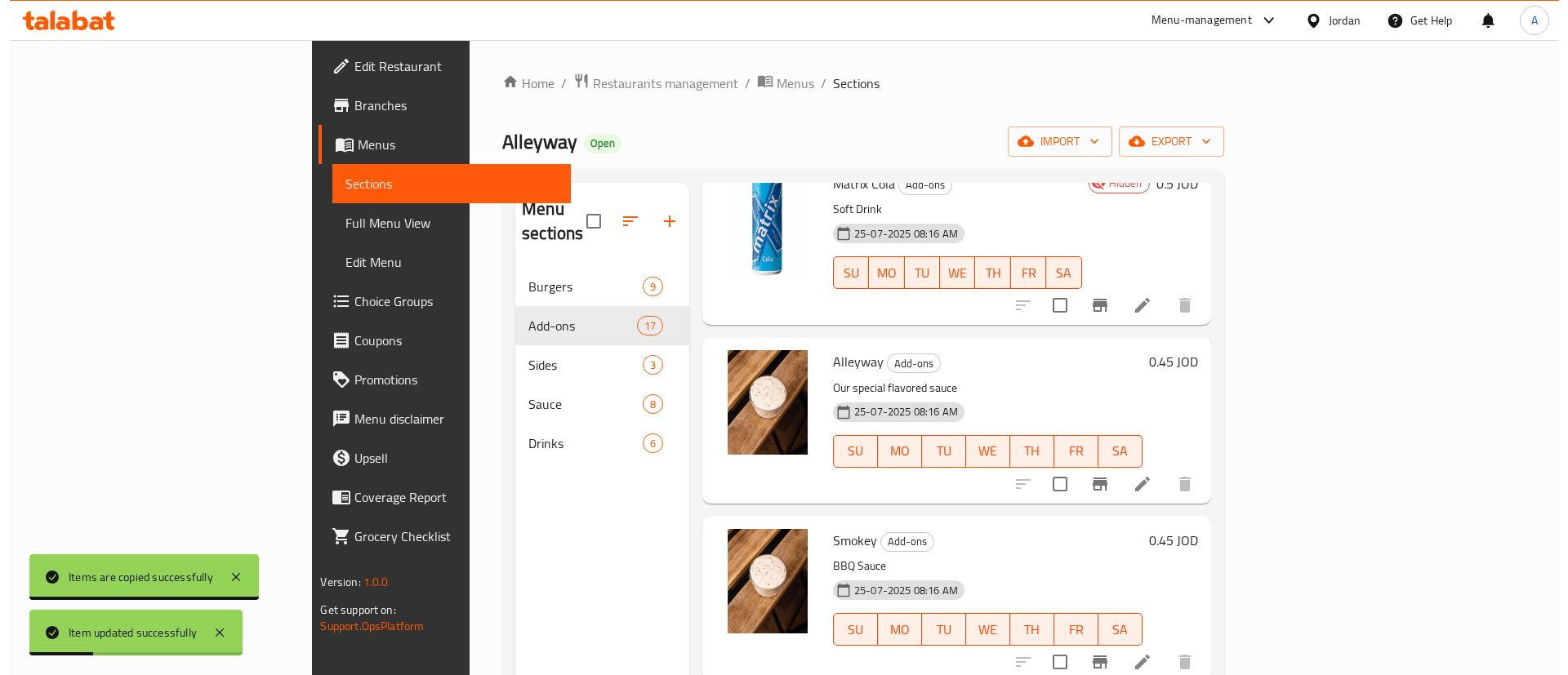 scroll, scrollTop: 979, scrollLeft: 0, axis: vertical 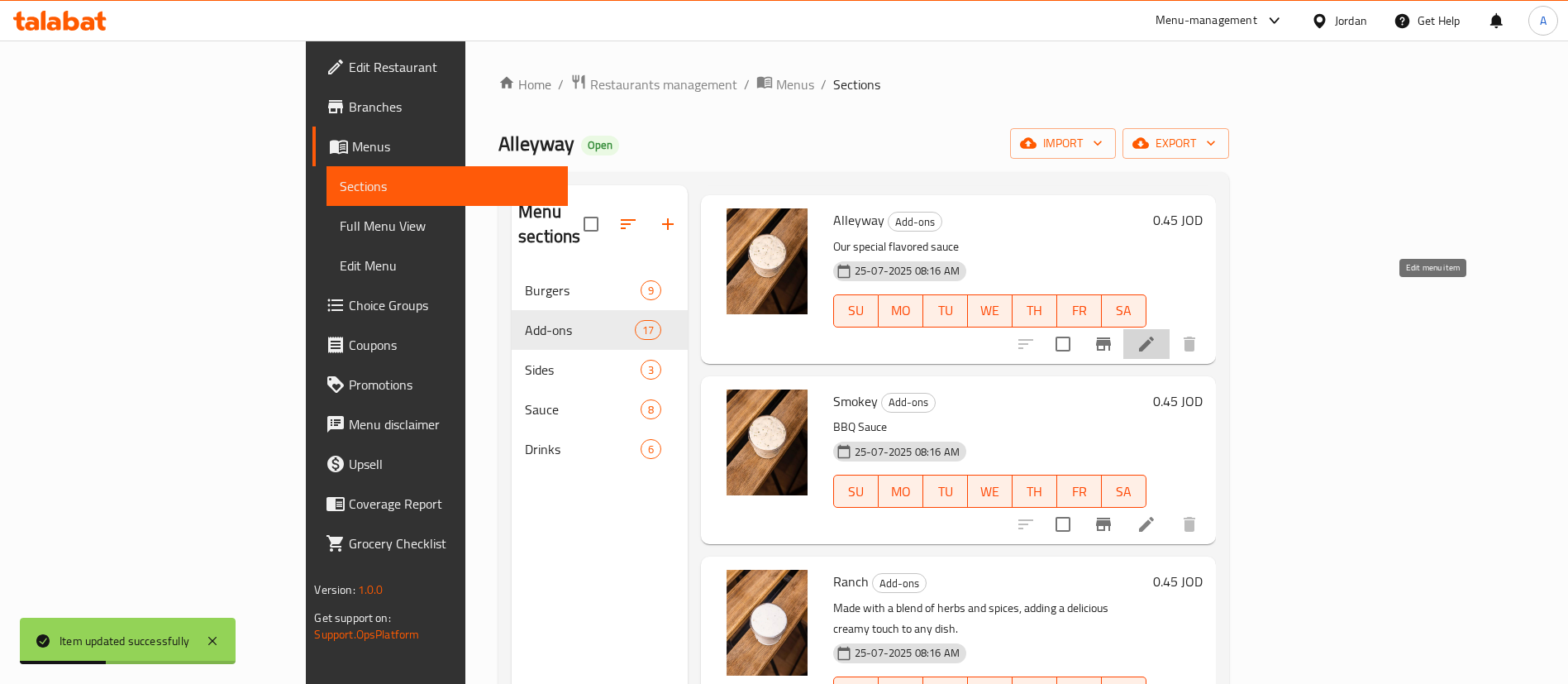 click 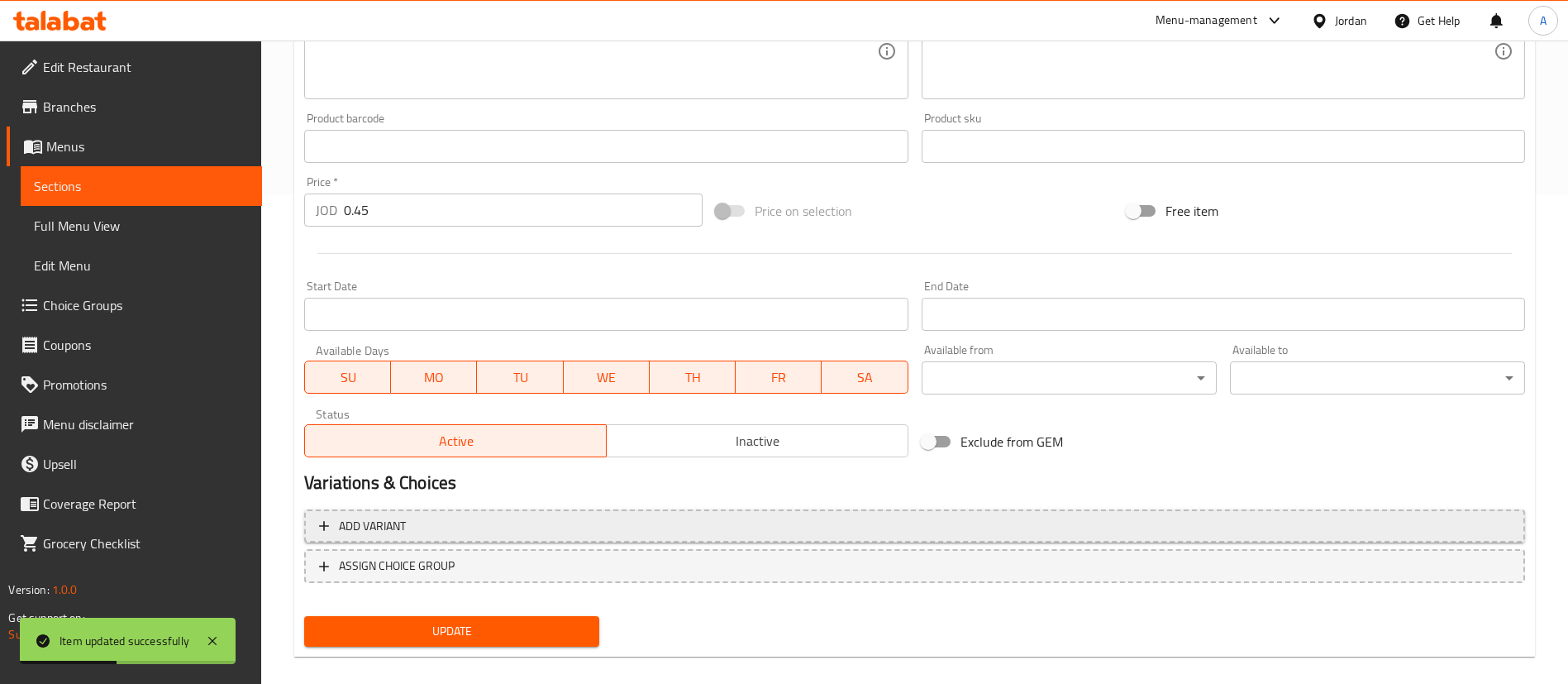 scroll, scrollTop: 509, scrollLeft: 0, axis: vertical 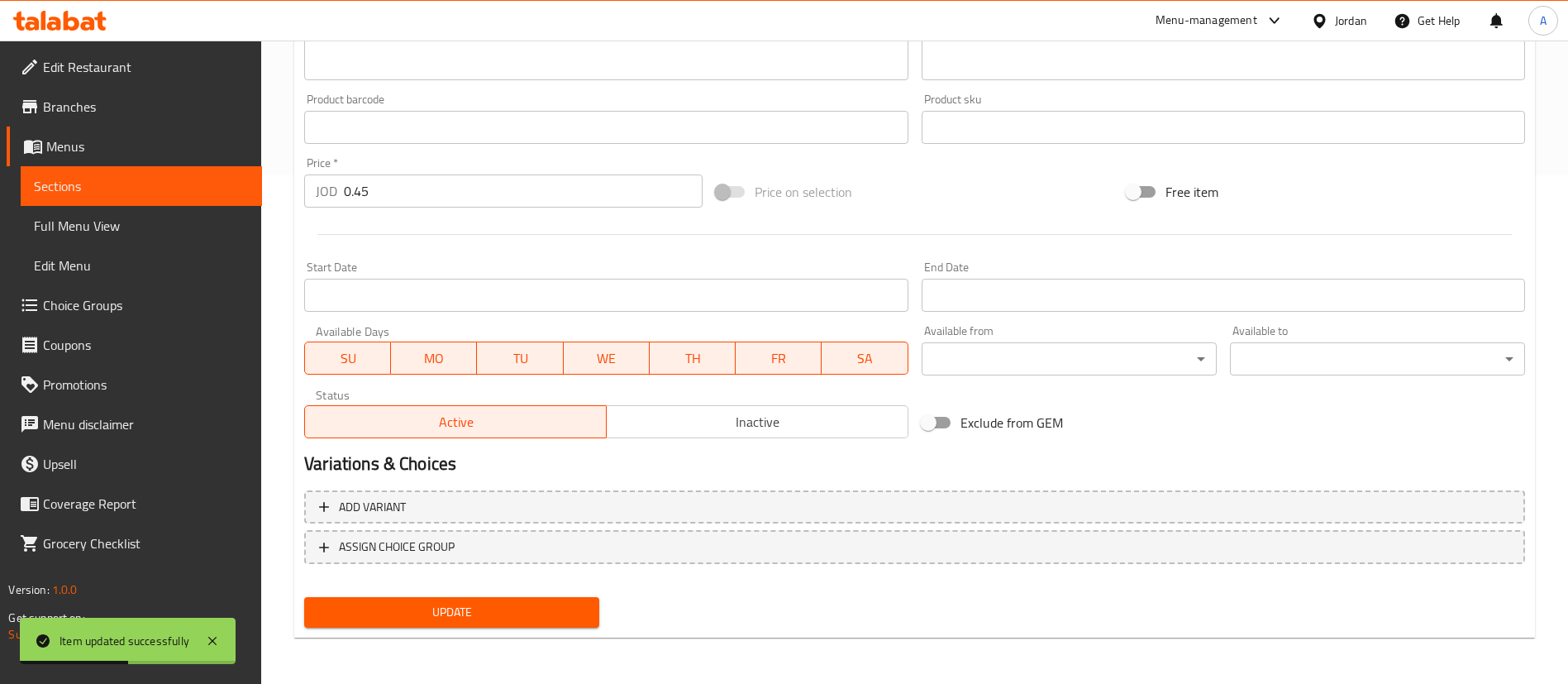 click on "Inactive" at bounding box center [757, 422] 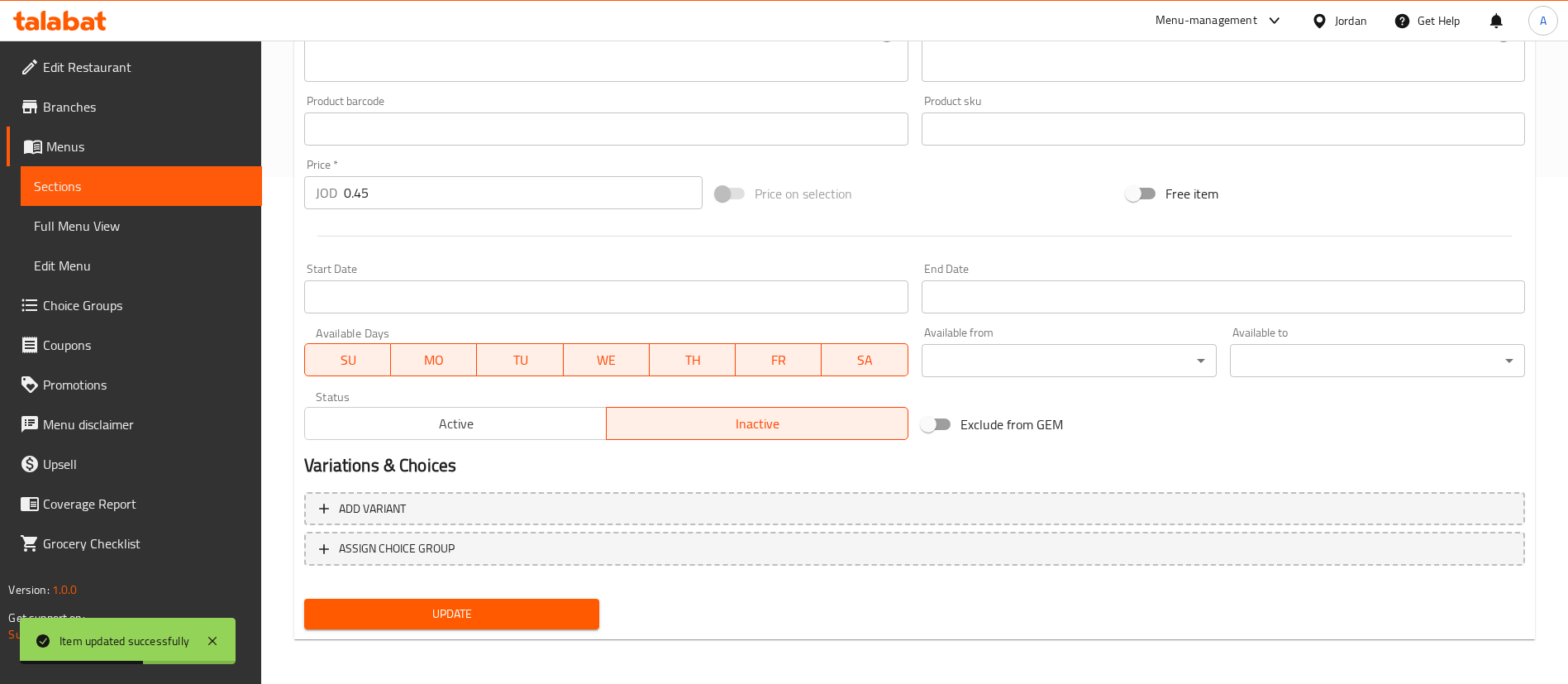 scroll, scrollTop: 130, scrollLeft: 0, axis: vertical 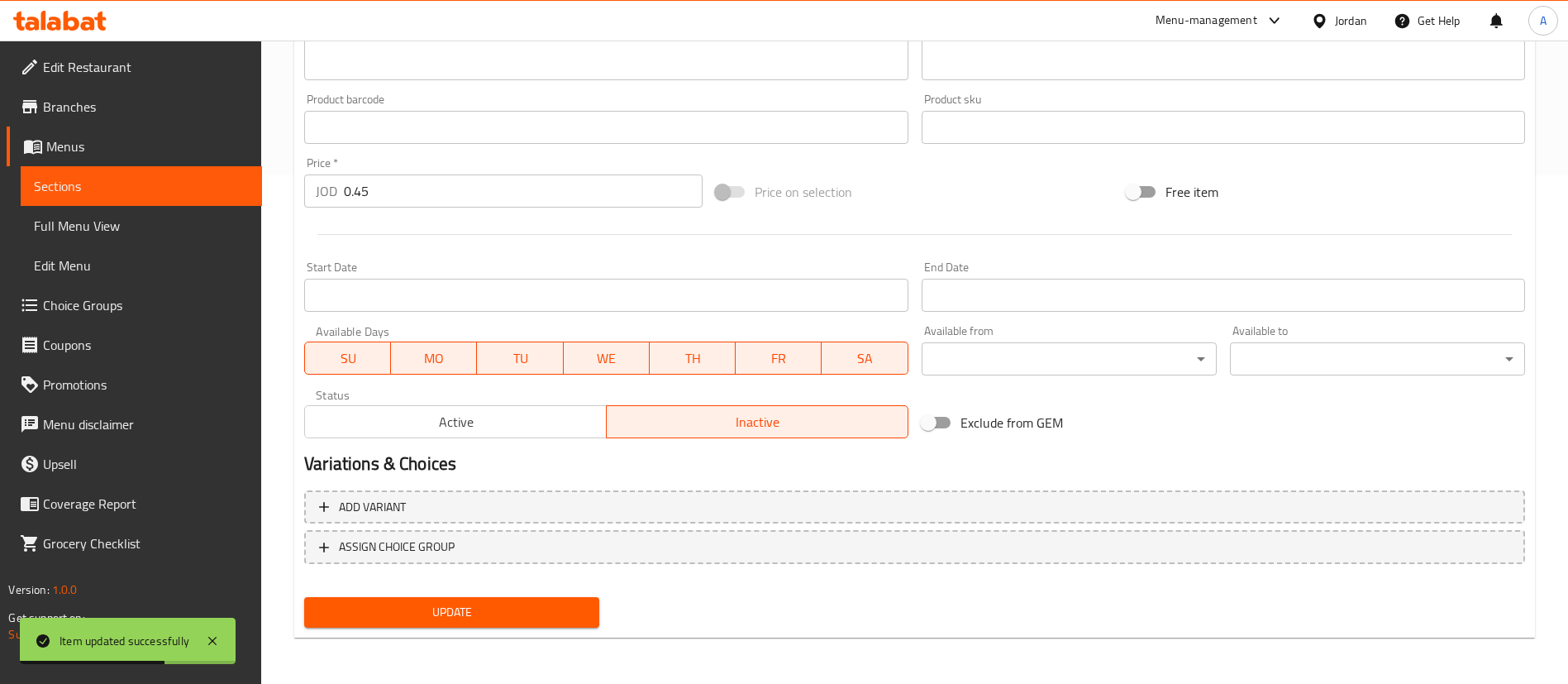 click on "Update" at bounding box center [451, 612] 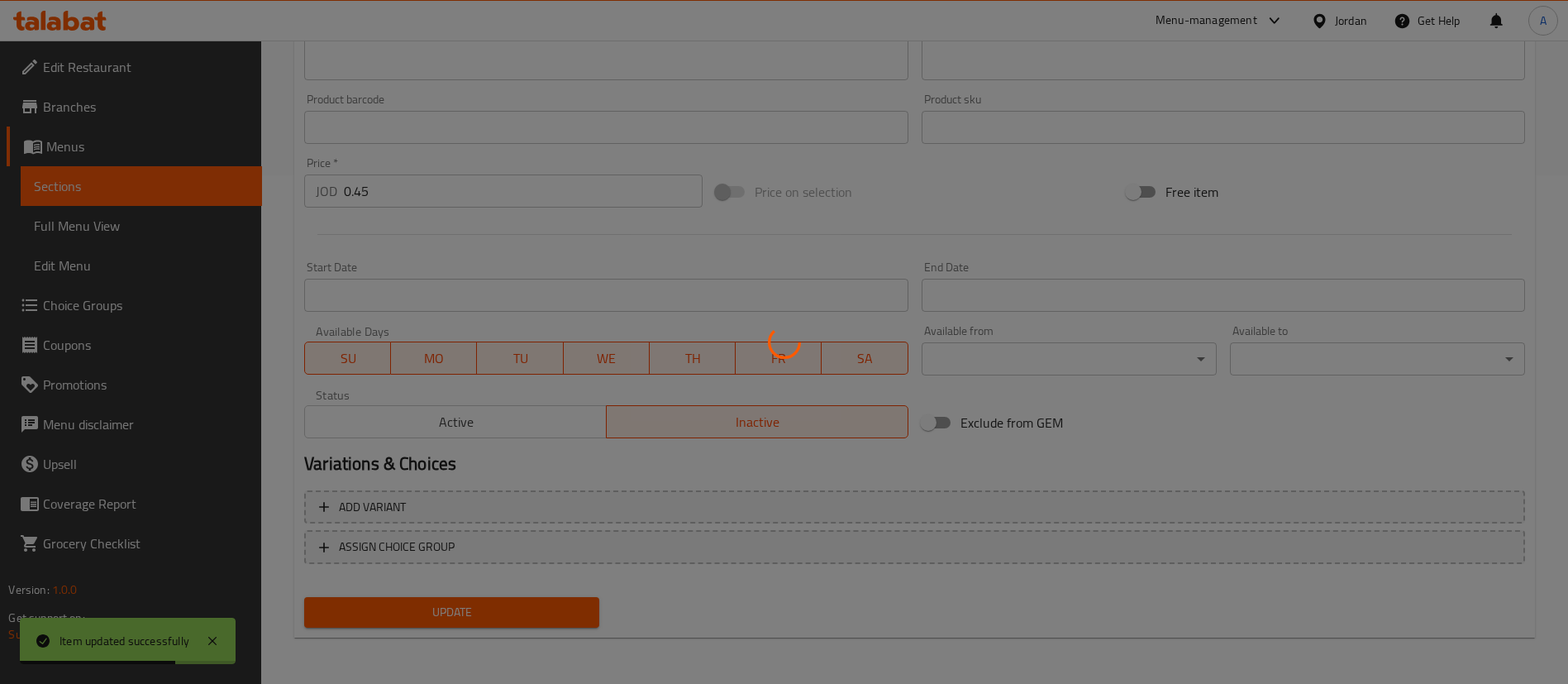 scroll, scrollTop: 101, scrollLeft: 0, axis: vertical 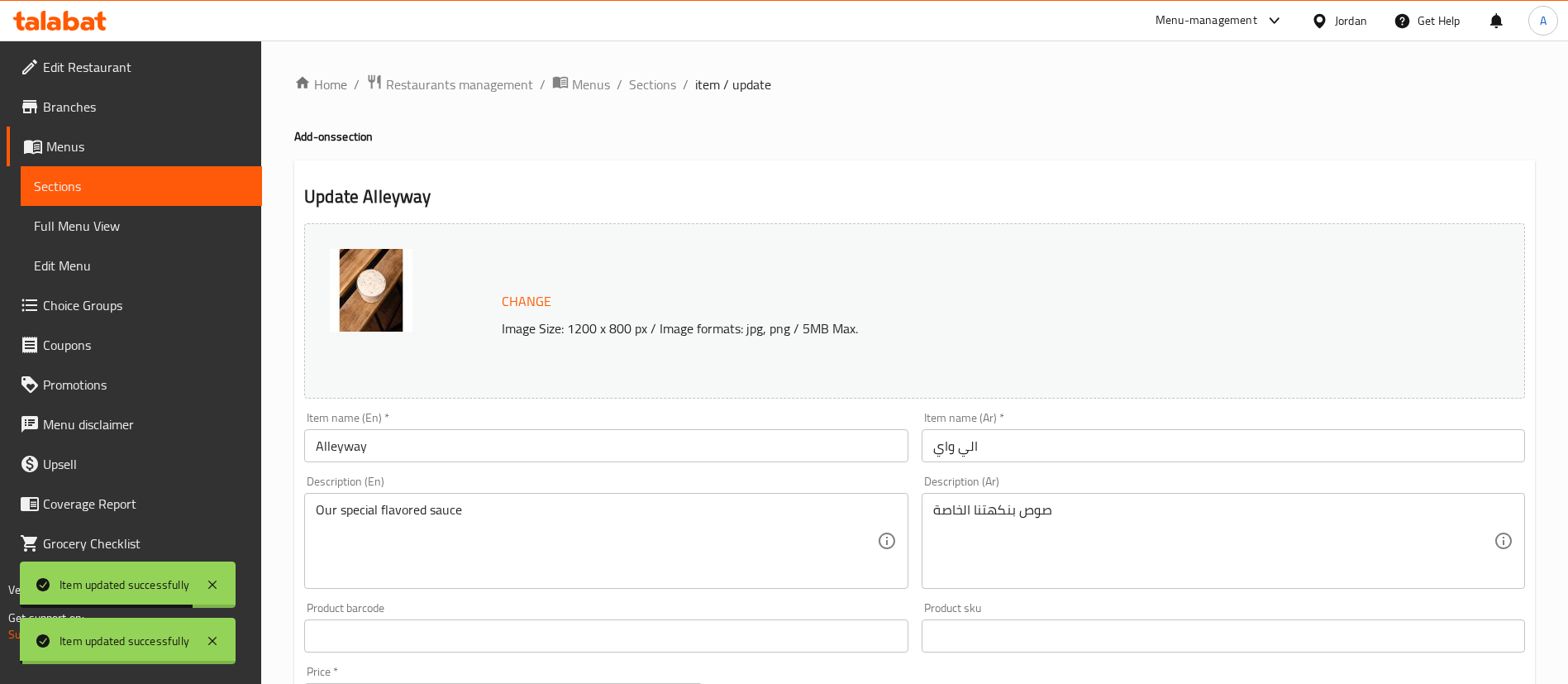 click on "Sections" at bounding box center (652, 84) 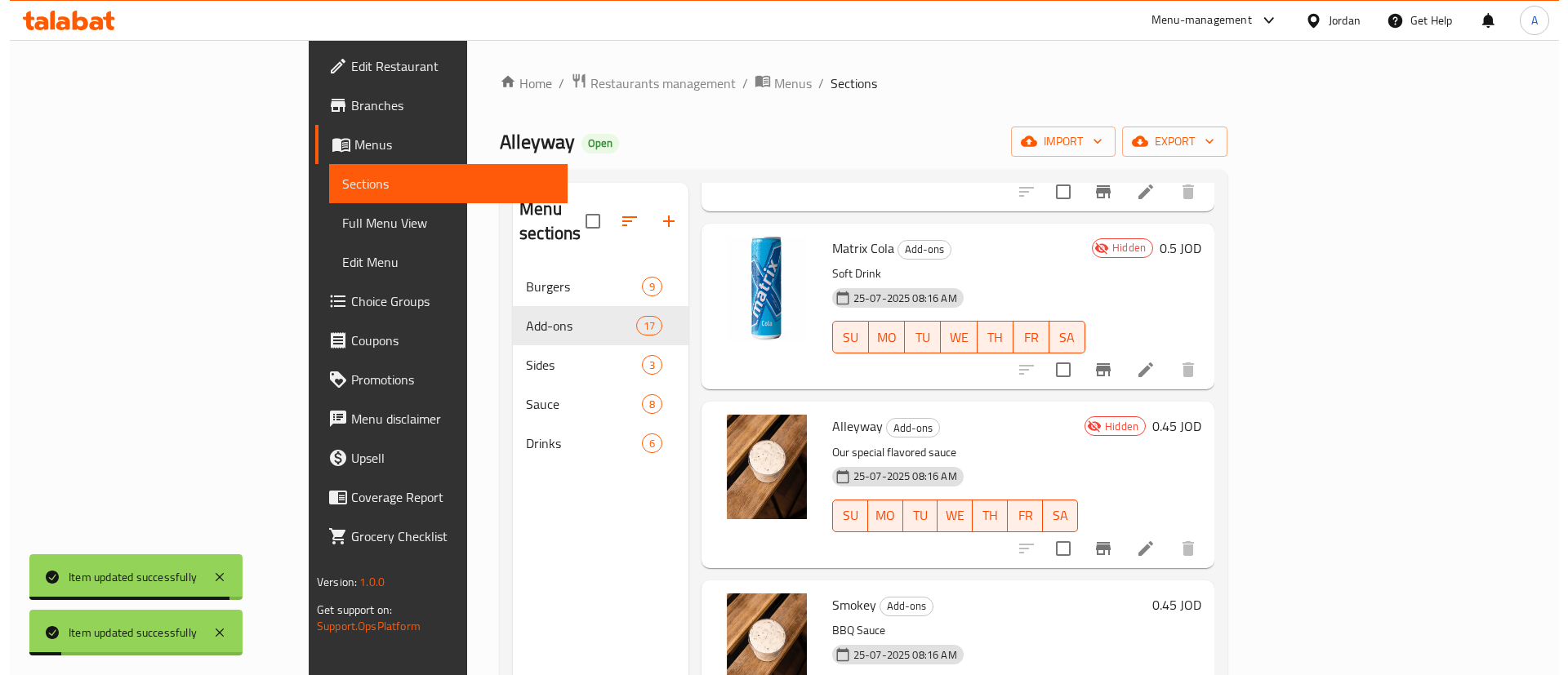 scroll, scrollTop: 857, scrollLeft: 0, axis: vertical 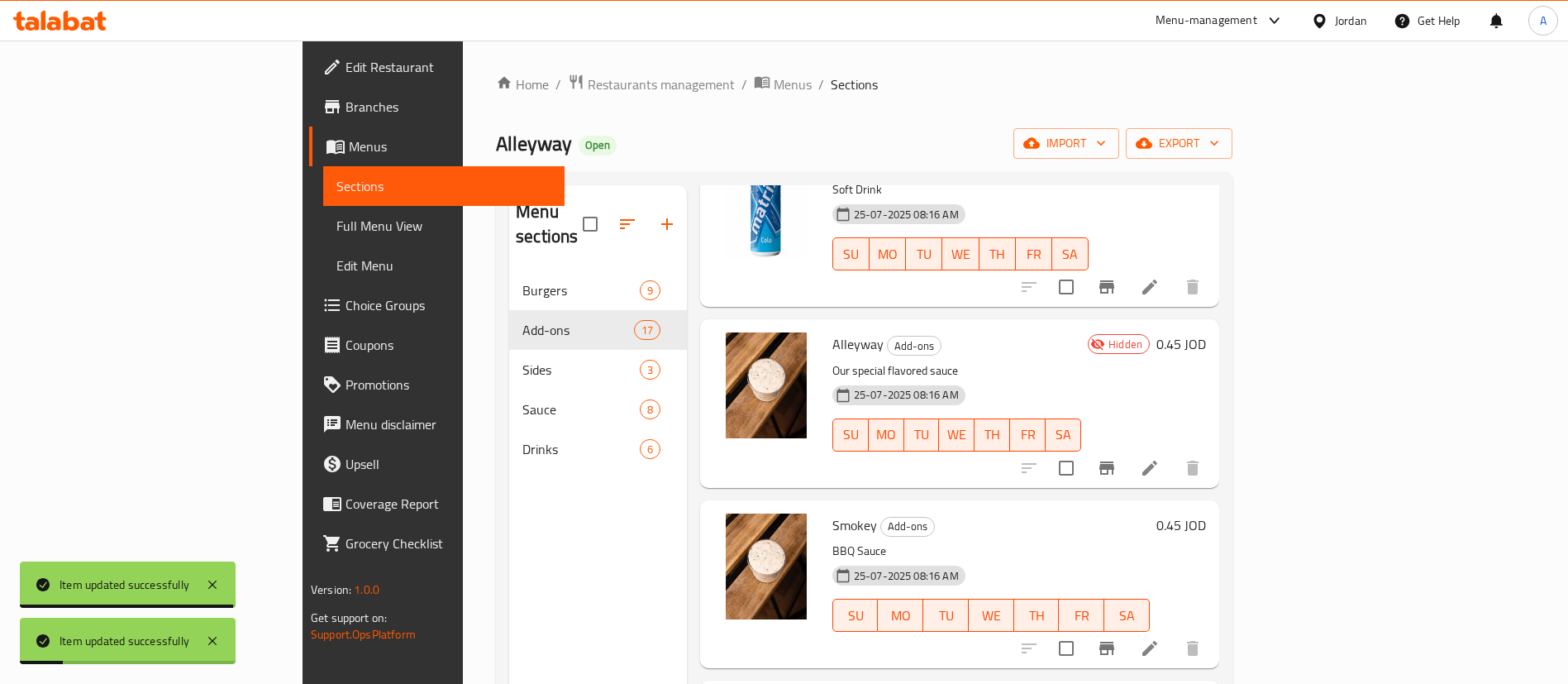 click 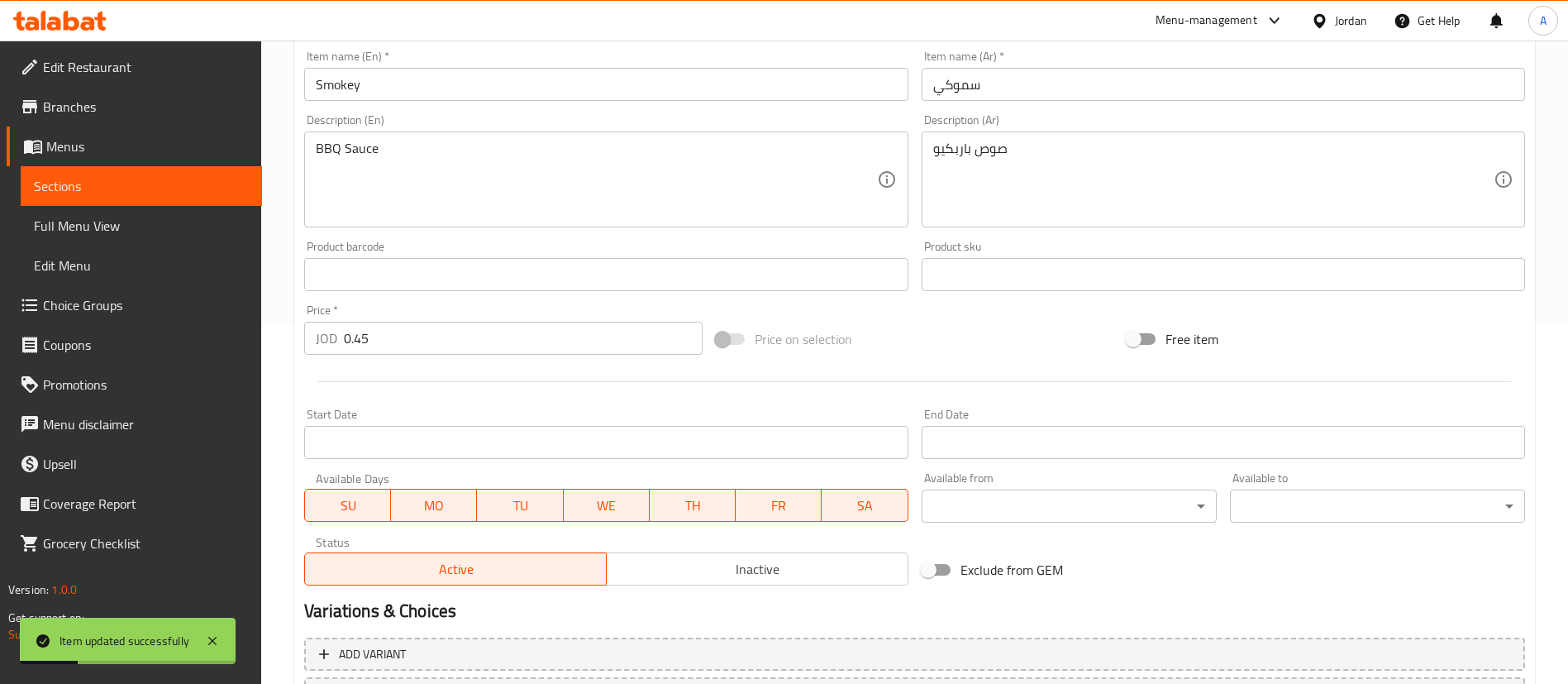 scroll, scrollTop: 509, scrollLeft: 0, axis: vertical 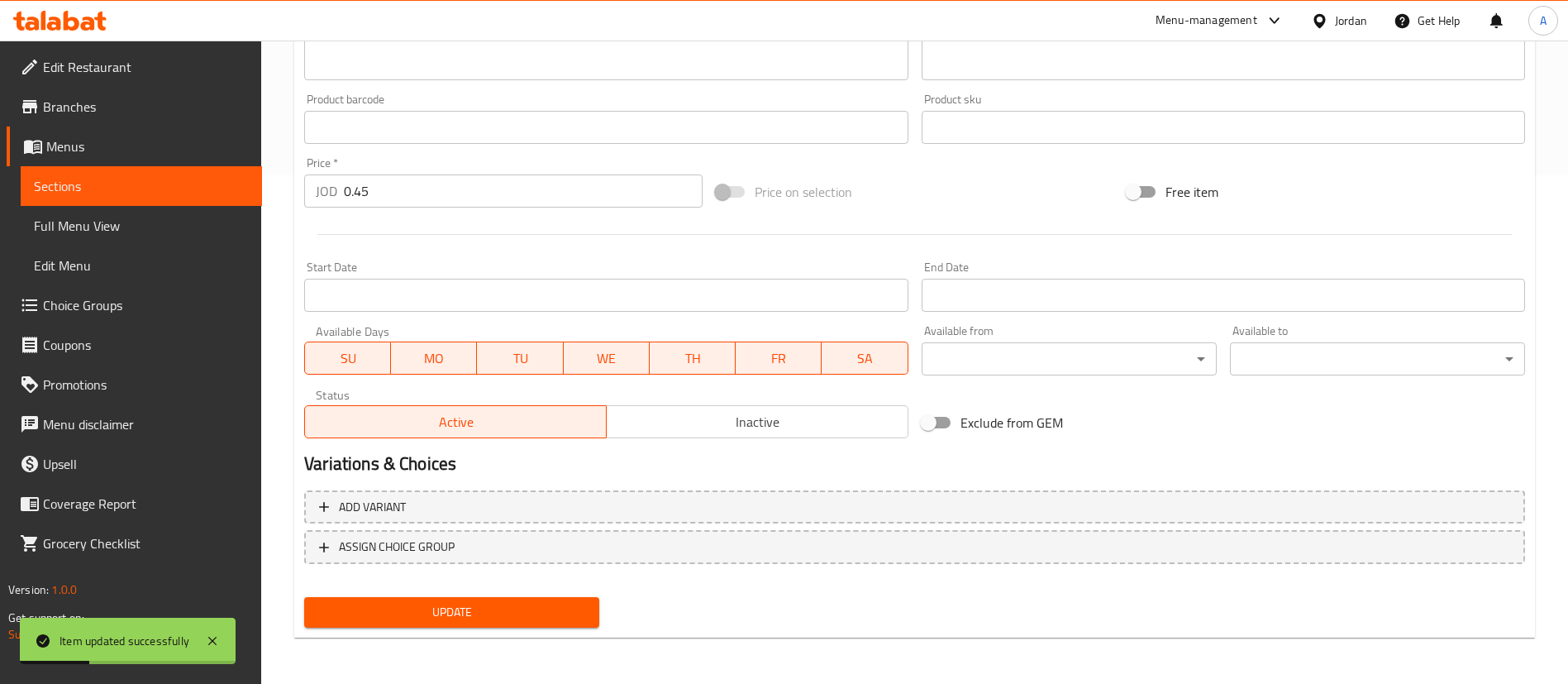 click on "Status Active Inactive" at bounding box center [606, 414] 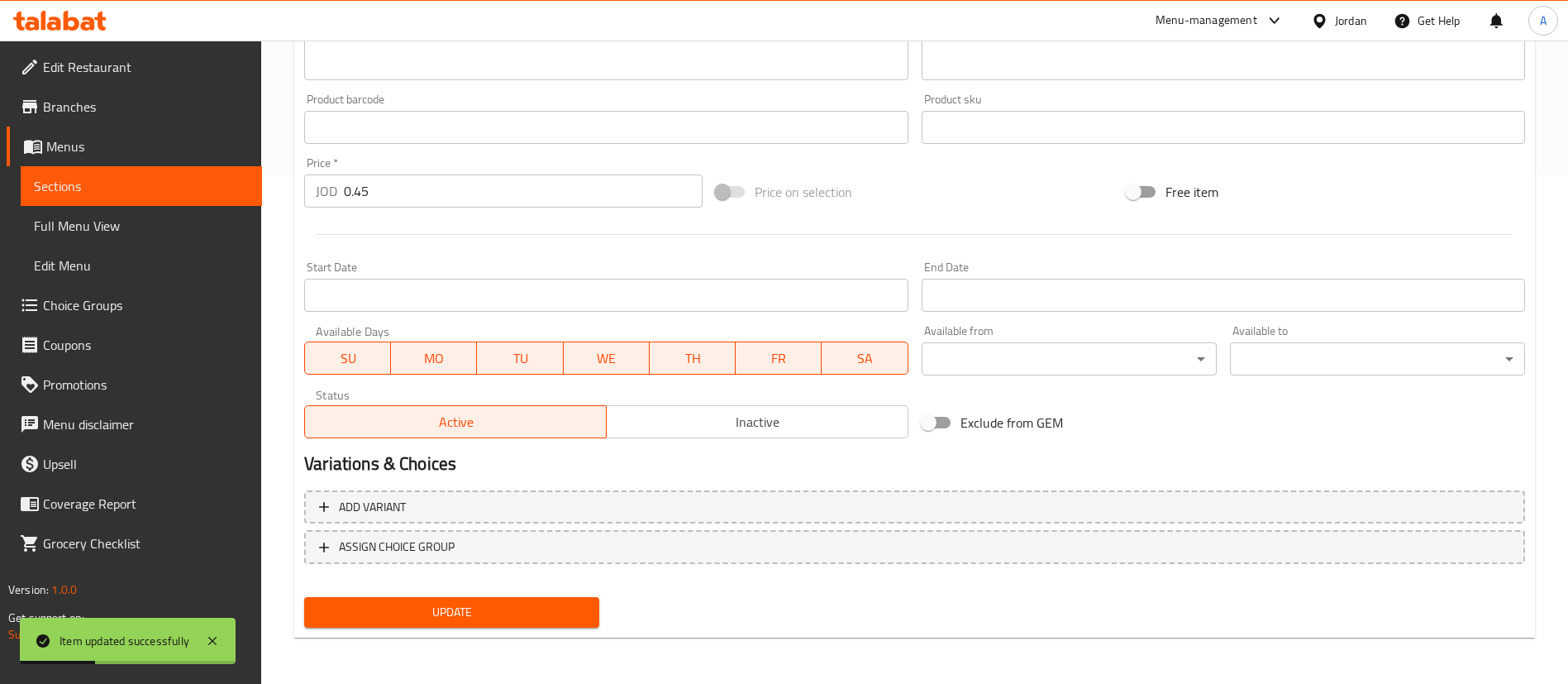 click on "Inactive" at bounding box center (757, 422) 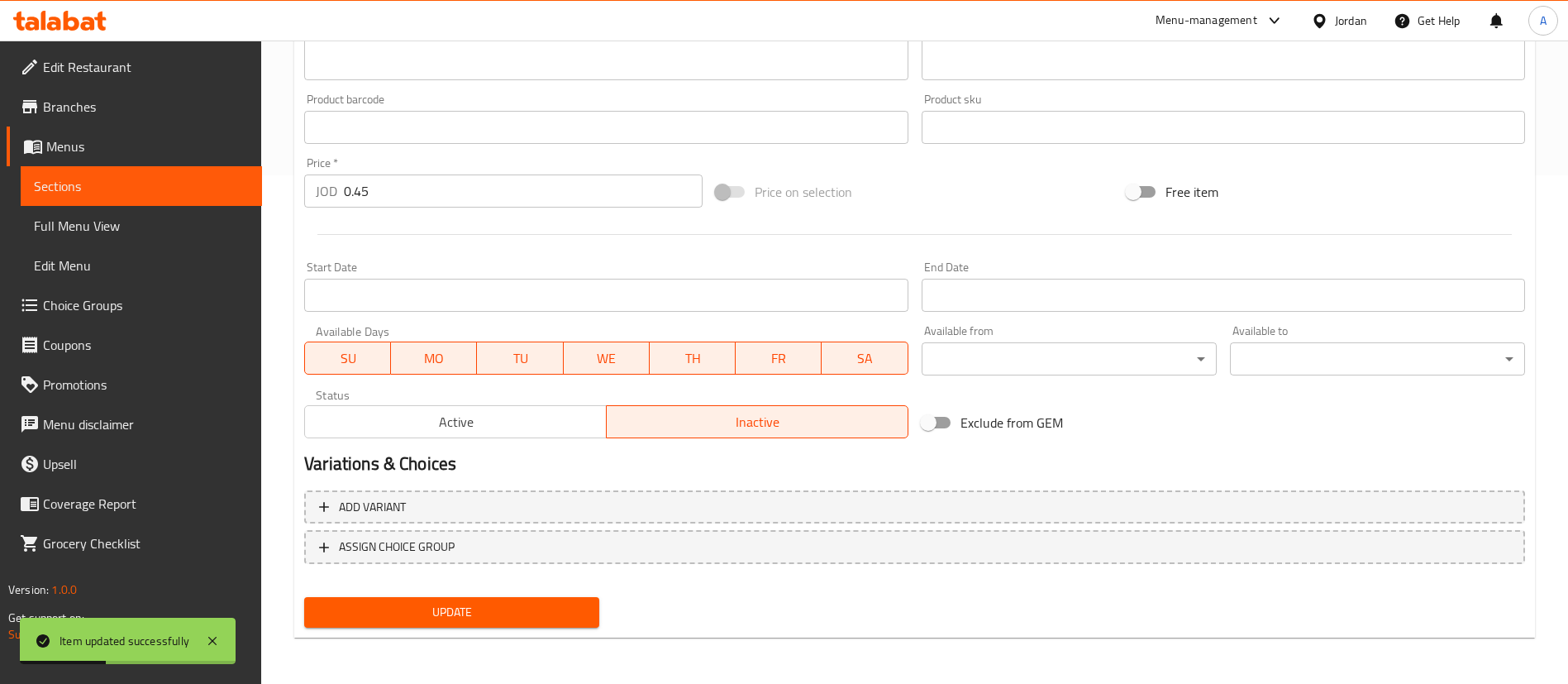 click on "Update Smokey Change Image Size: 1200 x 800 px / Image formats: jpg, png / 5MB Max. Item name (En)   * Smokey Item name (En)  * Item name (Ar)   * سموكي Item name (Ar)  * Description (En) BBQ Sauce Description (En) Description (Ar) صوص باربكيو Description (Ar) Product barcode Product barcode Product sku Product sku Price   * JOD 0.45 Price  * Price on selection Free item Start Date Start Date End Date End Date Available Days SU MO TU WE TH FR SA Available from ​ ​ Available to ​ ​ Status Active Inactive Exclude from GEM Variations & Choices Add variant ASSIGN CHOICE GROUP Update" at bounding box center [914, 145] 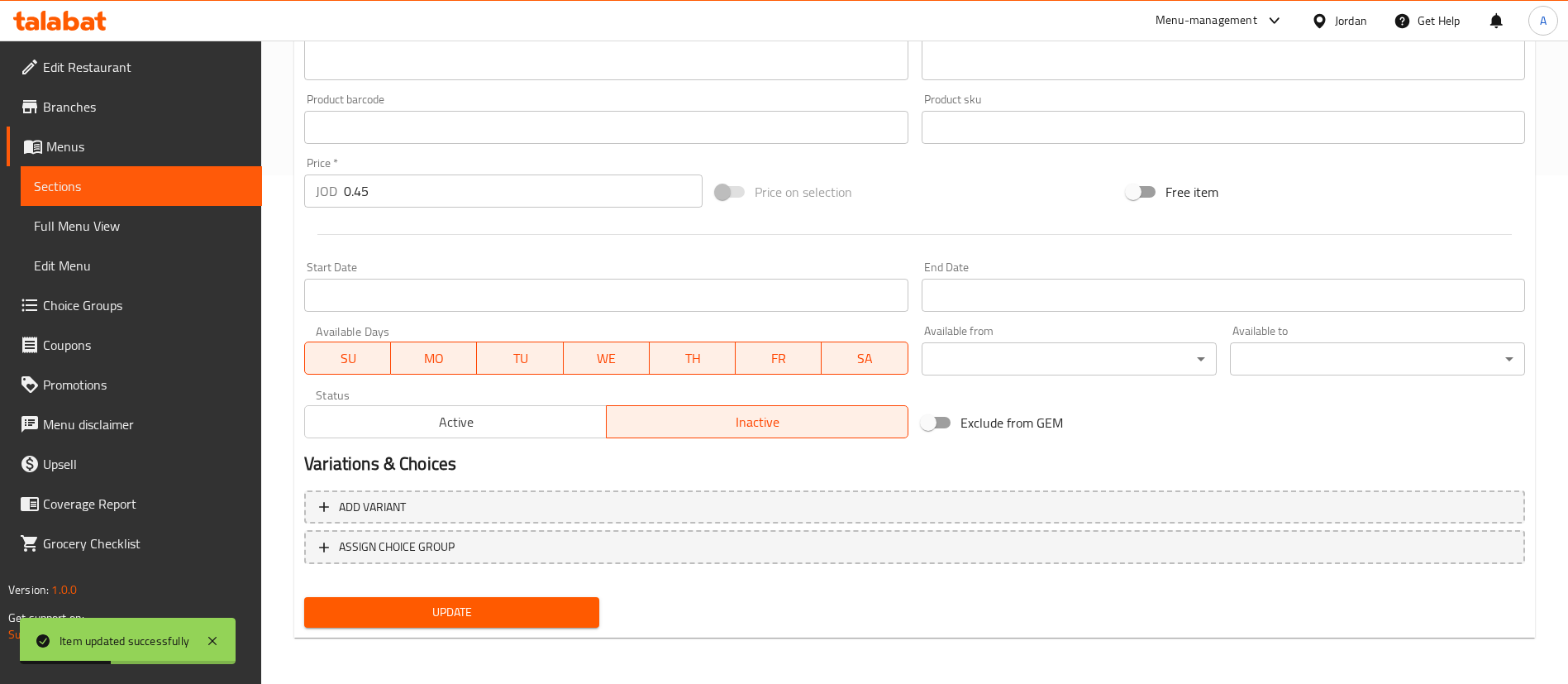 click on "Update" at bounding box center (451, 612) 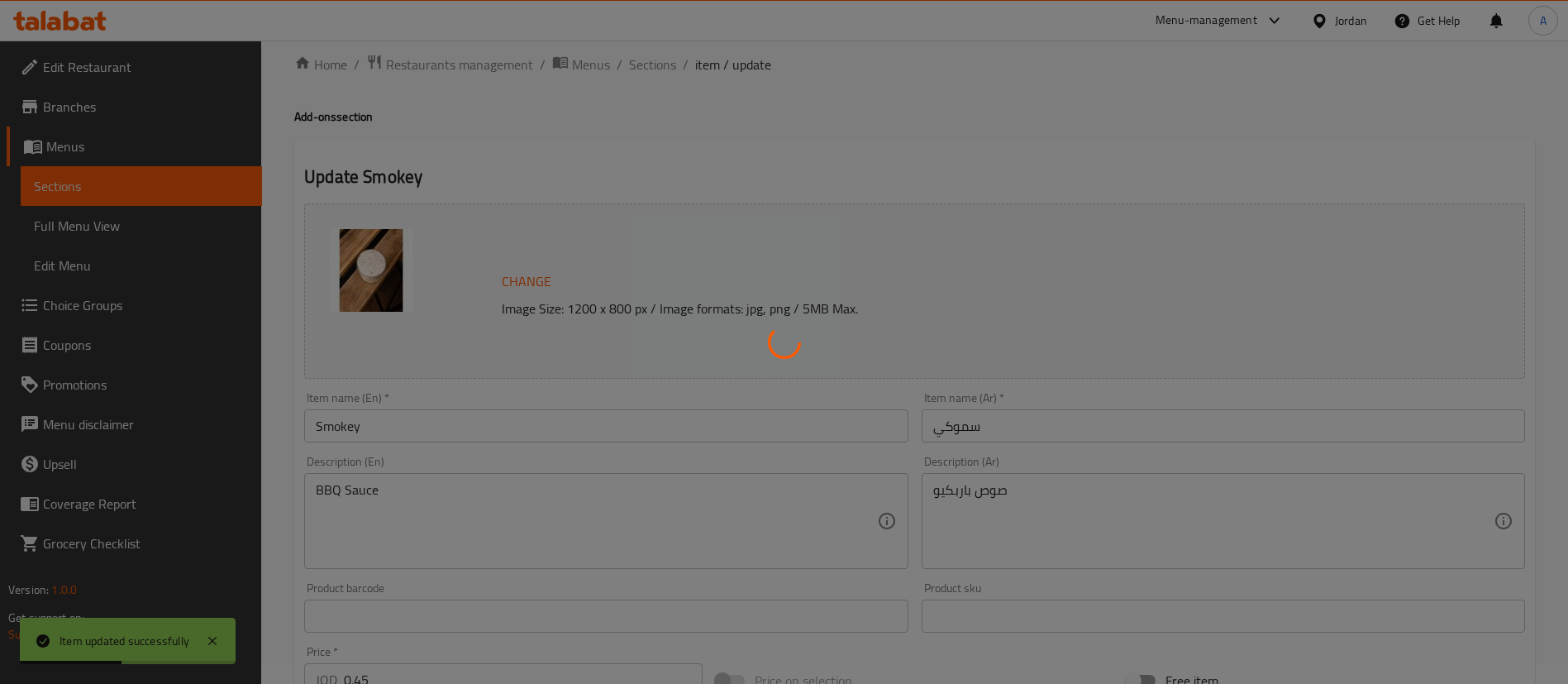 scroll, scrollTop: 0, scrollLeft: 0, axis: both 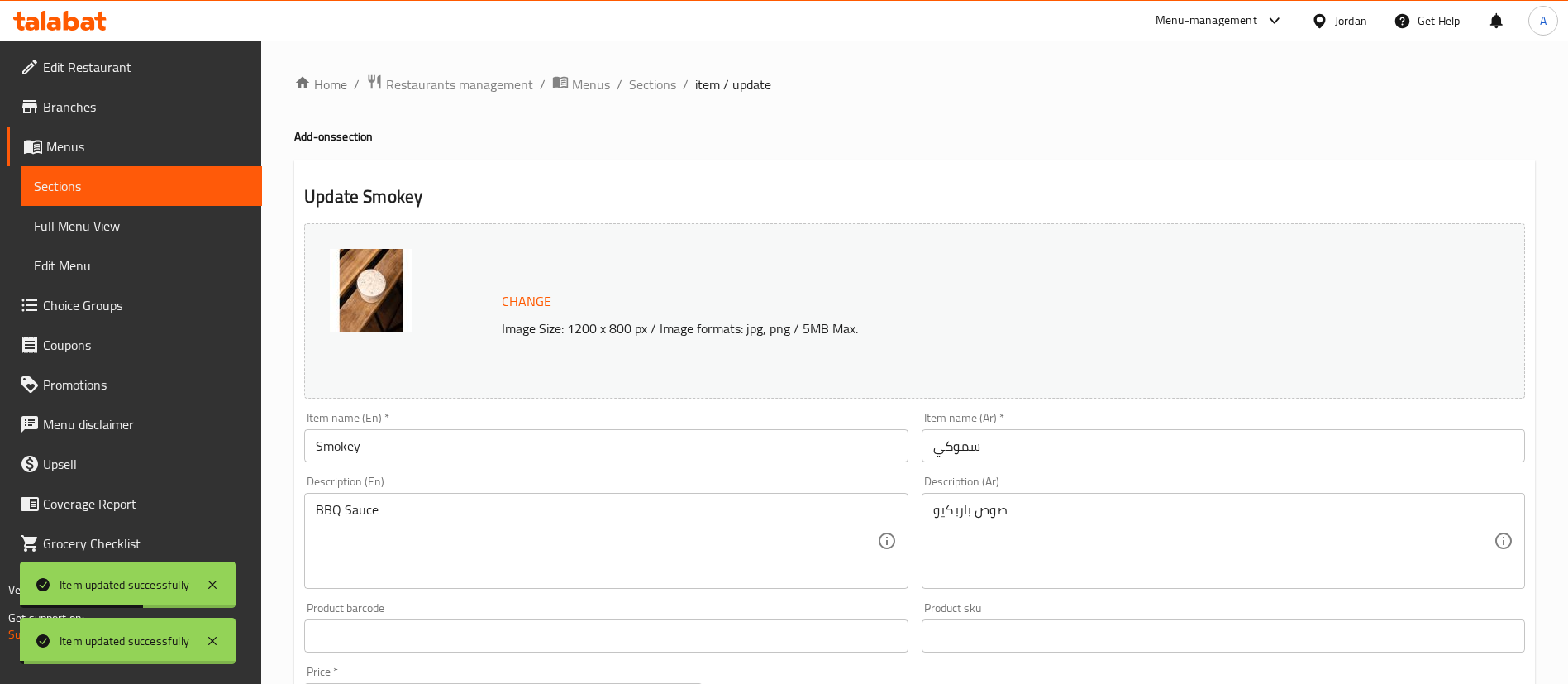click on "Sections" at bounding box center [652, 84] 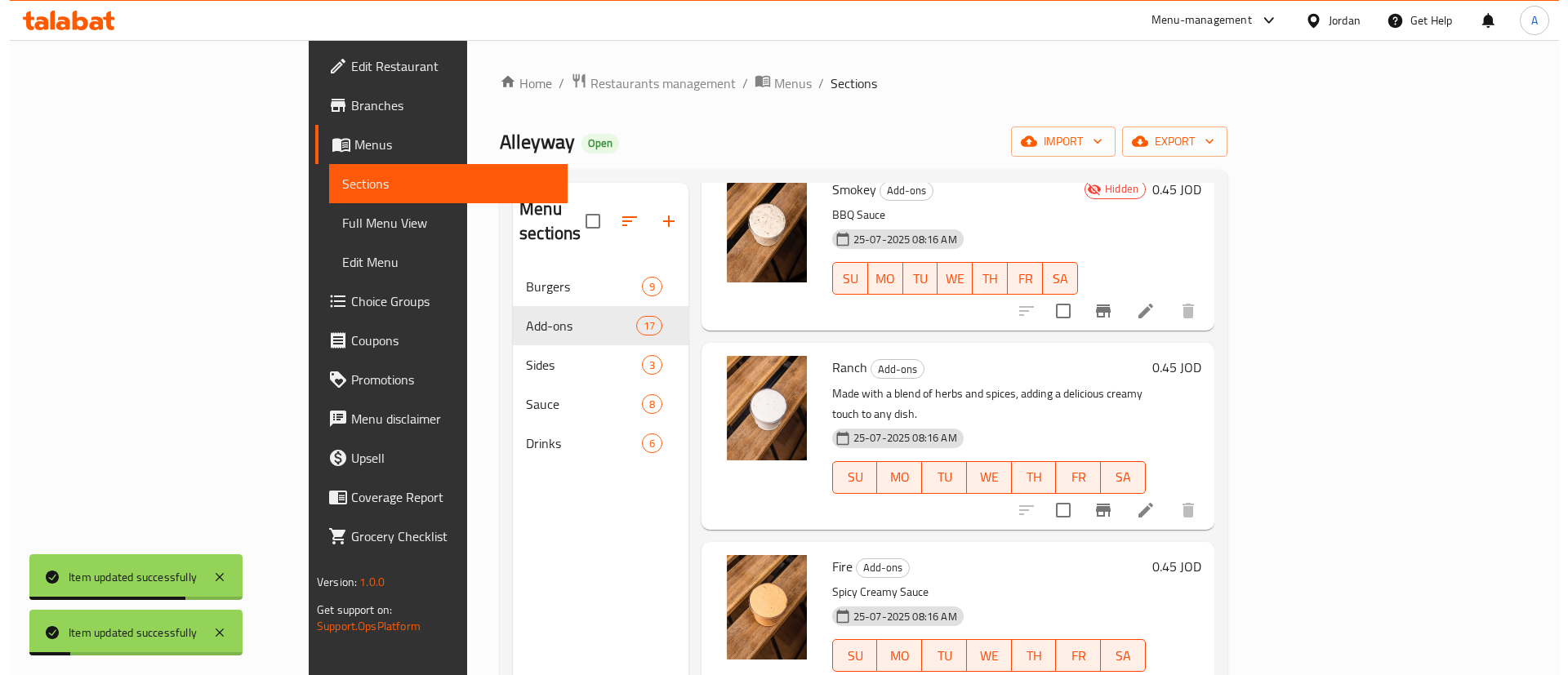 scroll, scrollTop: 1224, scrollLeft: 0, axis: vertical 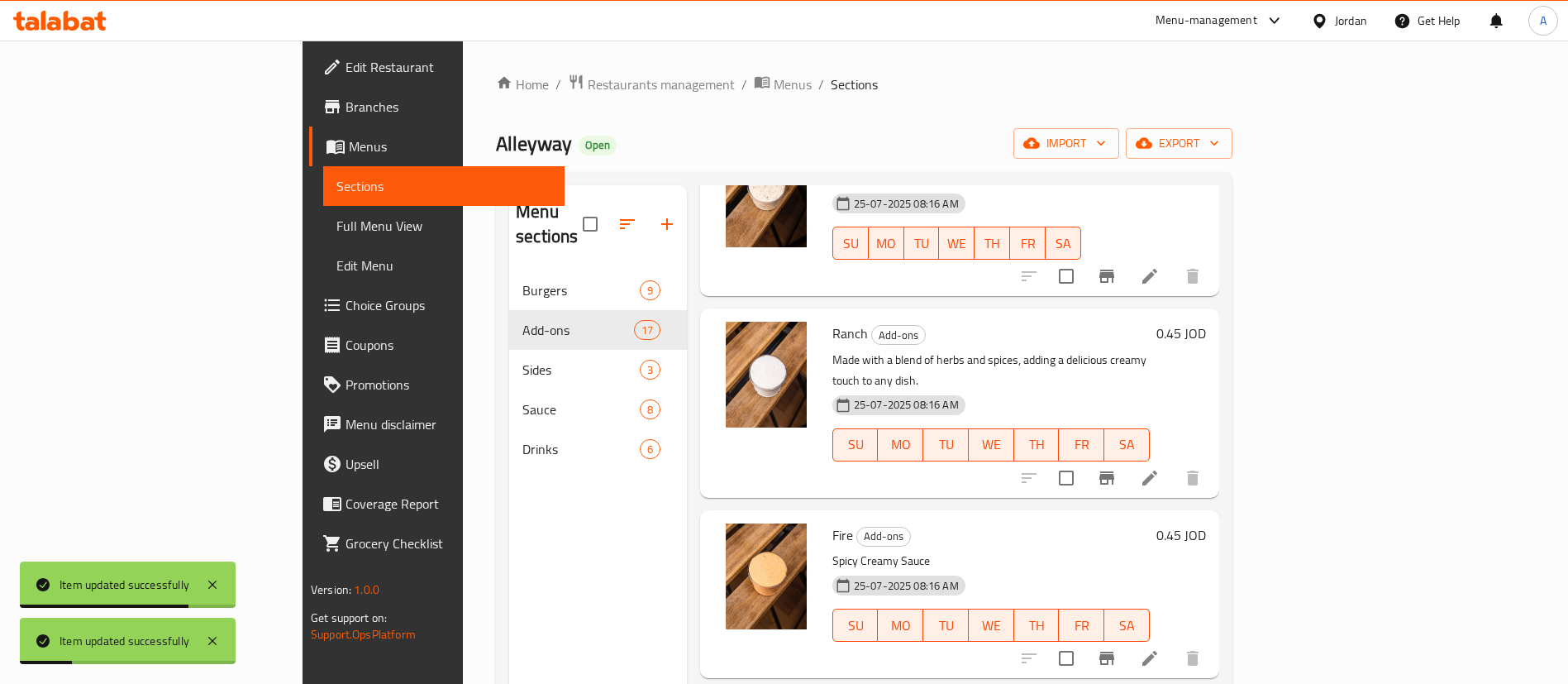 click at bounding box center [1150, 478] 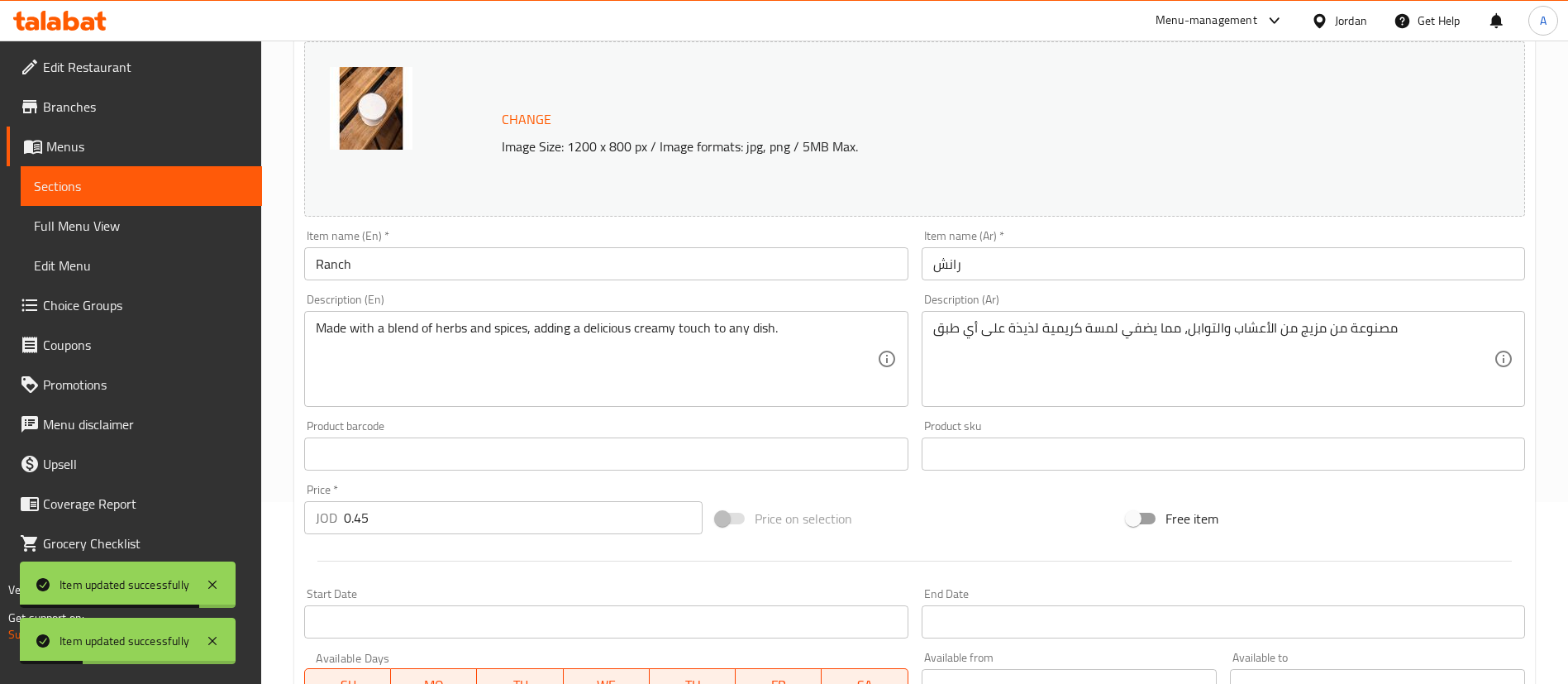 scroll, scrollTop: 509, scrollLeft: 0, axis: vertical 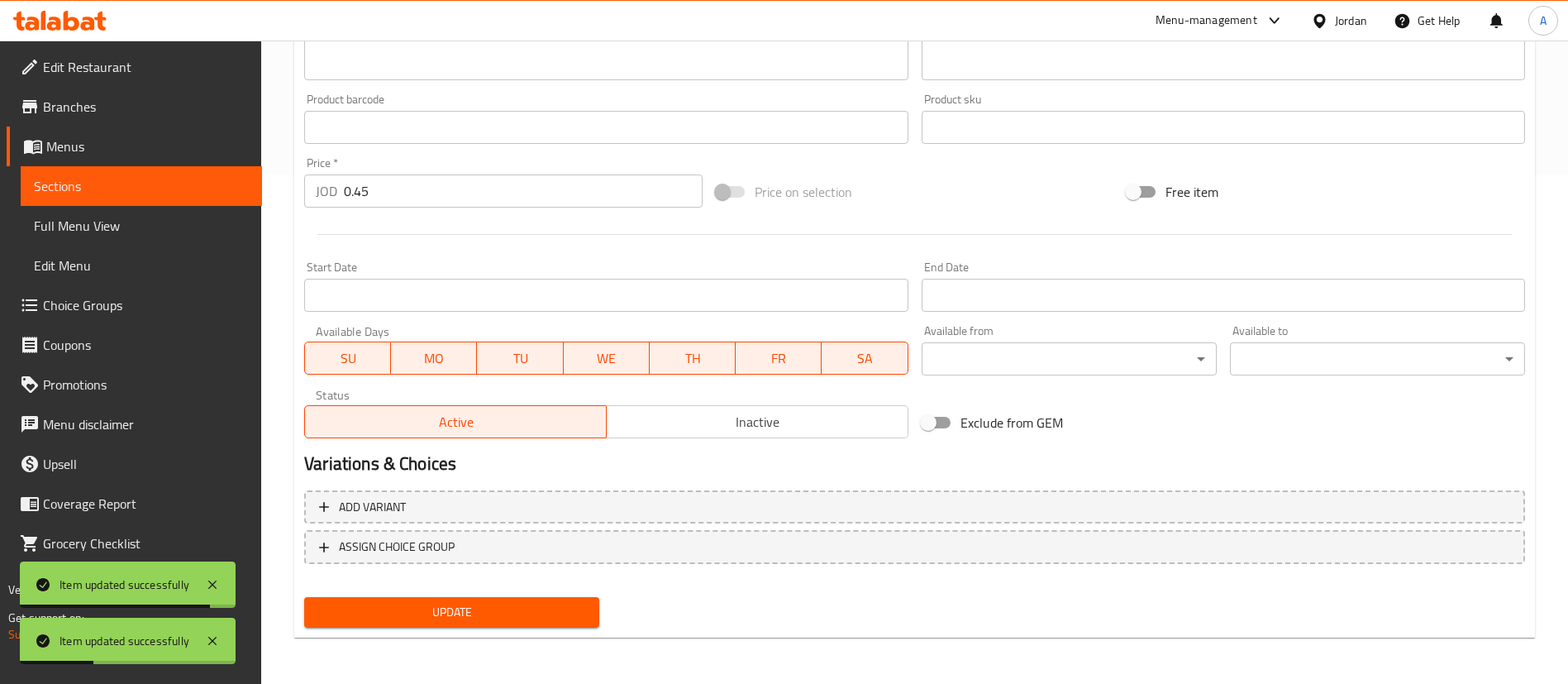 click on "Inactive" at bounding box center (757, 422) 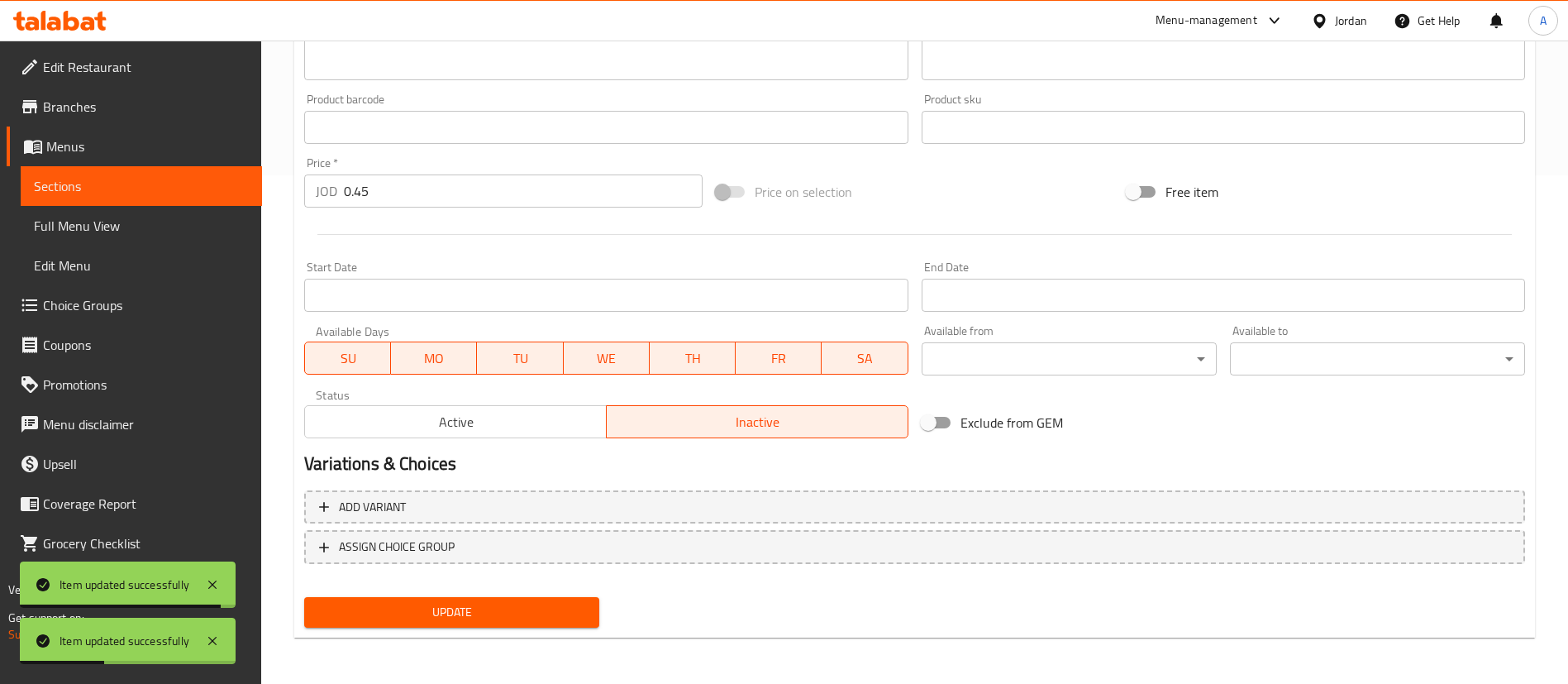 click at bounding box center (914, 577) 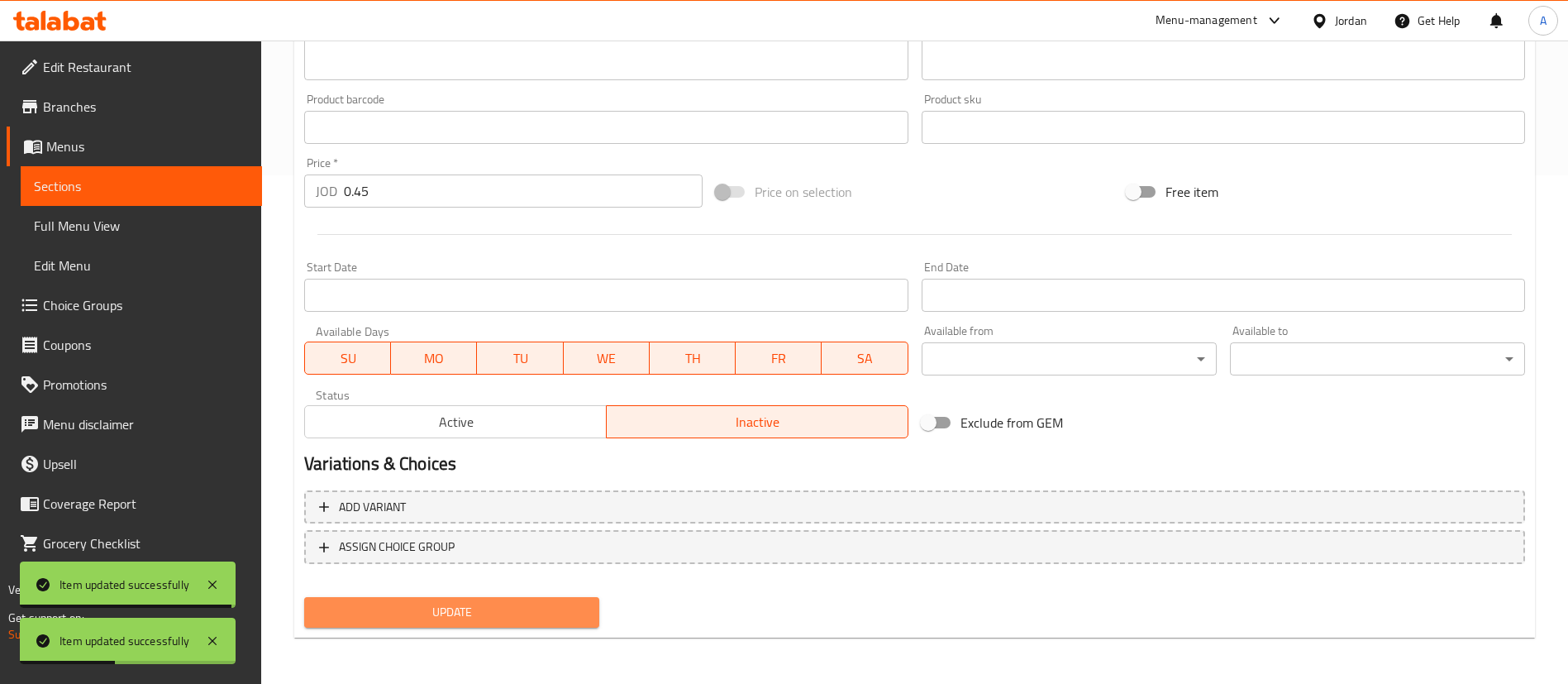 click on "Update" at bounding box center [451, 612] 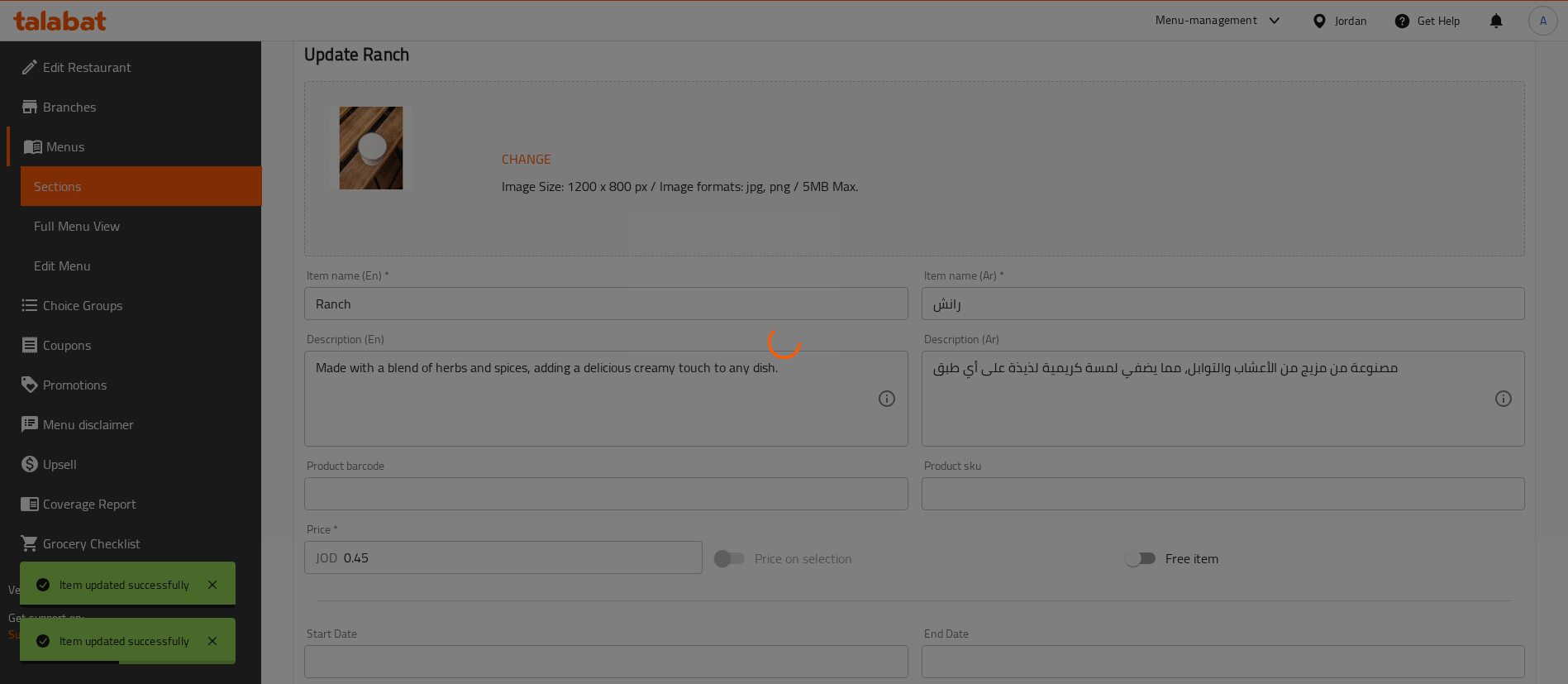 scroll, scrollTop: 0, scrollLeft: 0, axis: both 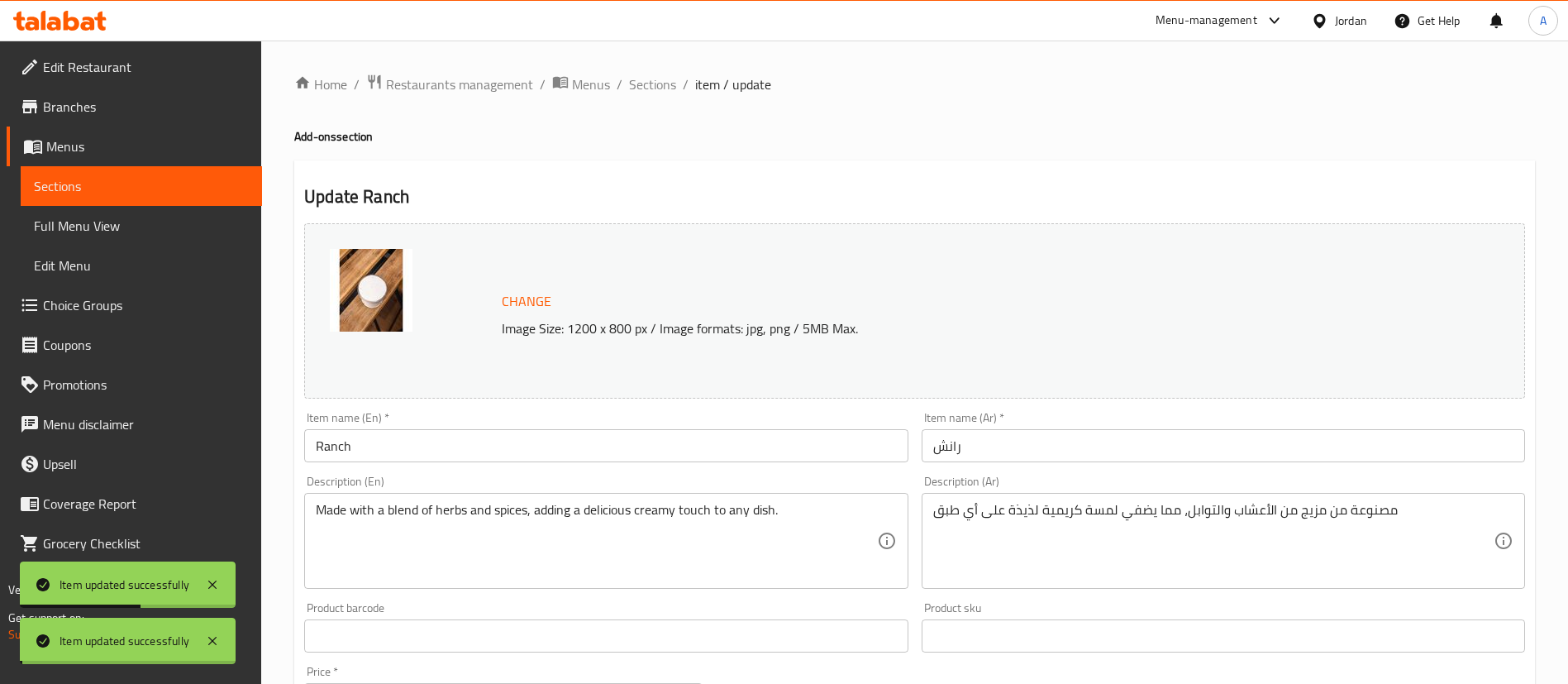 click on "Sections" at bounding box center (652, 84) 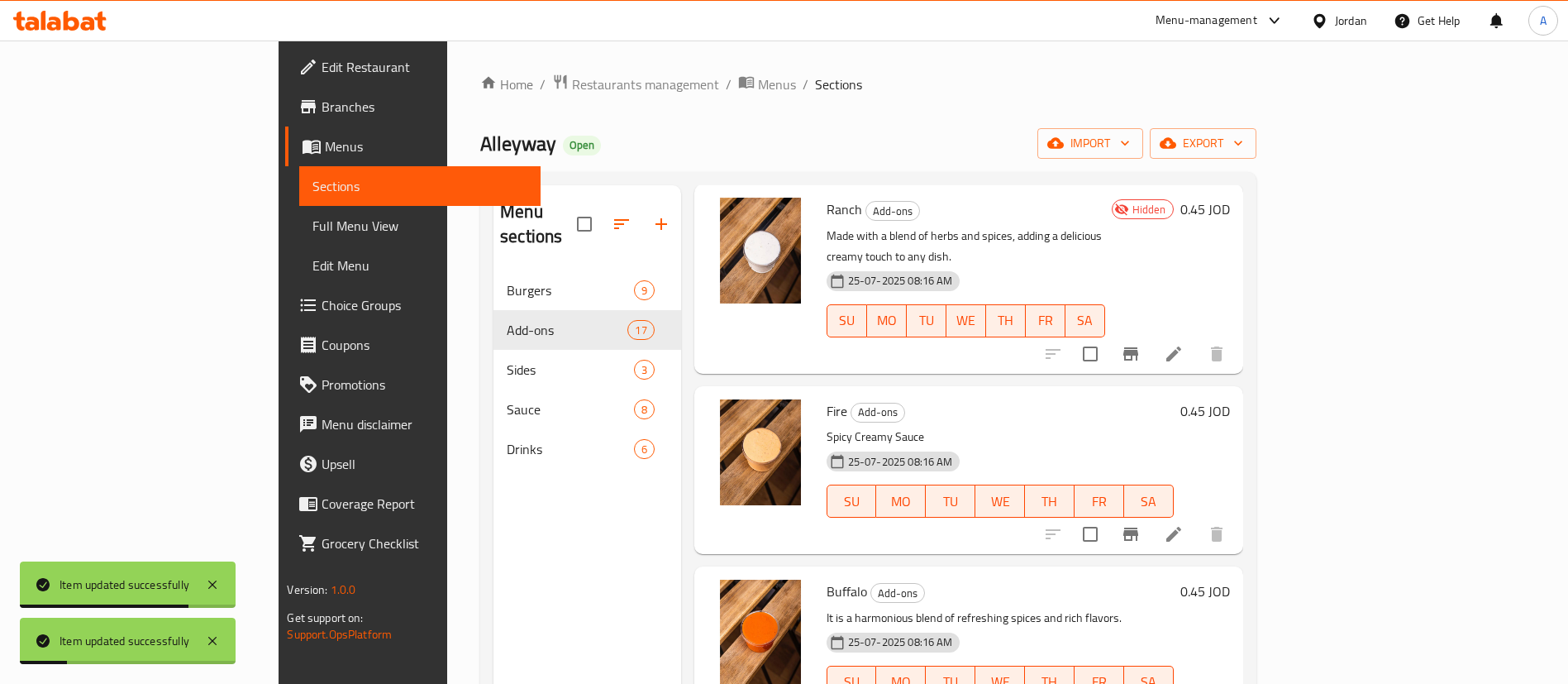 click 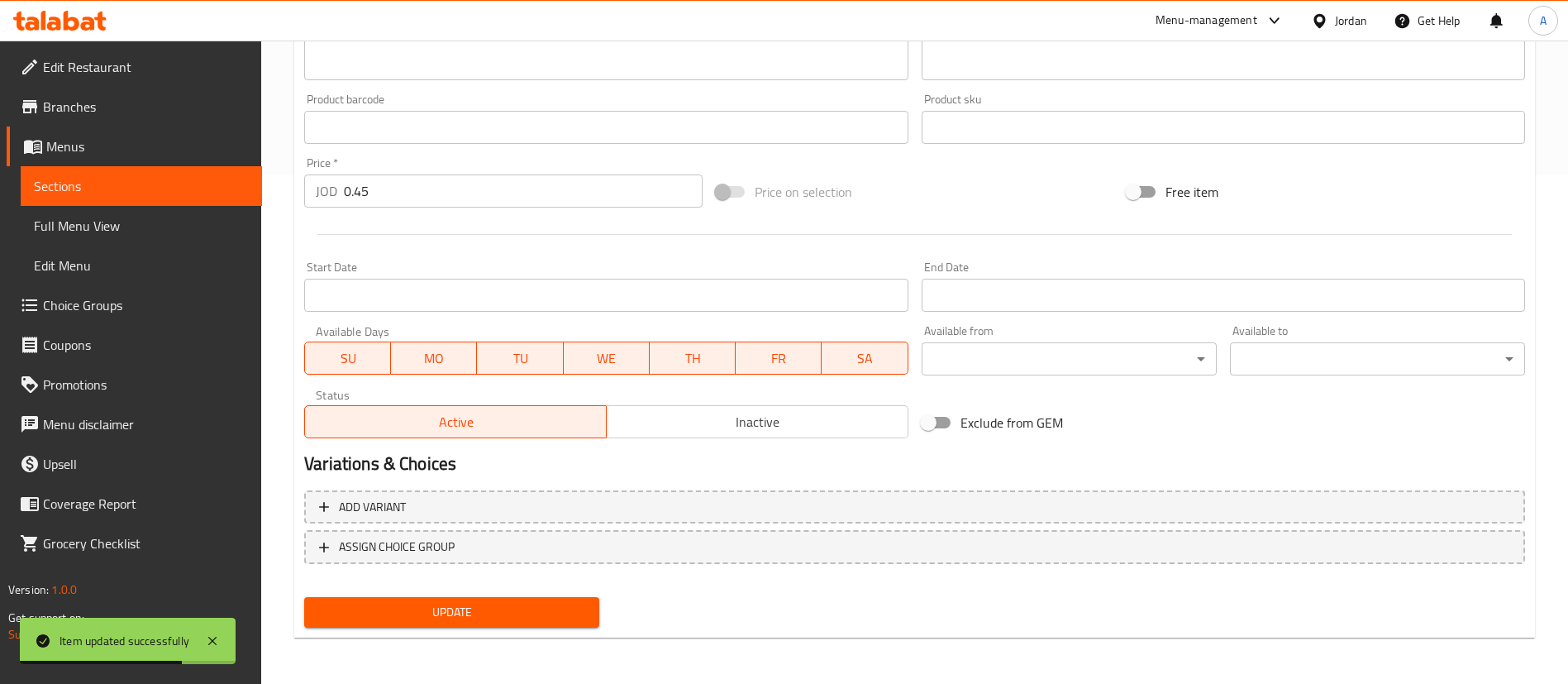 click on "Inactive" at bounding box center [757, 422] 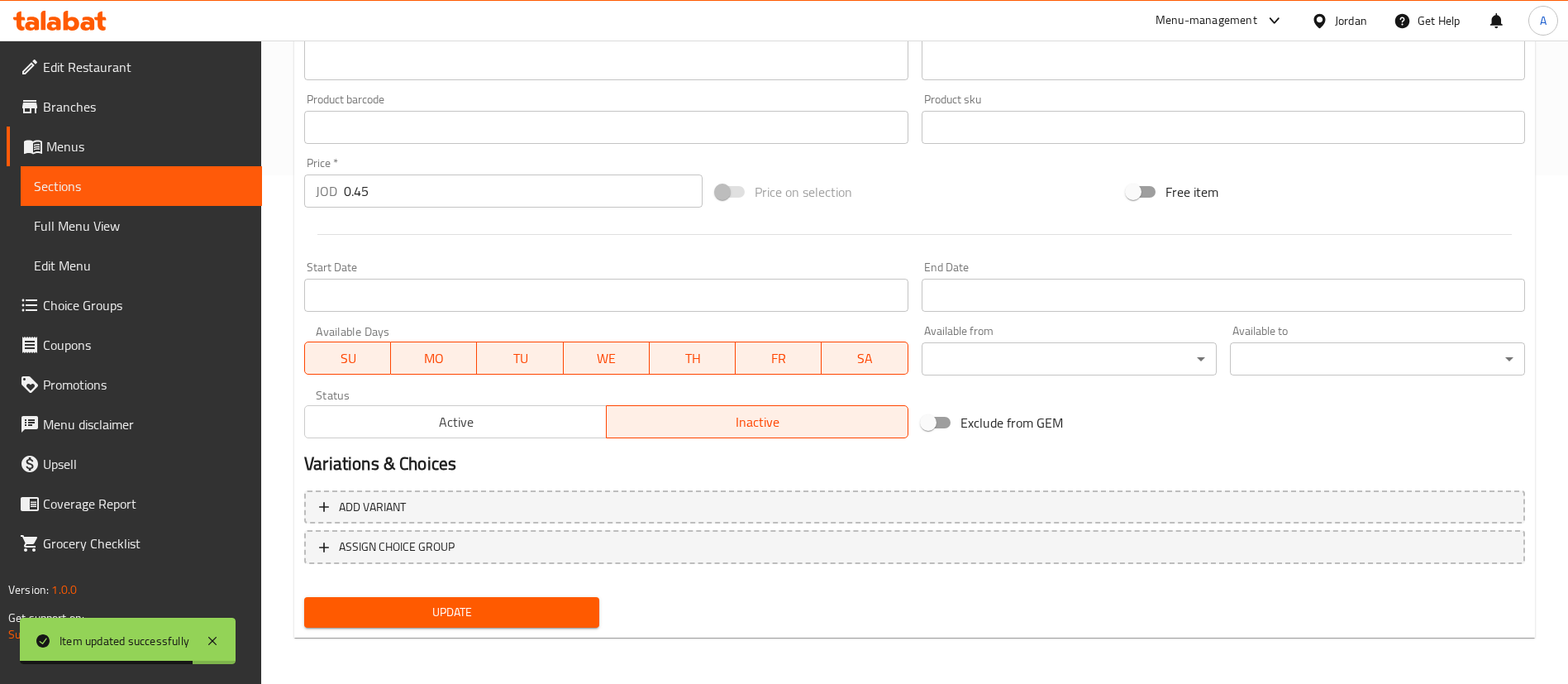 drag, startPoint x: 333, startPoint y: 631, endPoint x: 359, endPoint y: 605, distance: 36.769553 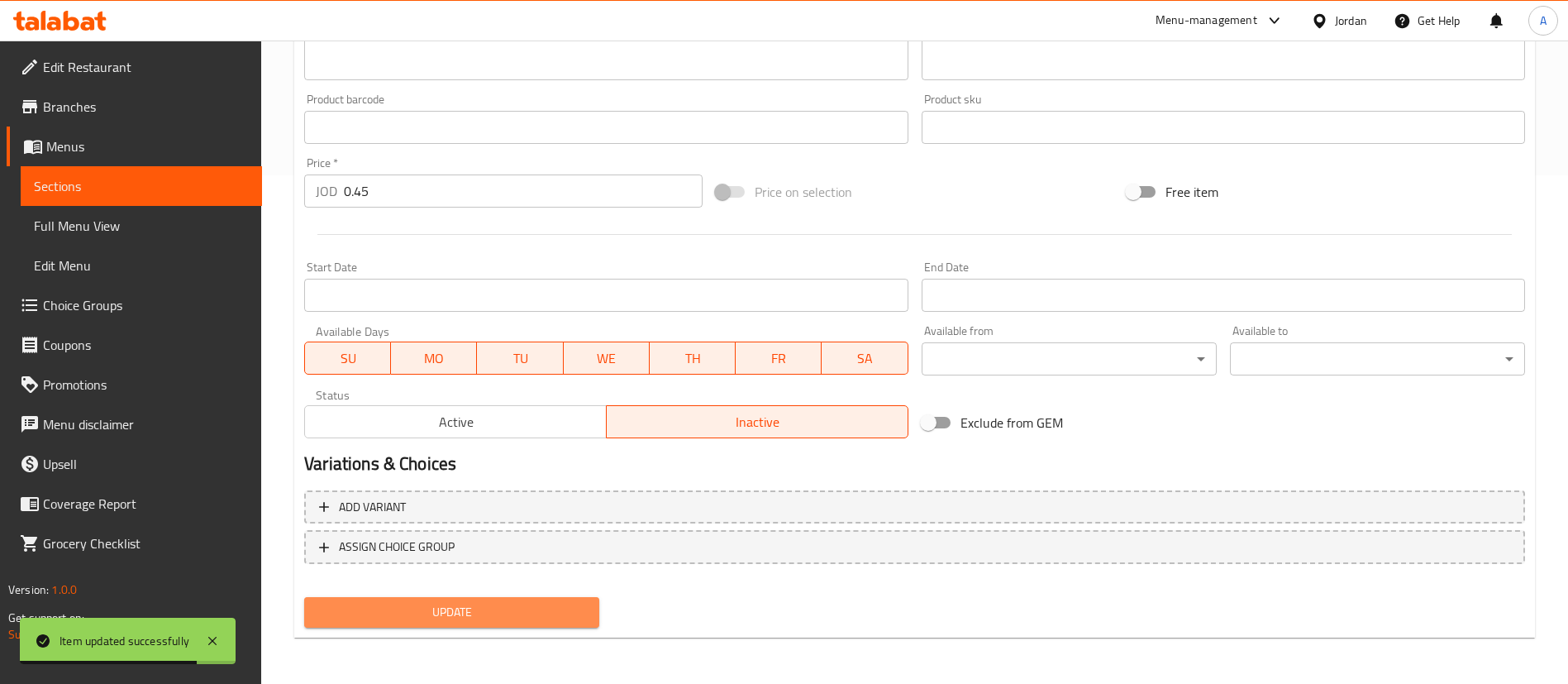 click on "Update" at bounding box center (451, 612) 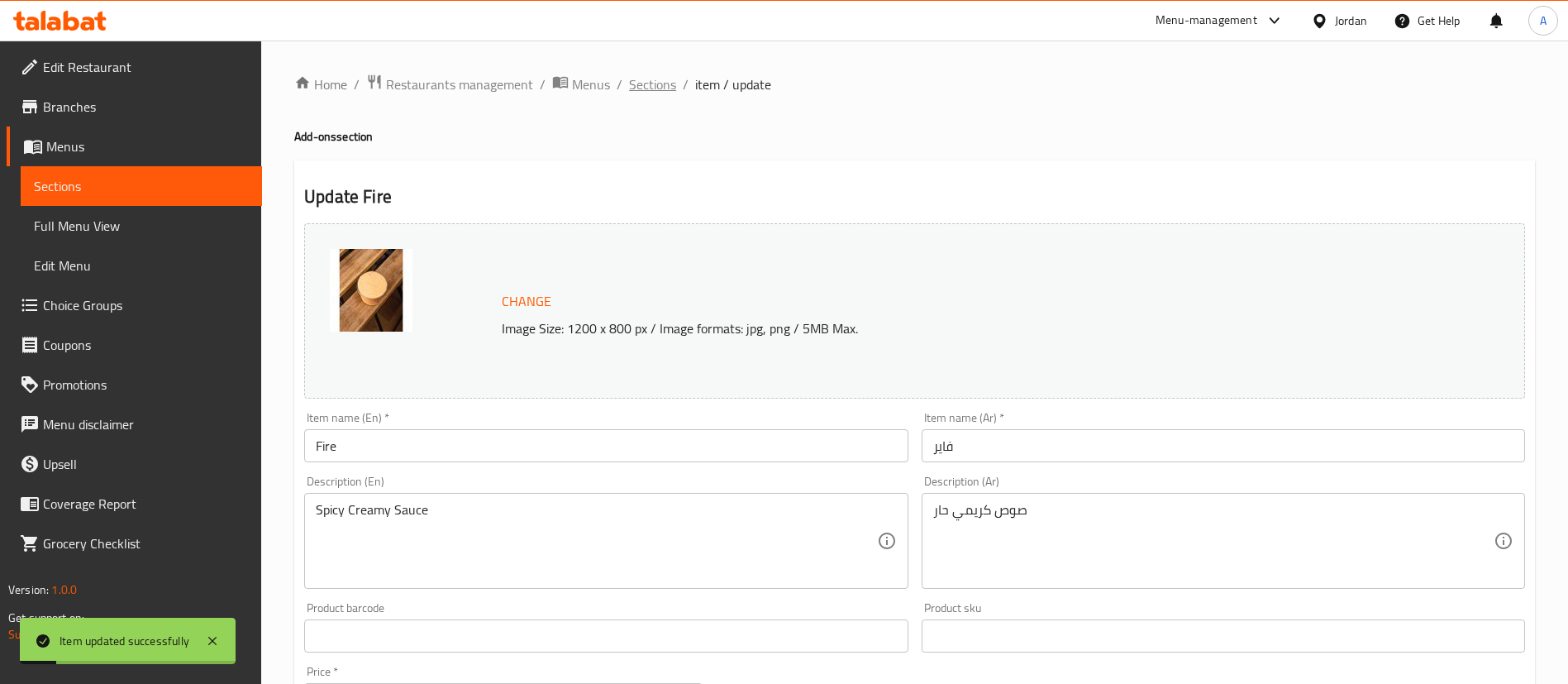 click on "Sections" at bounding box center (652, 84) 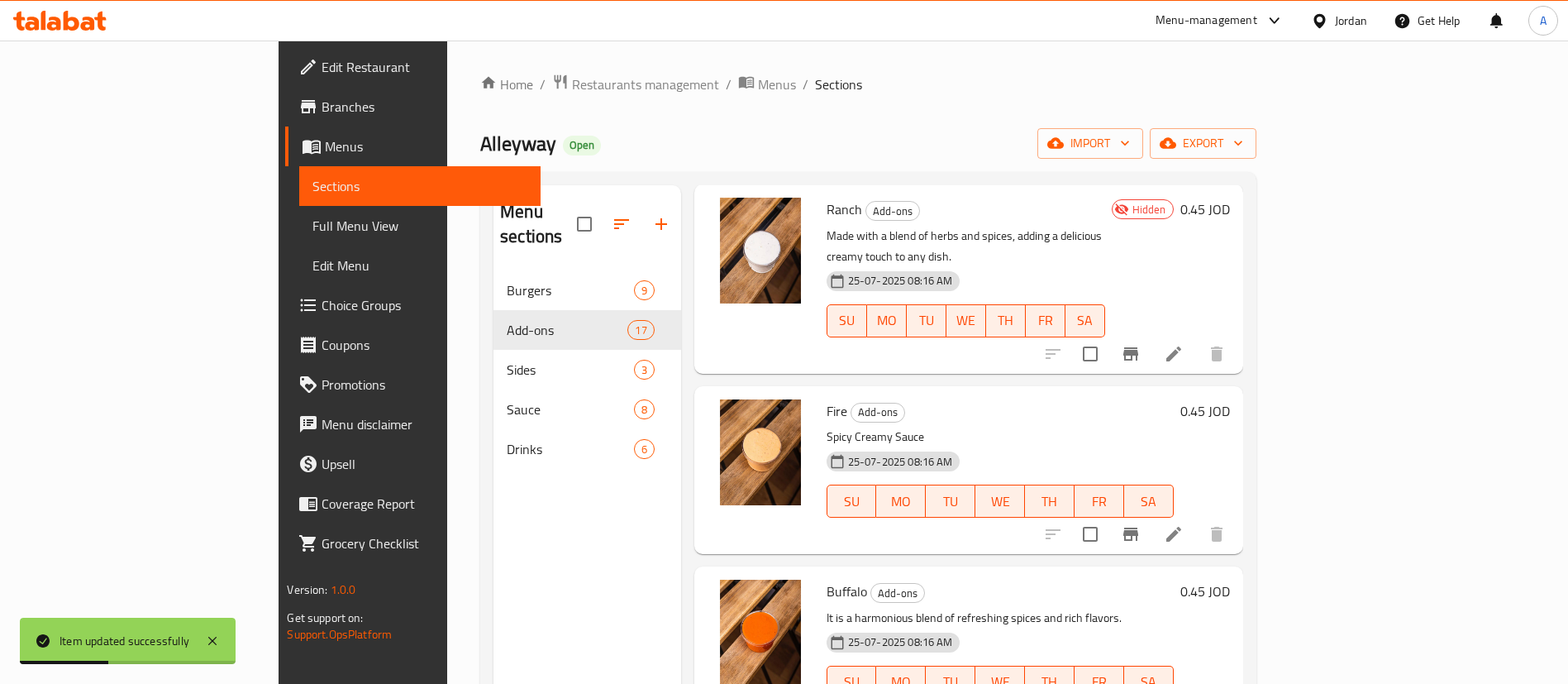 click at bounding box center [1174, 715] 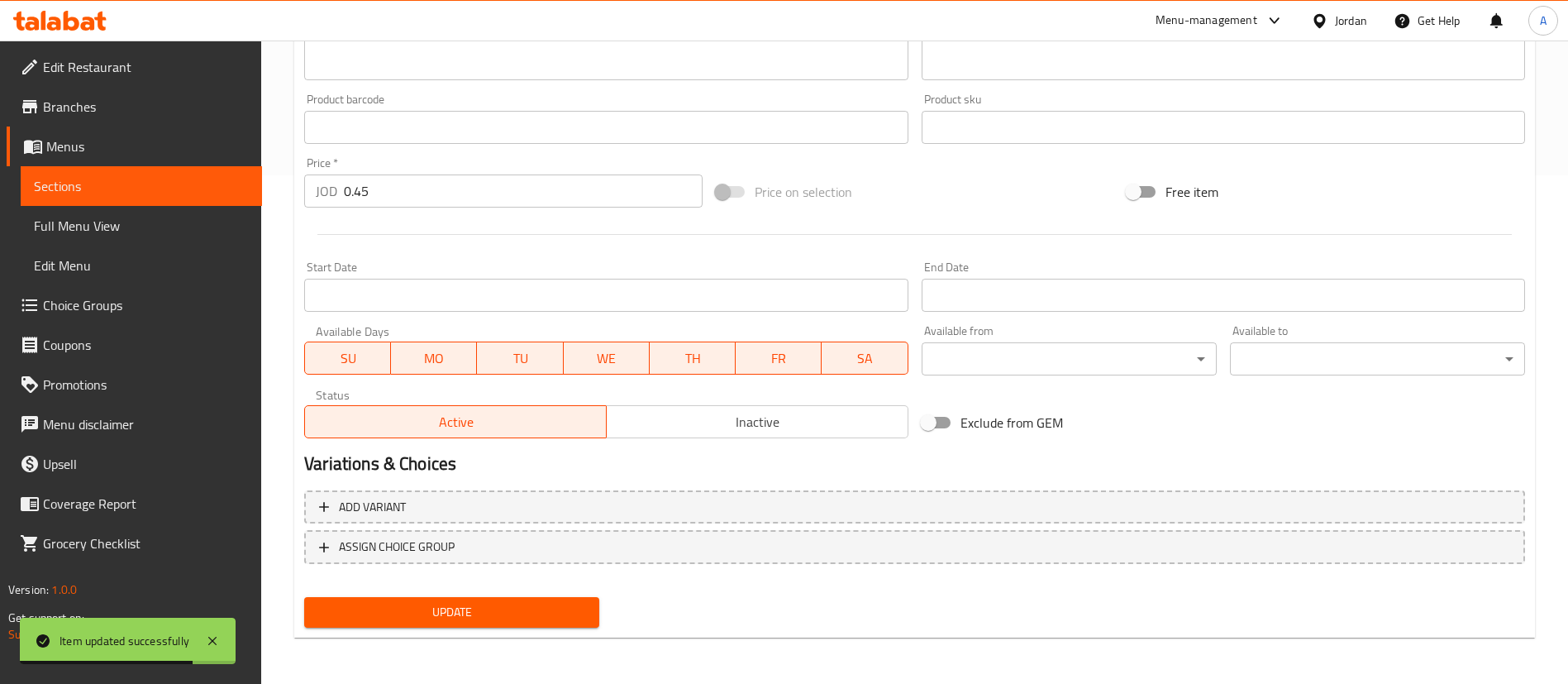 click on "Active Inactive" at bounding box center (606, 414) 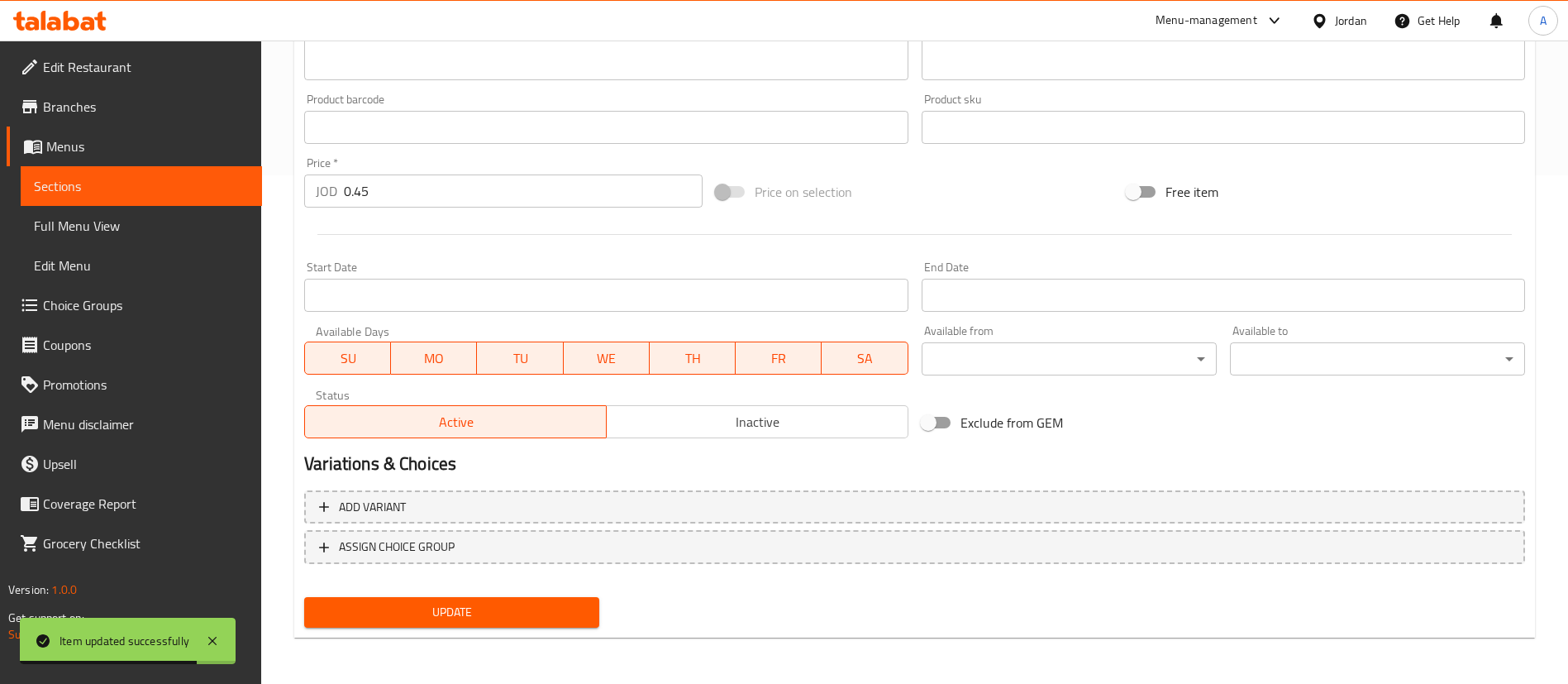 click on "Inactive" at bounding box center (757, 422) 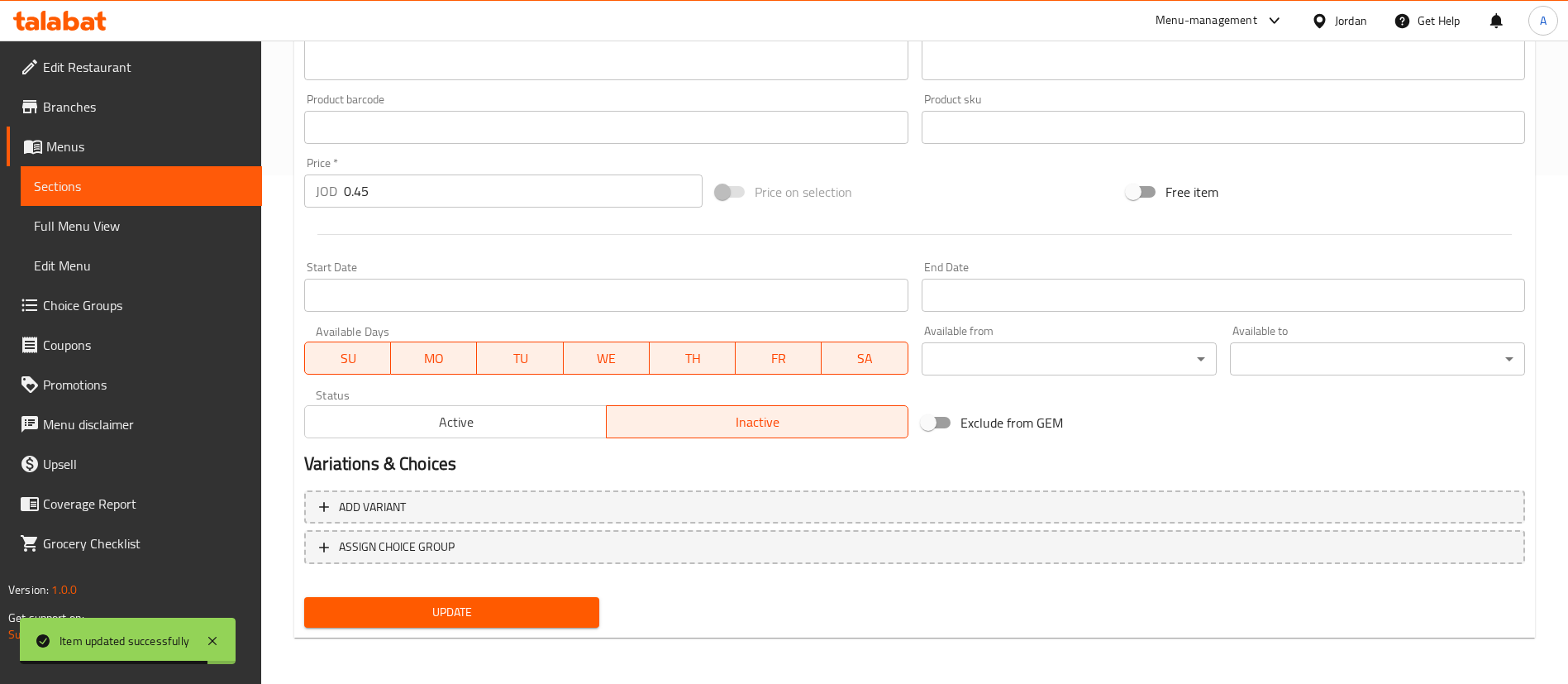 click on "Update" at bounding box center [451, 612] 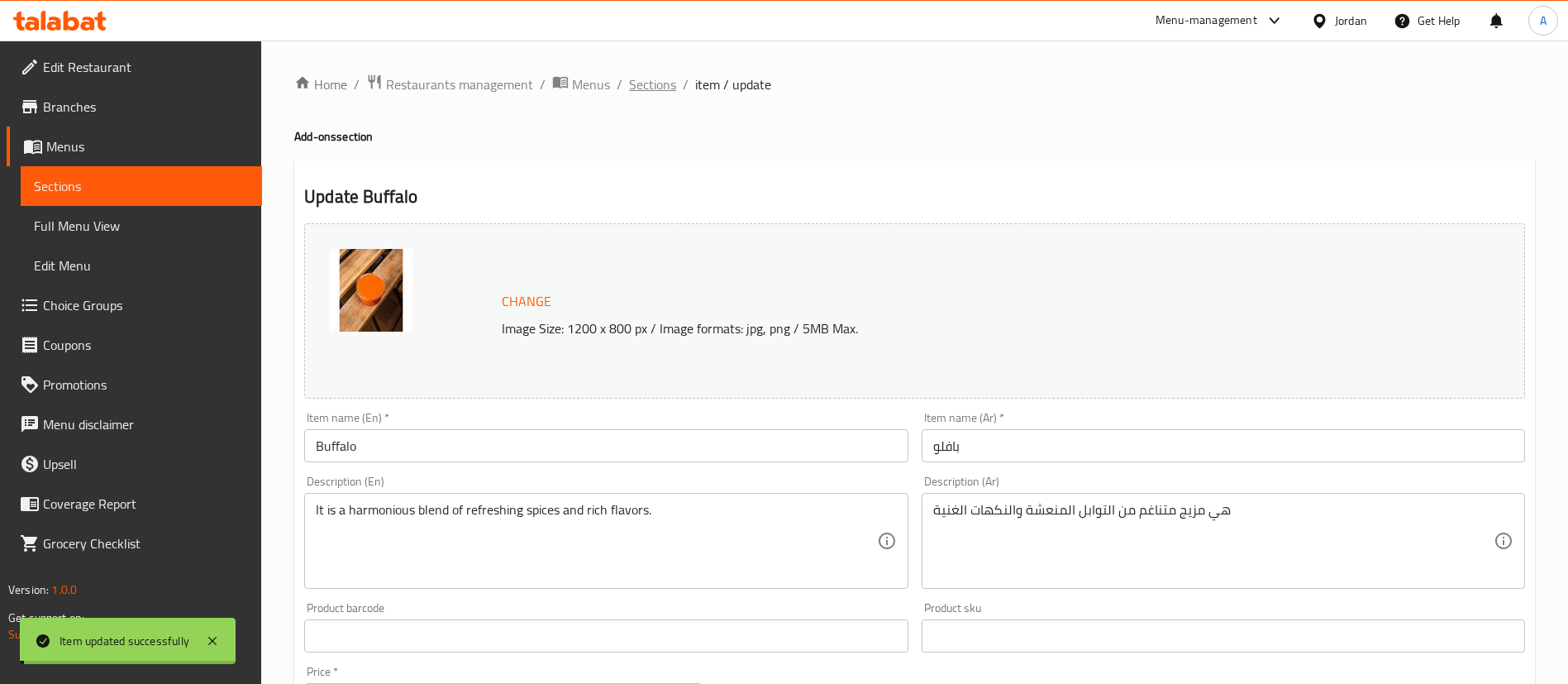 click on "Sections" at bounding box center (652, 84) 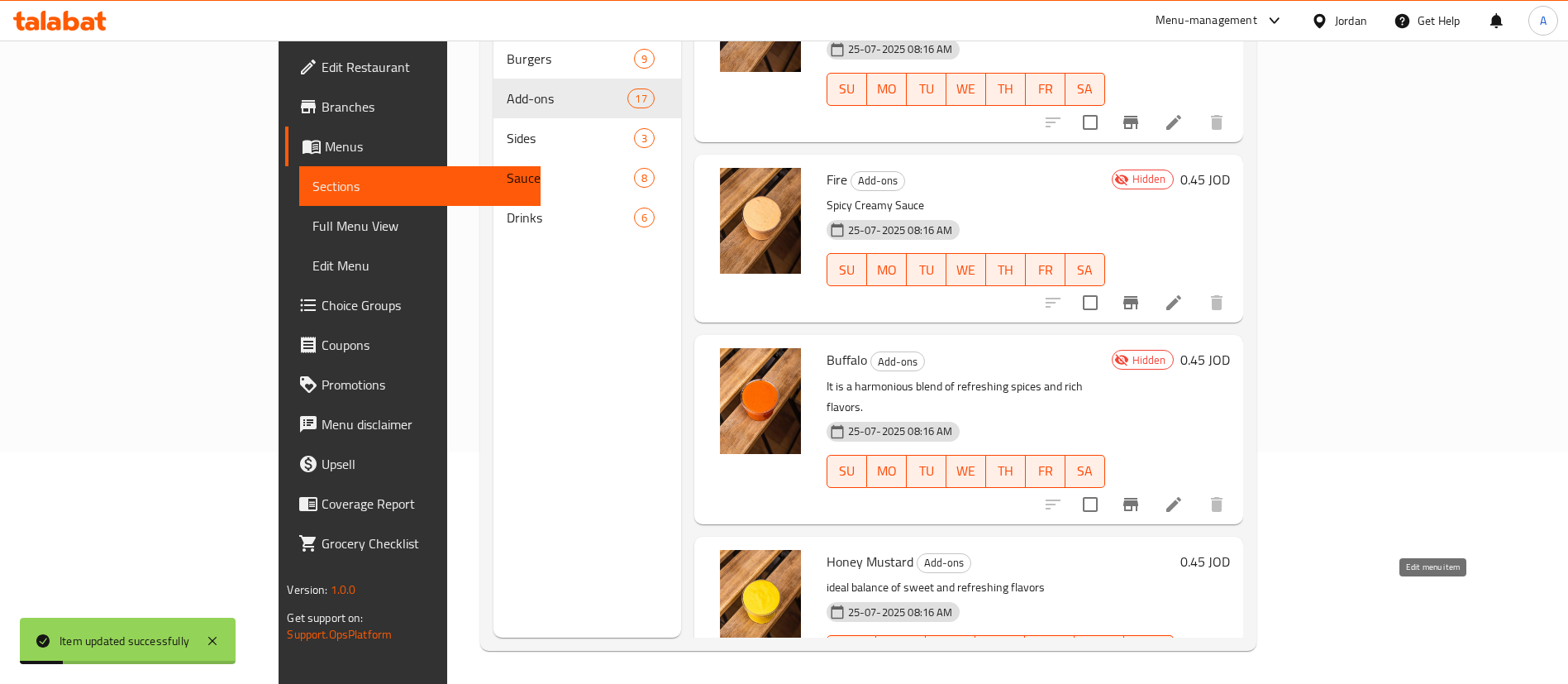 click 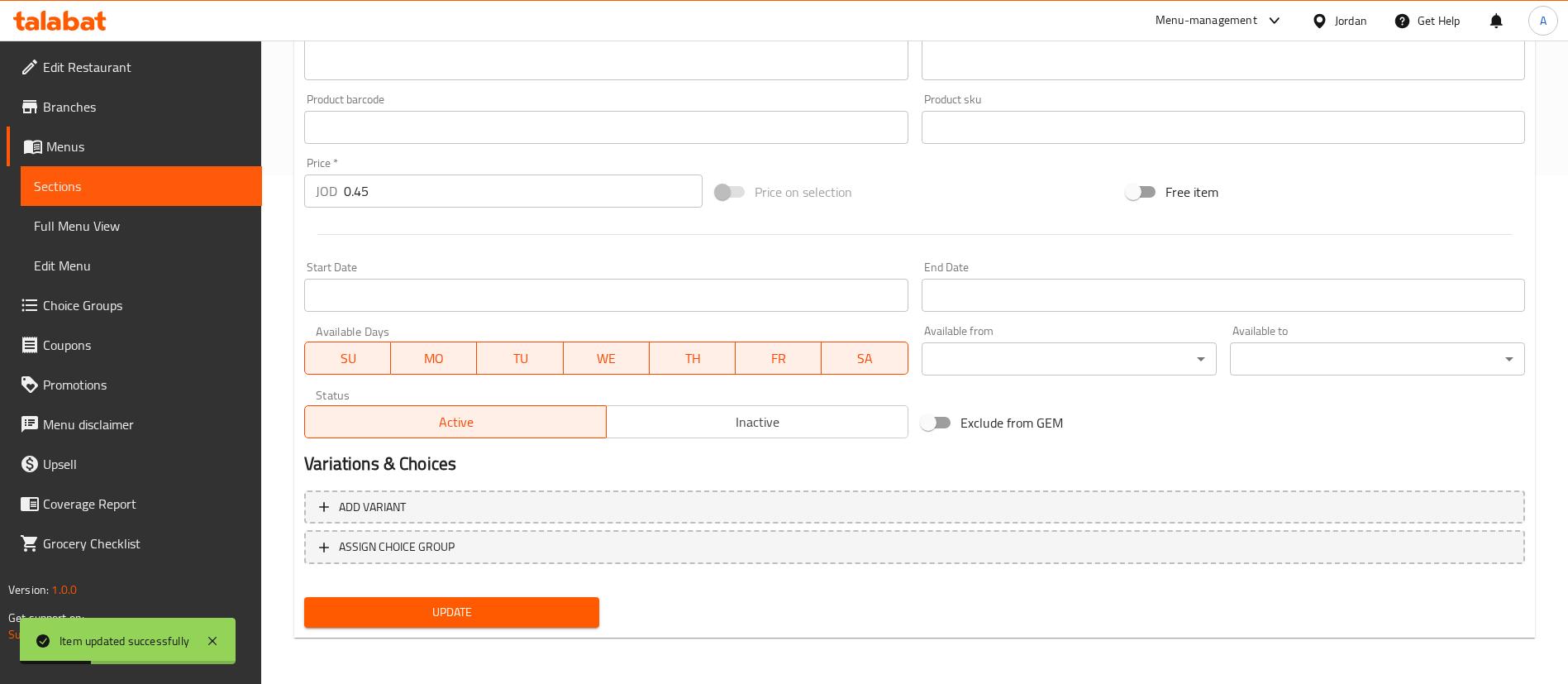 click on "Change Image Size: 1200 x 800 px / Image formats: jpg, png / 5MB Max. Item name (En)   * Honey Mustard Item name (En)  * Item name (Ar)   * هني ماسترد Item name (Ar)  * Description (En)  ideal balance of sweet and refreshing flavors  Description (En) Description (Ar)  التوازن المثالي بين النكهات الحلوة والمنعشة  Description (Ar) Product barcode Product barcode Product sku Product sku Price   * JOD 0.45 Price  * Price on selection Free item Start Date Start Date End Date End Date Available Days SU MO TU WE TH FR SA Available from ​ ​ Available to ​ ​ Status Active Inactive Exclude from GEM Variations & Choices Add variant ASSIGN CHOICE GROUP Update" at bounding box center (914, 171) 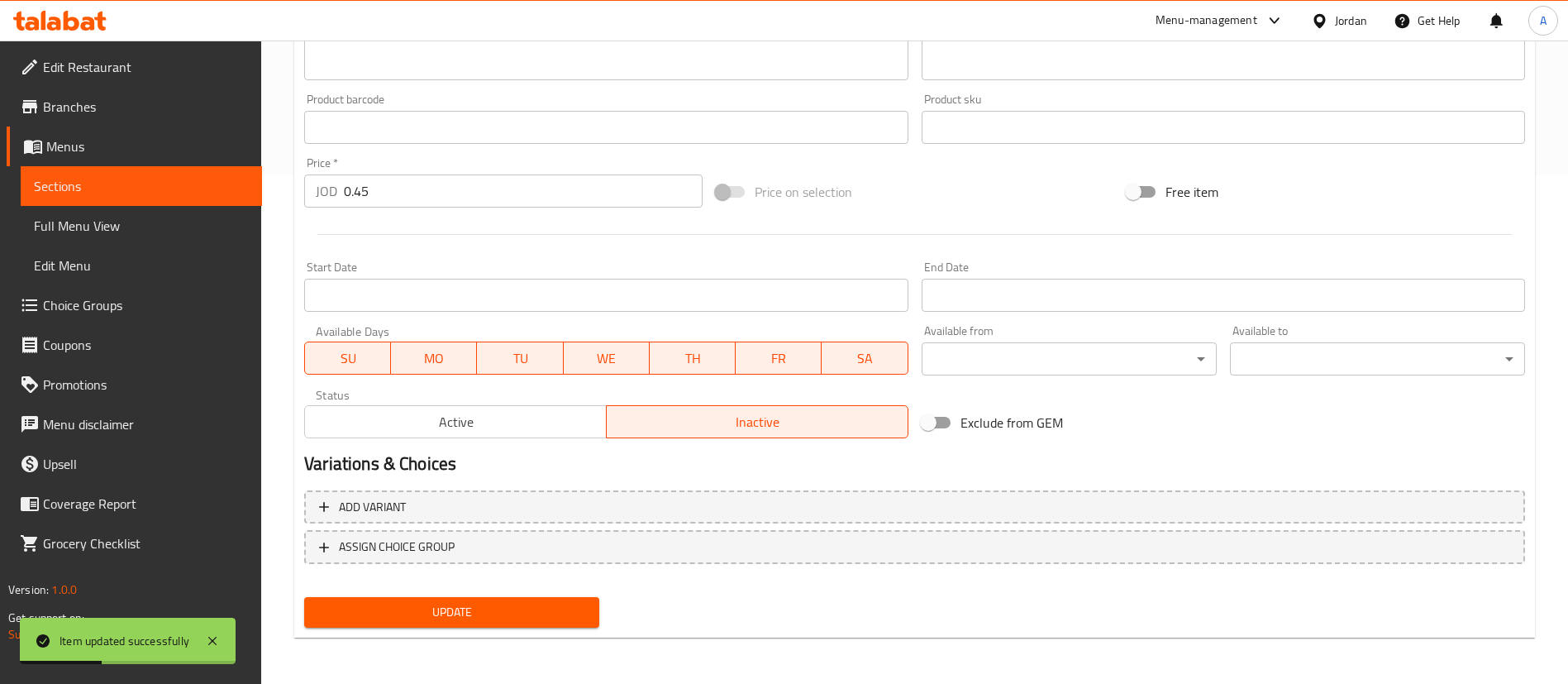 click on "Update" at bounding box center (451, 612) 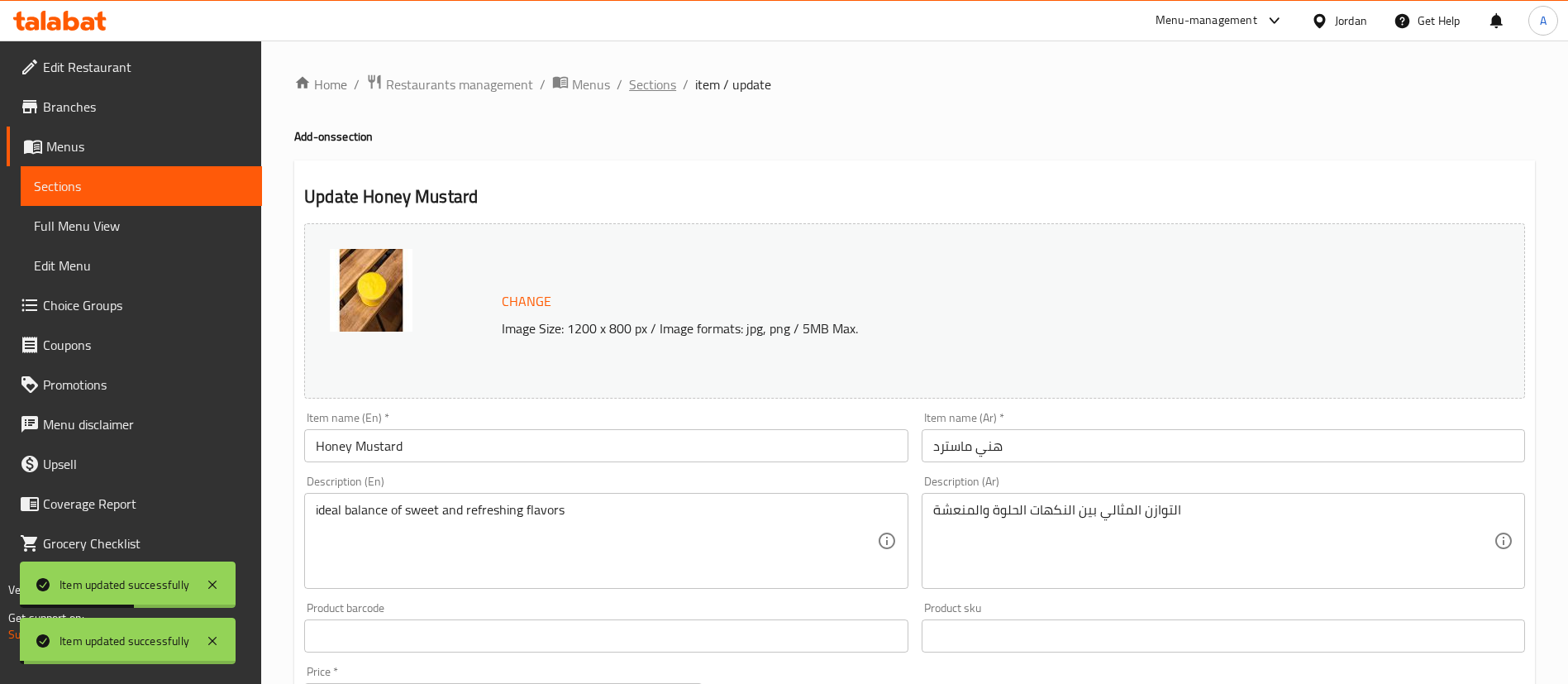 click on "Sections" at bounding box center (652, 84) 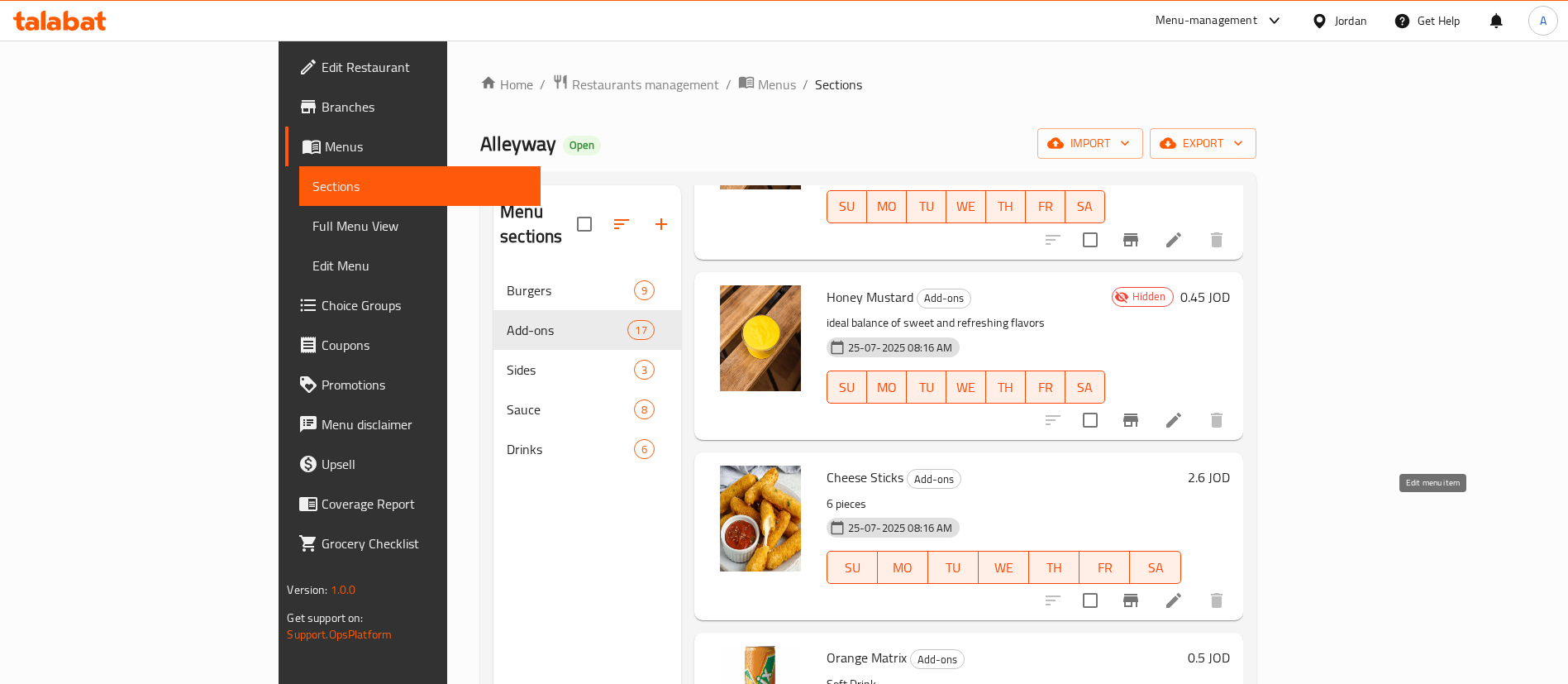 click 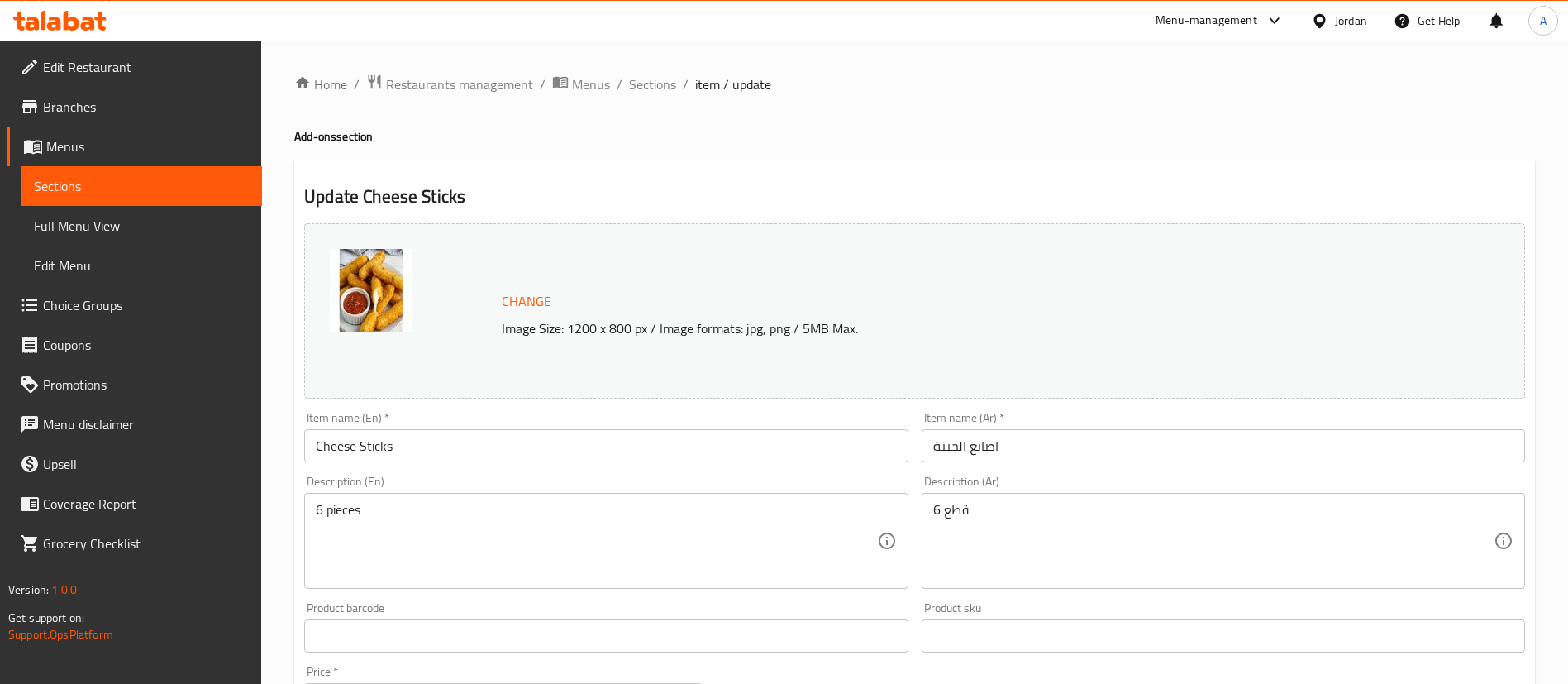 click on "Upsell" at bounding box center [134, 464] 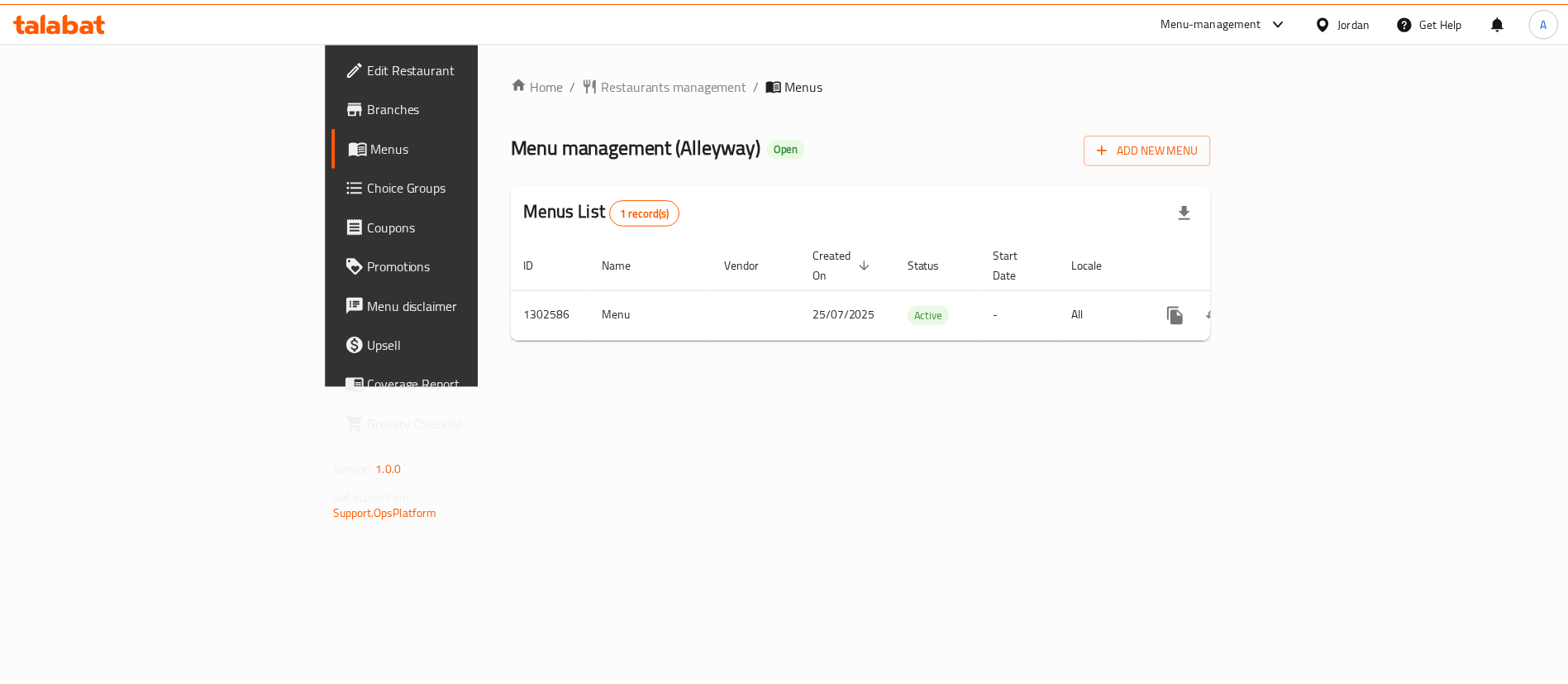 scroll, scrollTop: 0, scrollLeft: 0, axis: both 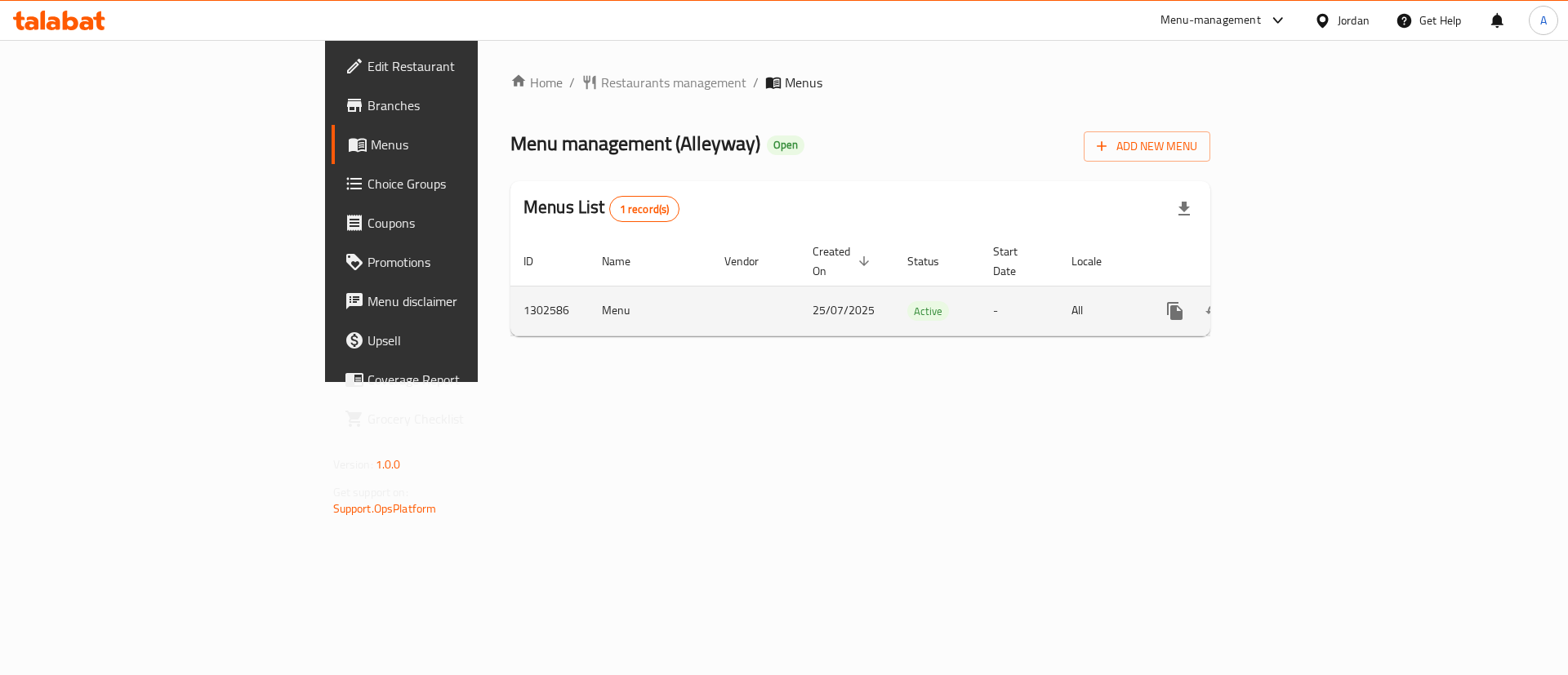 click 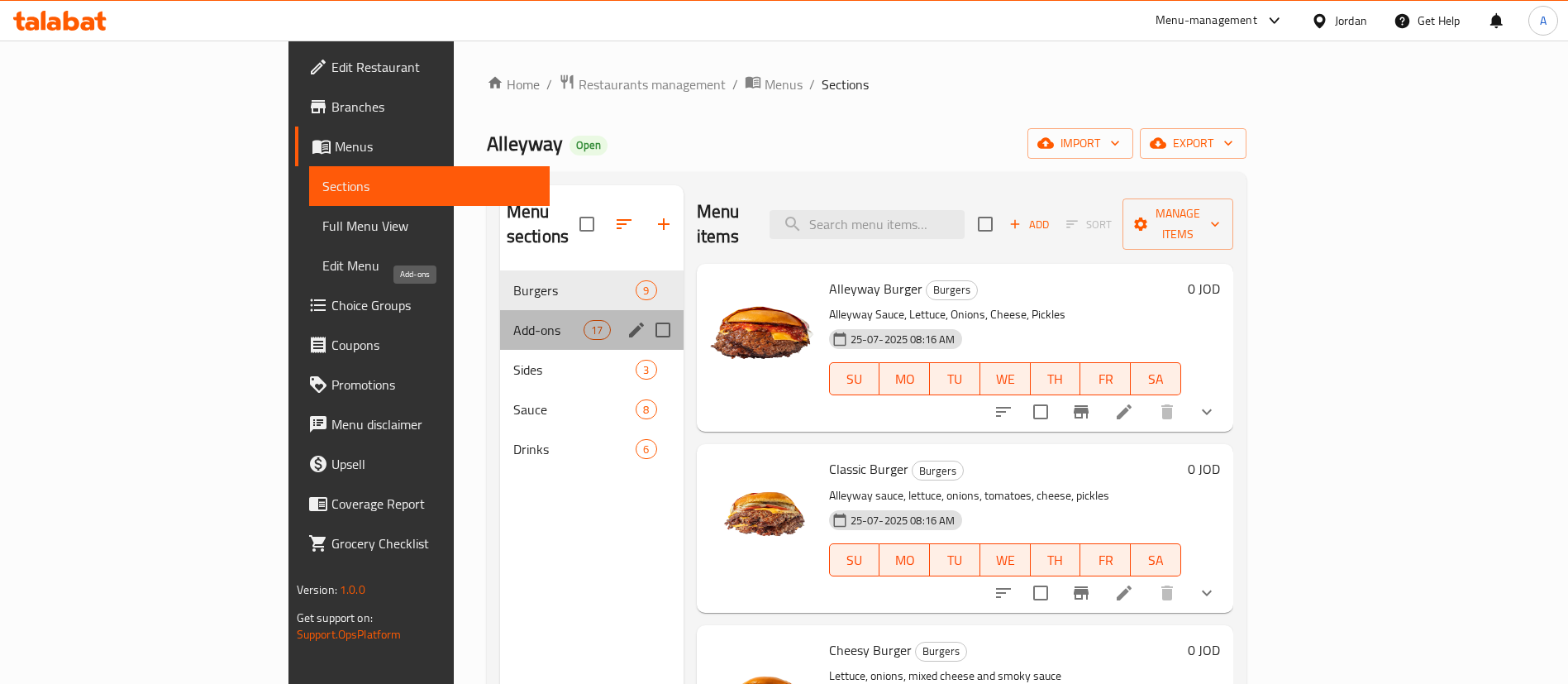 click on "Add-ons" at bounding box center [548, 330] 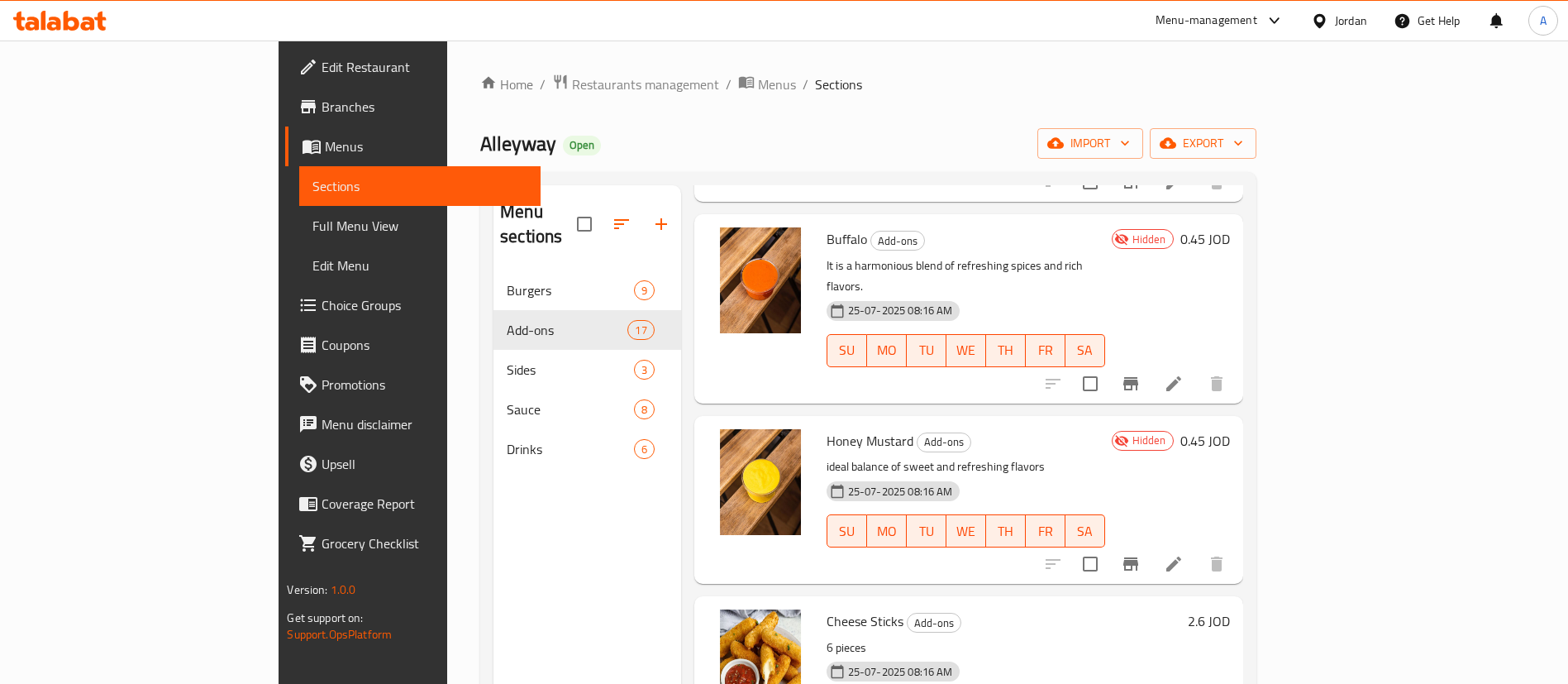 scroll, scrollTop: 1861, scrollLeft: 0, axis: vertical 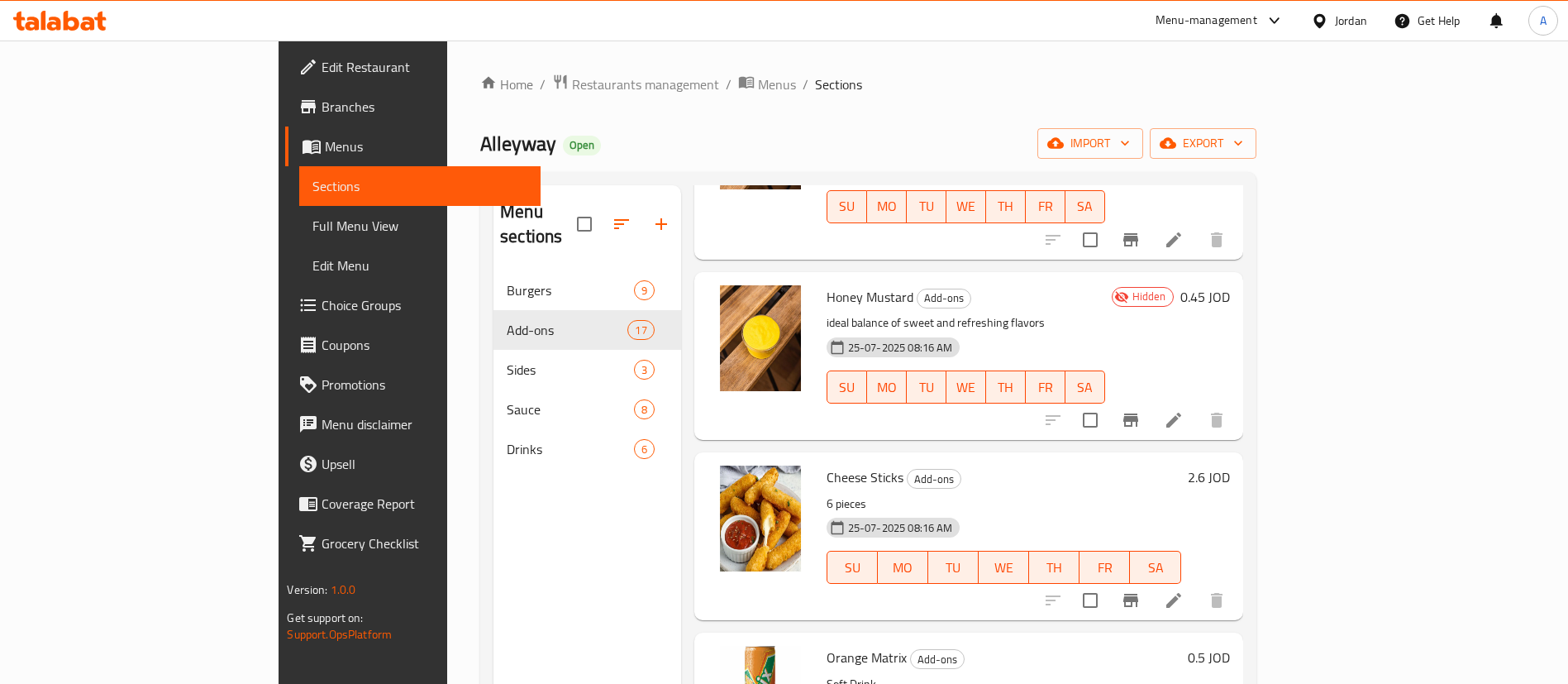 click 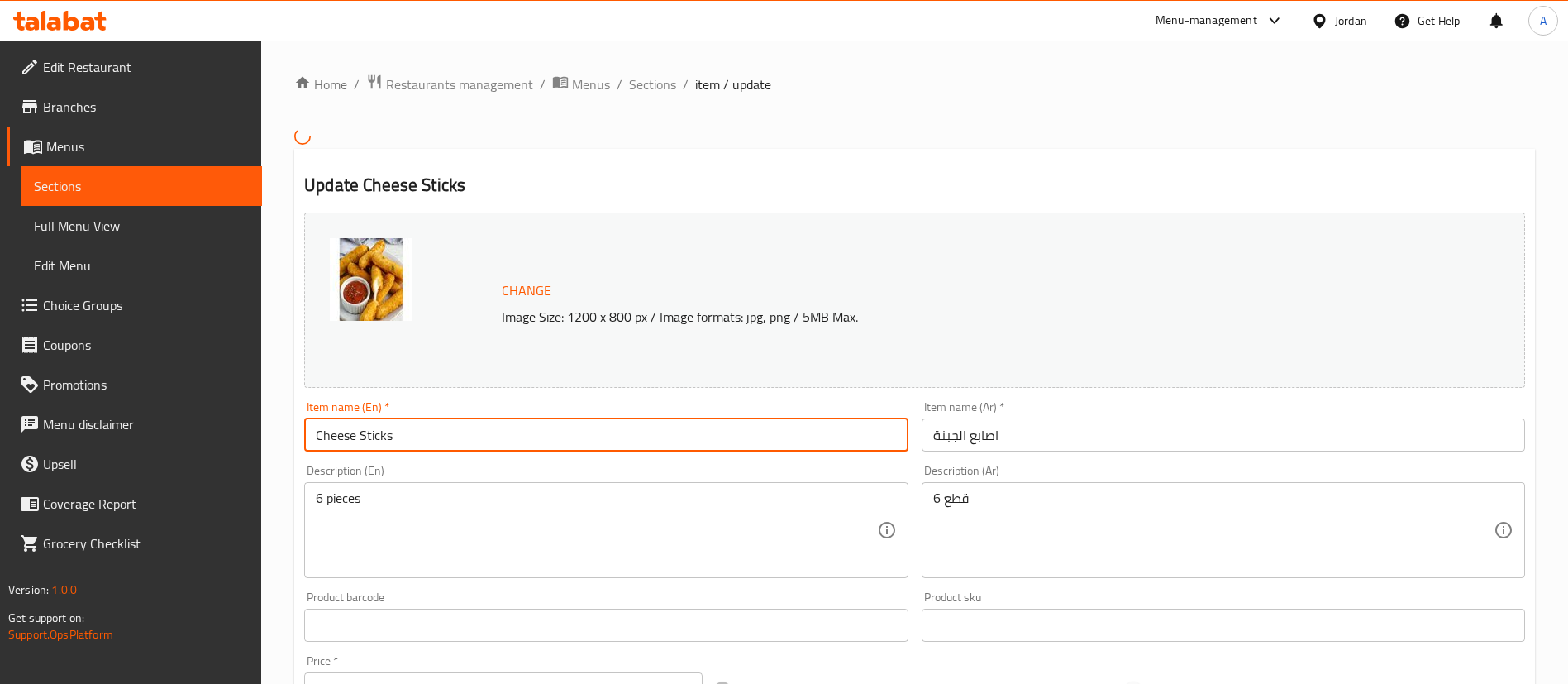 drag, startPoint x: 355, startPoint y: 437, endPoint x: 278, endPoint y: 433, distance: 77.10383 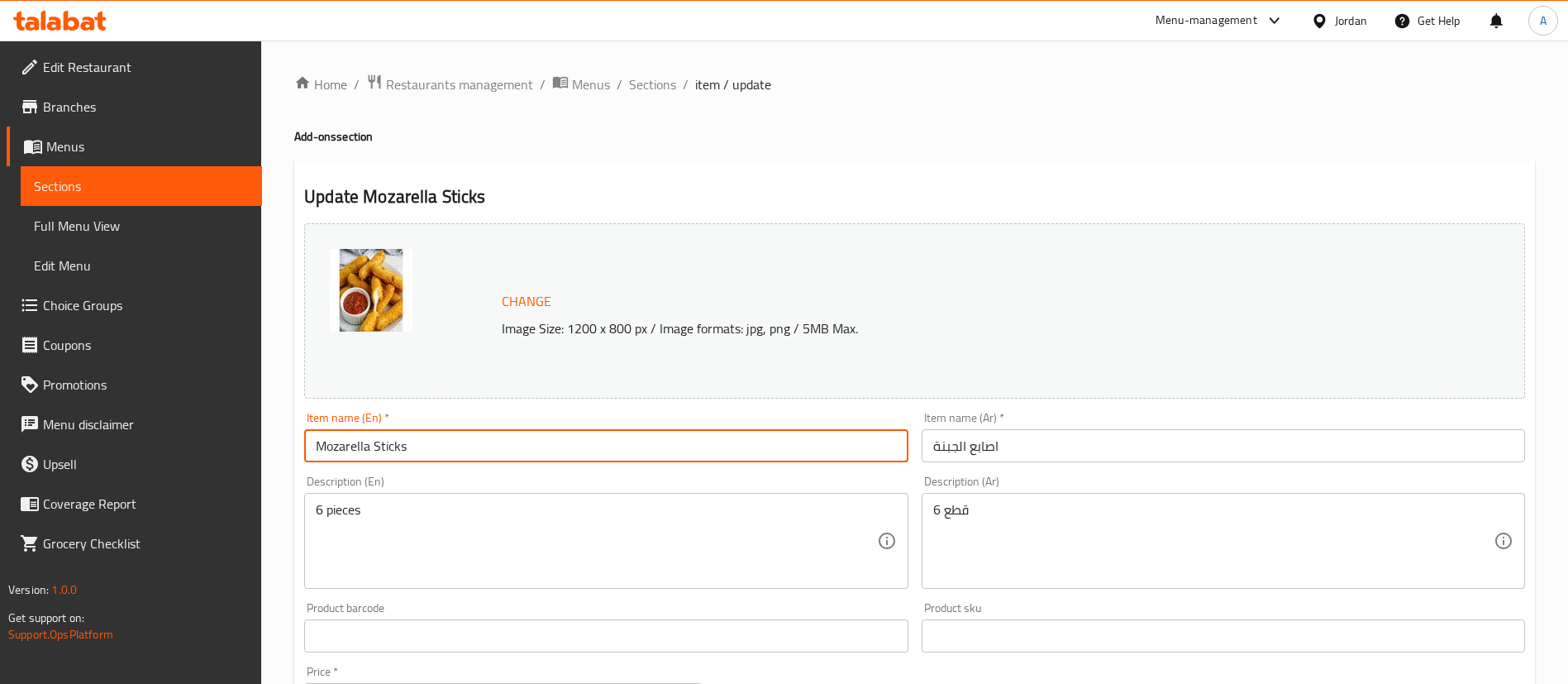 type on "Mozarella Sticks" 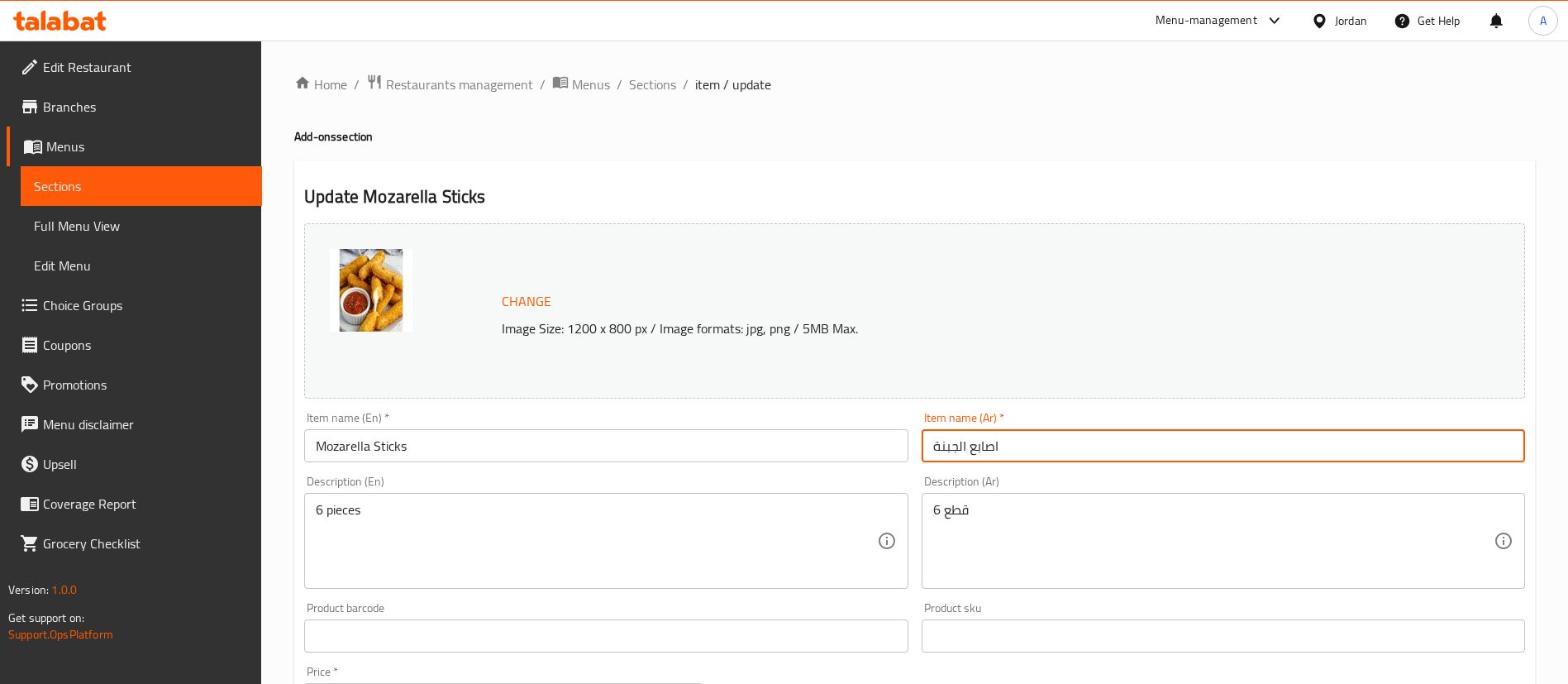drag, startPoint x: 1056, startPoint y: 453, endPoint x: 810, endPoint y: 463, distance: 246.20317 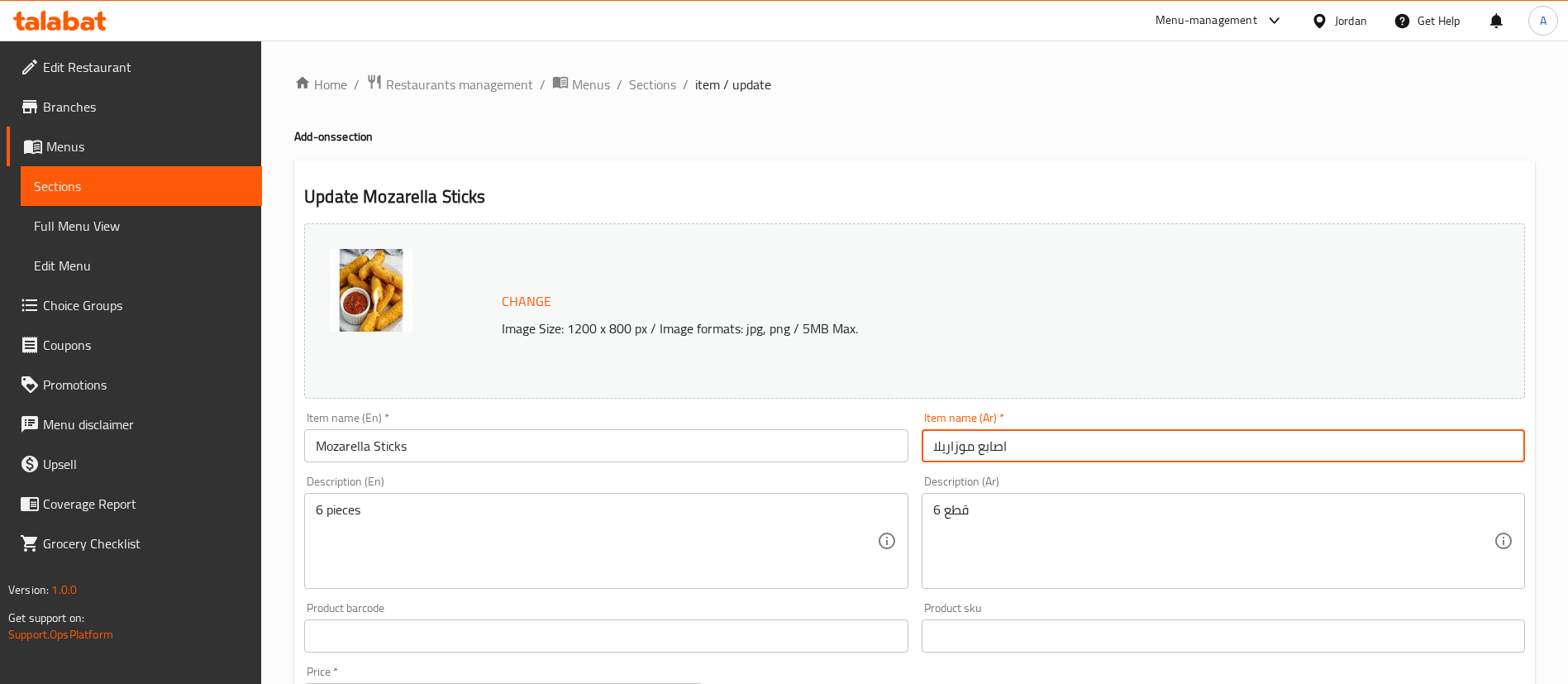 type on "اصابع موزاريلا" 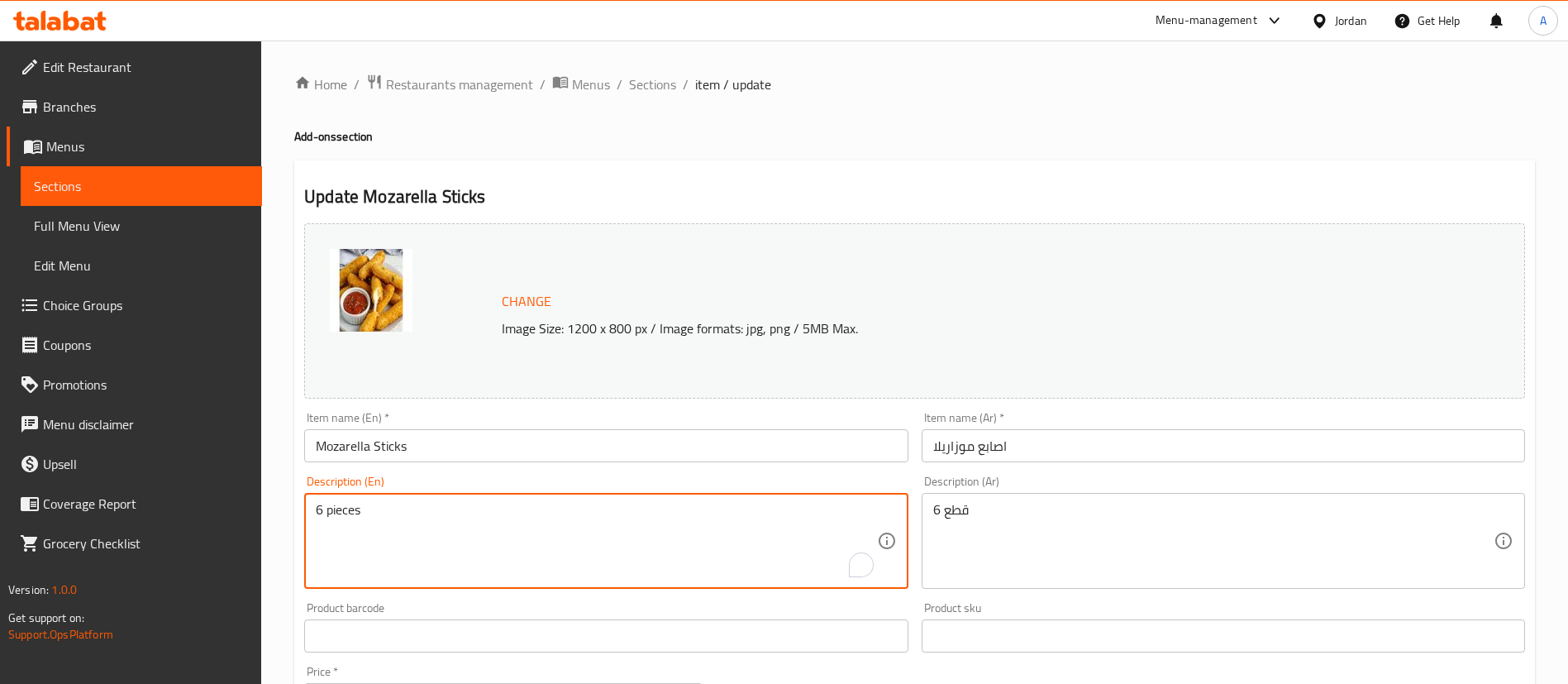 drag, startPoint x: 326, startPoint y: 508, endPoint x: 304, endPoint y: 510, distance: 22.090722 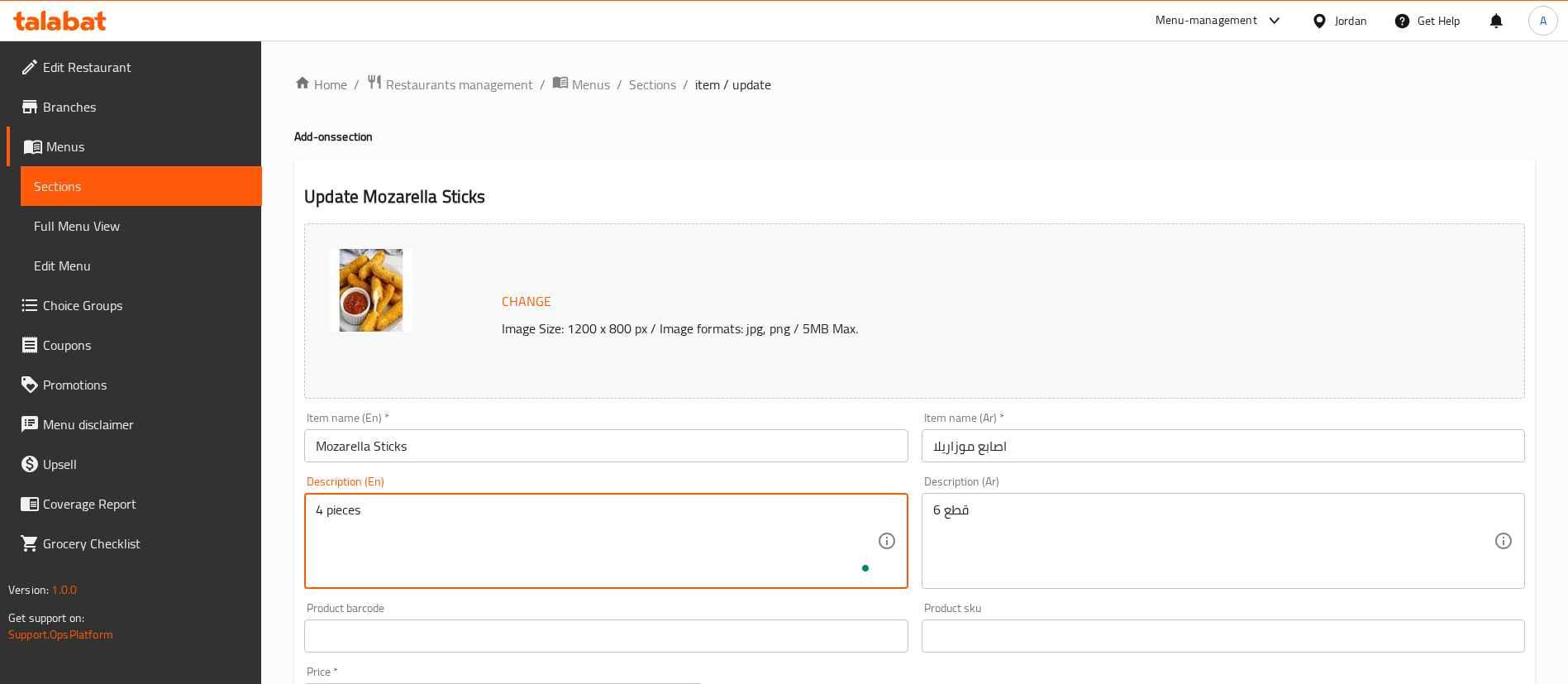 type on "4 pieces" 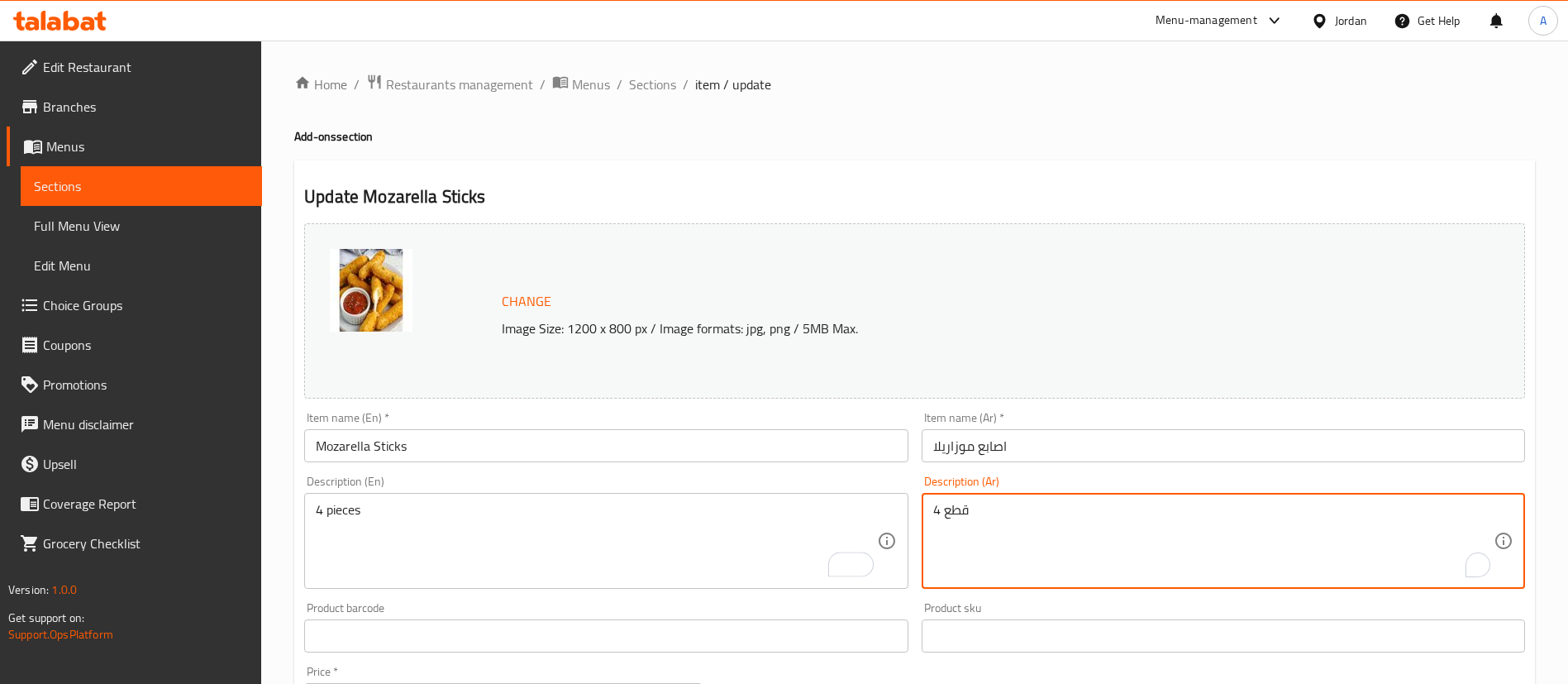 scroll, scrollTop: 509, scrollLeft: 0, axis: vertical 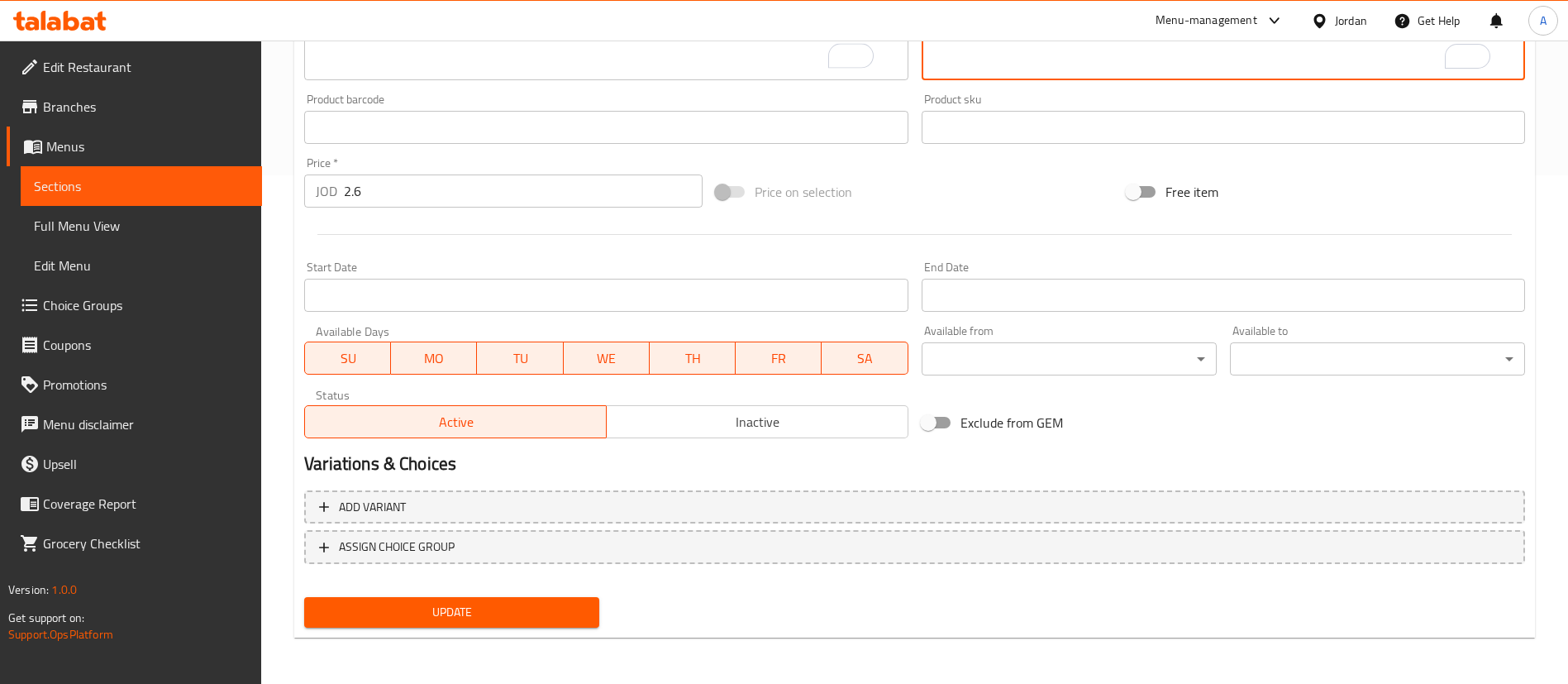 type on "4 قطع" 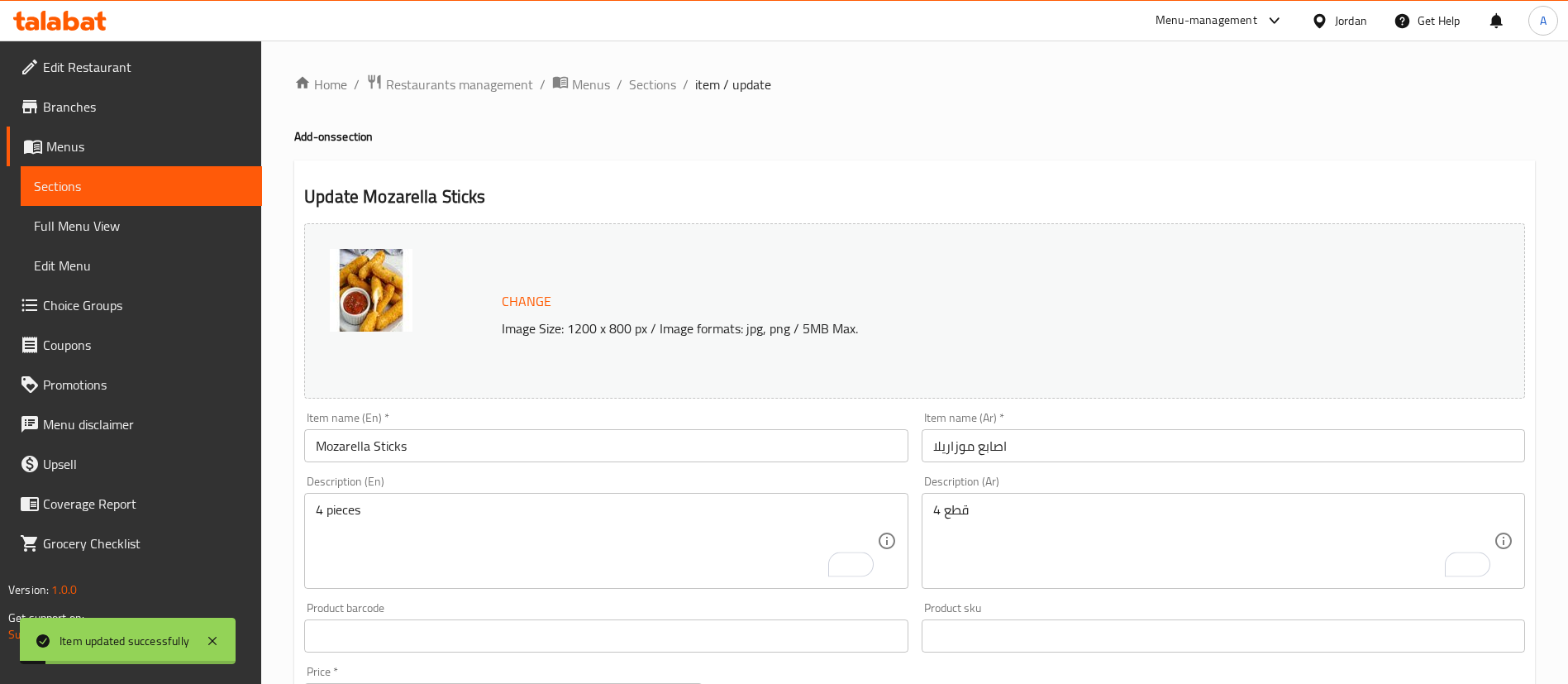 scroll, scrollTop: 509, scrollLeft: 0, axis: vertical 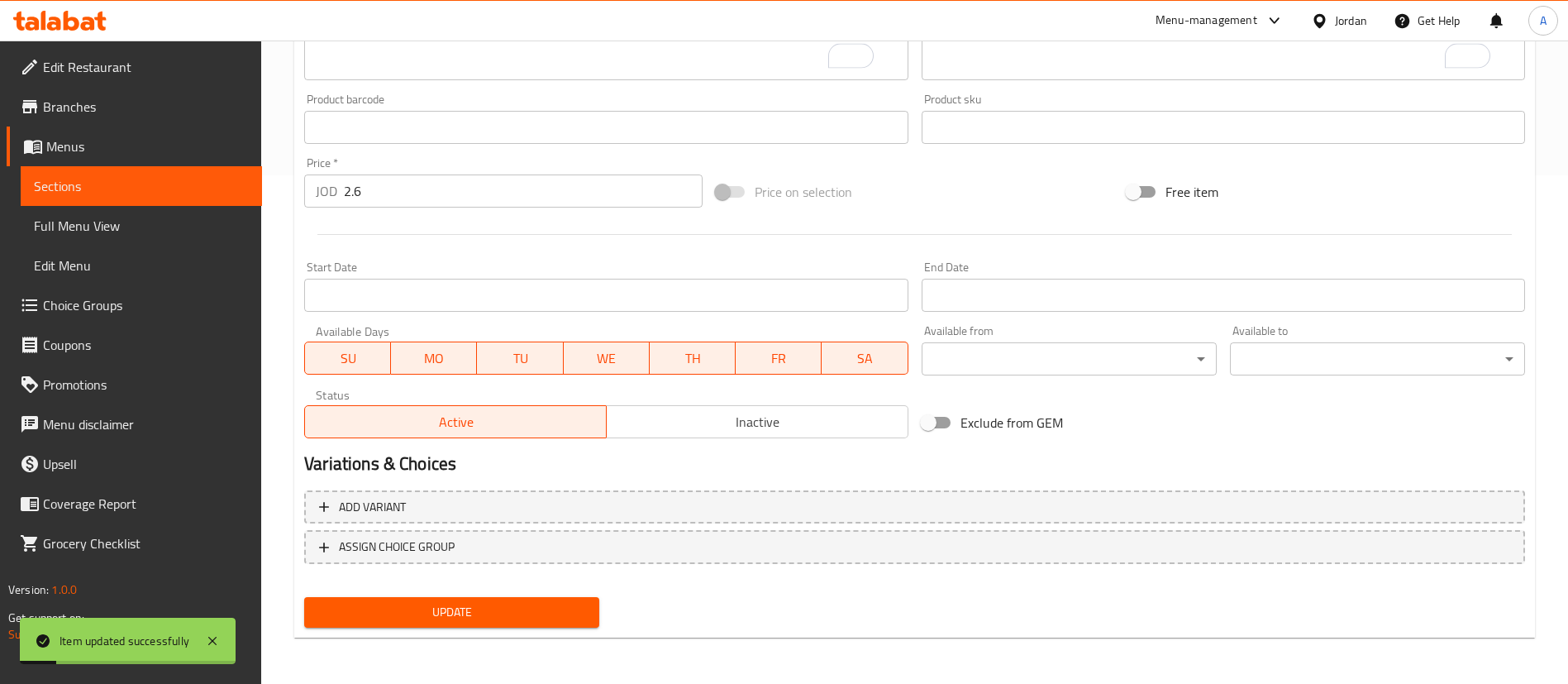 click on "Inactive" at bounding box center (757, 422) 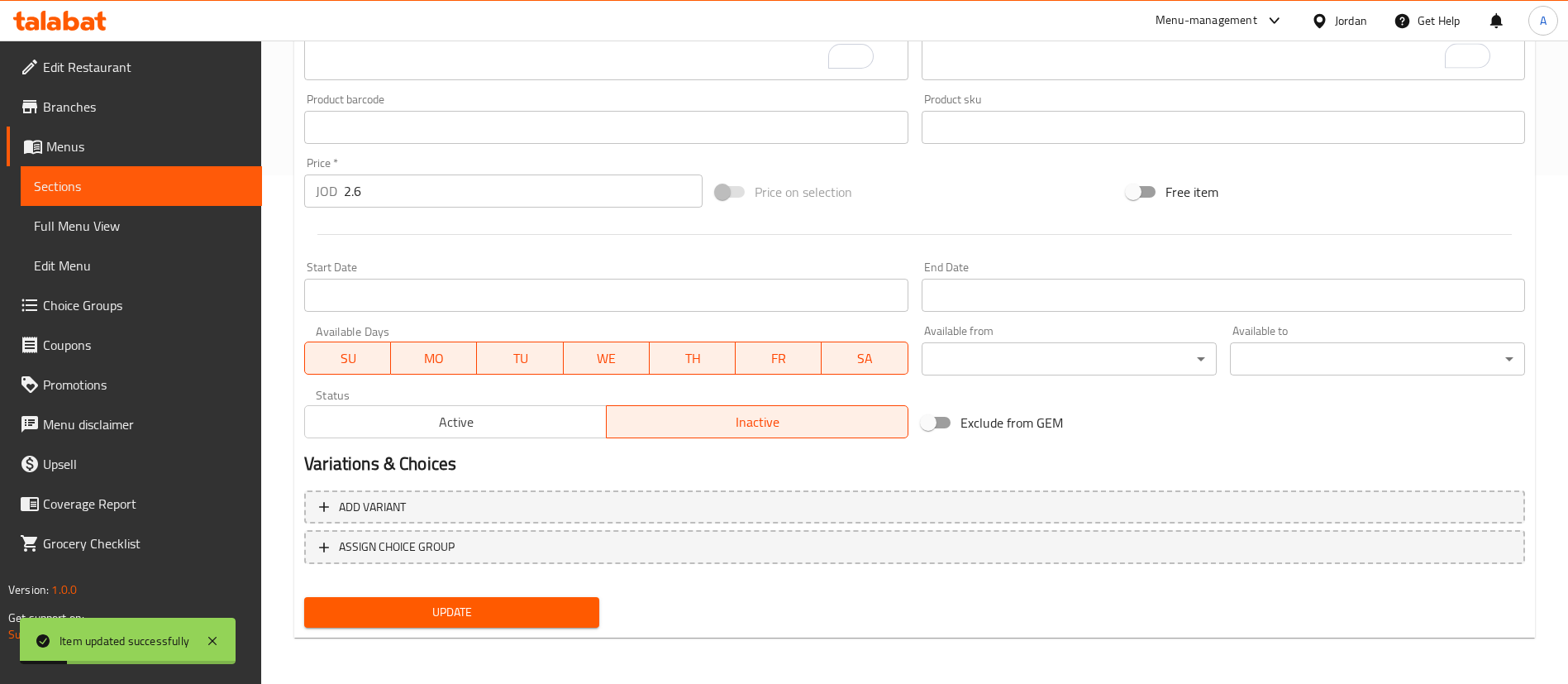 click on "Update" at bounding box center (451, 612) 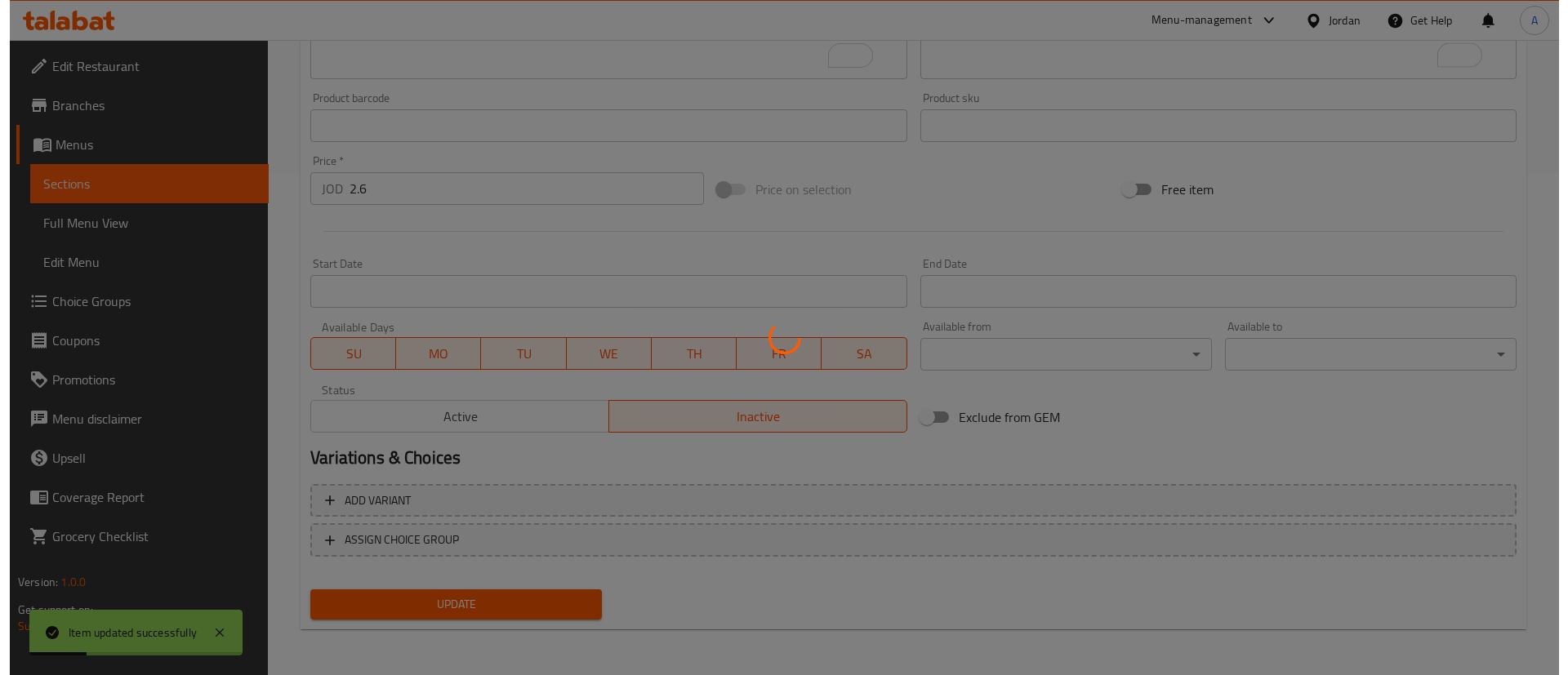 scroll, scrollTop: 0, scrollLeft: 0, axis: both 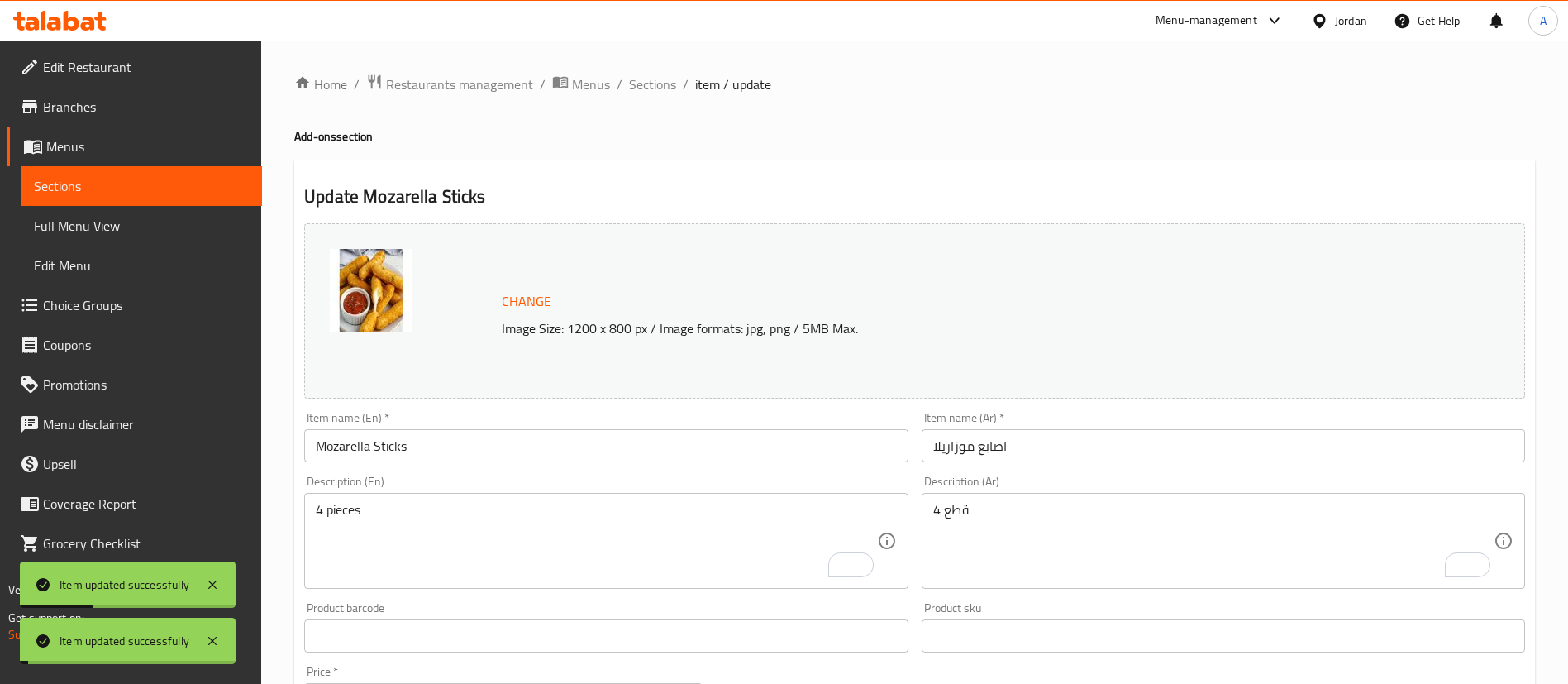 drag, startPoint x: 660, startPoint y: 74, endPoint x: 823, endPoint y: 165, distance: 186.6815 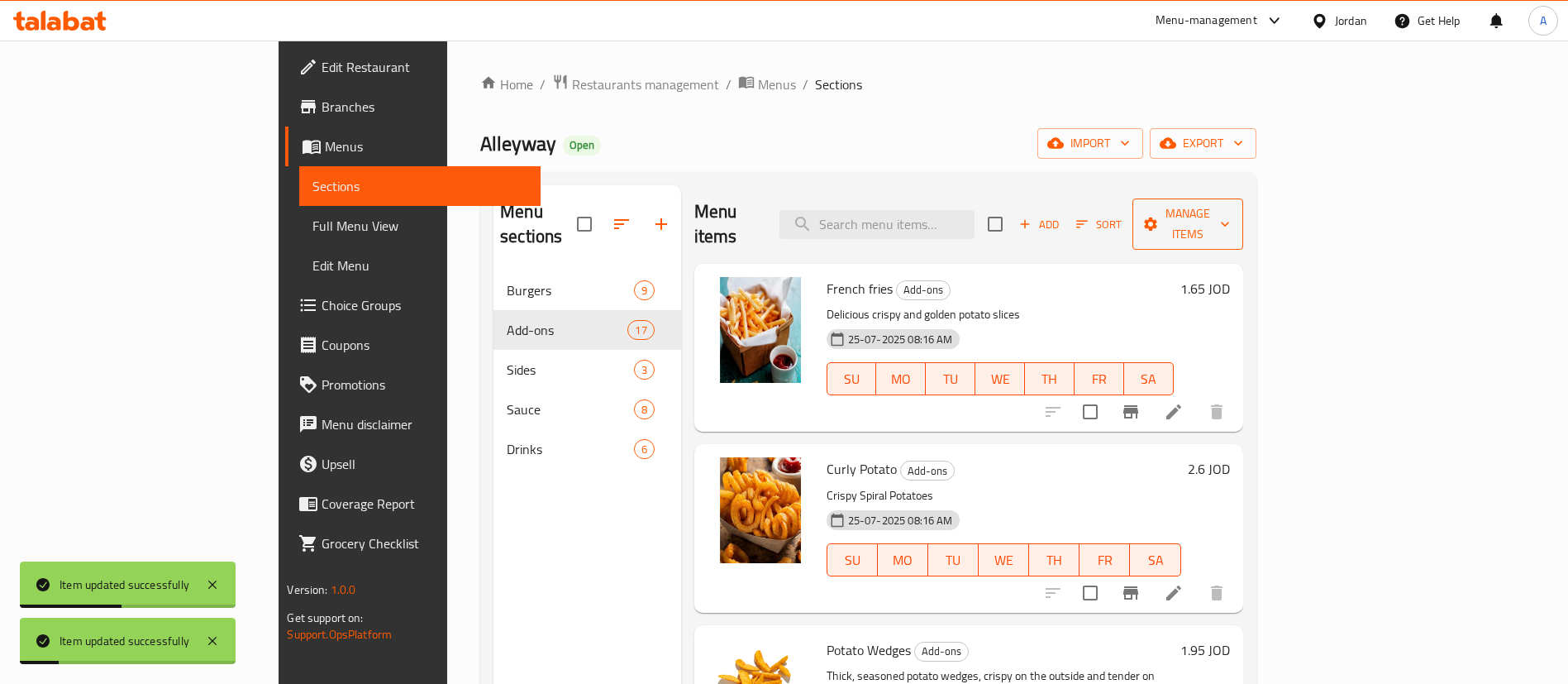 click on "Manage items" at bounding box center [1188, 224] 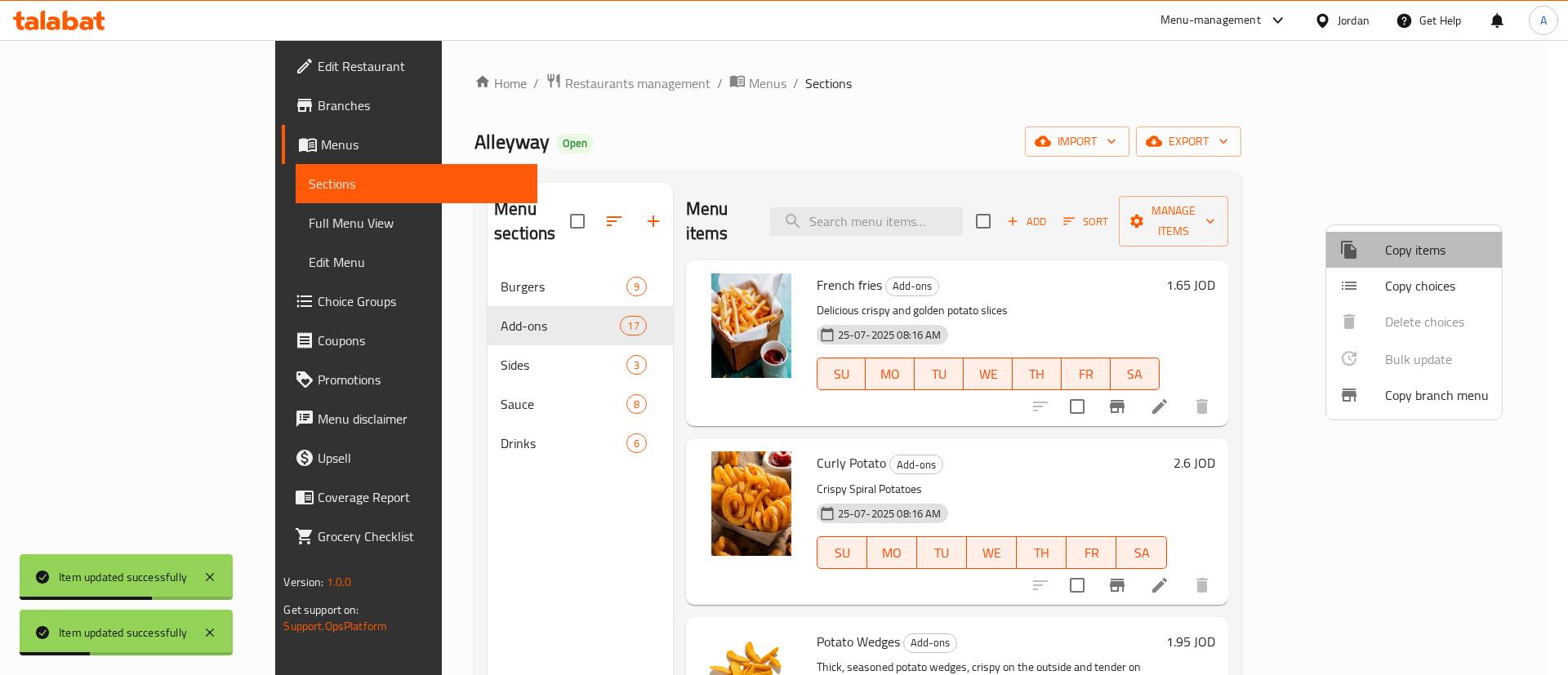 click on "Copy items" at bounding box center (1437, 250) 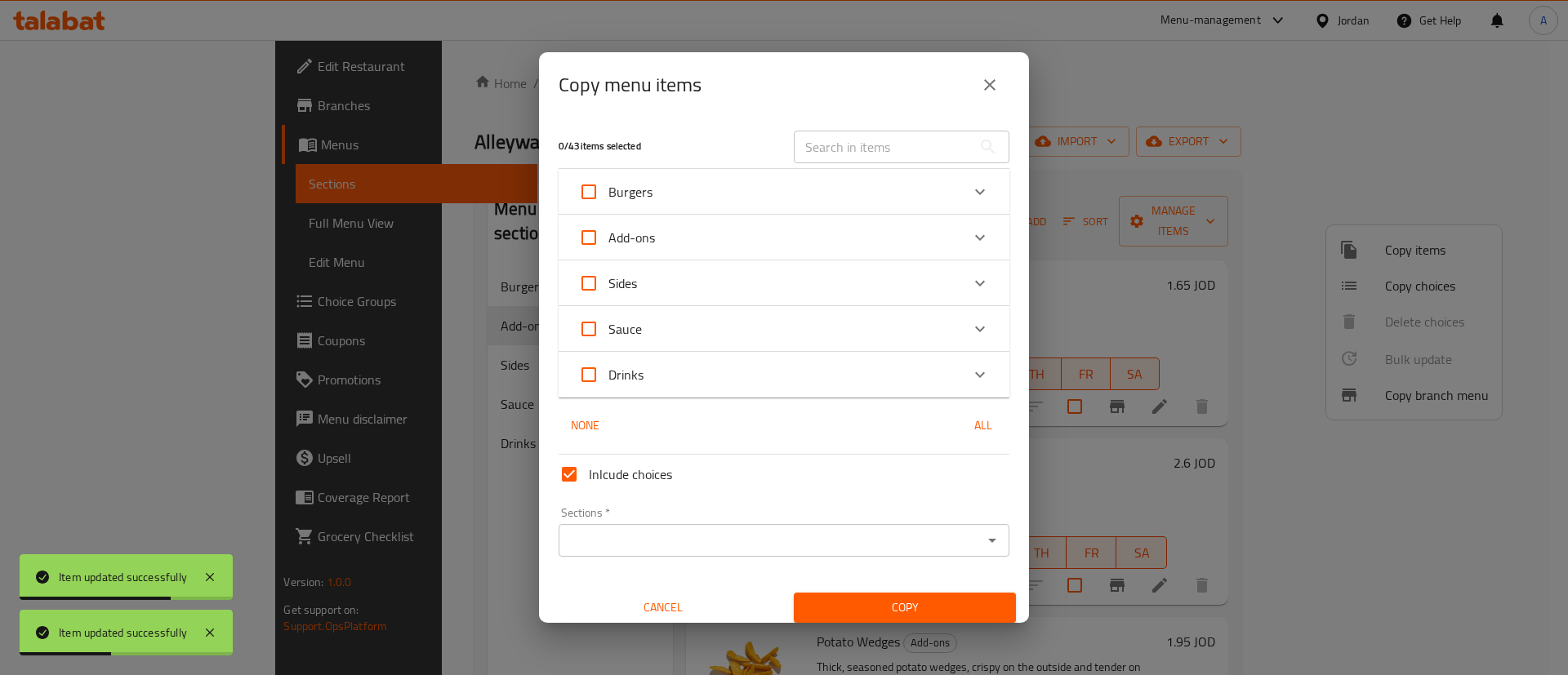 drag, startPoint x: 728, startPoint y: 246, endPoint x: 693, endPoint y: 304, distance: 67.74216 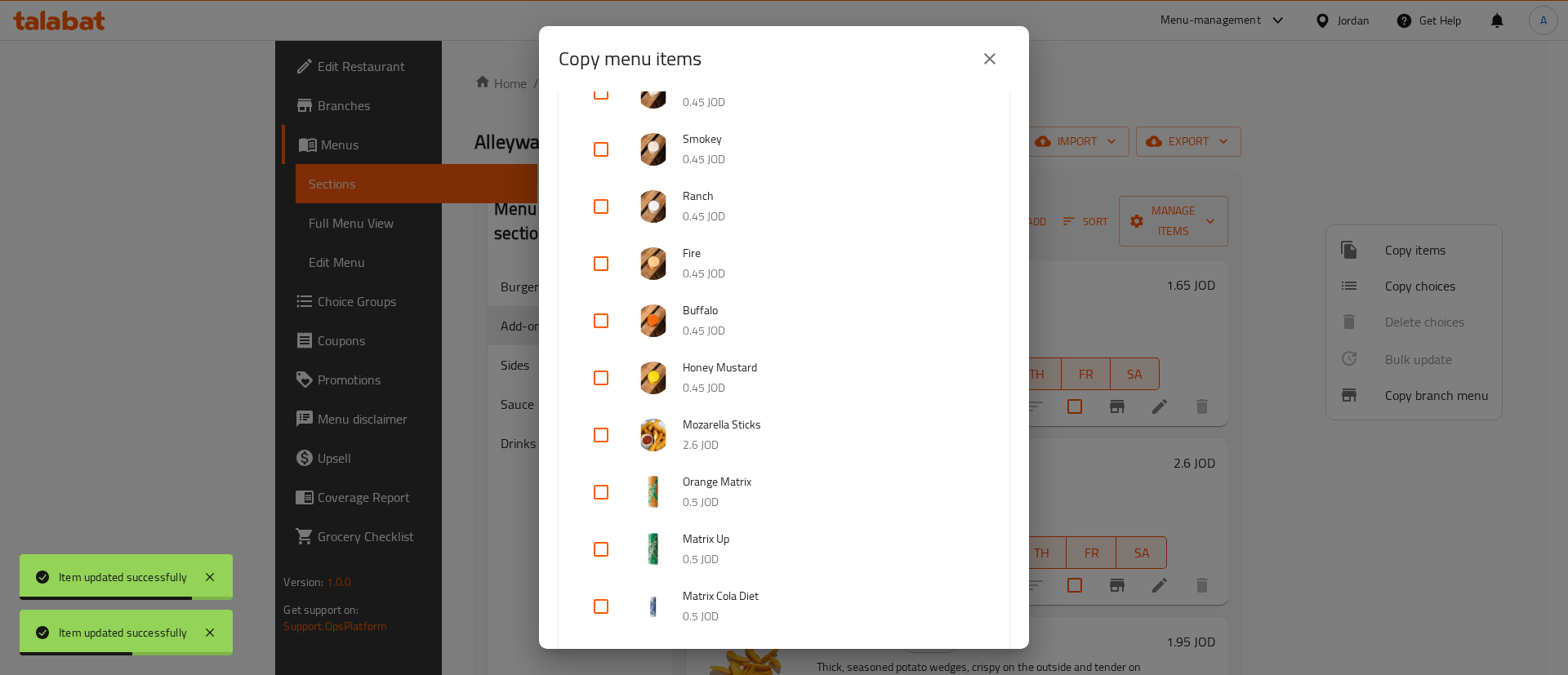 scroll, scrollTop: 490, scrollLeft: 0, axis: vertical 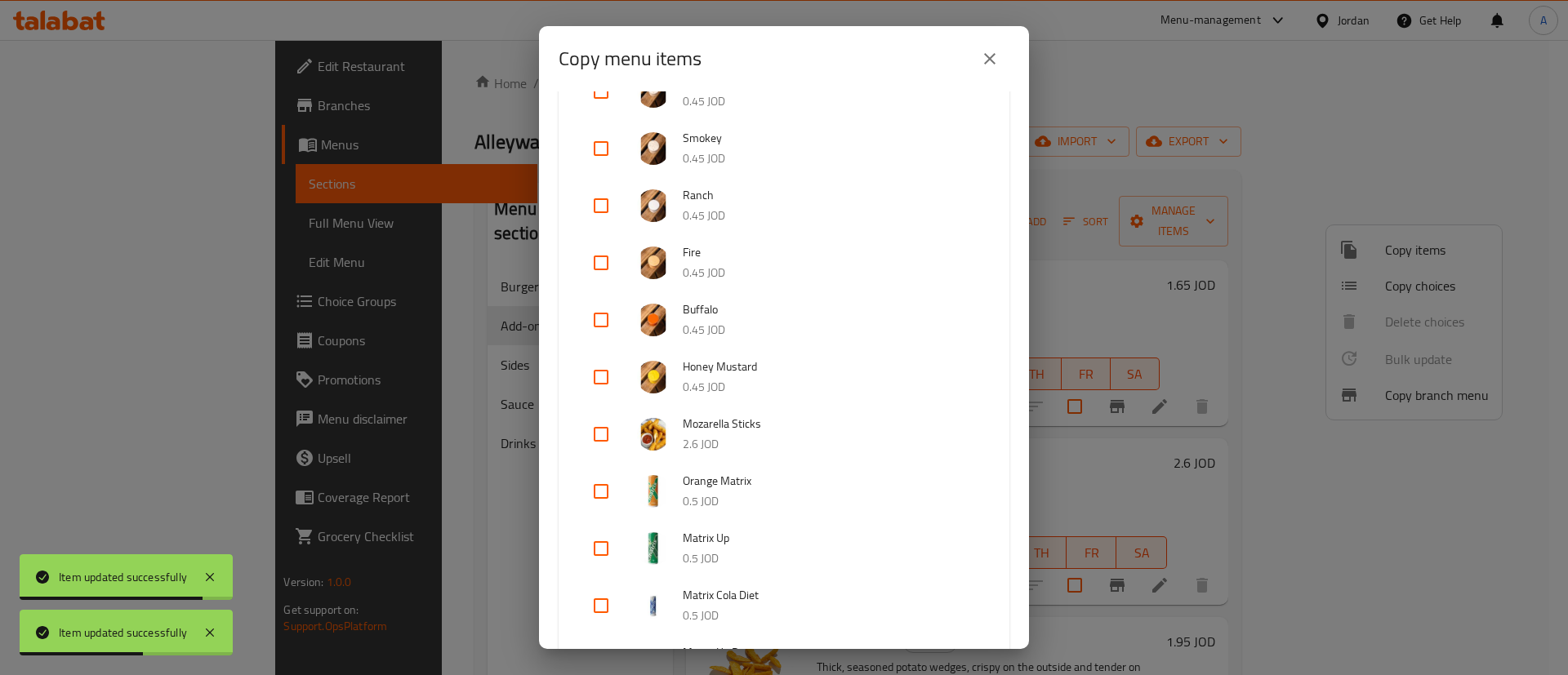 click at bounding box center (601, 434) 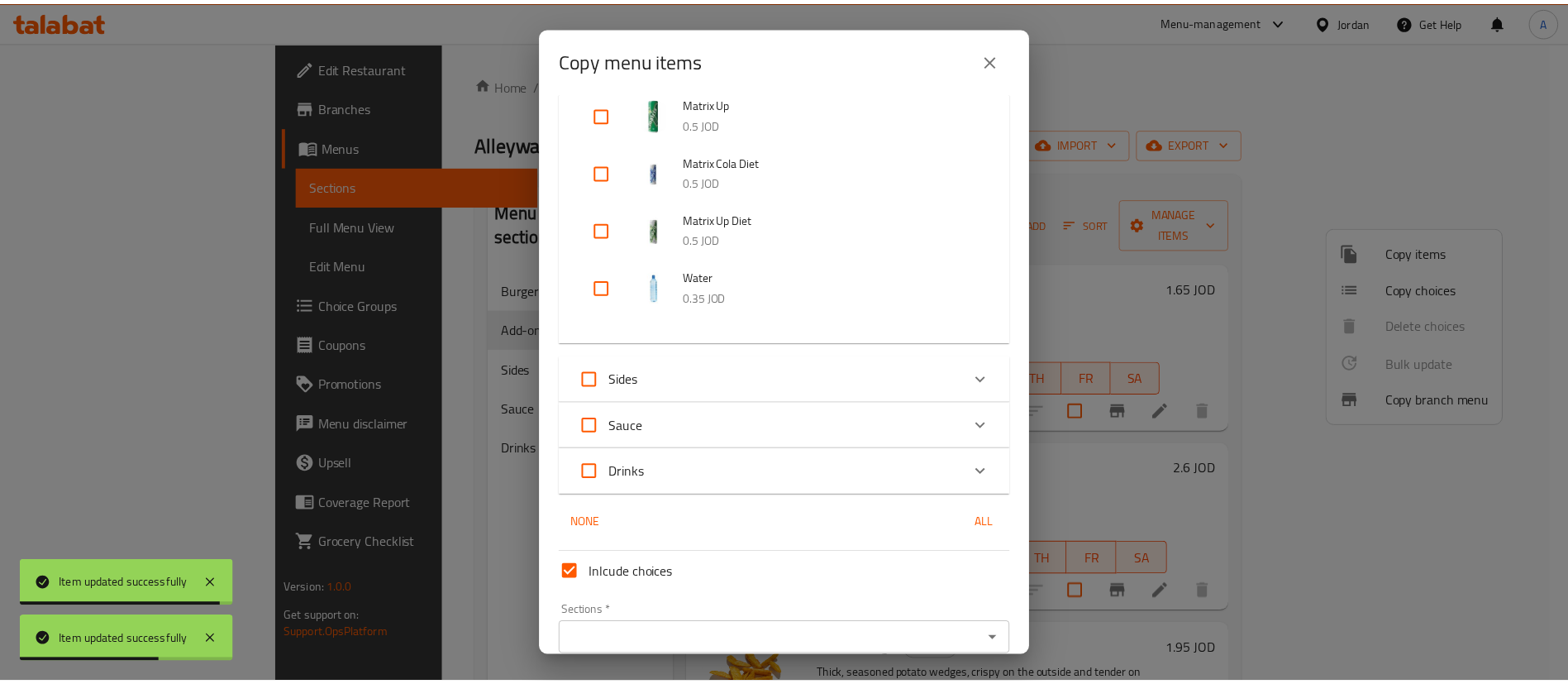 scroll, scrollTop: 1014, scrollLeft: 0, axis: vertical 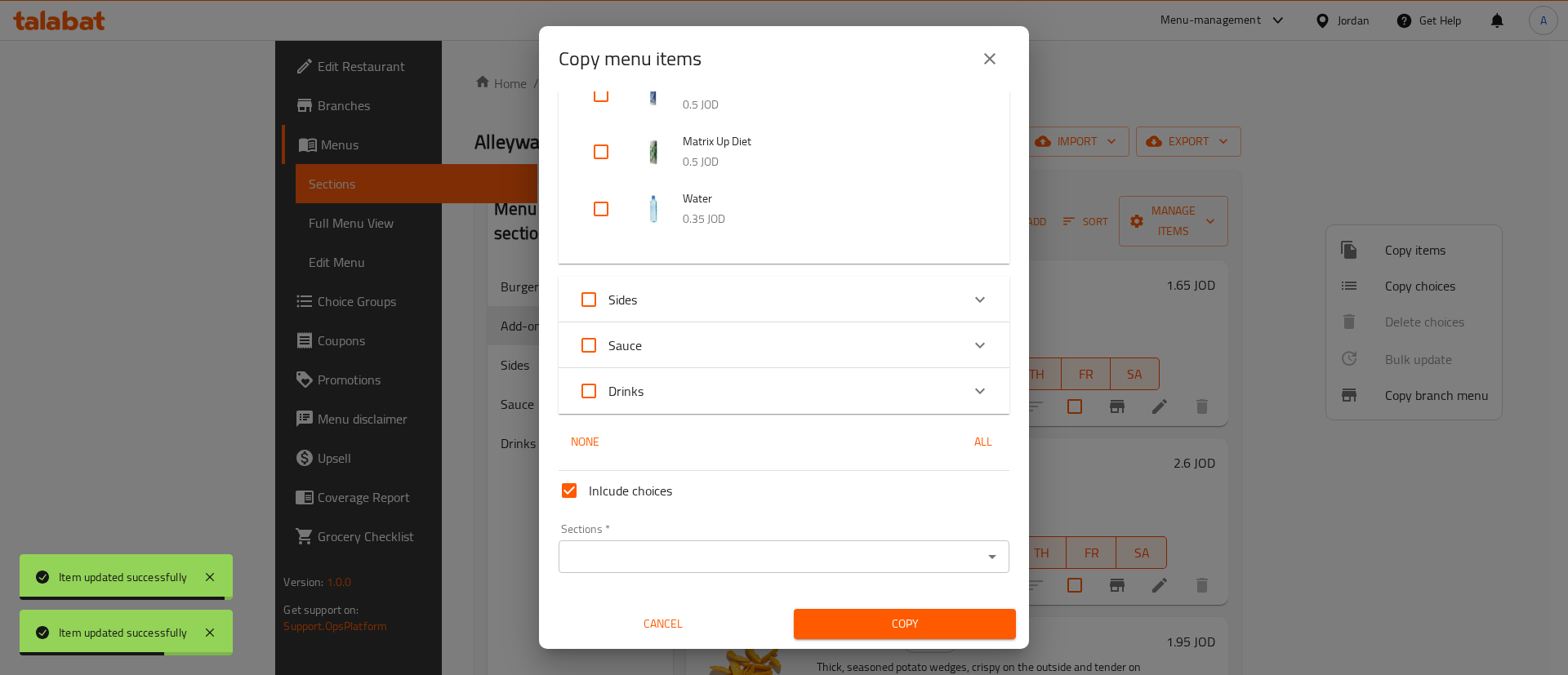 click on "Sections   *" at bounding box center [770, 557] 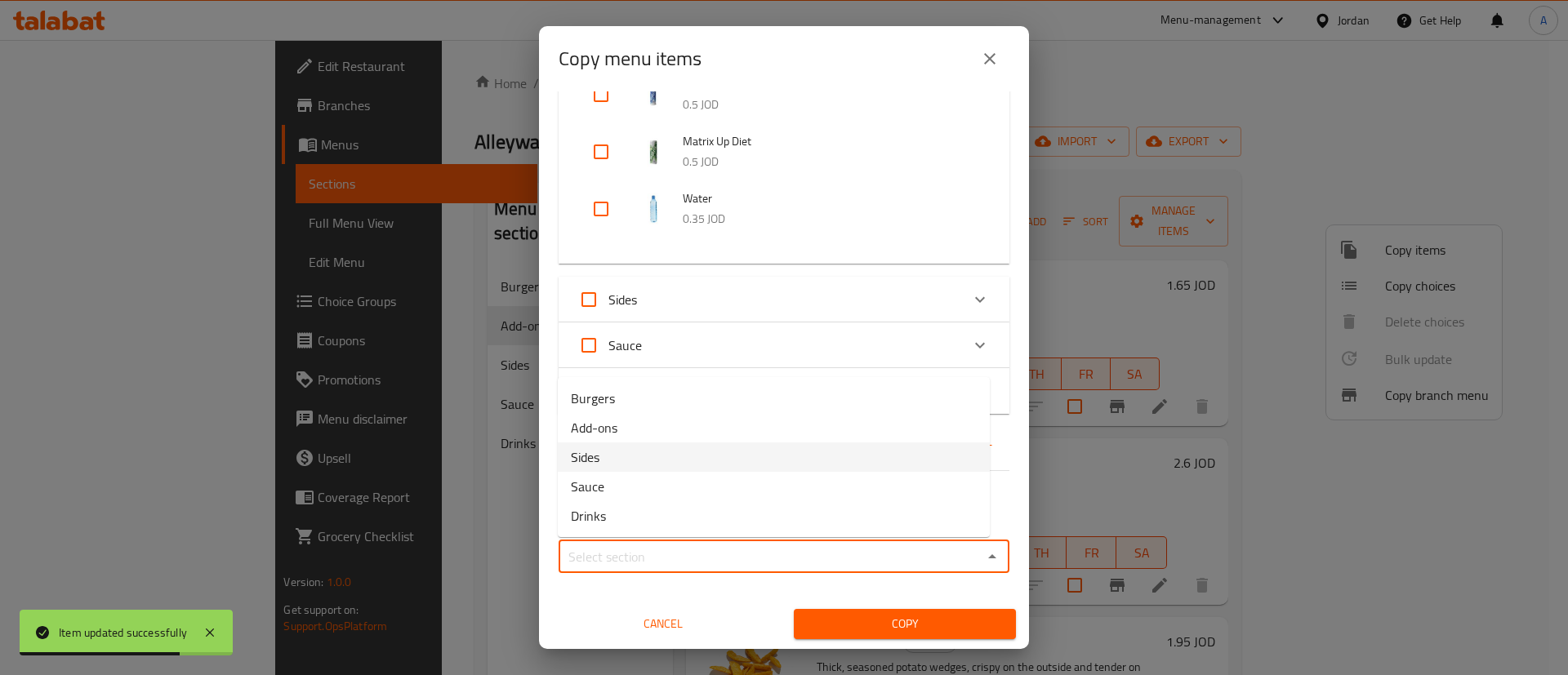 click on "Sides" at bounding box center (773, 457) 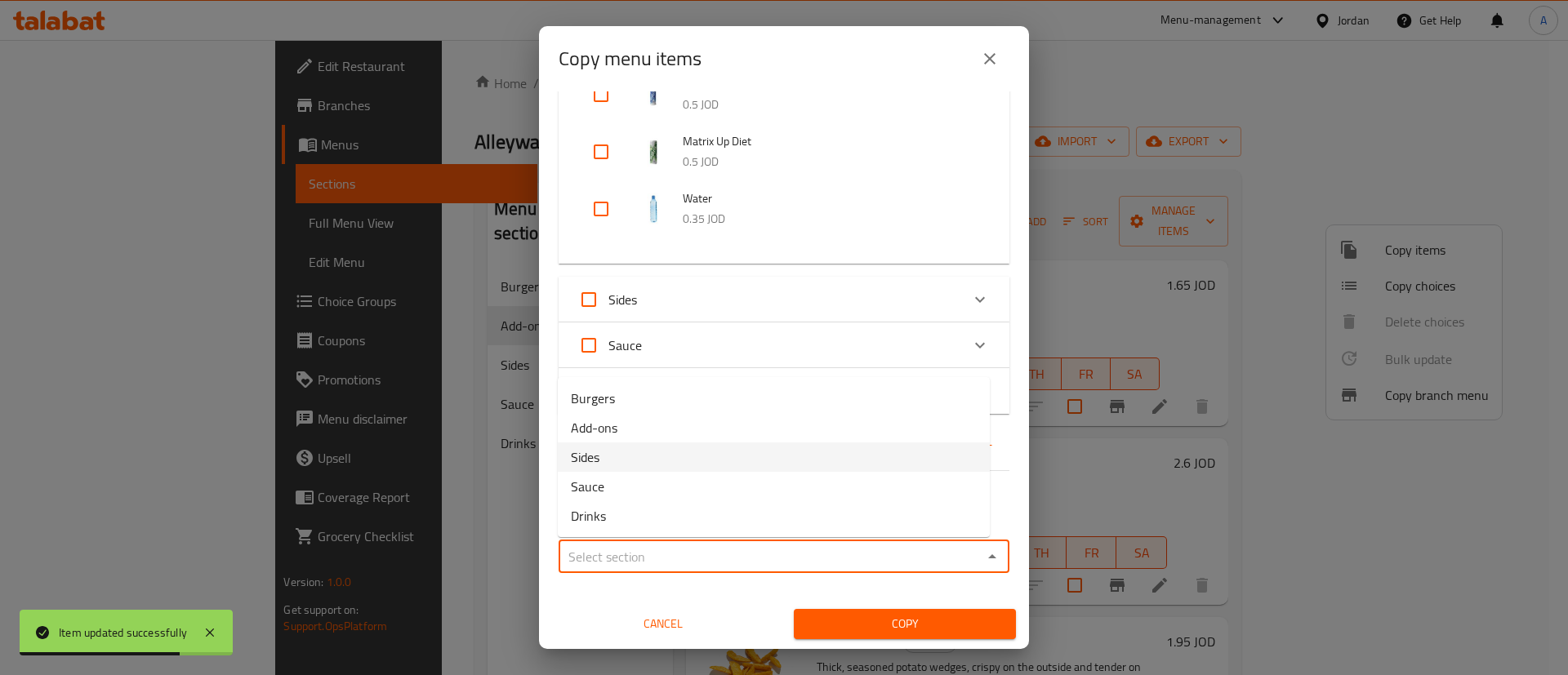 type on "Sides" 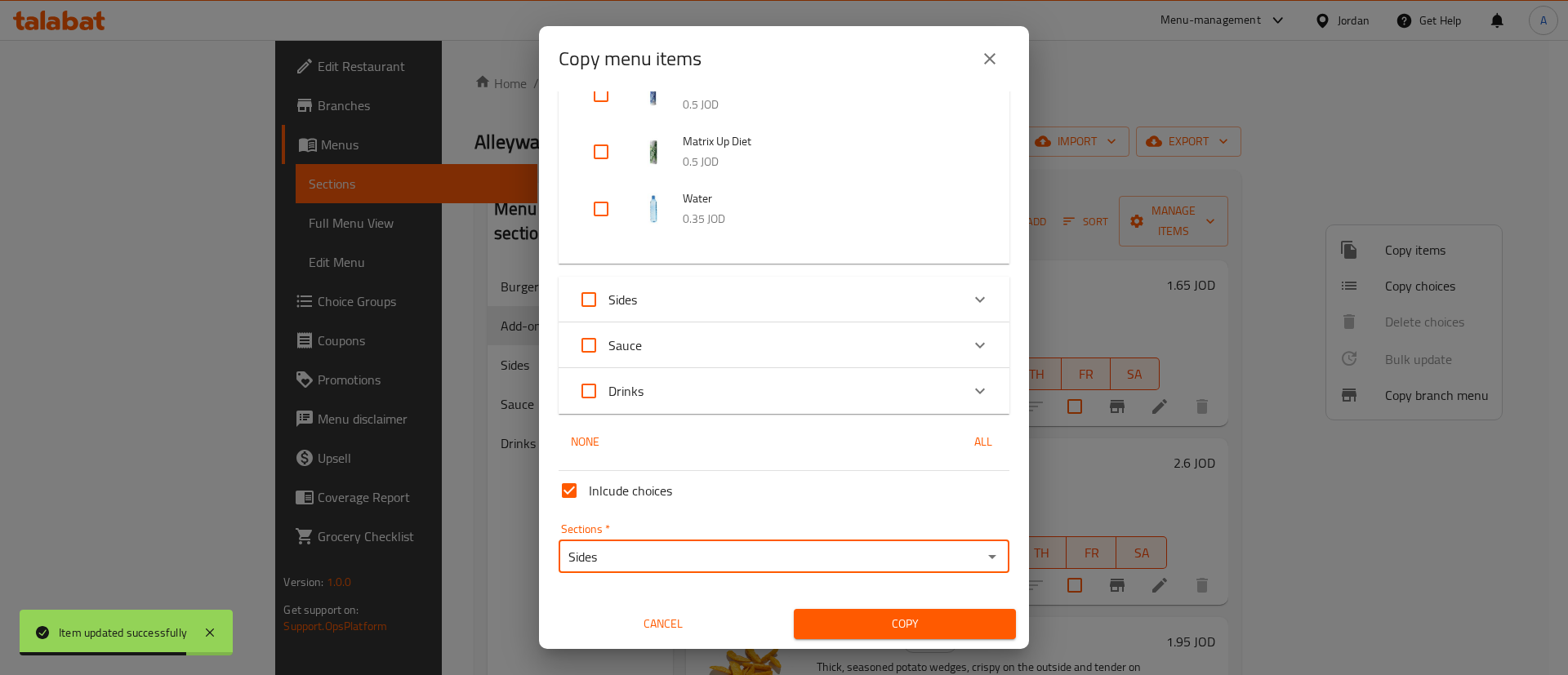 click on "Copy" at bounding box center [905, 624] 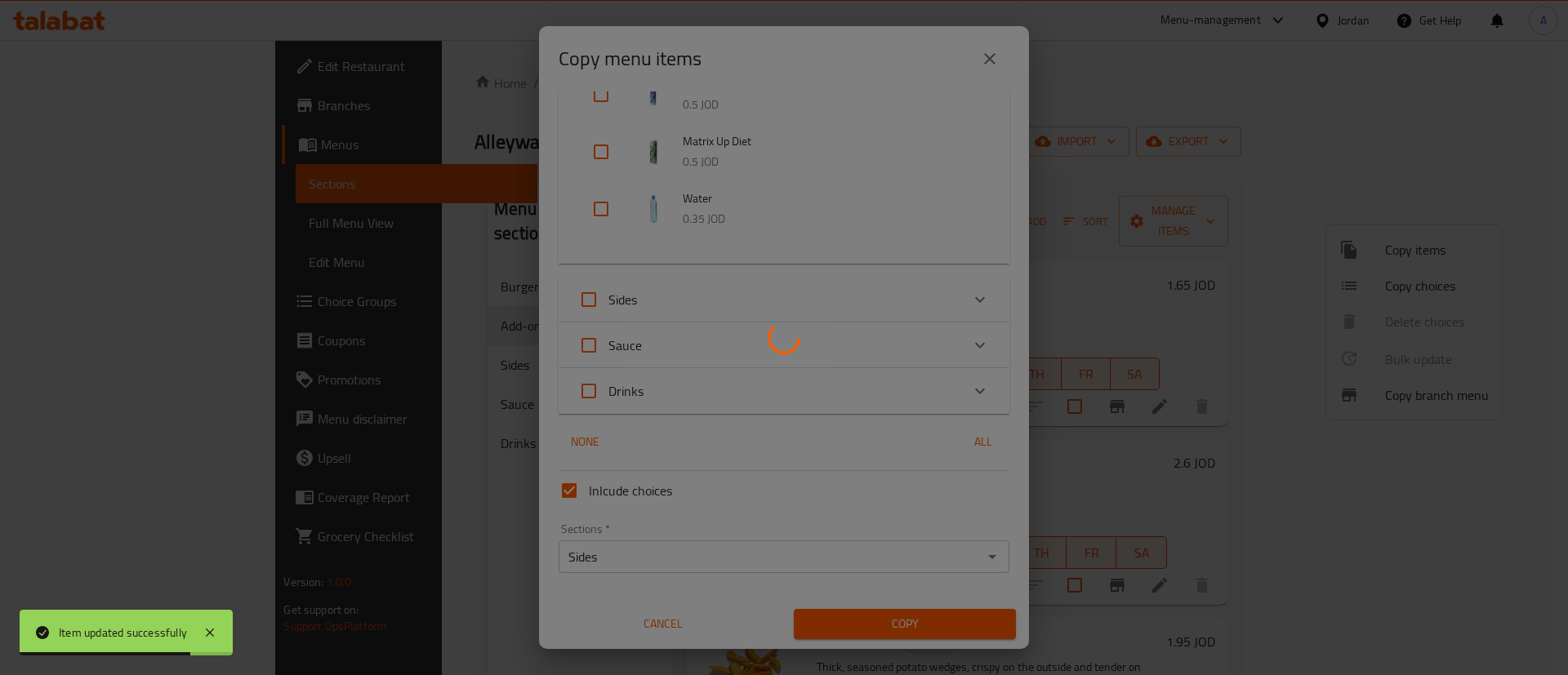 click at bounding box center [784, 337] 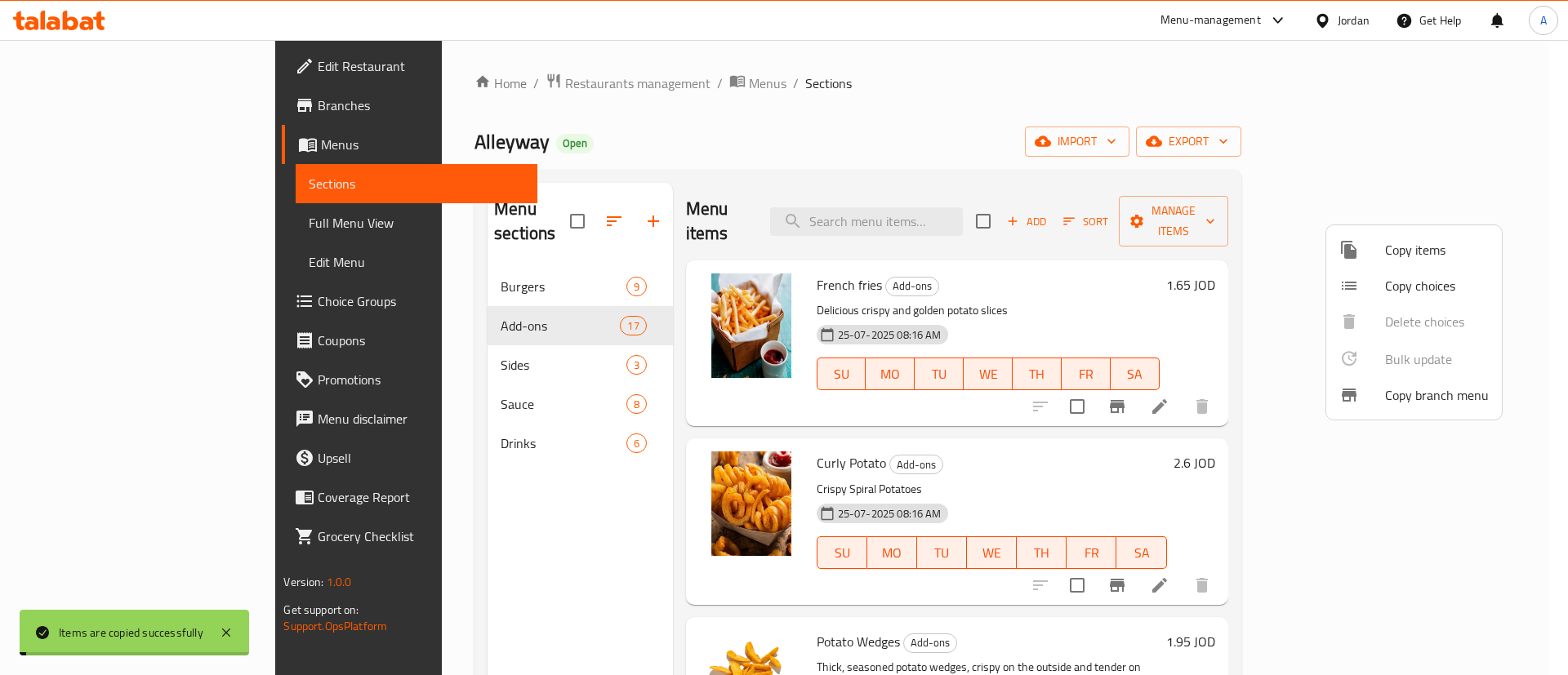 click at bounding box center (784, 337) 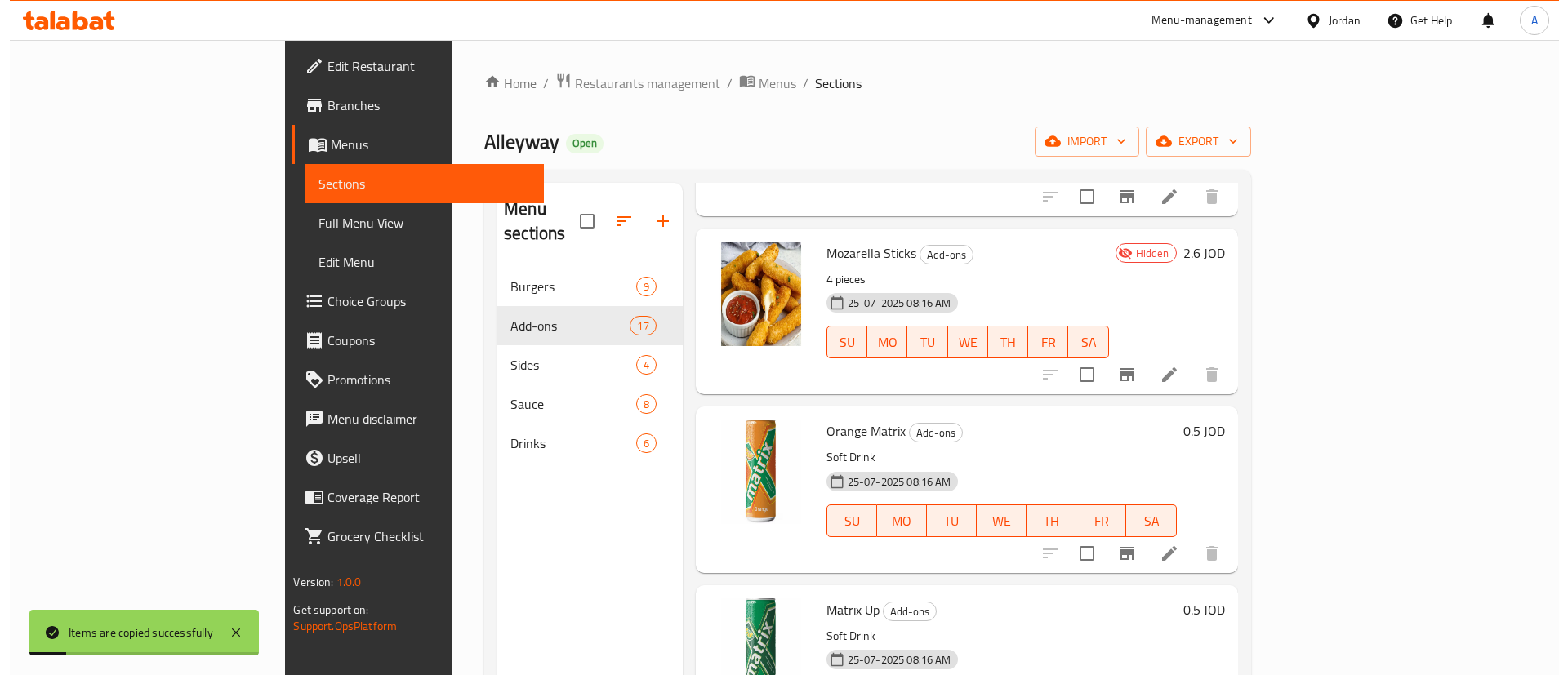 scroll, scrollTop: 2204, scrollLeft: 0, axis: vertical 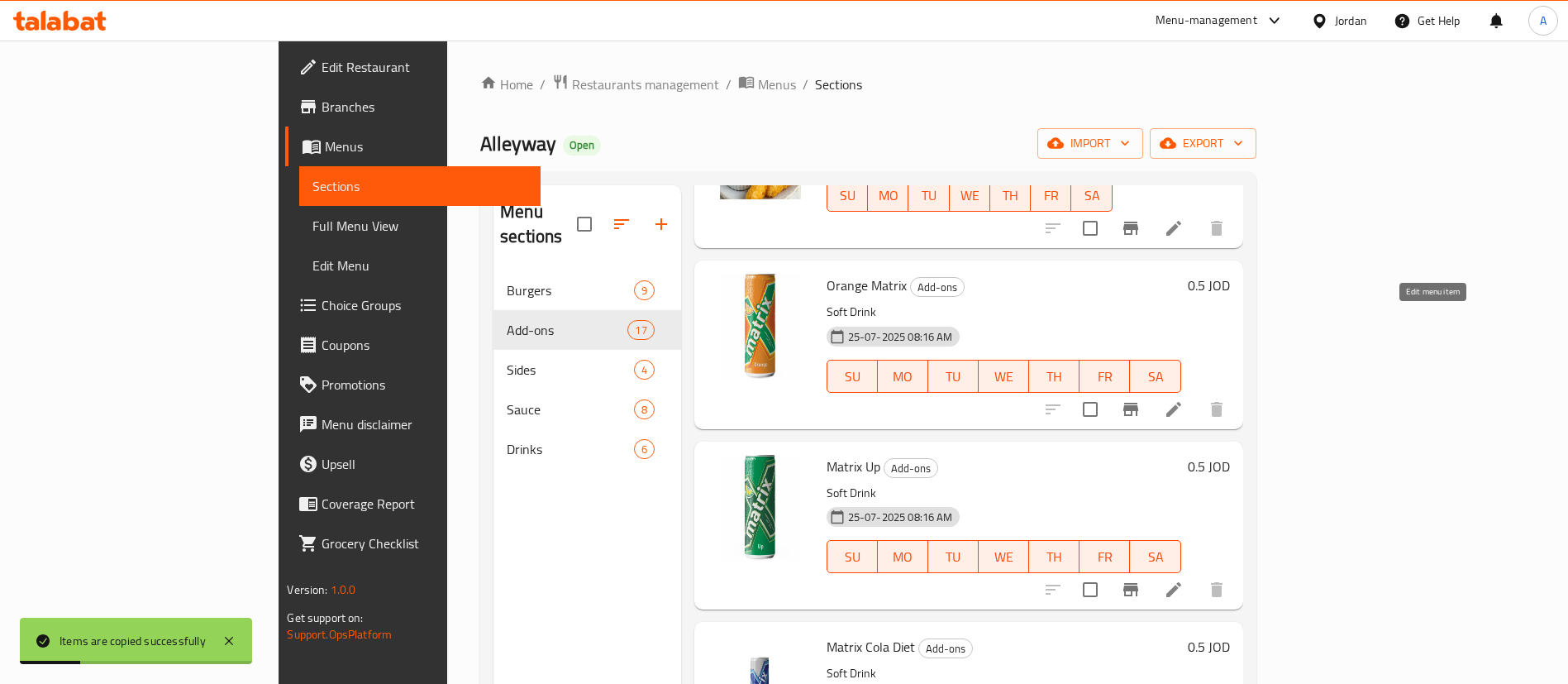 click 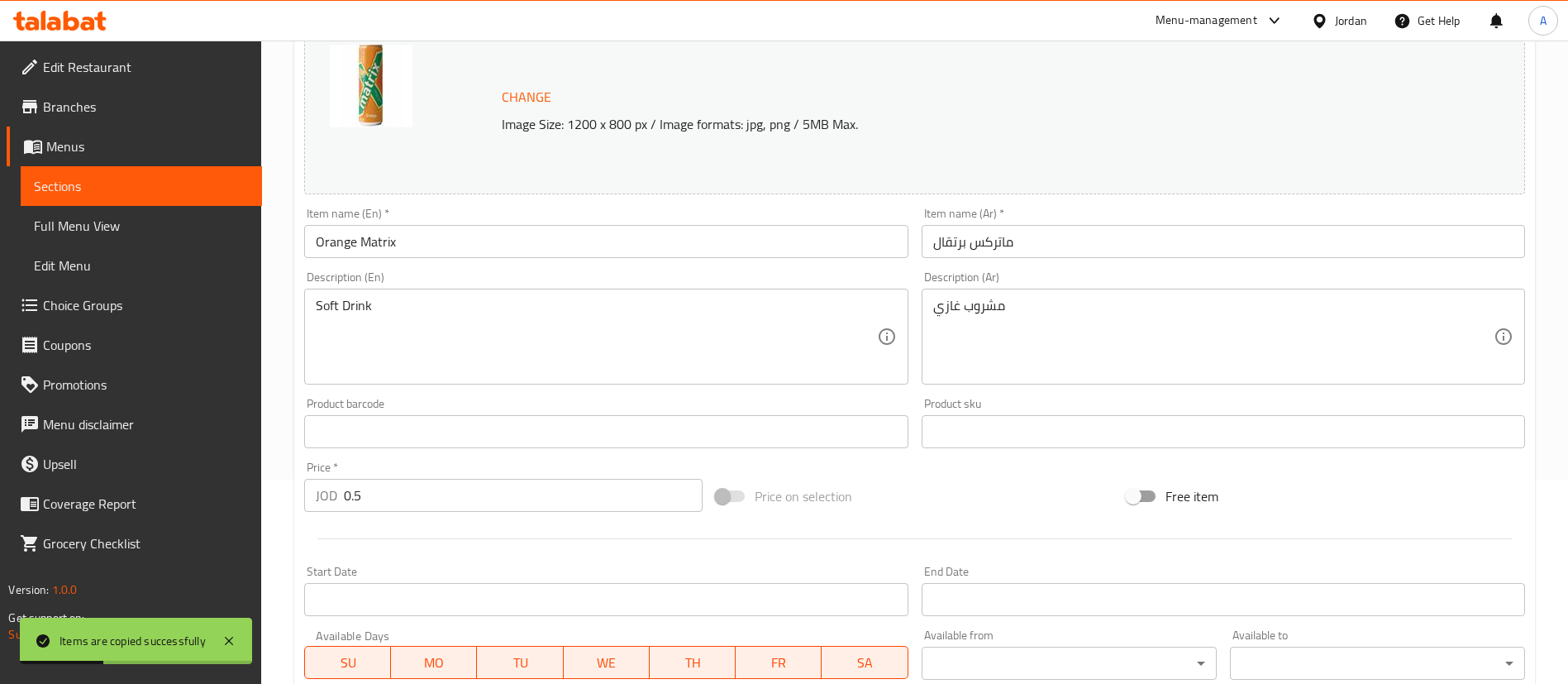 scroll, scrollTop: 509, scrollLeft: 0, axis: vertical 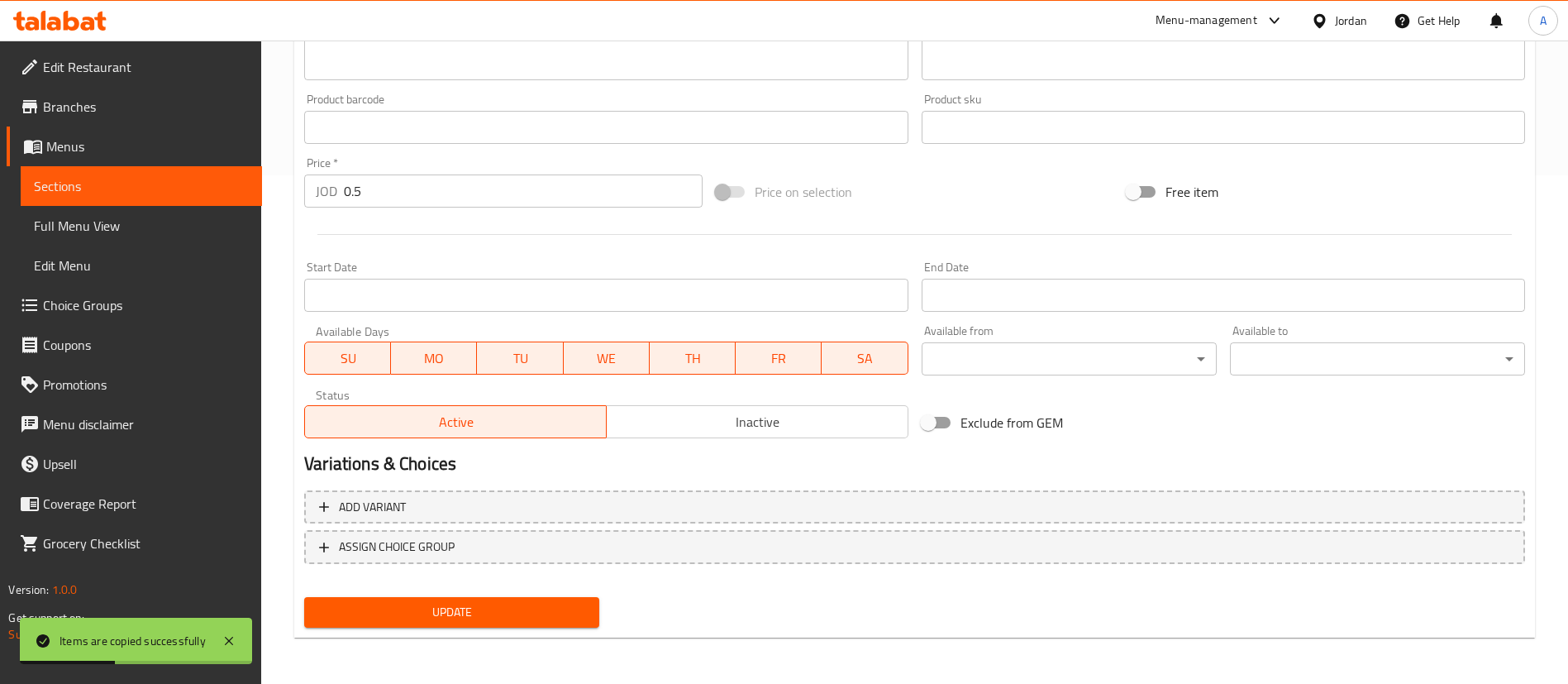drag, startPoint x: 764, startPoint y: 430, endPoint x: 752, endPoint y: 436, distance: 13.416408 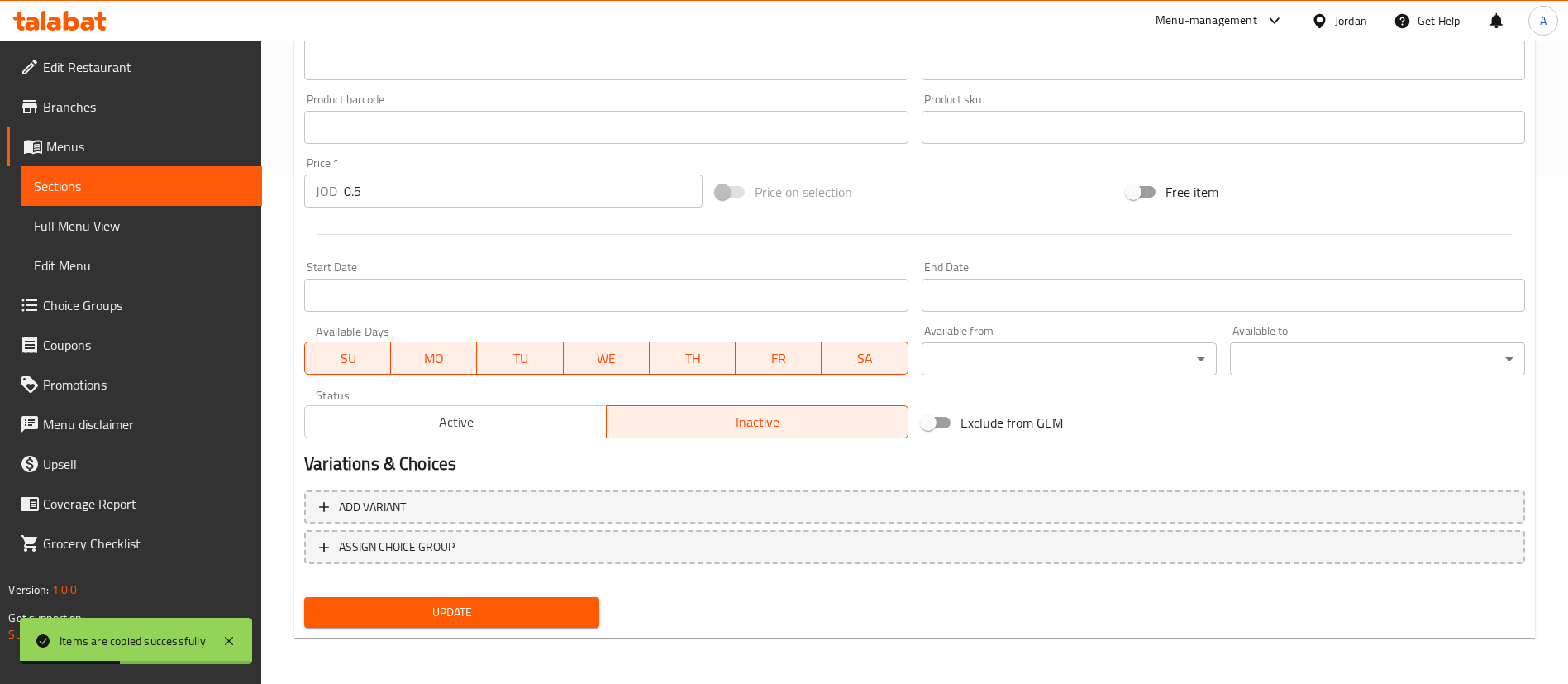 click on "Add variant ASSIGN CHOICE GROUP" at bounding box center [914, 538] 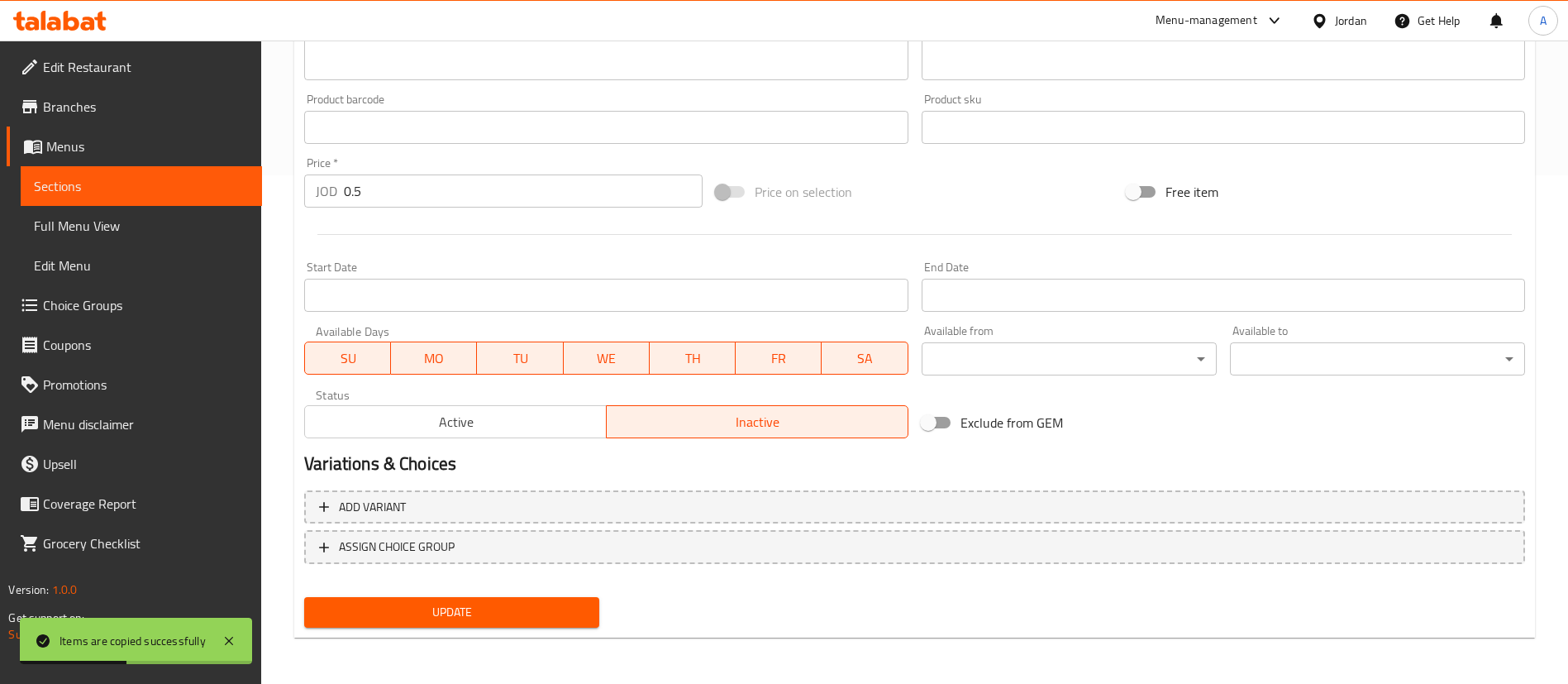 click on "Update" at bounding box center [451, 612] 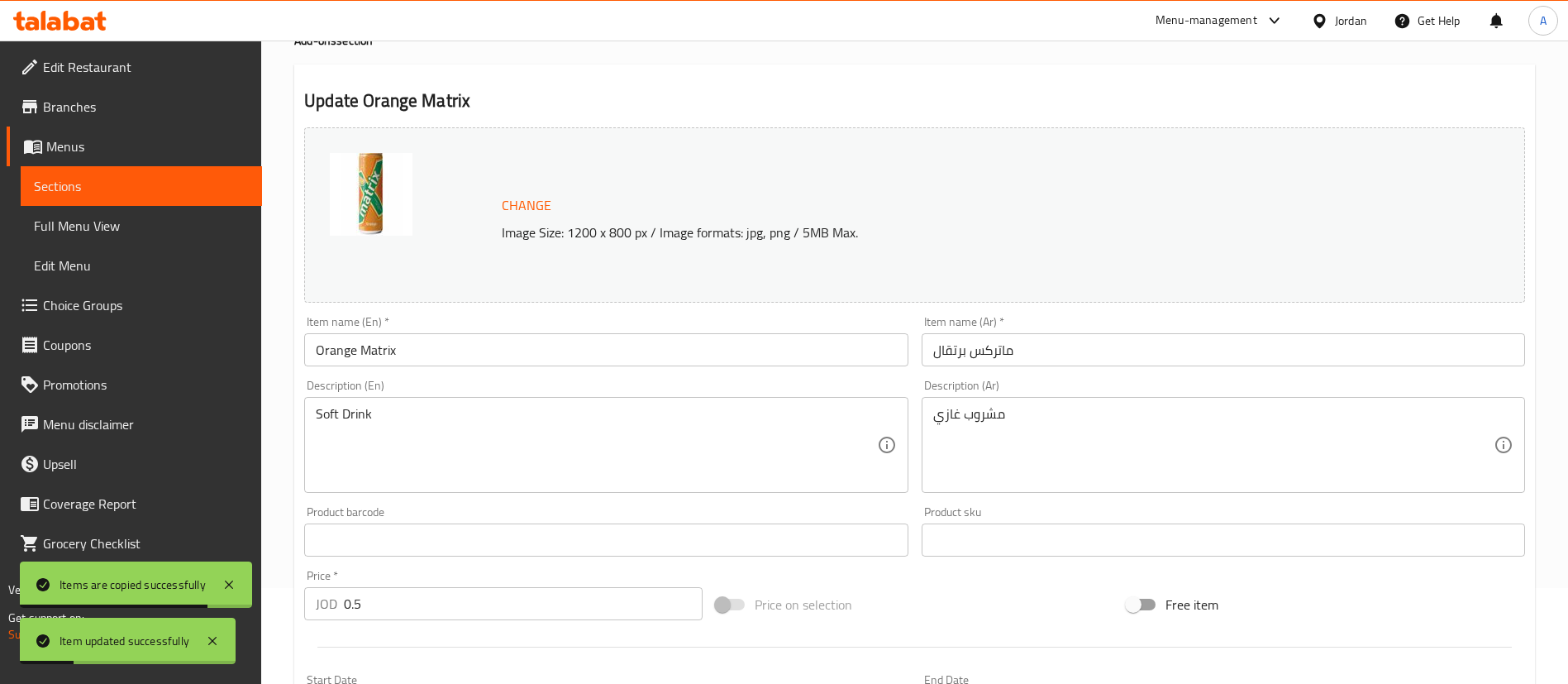 scroll, scrollTop: 0, scrollLeft: 0, axis: both 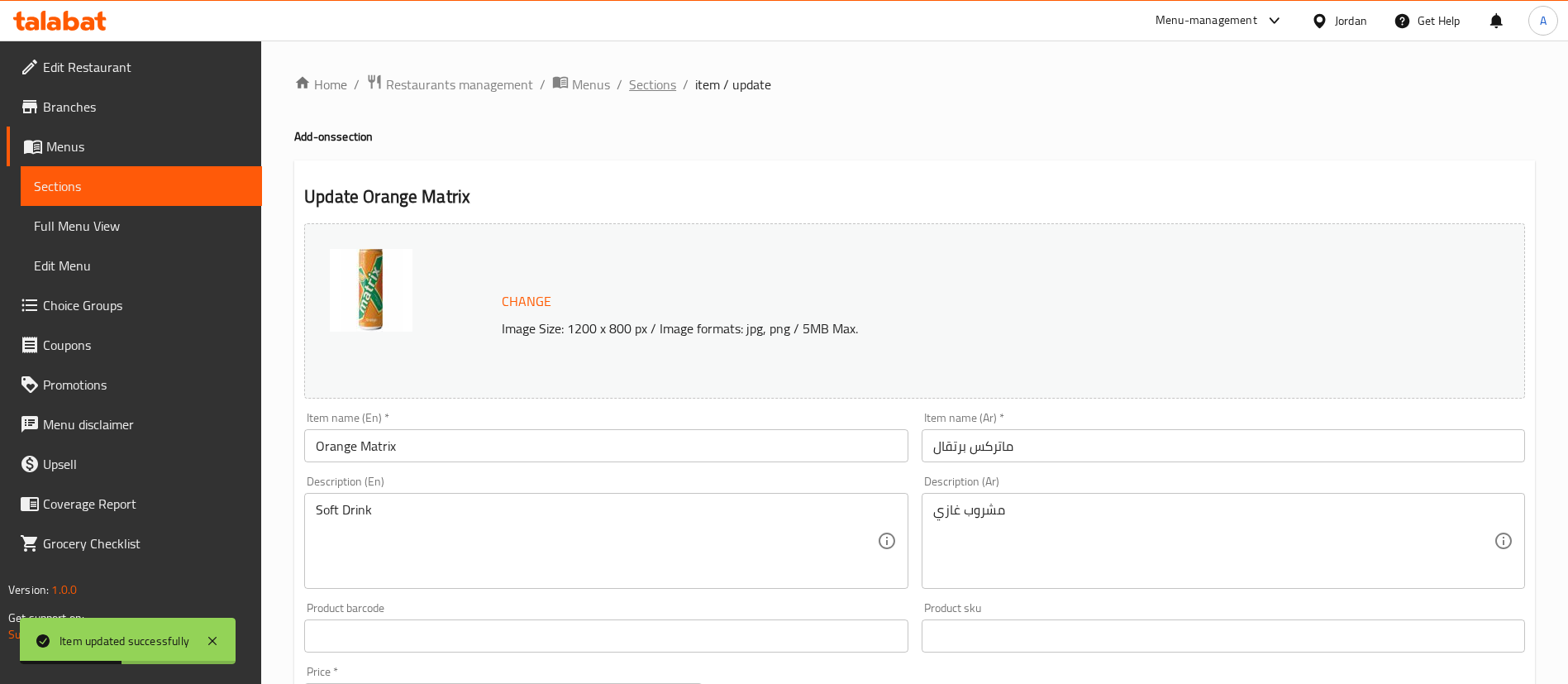 drag, startPoint x: 641, startPoint y: 78, endPoint x: 660, endPoint y: 101, distance: 29.832868 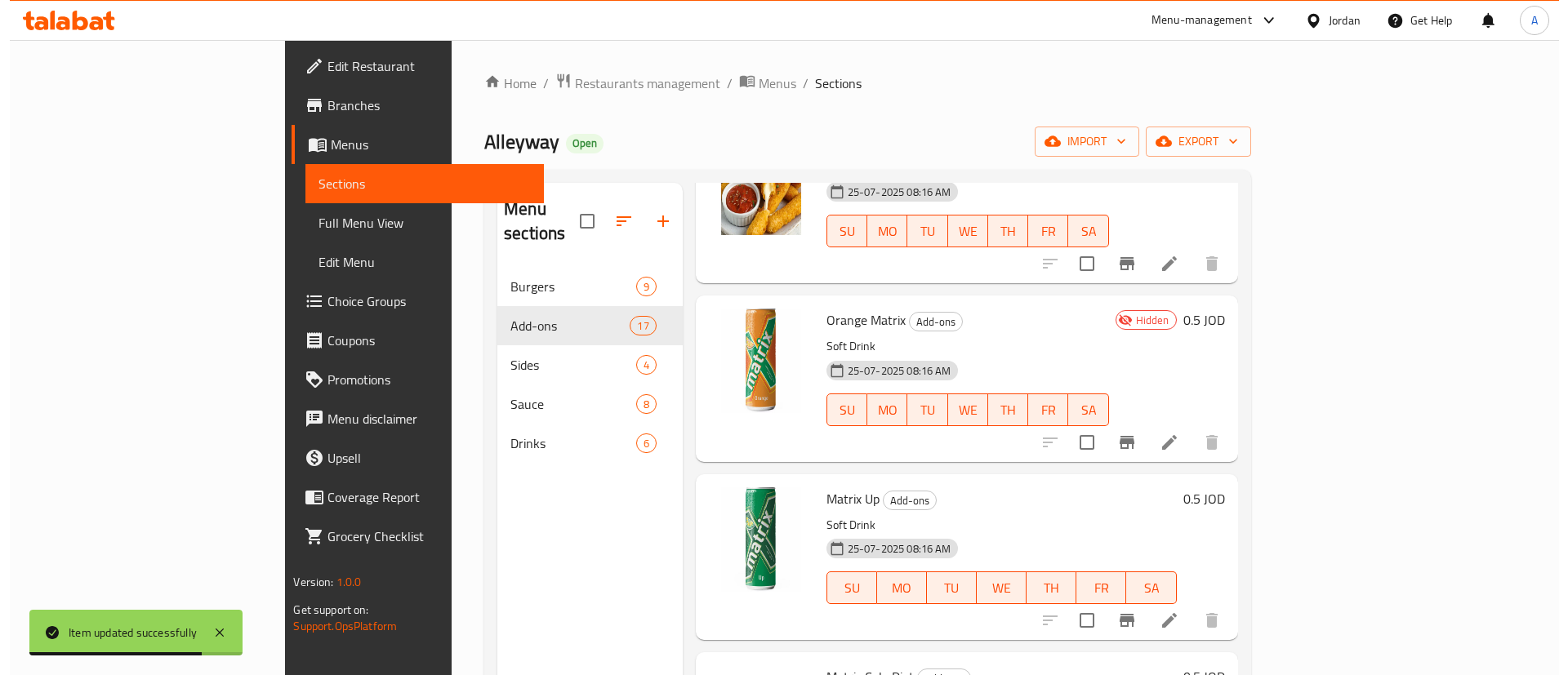 scroll, scrollTop: 2204, scrollLeft: 0, axis: vertical 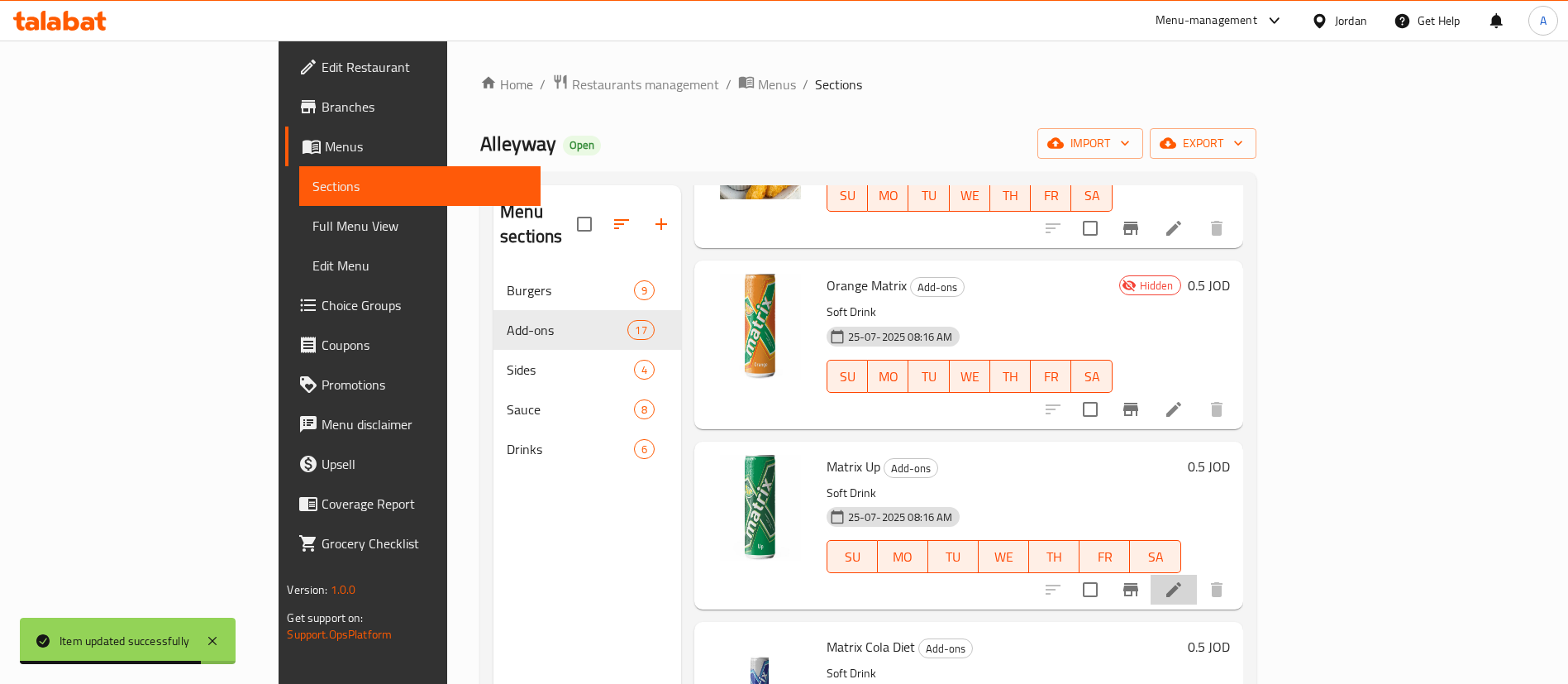 click 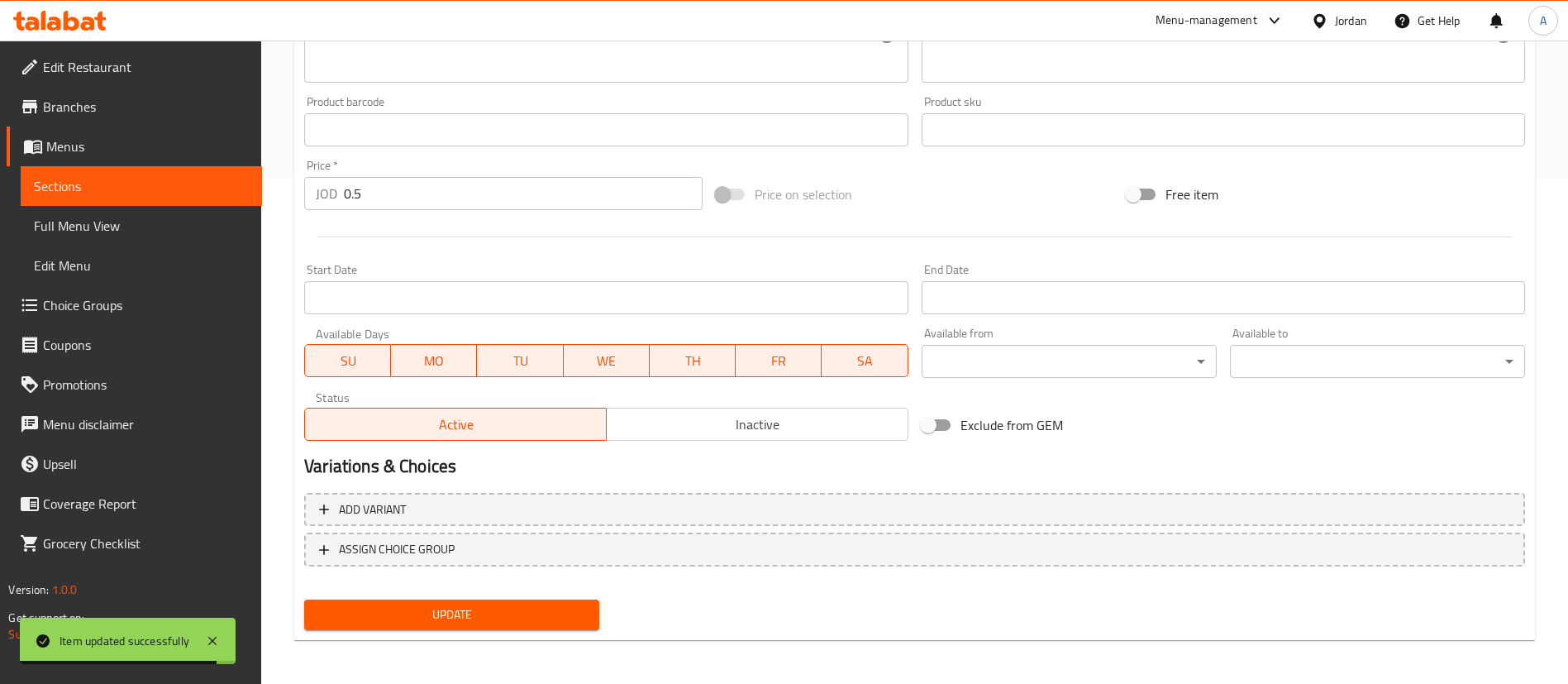 scroll, scrollTop: 509, scrollLeft: 0, axis: vertical 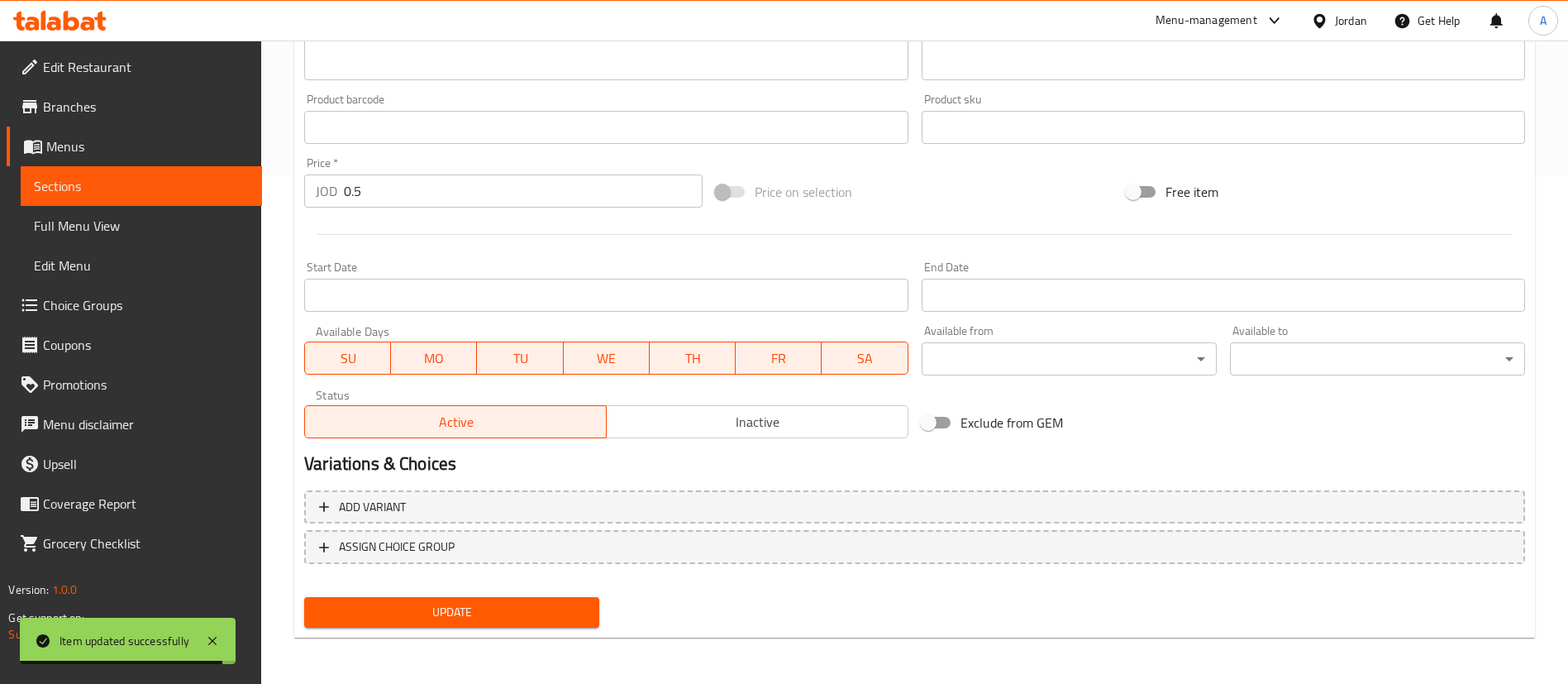 click on "Active Inactive" at bounding box center (606, 414) 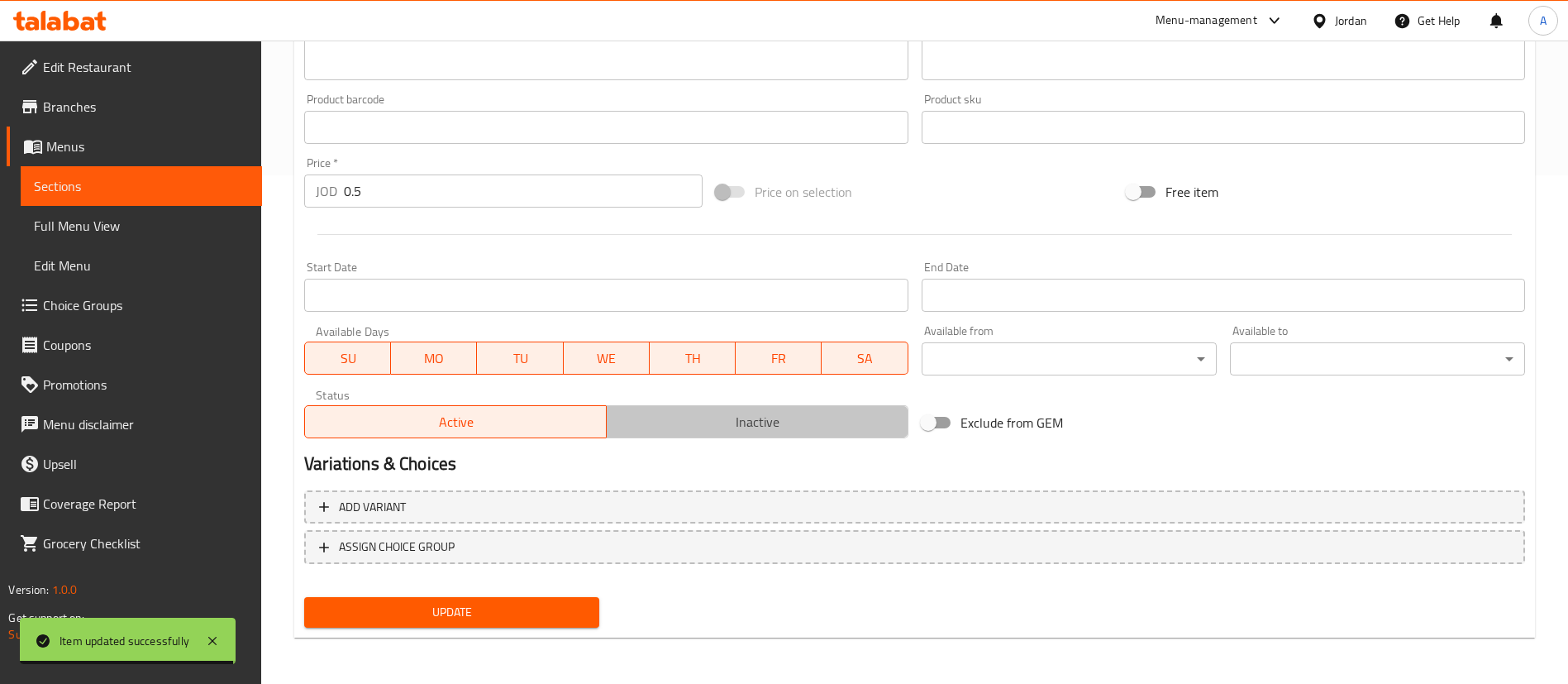 click on "Inactive" at bounding box center [757, 422] 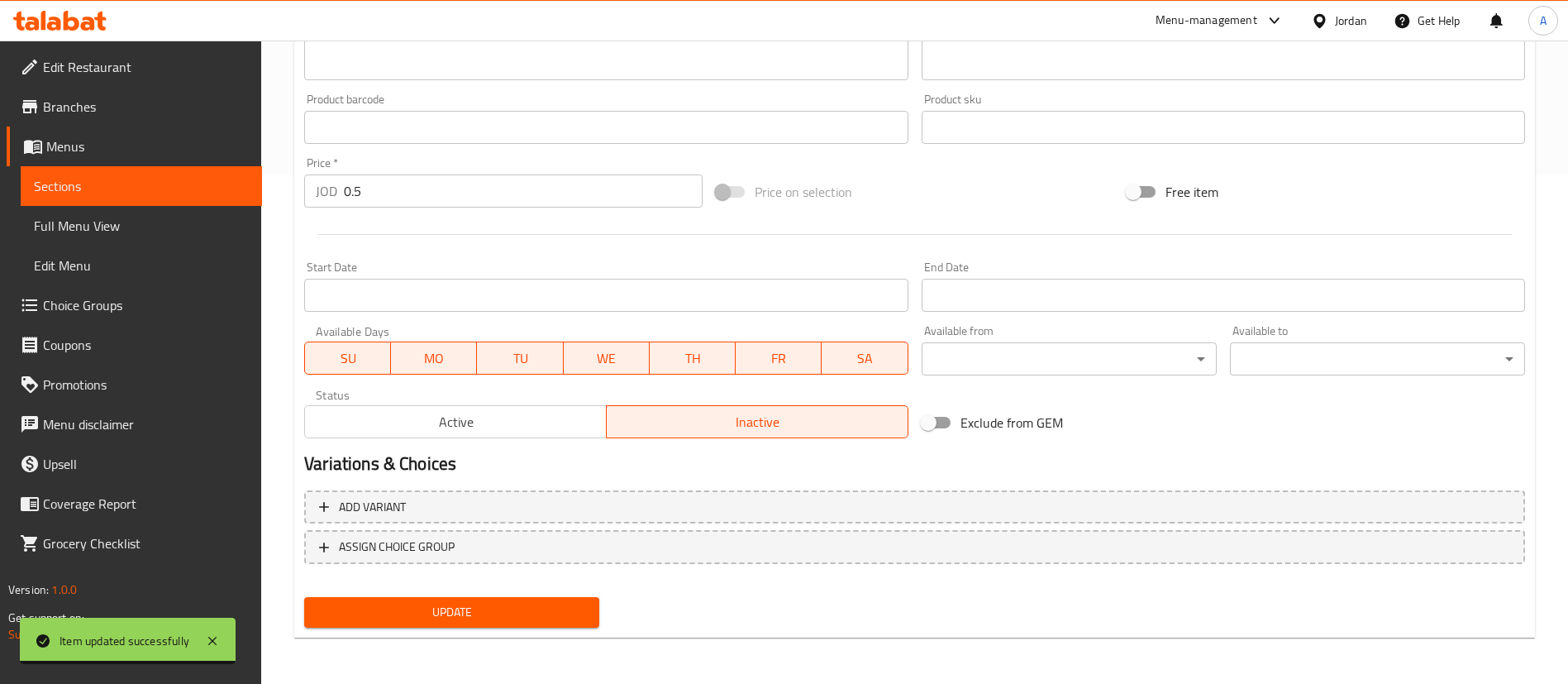 click on "Add variant ASSIGN CHOICE GROUP" at bounding box center (914, 538) 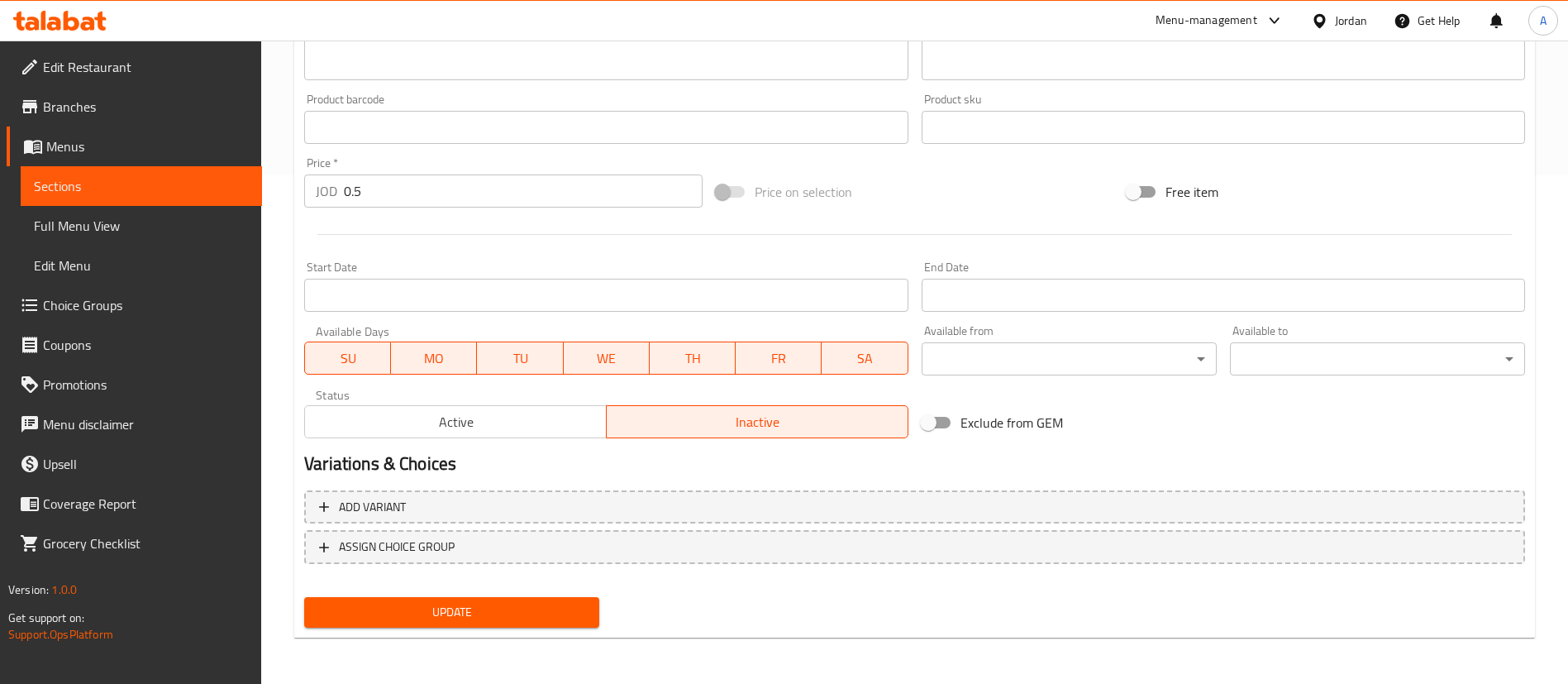 click on "Update" at bounding box center (451, 612) 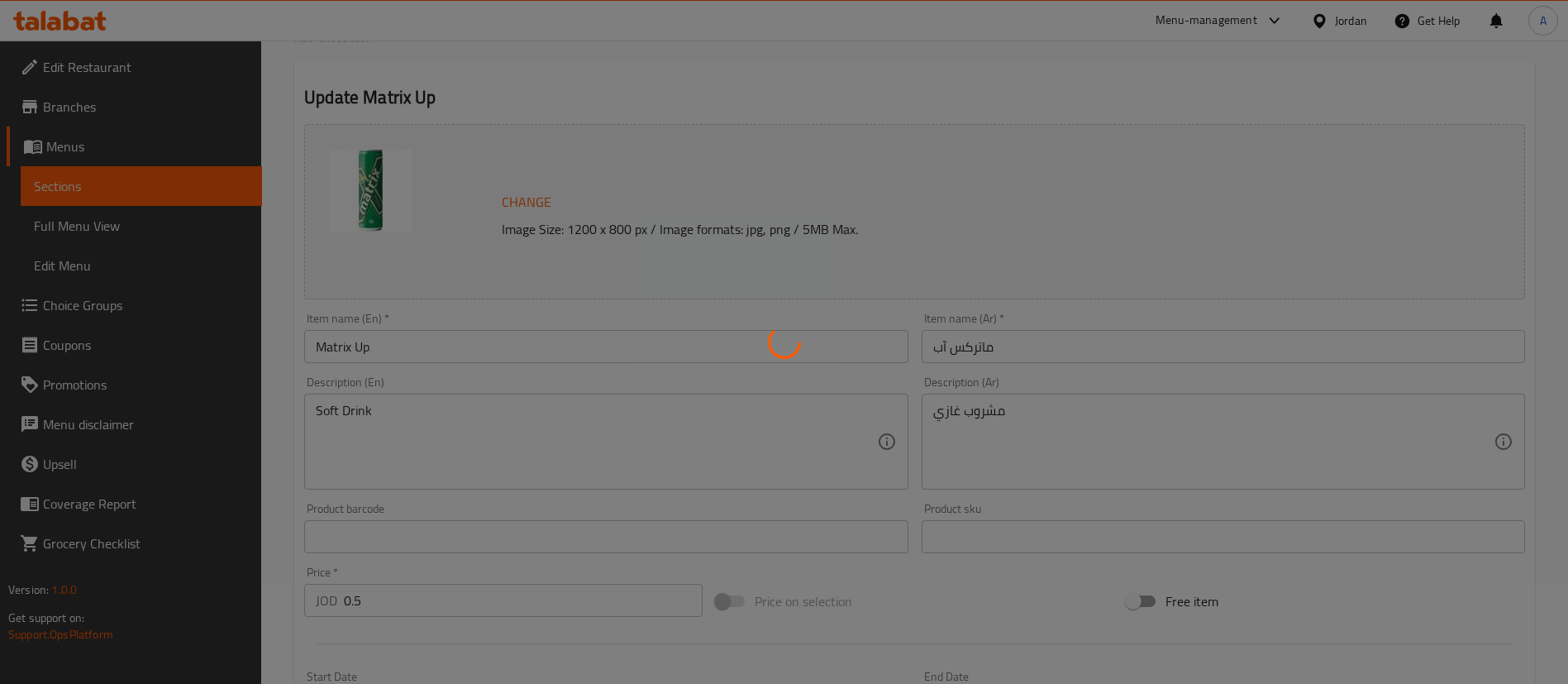 scroll, scrollTop: 0, scrollLeft: 0, axis: both 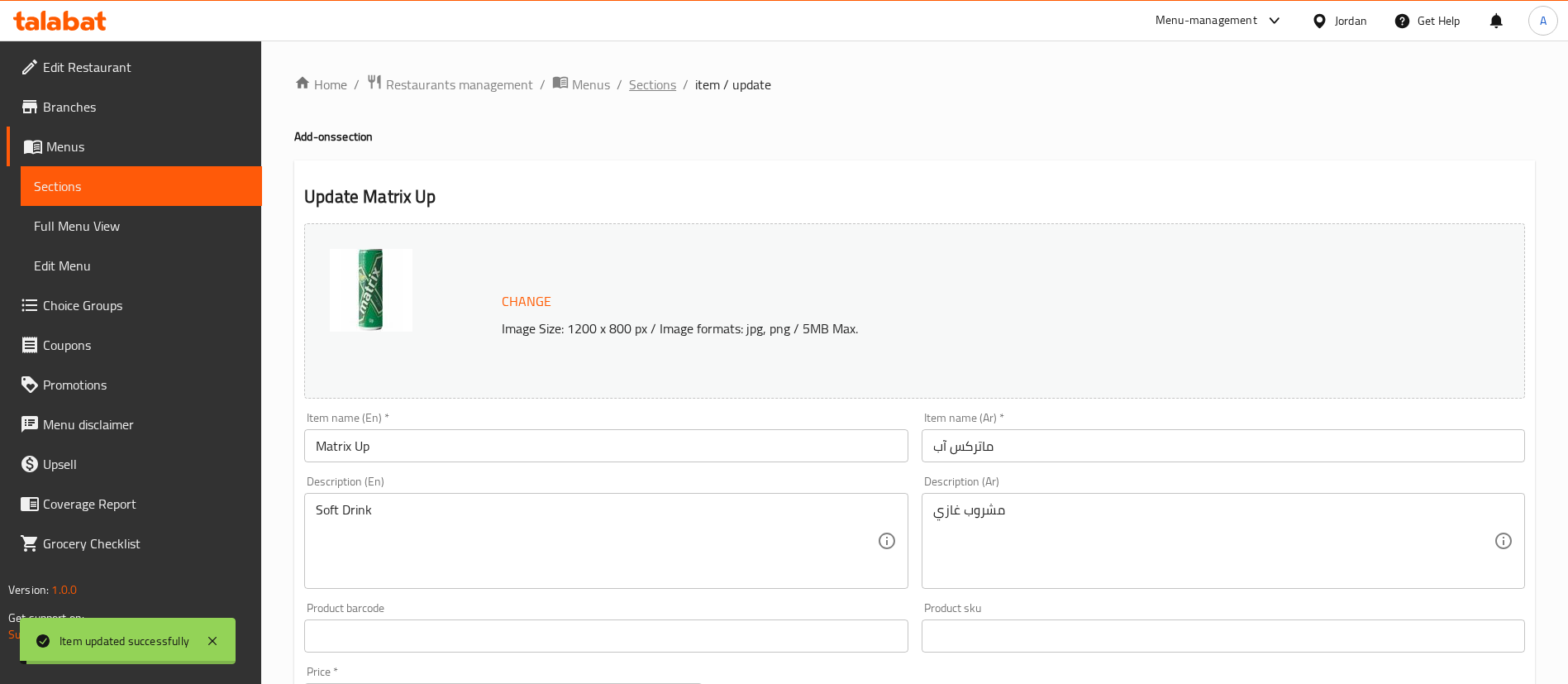 drag, startPoint x: 662, startPoint y: 87, endPoint x: 679, endPoint y: 101, distance: 22.02272 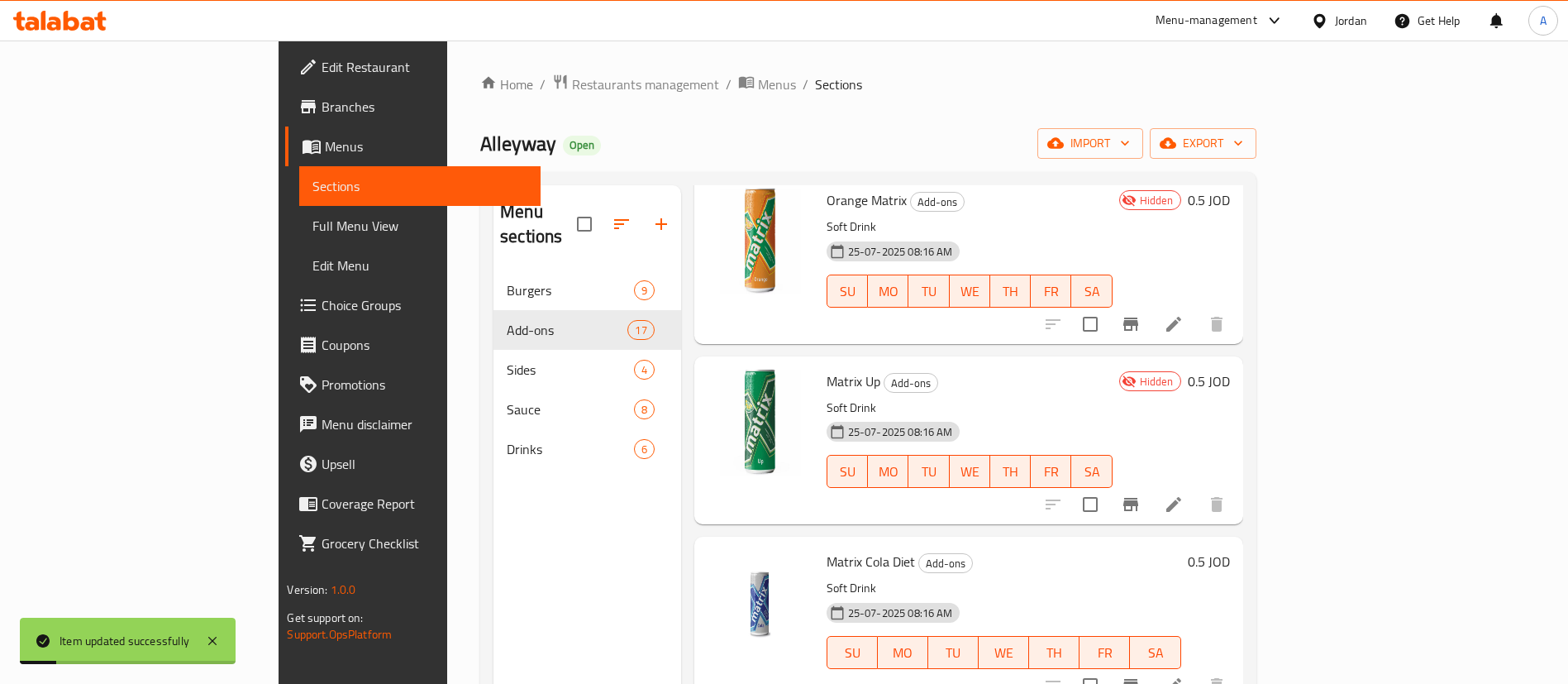scroll, scrollTop: 2357, scrollLeft: 0, axis: vertical 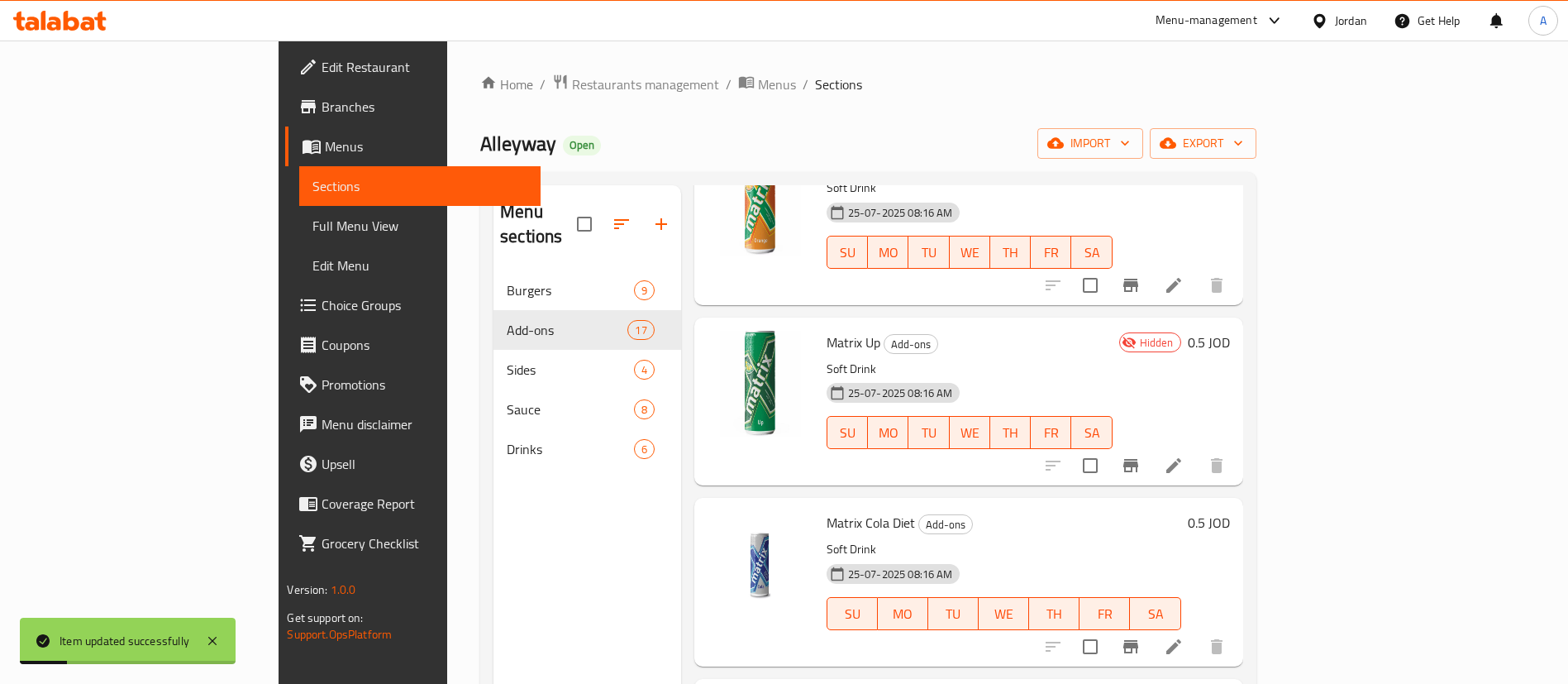 click at bounding box center (1174, 647) 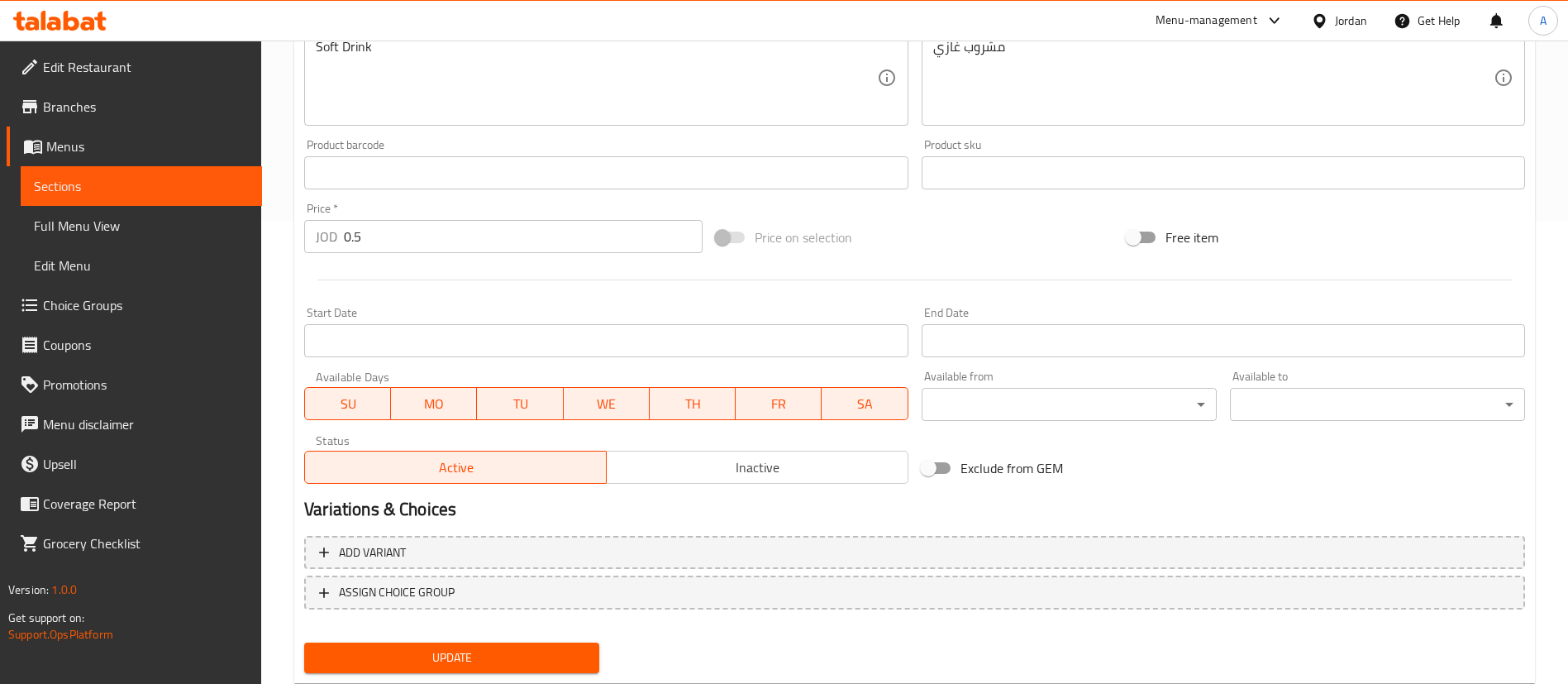 scroll, scrollTop: 509, scrollLeft: 0, axis: vertical 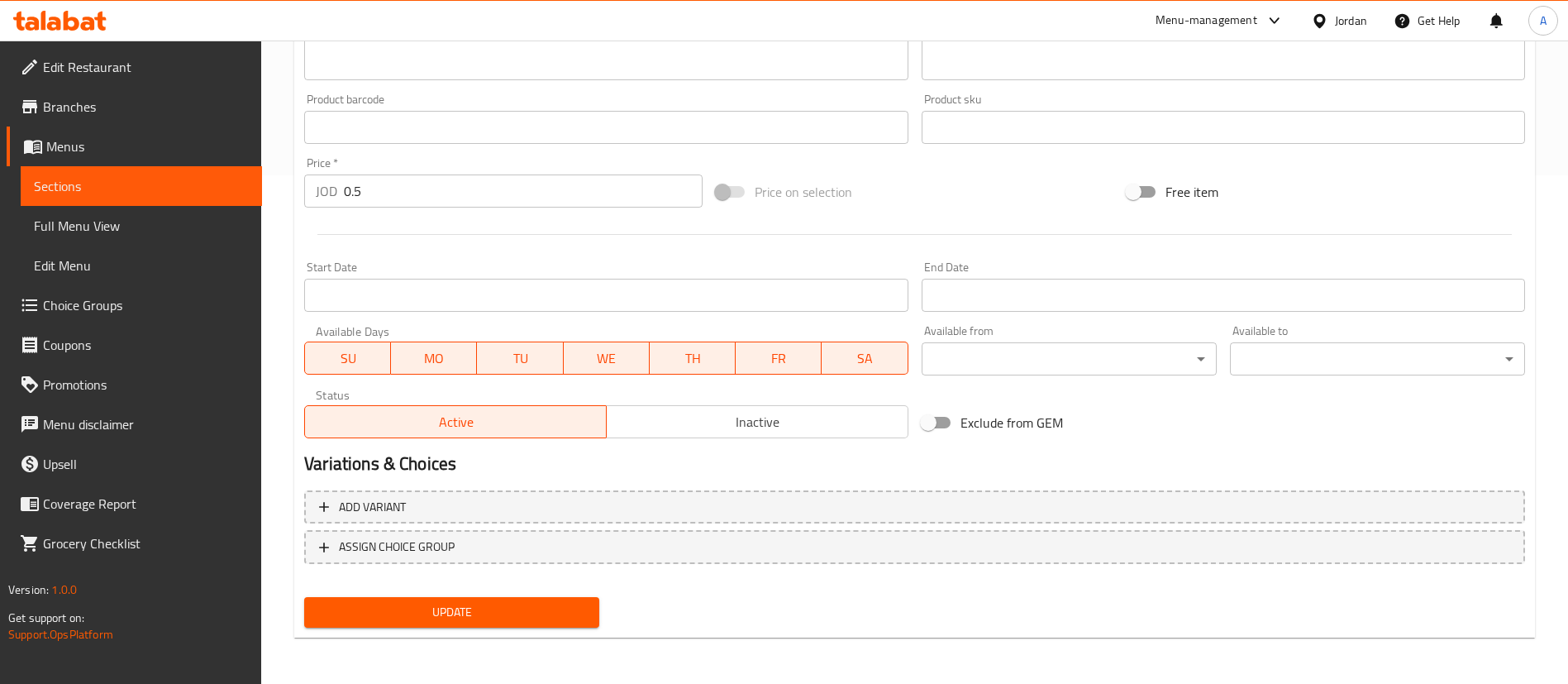 click on "Status Active Inactive" at bounding box center (606, 414) 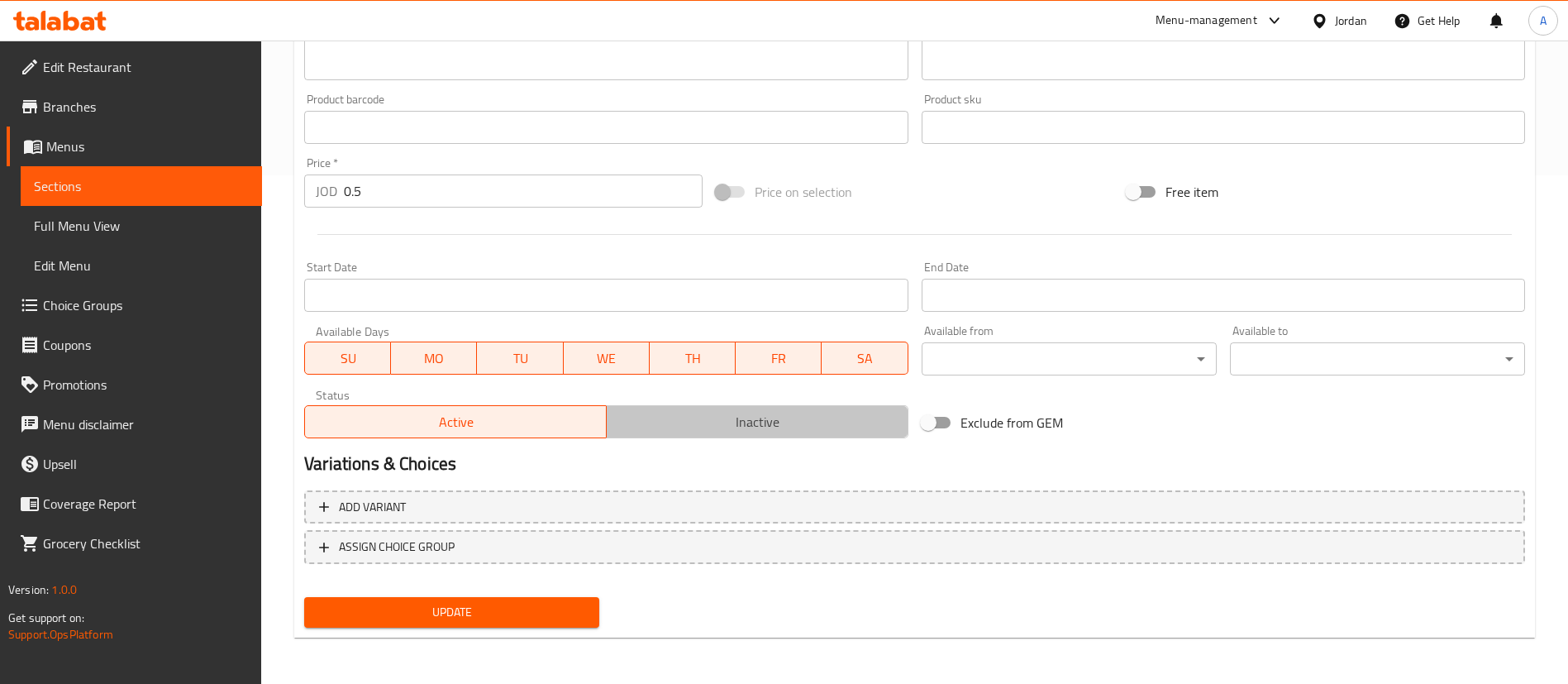click on "Inactive" at bounding box center (757, 422) 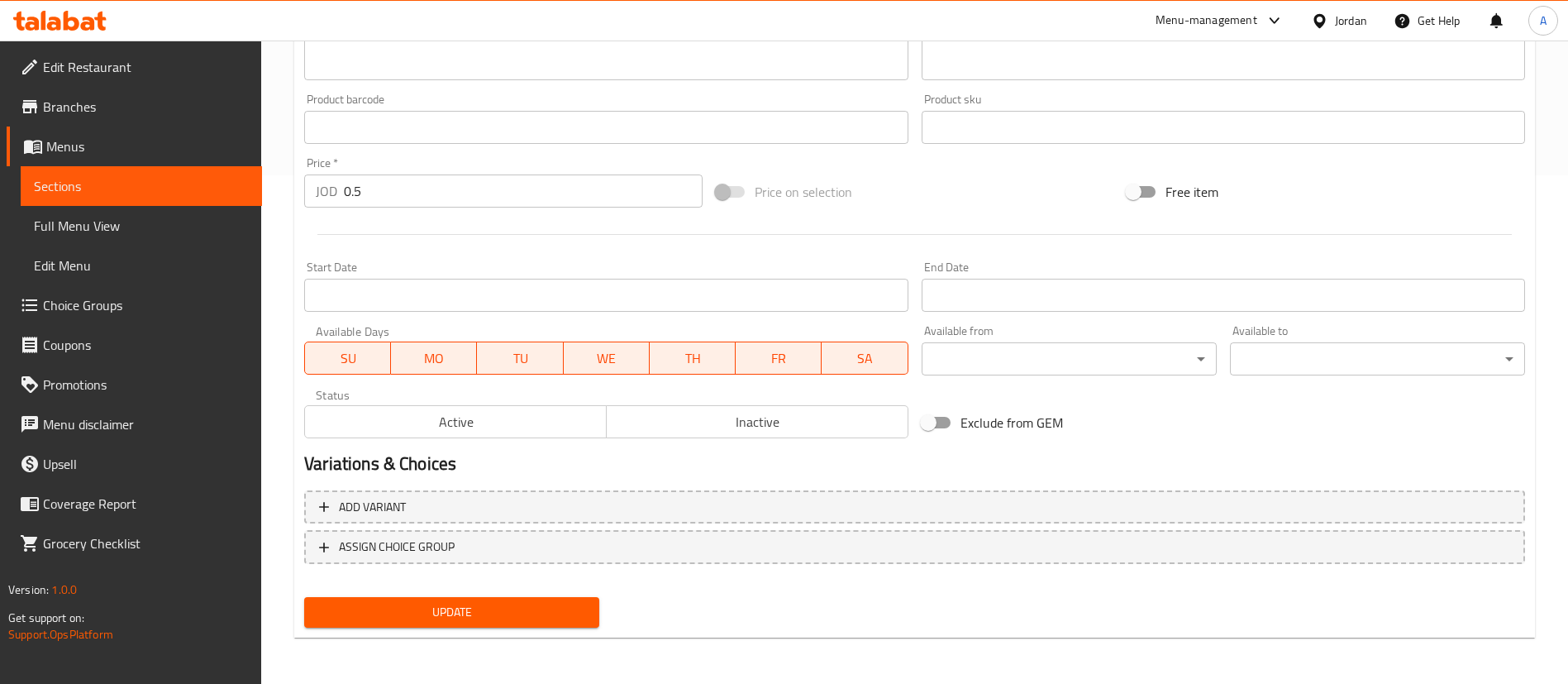 click on "Update" at bounding box center (451, 612) 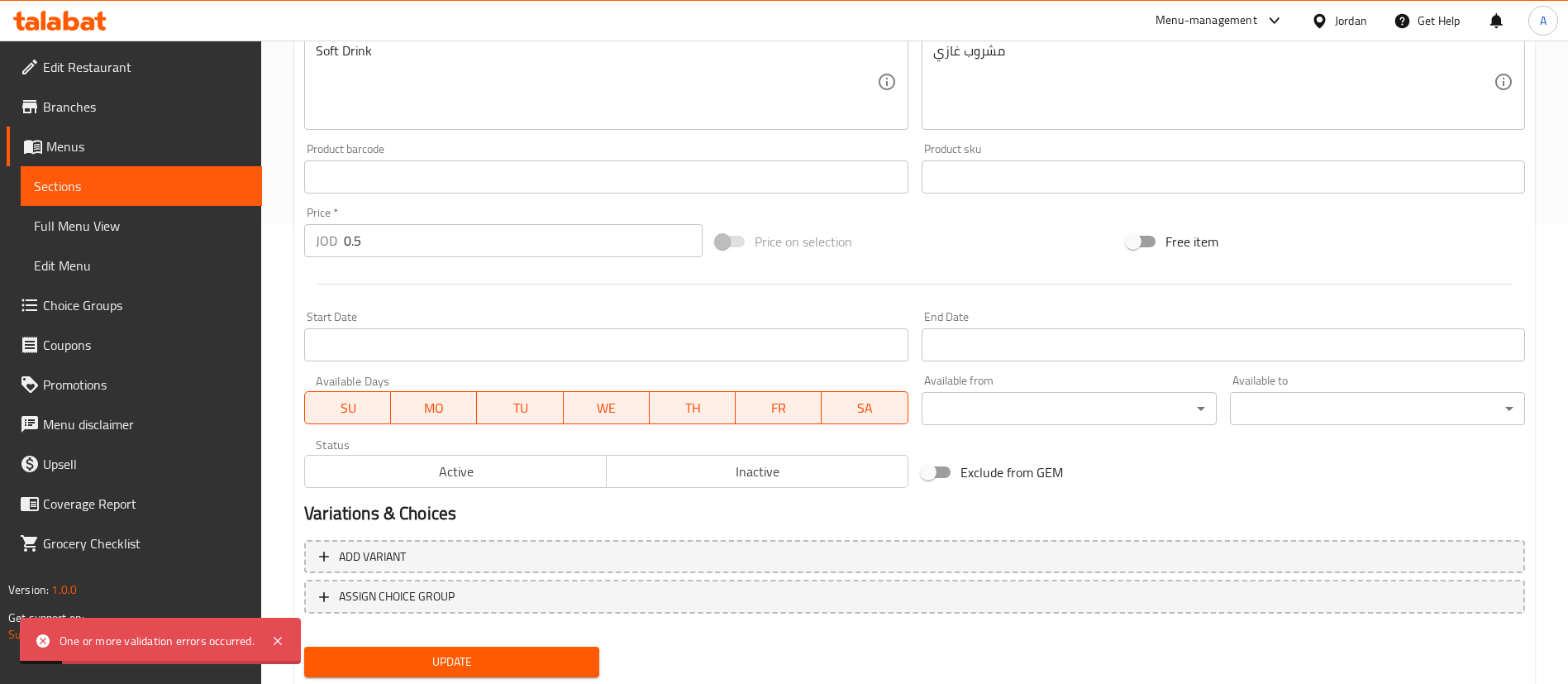 scroll, scrollTop: 509, scrollLeft: 0, axis: vertical 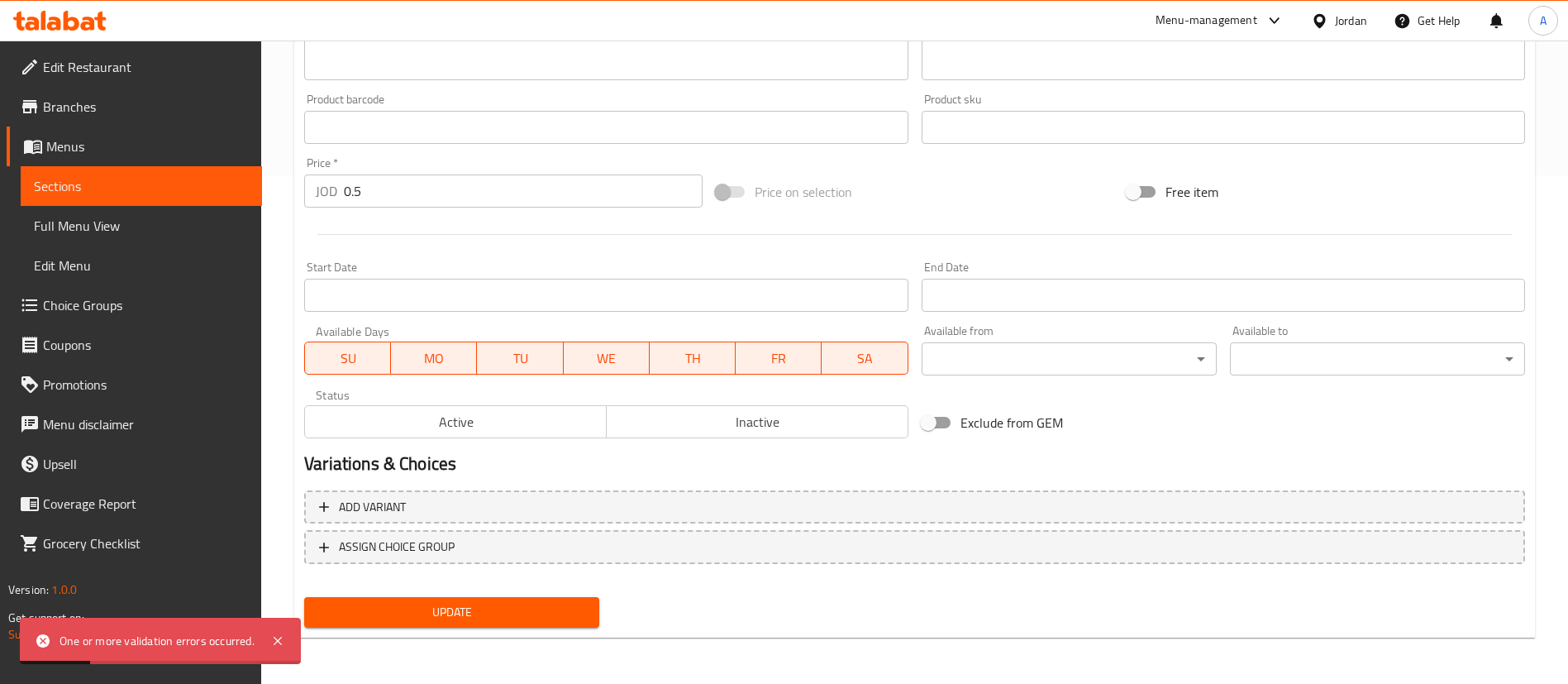 click on "Status Active Inactive" at bounding box center [606, 414] 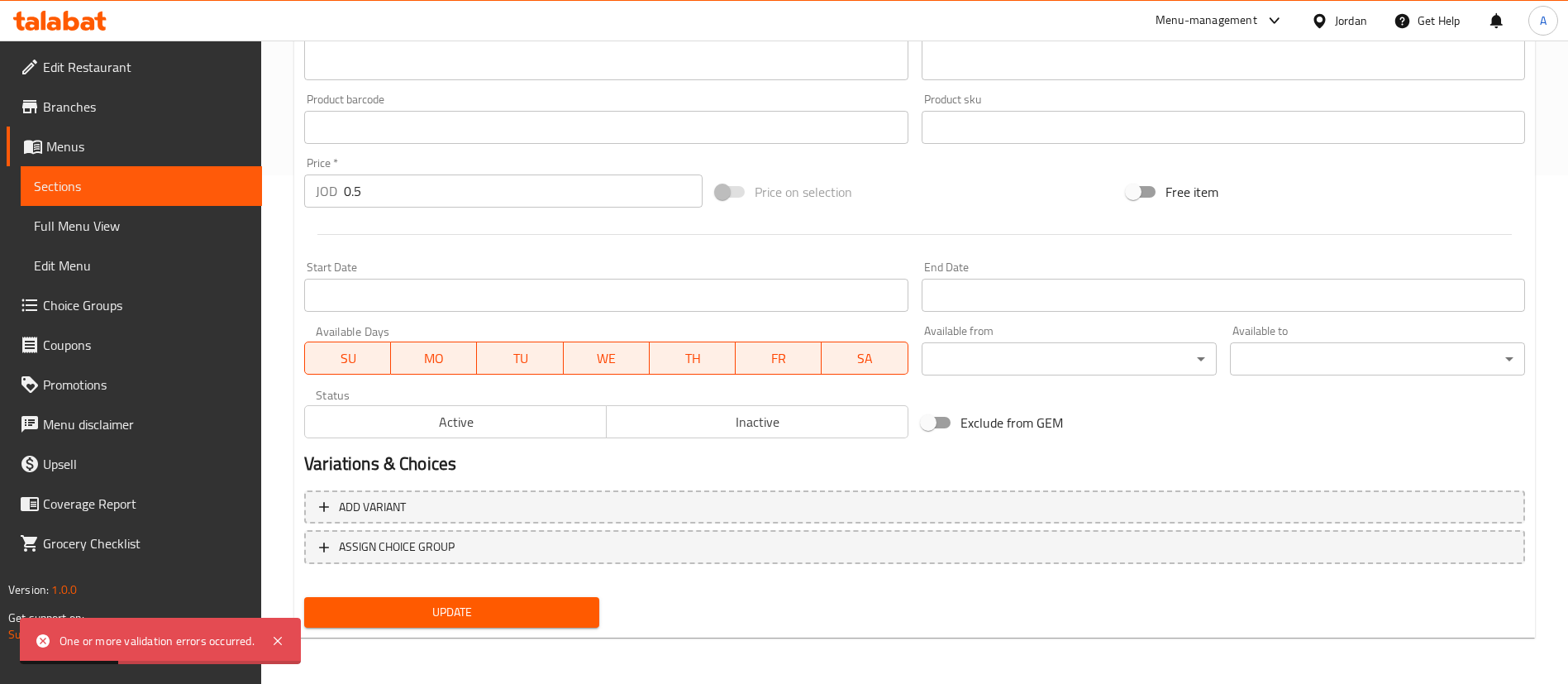 click on "Status Active Inactive" at bounding box center (606, 414) 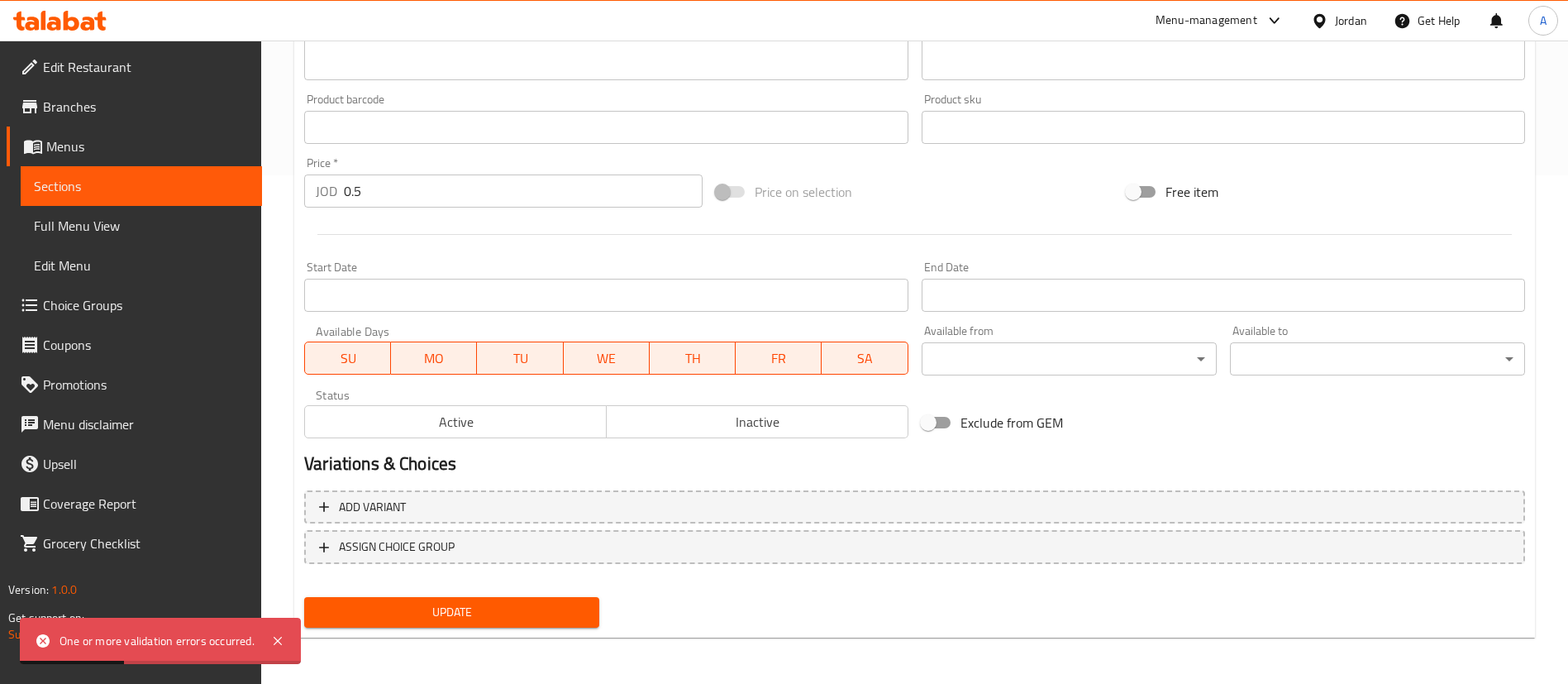 click on "Inactive" at bounding box center (757, 422) 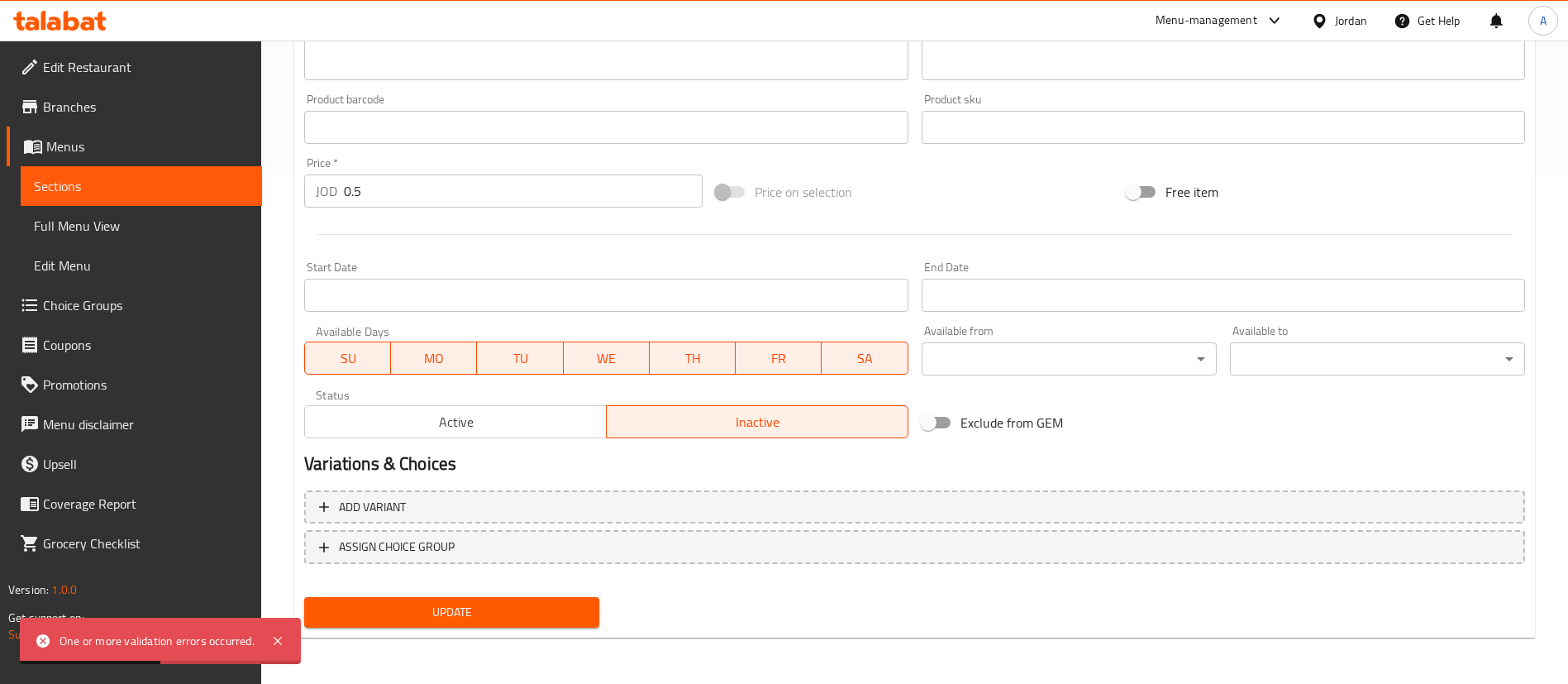 click on "Update" at bounding box center [451, 612] 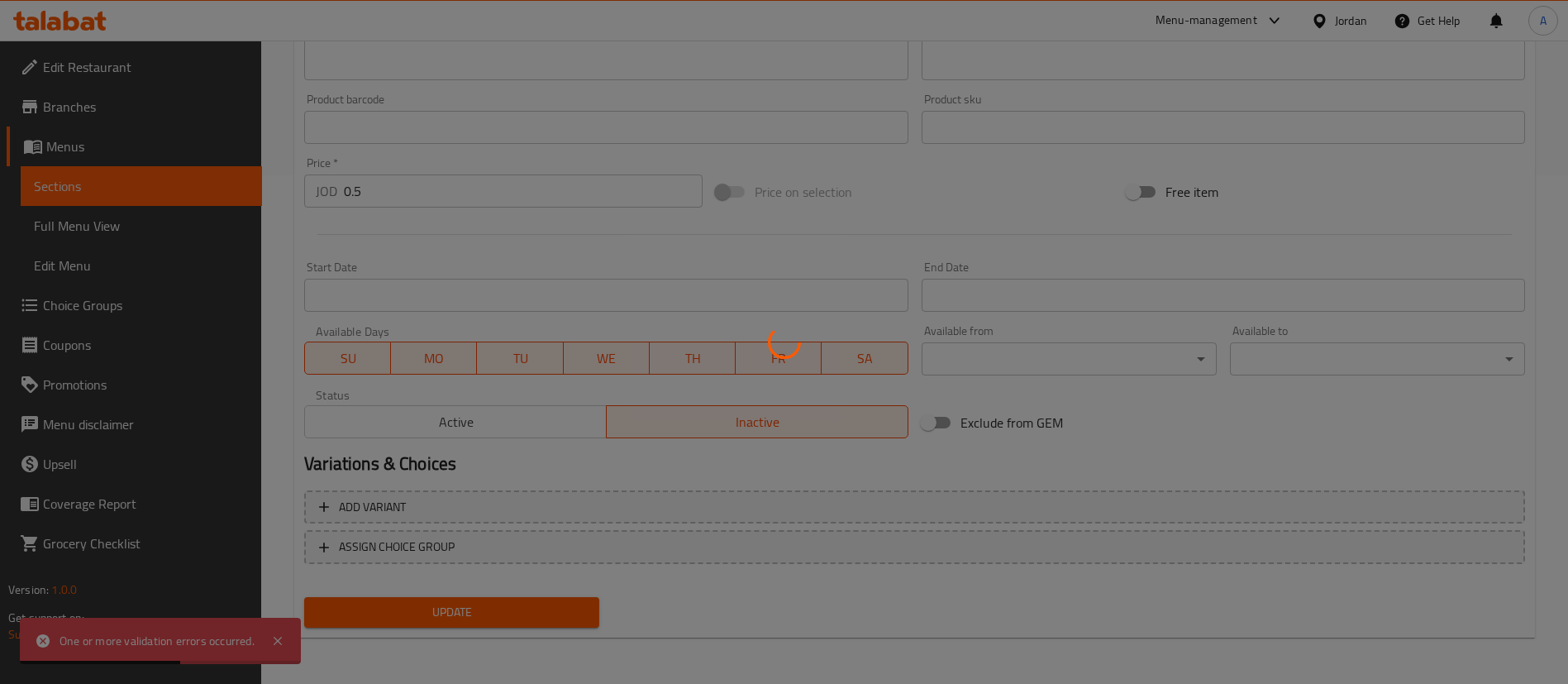 scroll, scrollTop: 0, scrollLeft: 0, axis: both 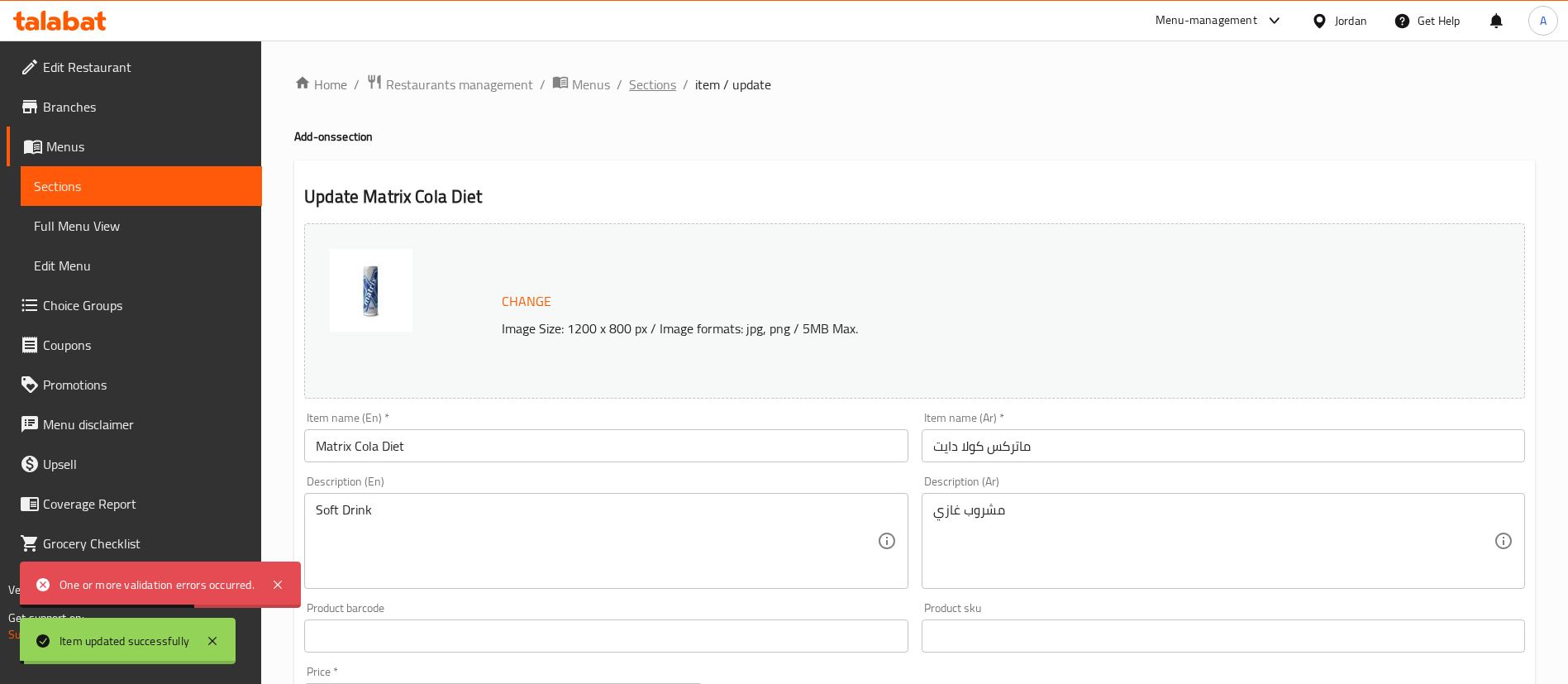 click on "Sections" at bounding box center [652, 84] 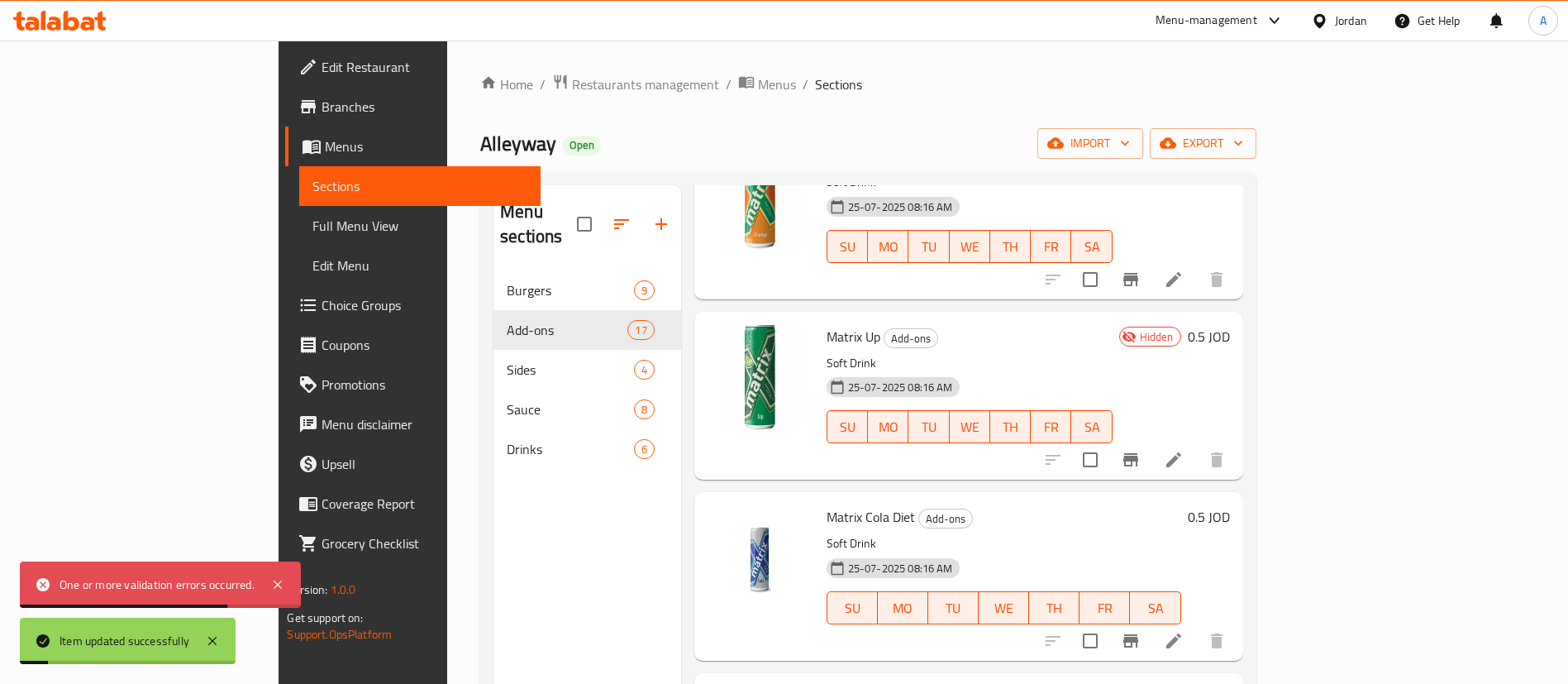scroll, scrollTop: 2429, scrollLeft: 0, axis: vertical 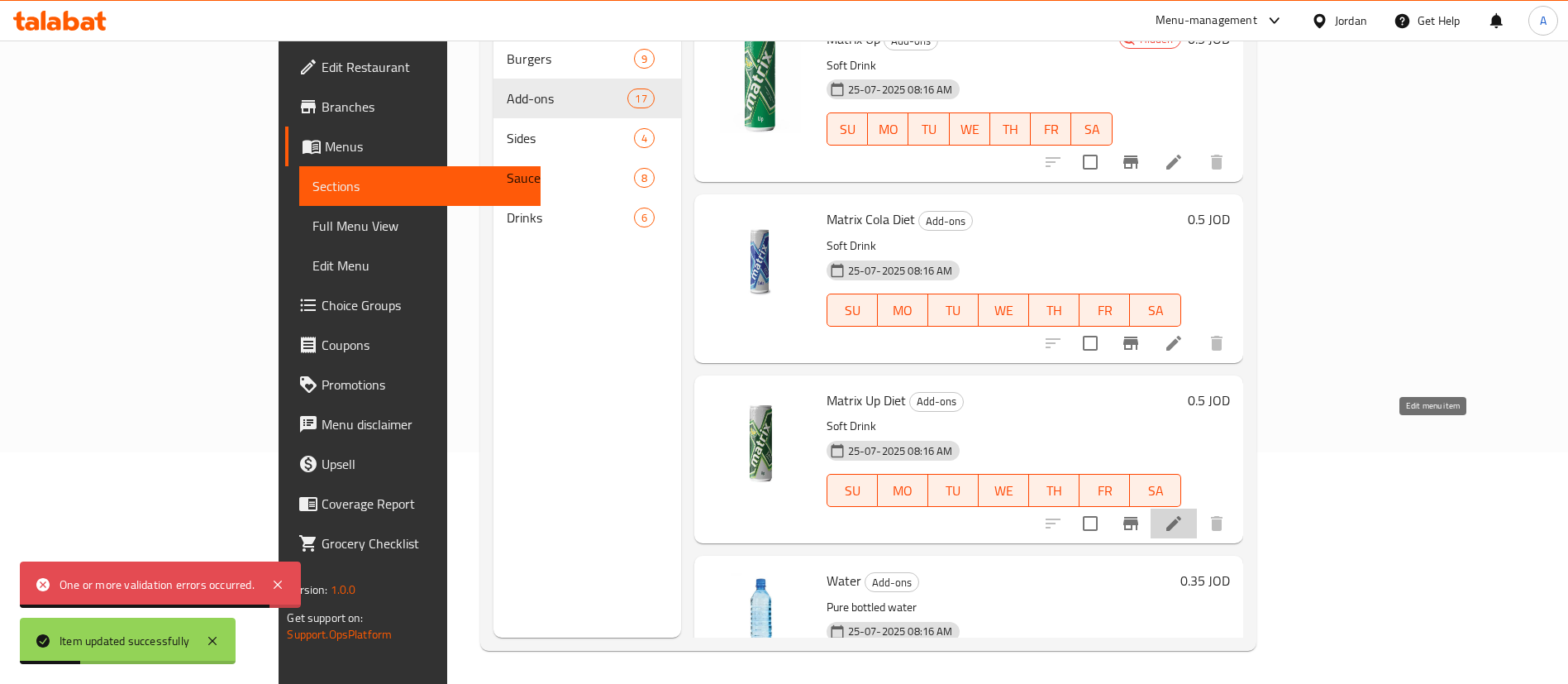 click 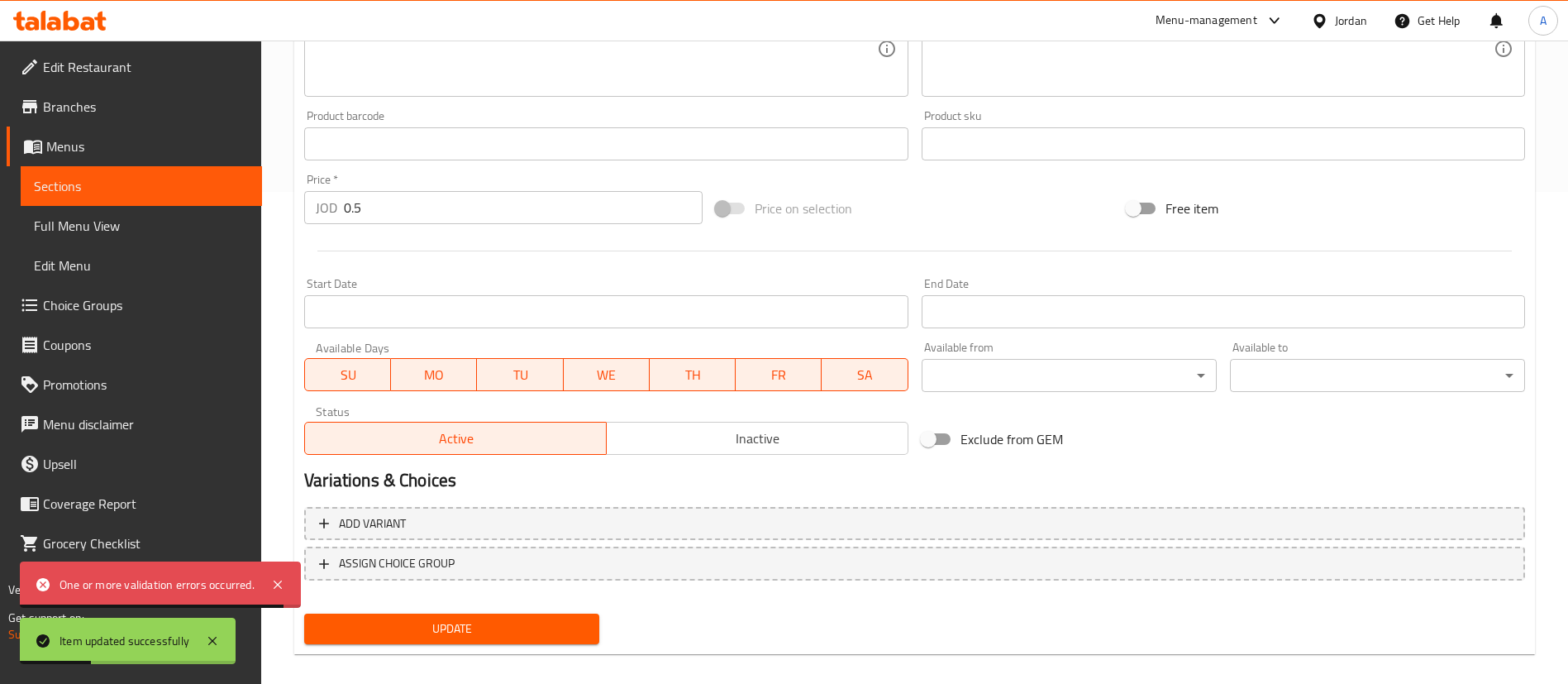 scroll, scrollTop: 509, scrollLeft: 0, axis: vertical 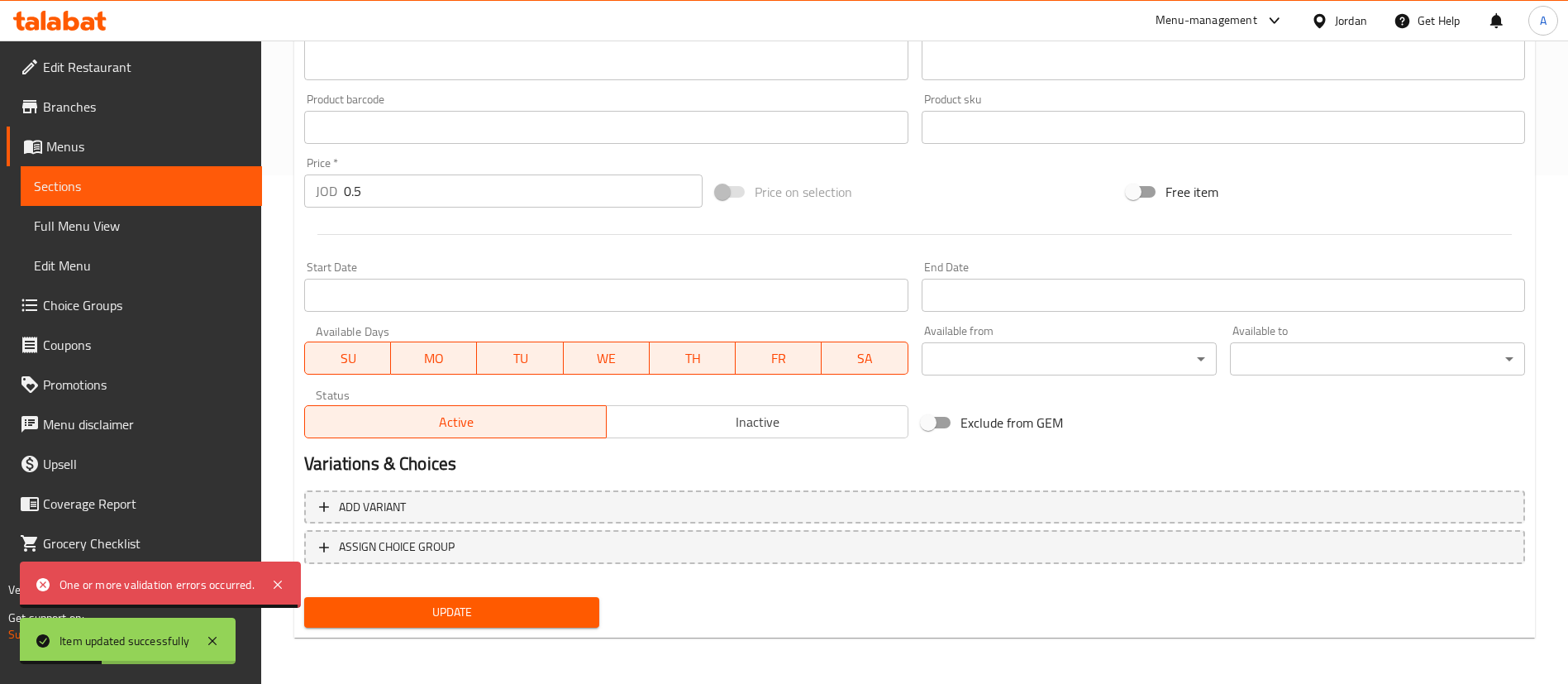 click on "Inactive" at bounding box center [757, 422] 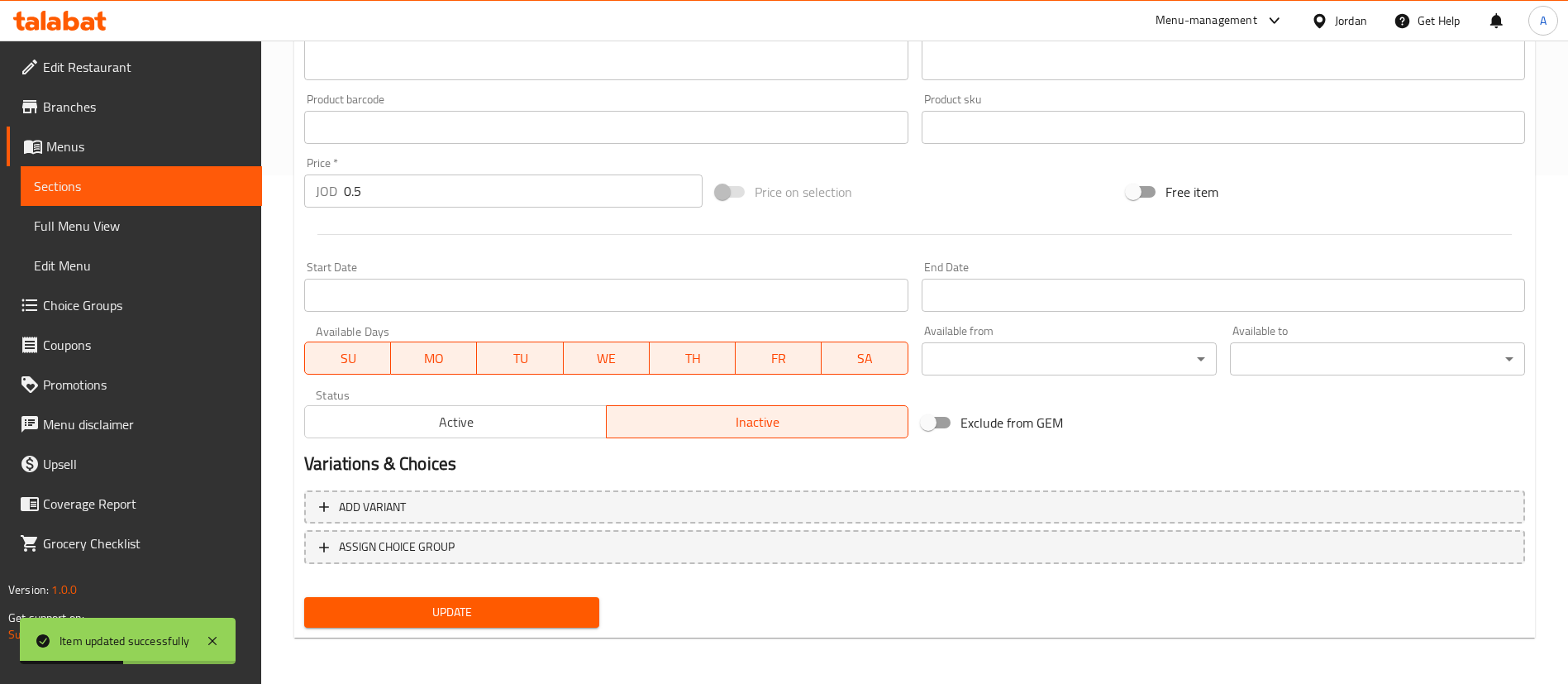 scroll 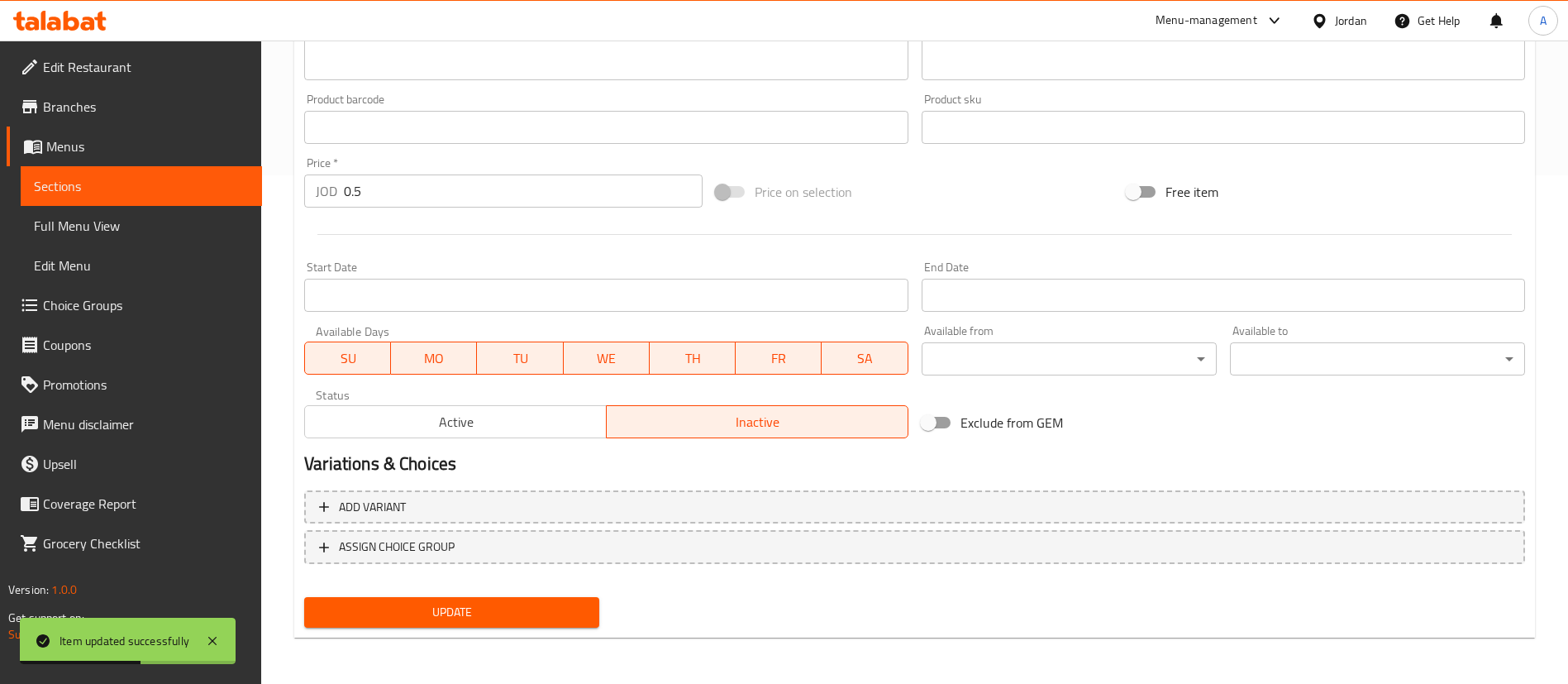 click on "Add variant ASSIGN CHOICE GROUP" at bounding box center (914, 538) 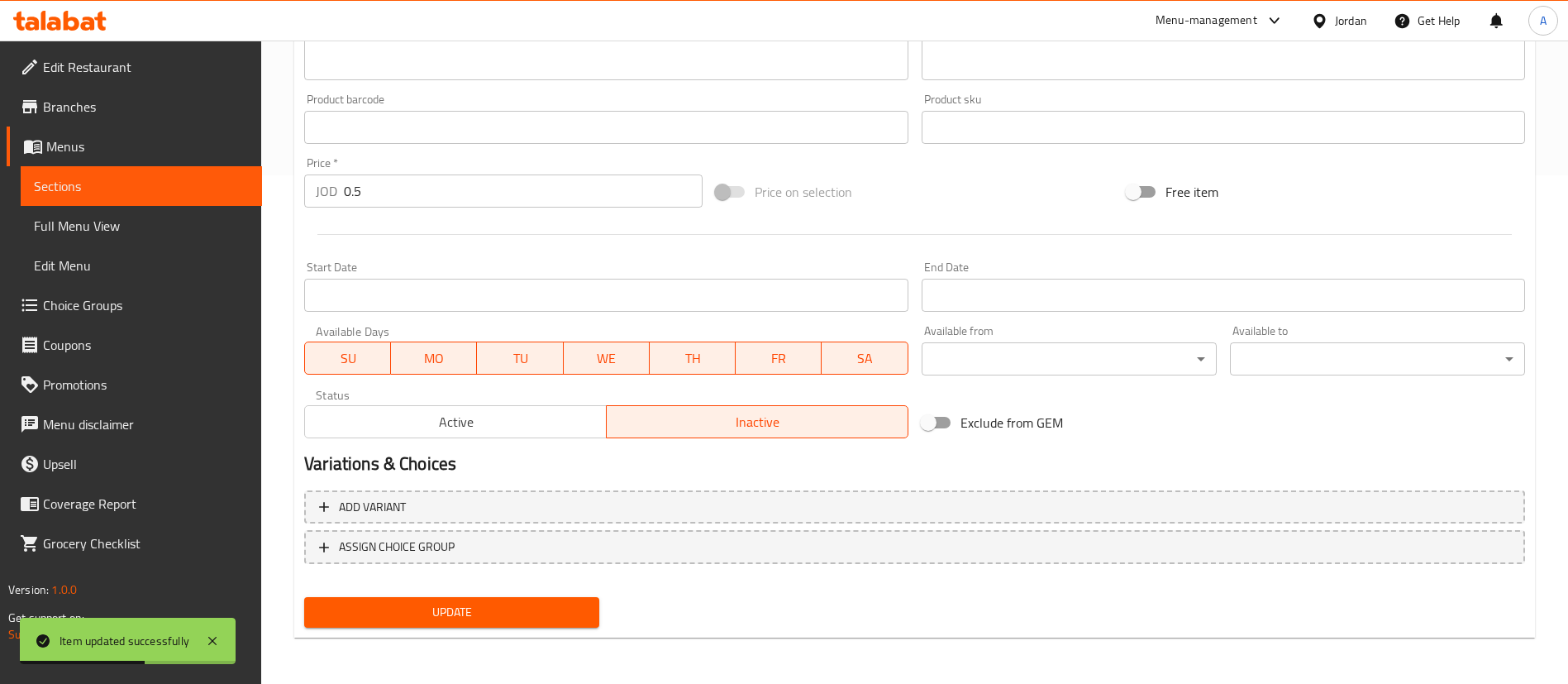 click on "Update" at bounding box center (451, 612) 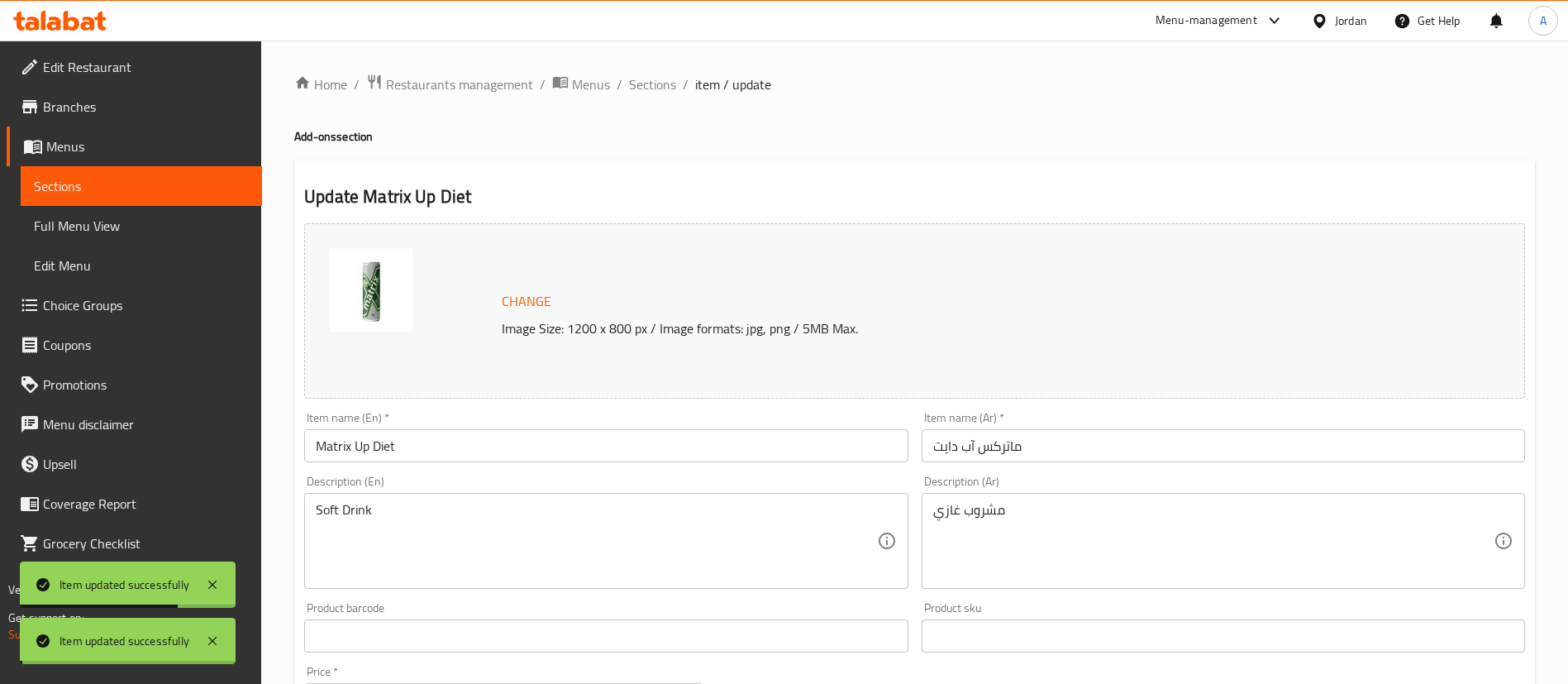 click on "Sections" at bounding box center (652, 84) 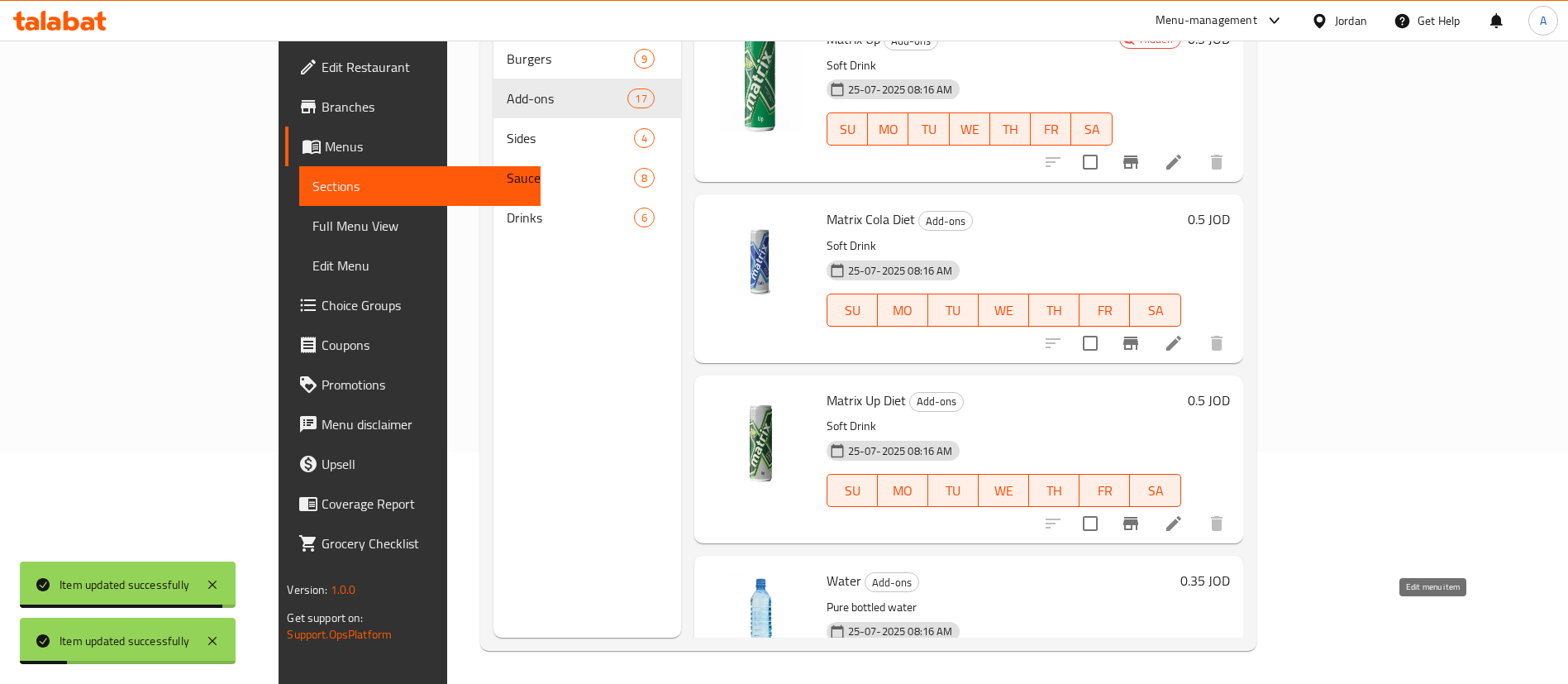 click 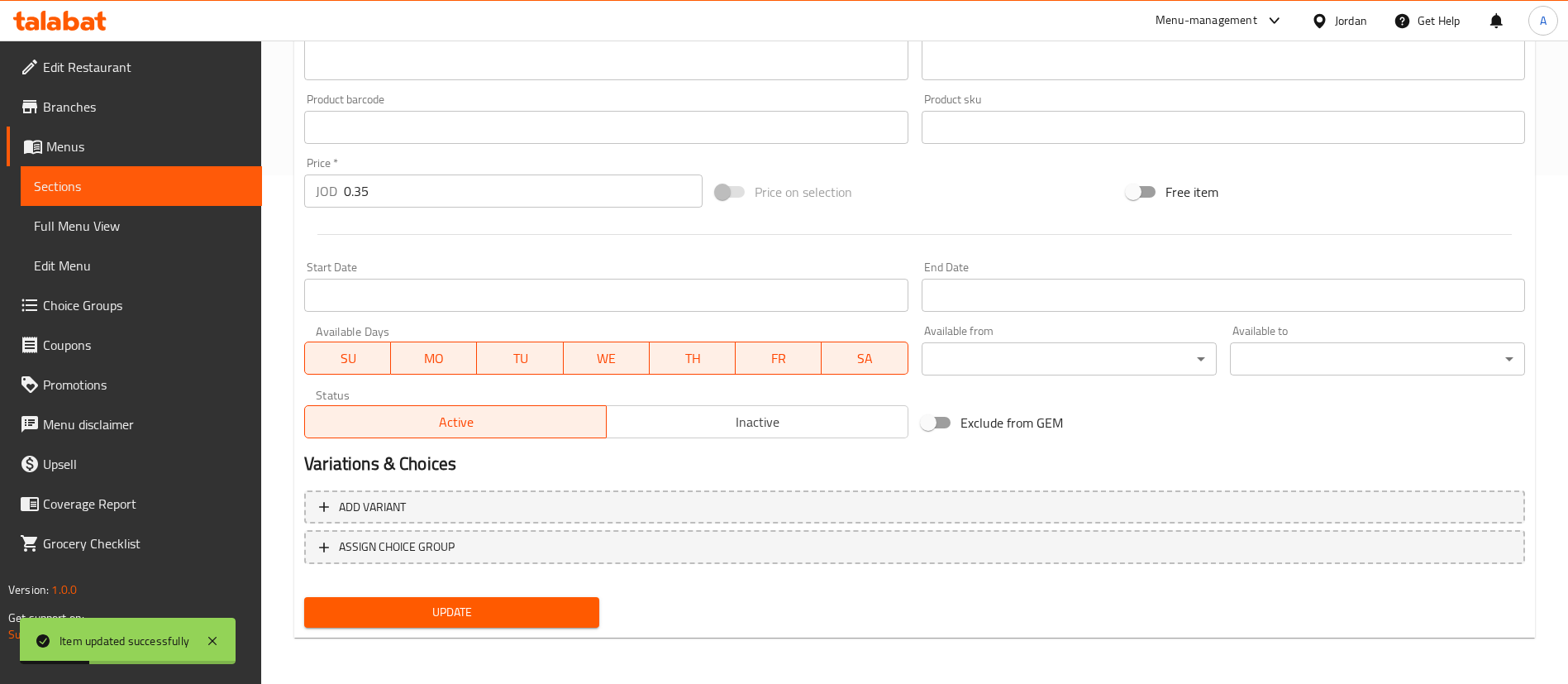 click on "Inactive" at bounding box center [757, 422] 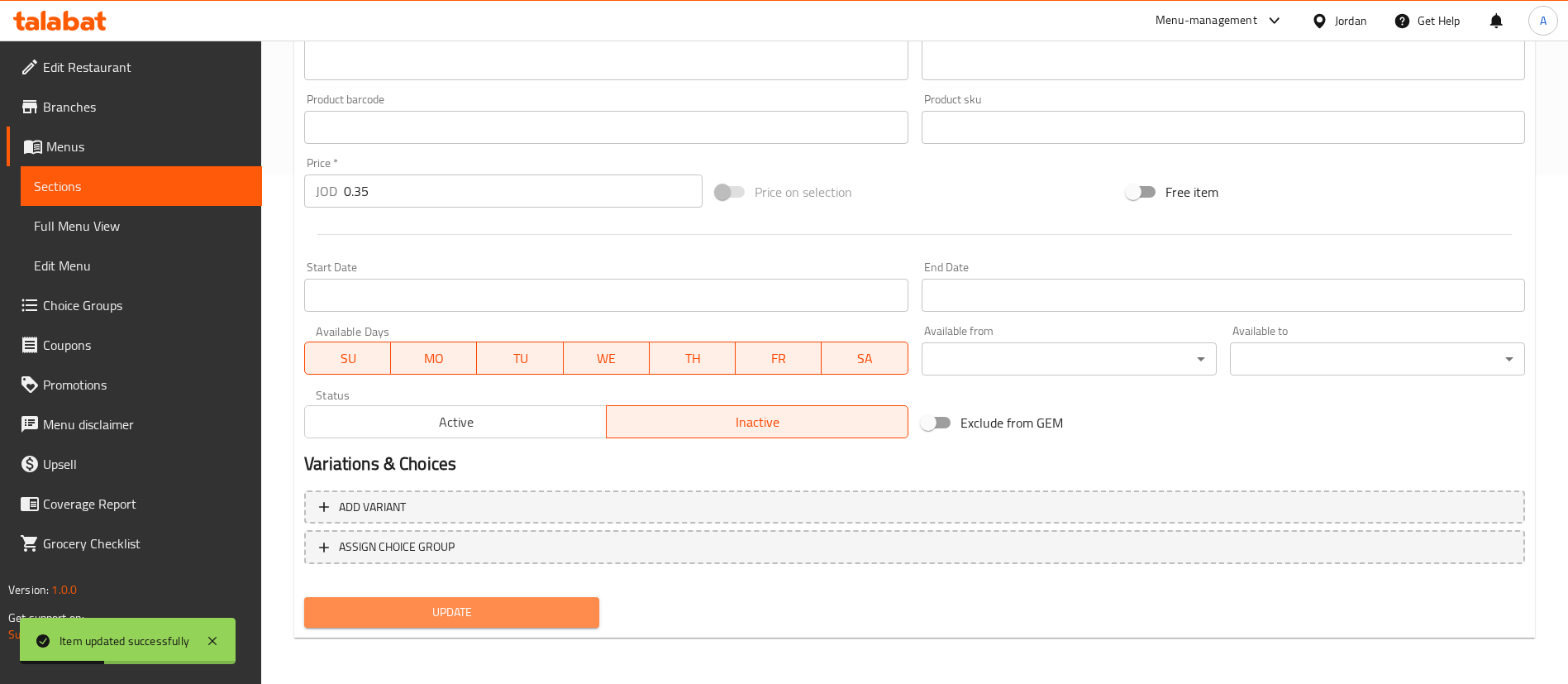 drag, startPoint x: 446, startPoint y: 605, endPoint x: 477, endPoint y: 573, distance: 44.553339 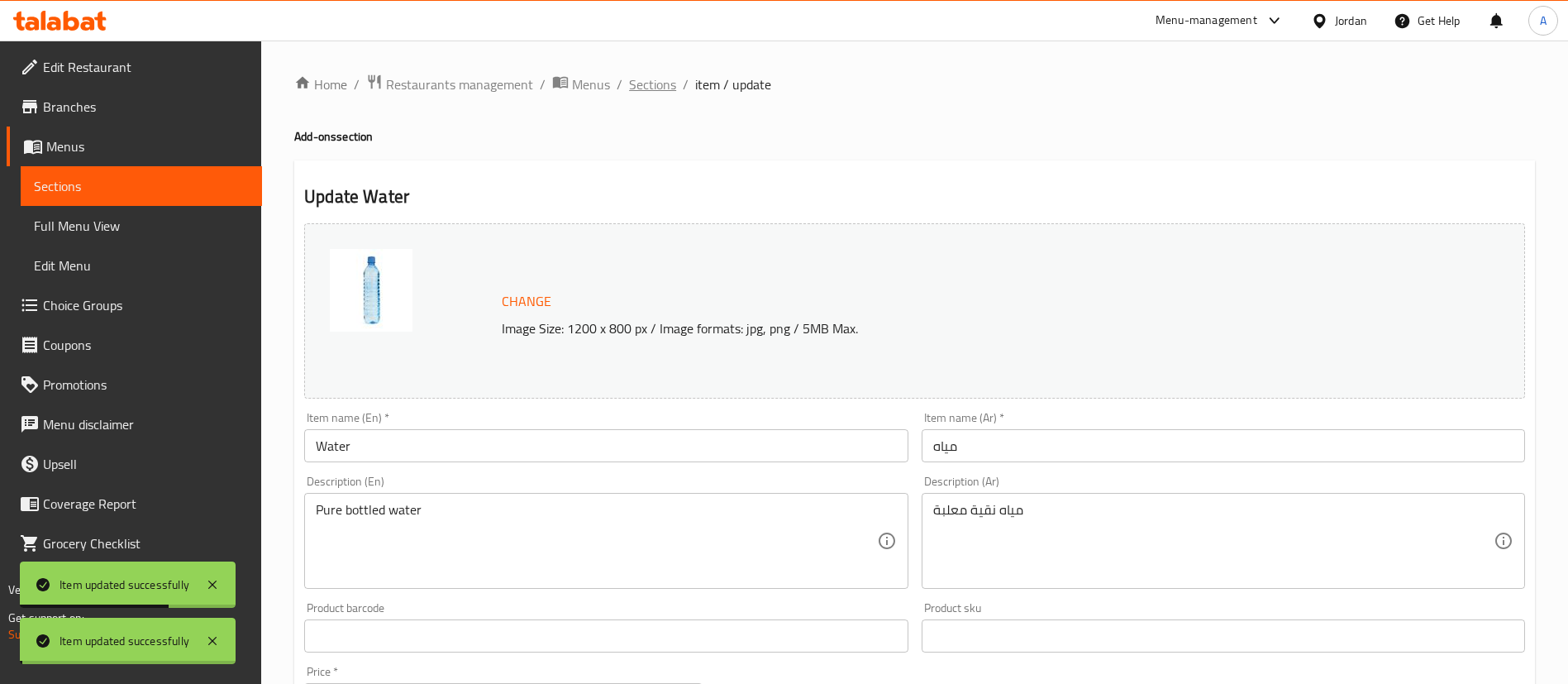 click on "Sections" at bounding box center [652, 84] 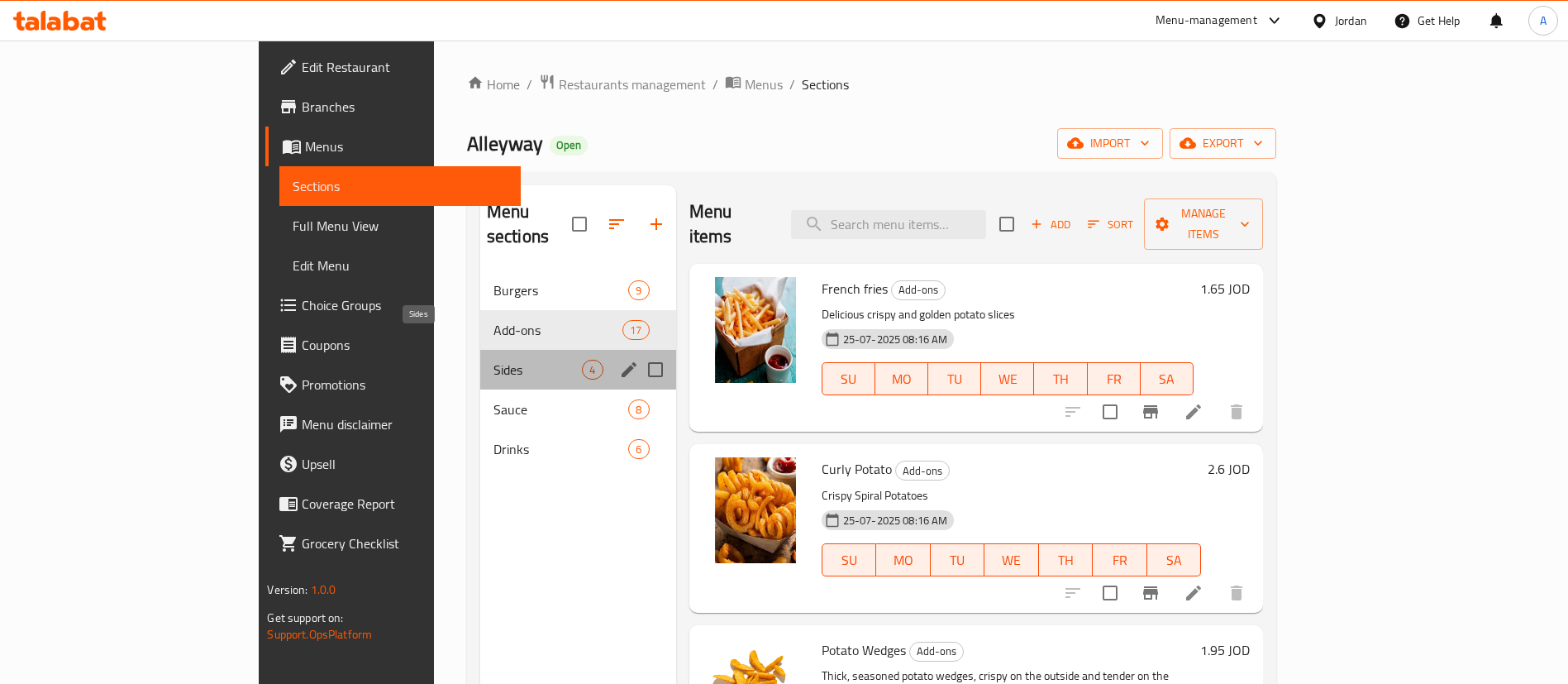 drag, startPoint x: 577, startPoint y: 102, endPoint x: 381, endPoint y: 339, distance: 307.54674 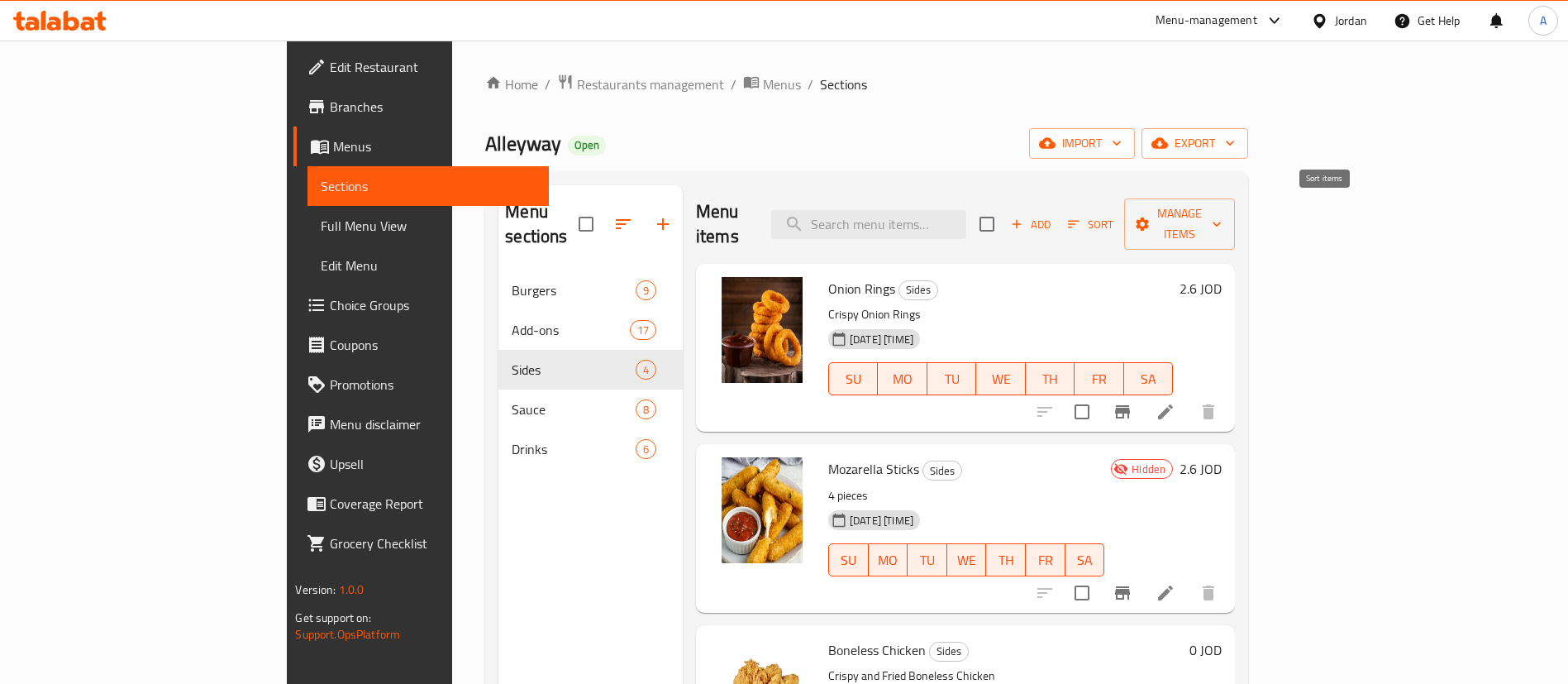 click on "Sort" at bounding box center (1090, 224) 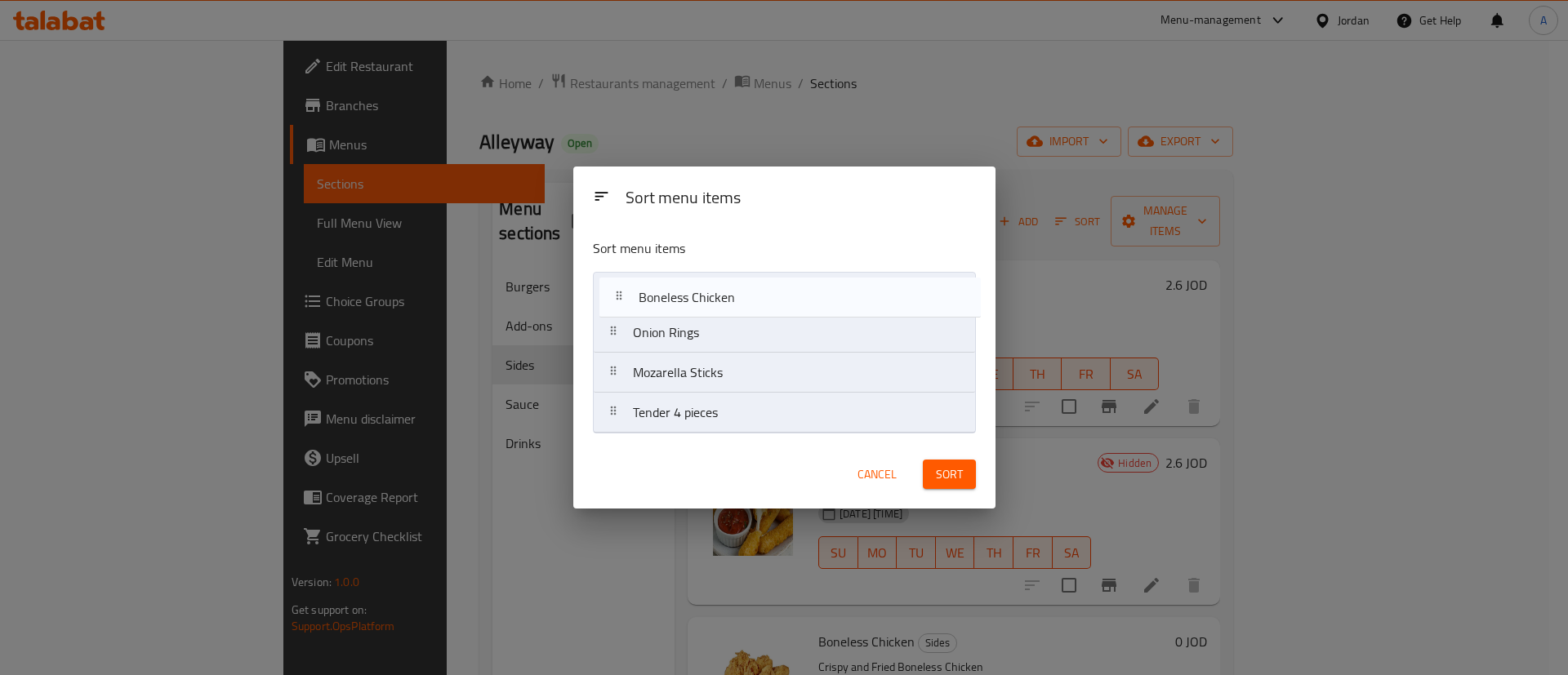 click on "Onion Rings Mozarella Sticks Boneless Chicken Tender 4 pieces" at bounding box center (784, 353) 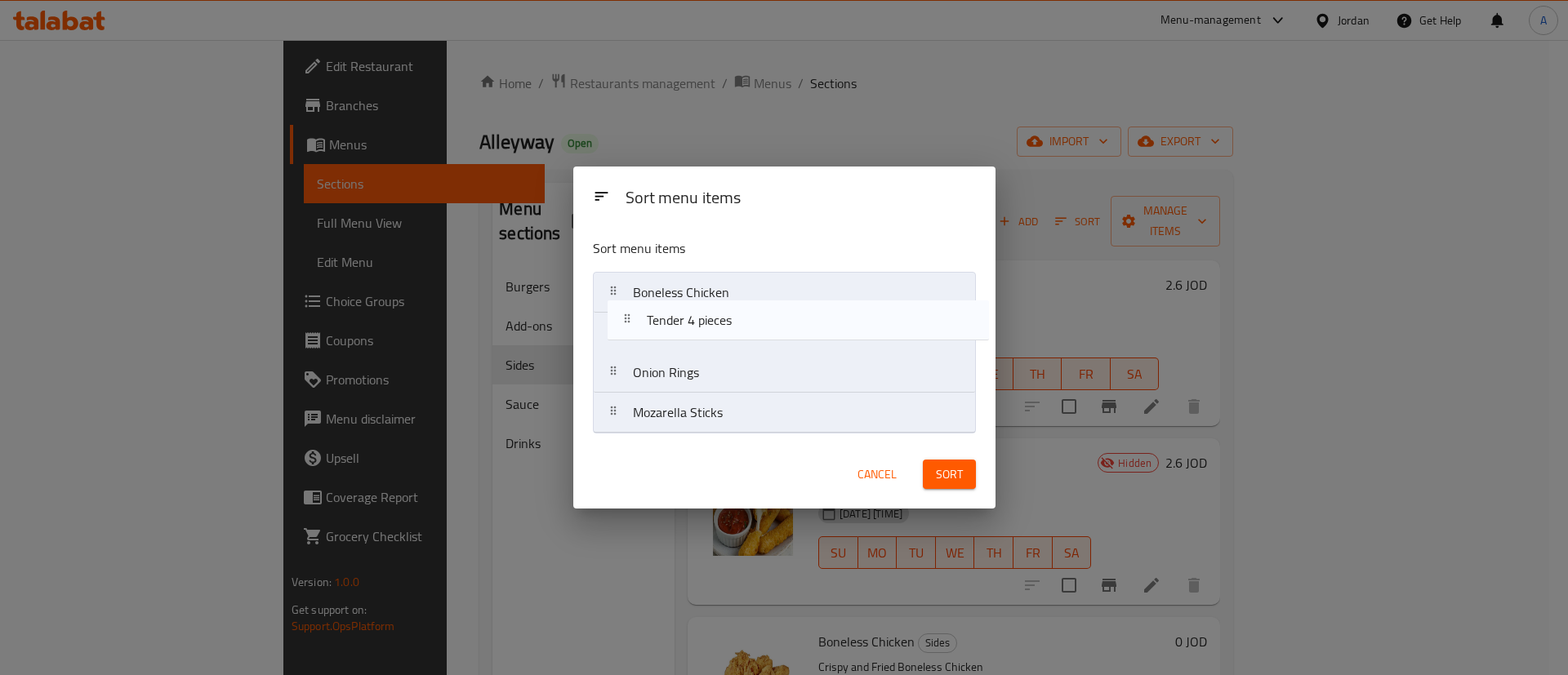 click on "Boneless Chicken Onion Rings Mozarella Sticks Tender 4 pieces" at bounding box center [784, 353] 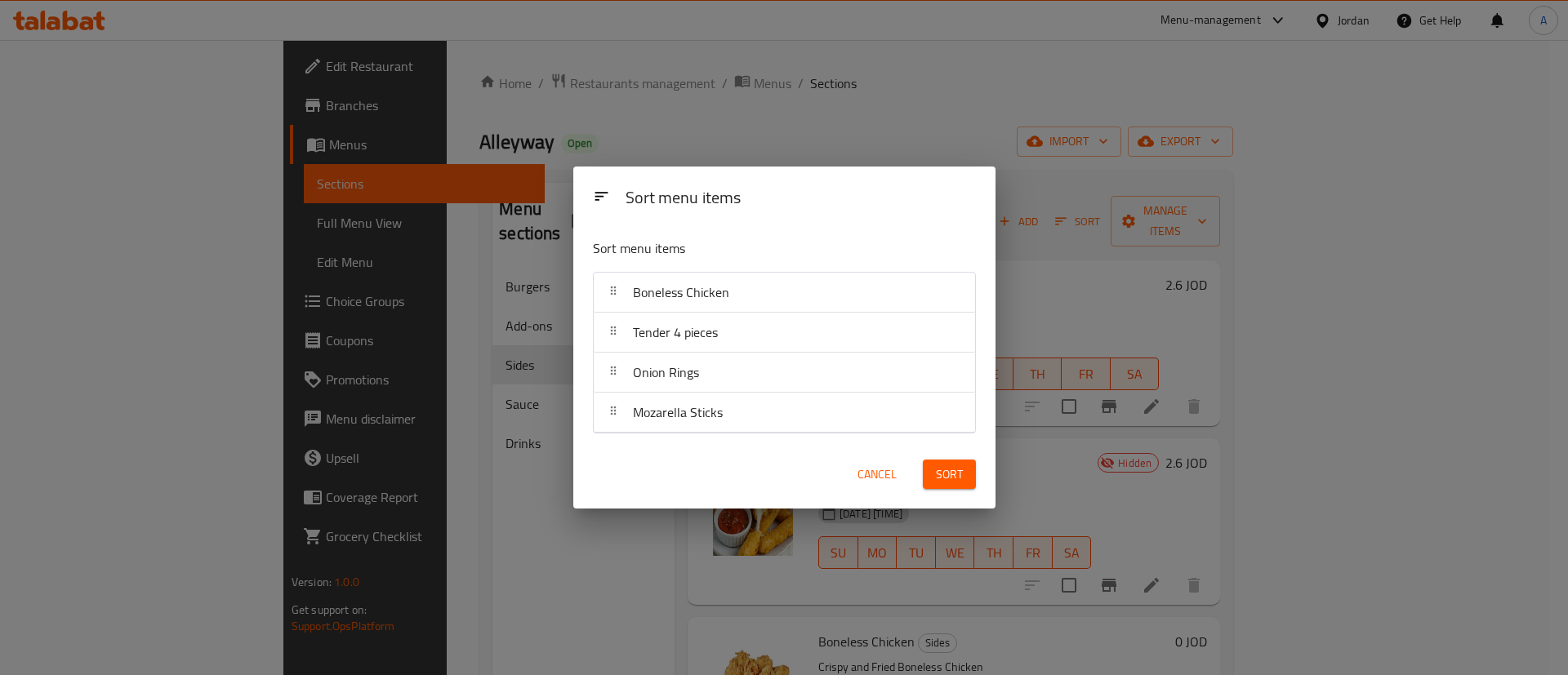 click on "Sort" at bounding box center [949, 474] 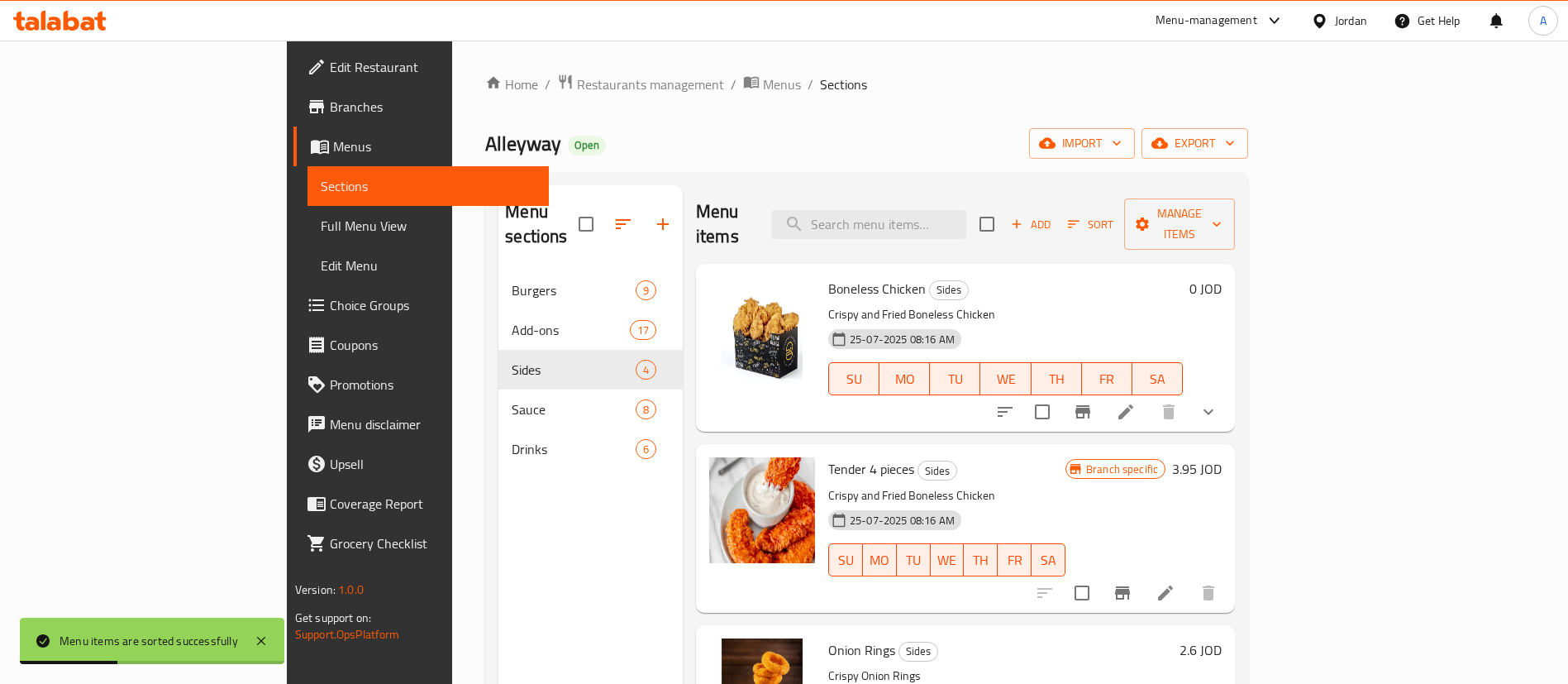 click on "Drinks" at bounding box center (574, 449) 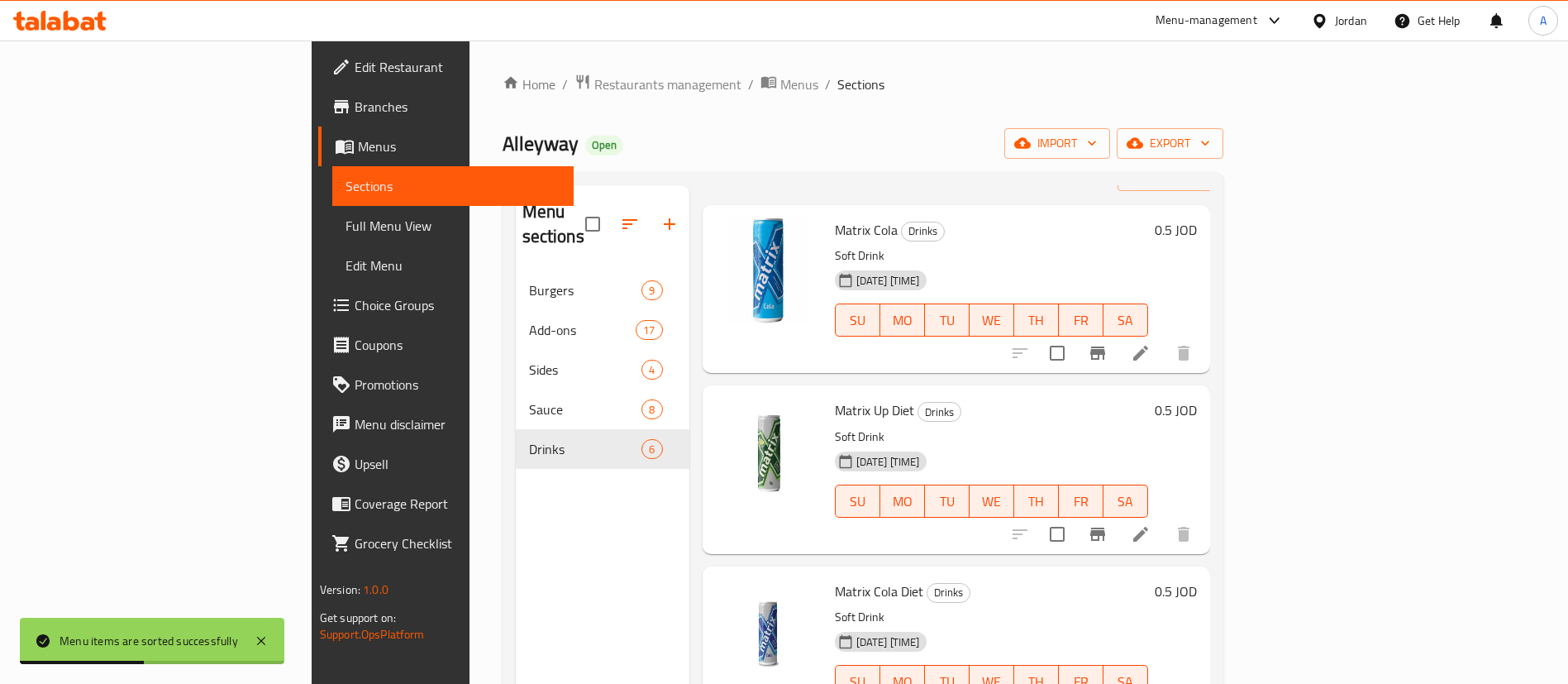 scroll, scrollTop: 0, scrollLeft: 0, axis: both 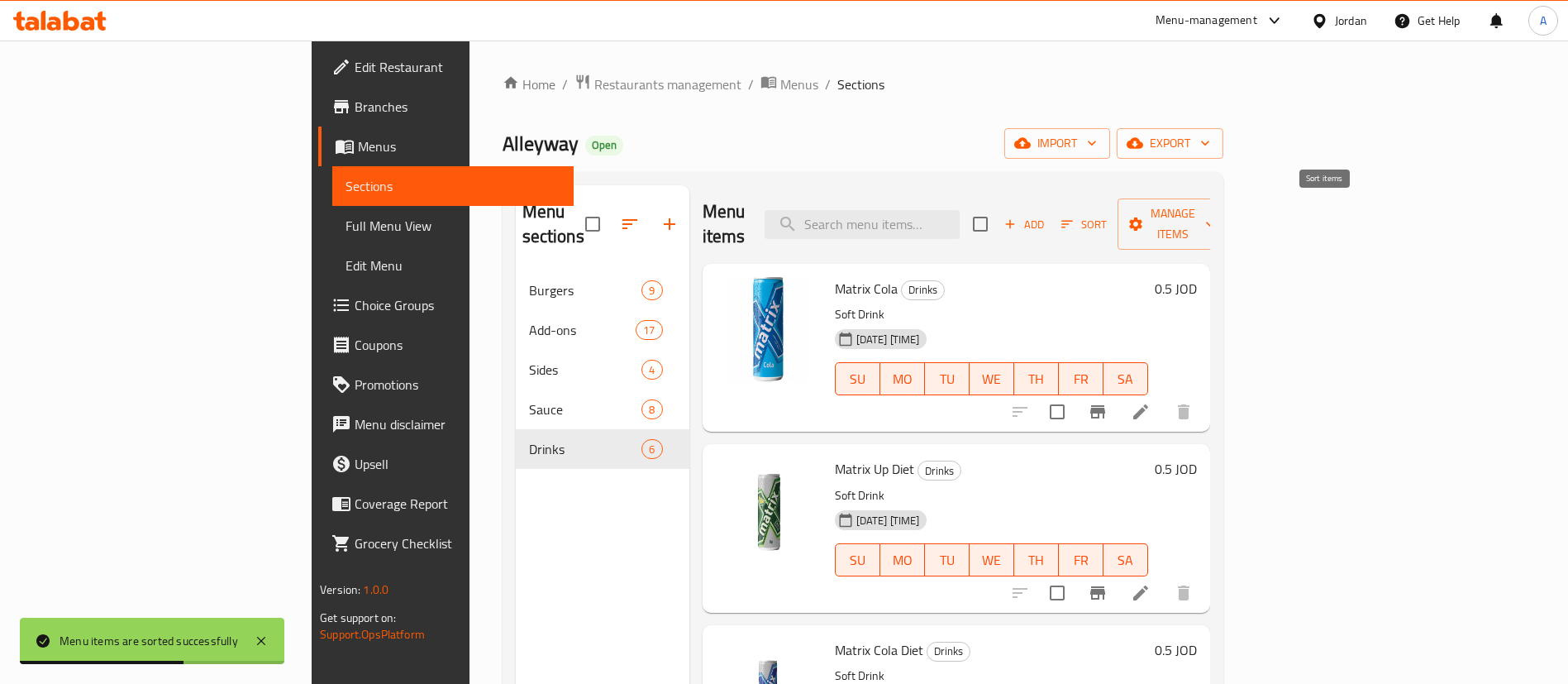 click on "Sort" at bounding box center [1084, 224] 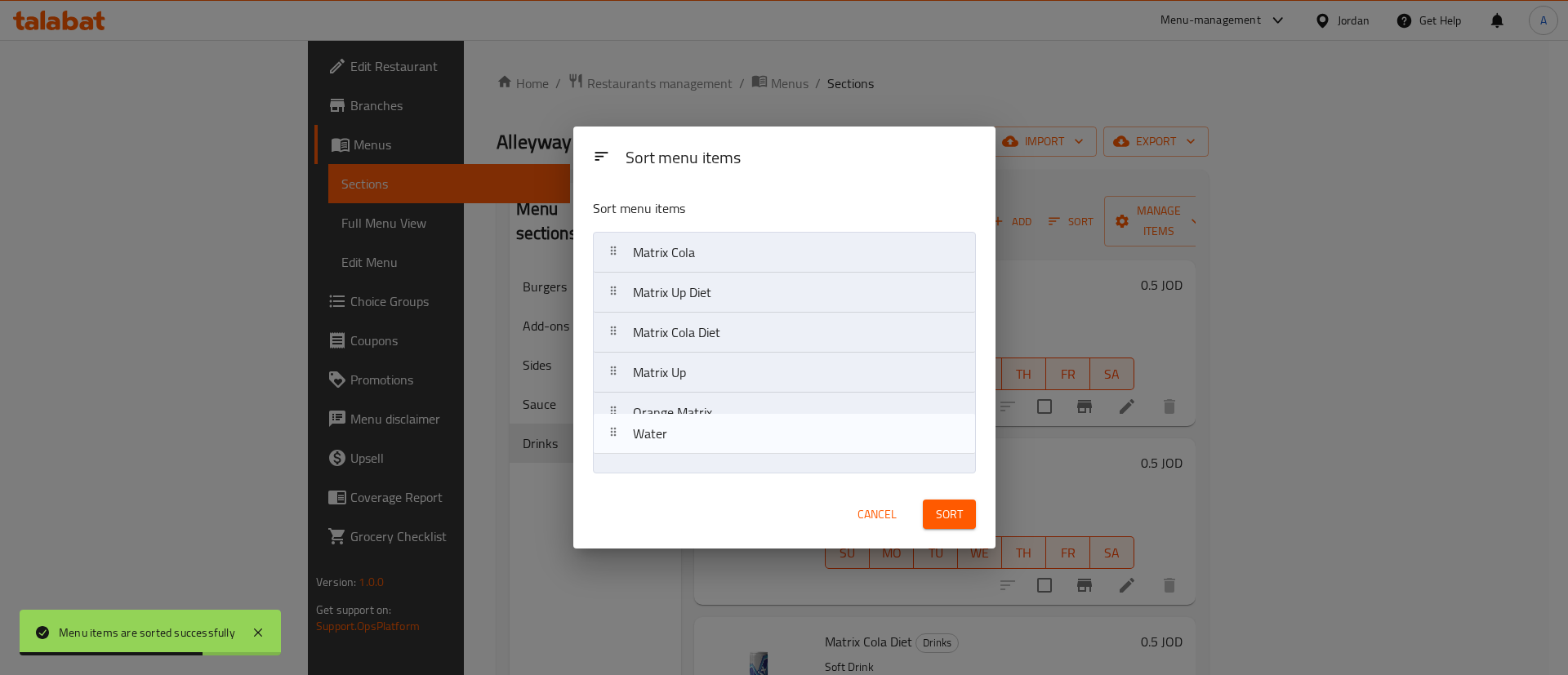 click on "Matrix Cola Matrix Up Diet Matrix Cola Diet Matrix Up Water Orange Matrix" at bounding box center (784, 353) 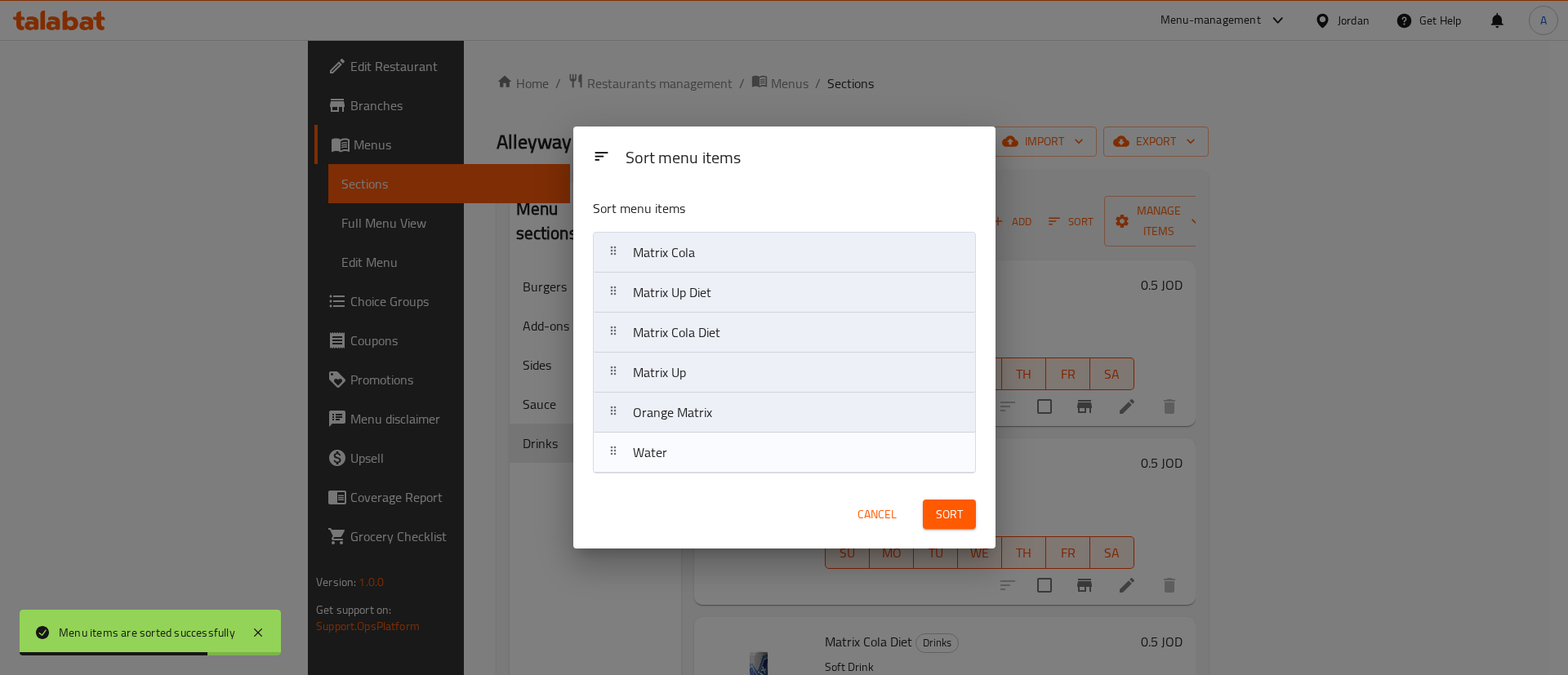 click on "Sort" at bounding box center (949, 514) 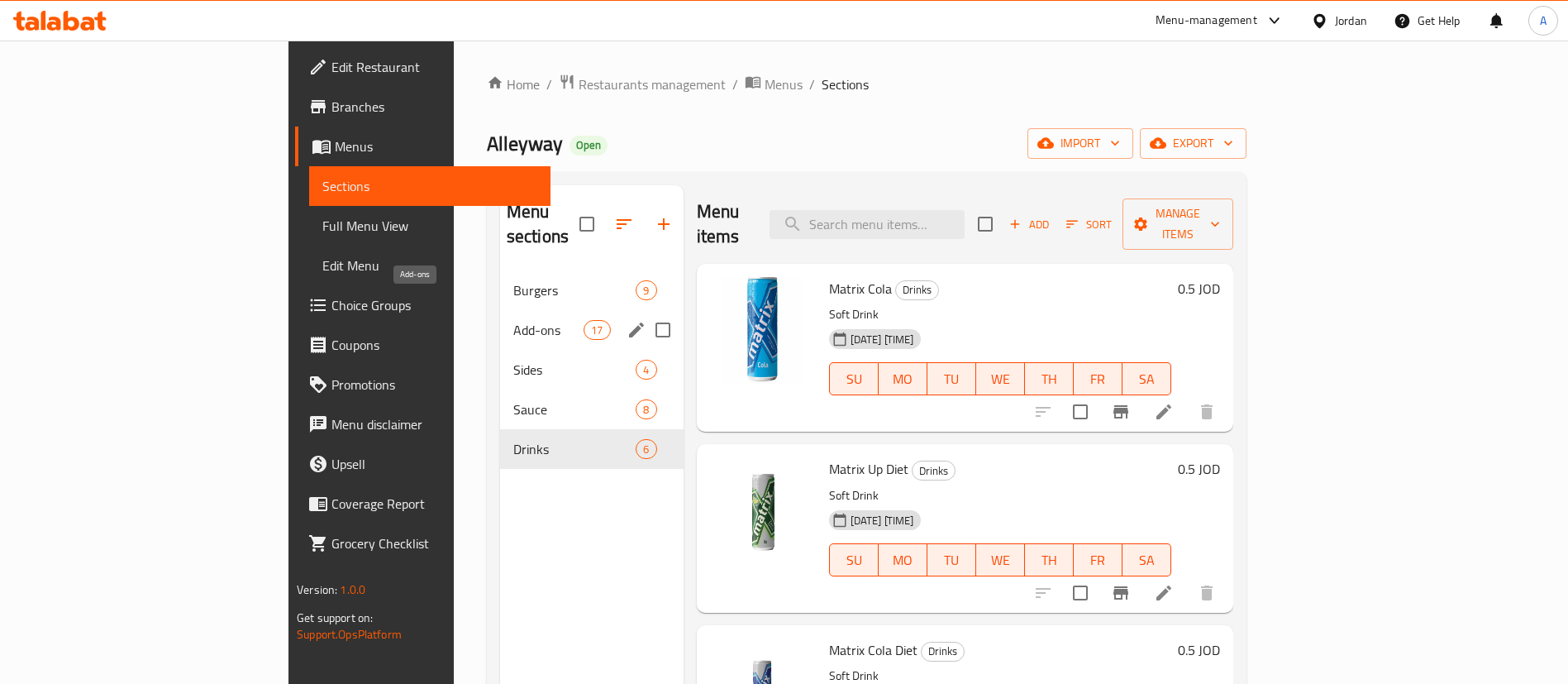 click on "Add-ons" at bounding box center (548, 330) 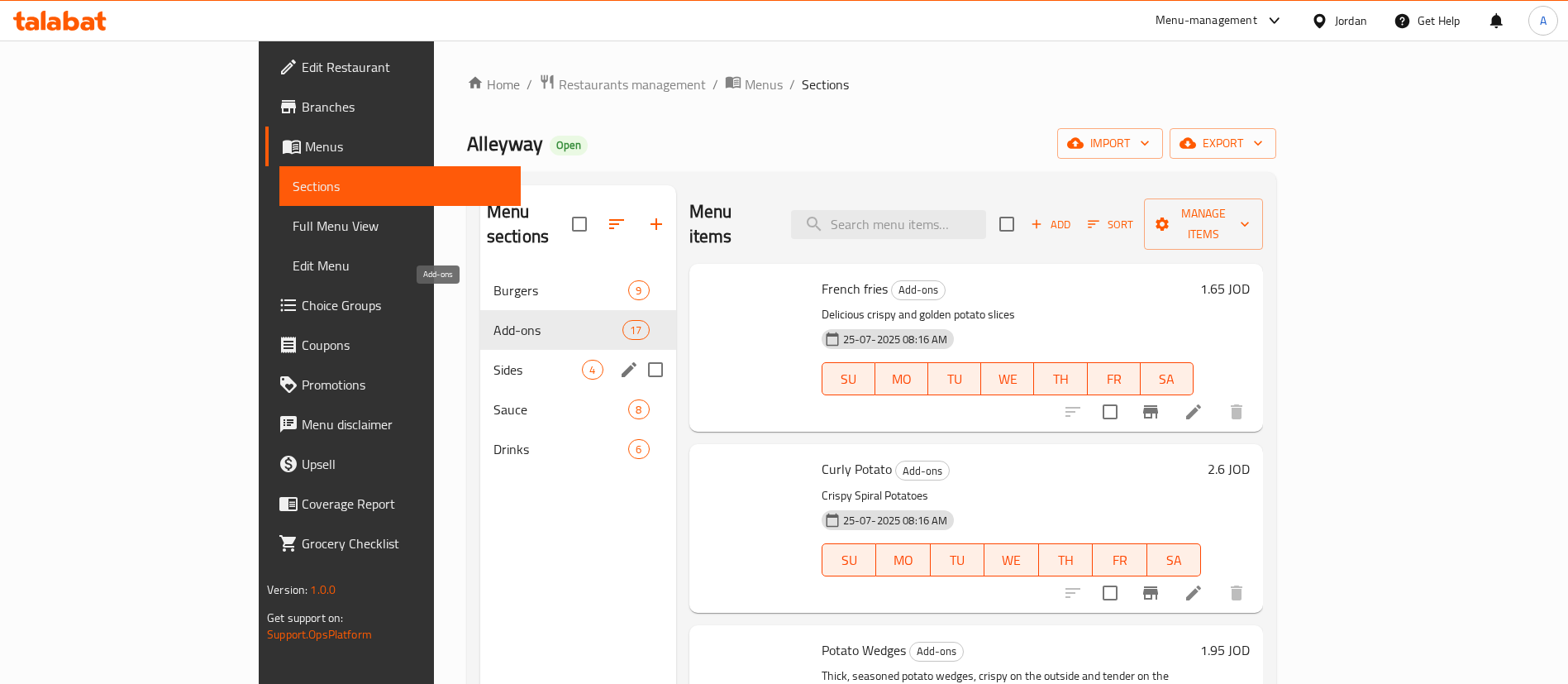 click on "Sides" at bounding box center (538, 370) 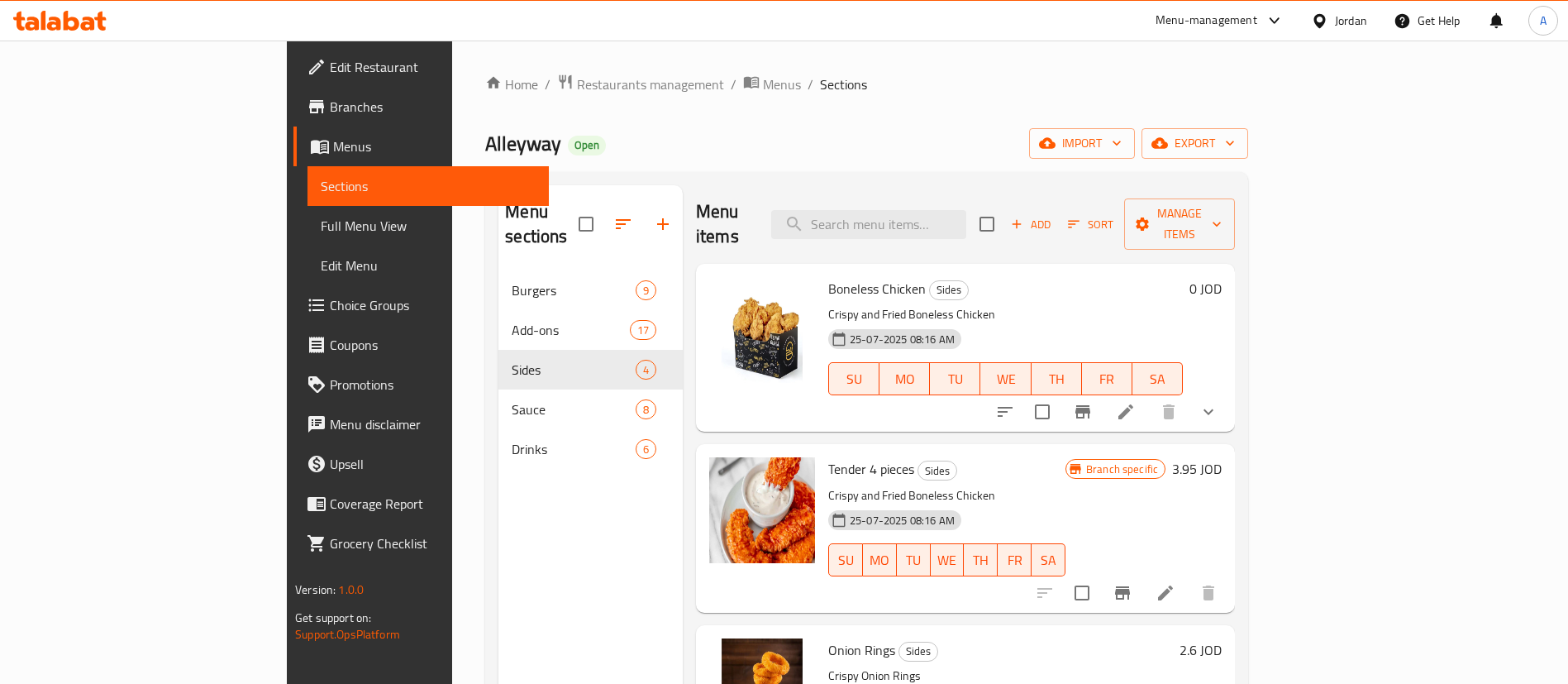 scroll, scrollTop: 80, scrollLeft: 0, axis: vertical 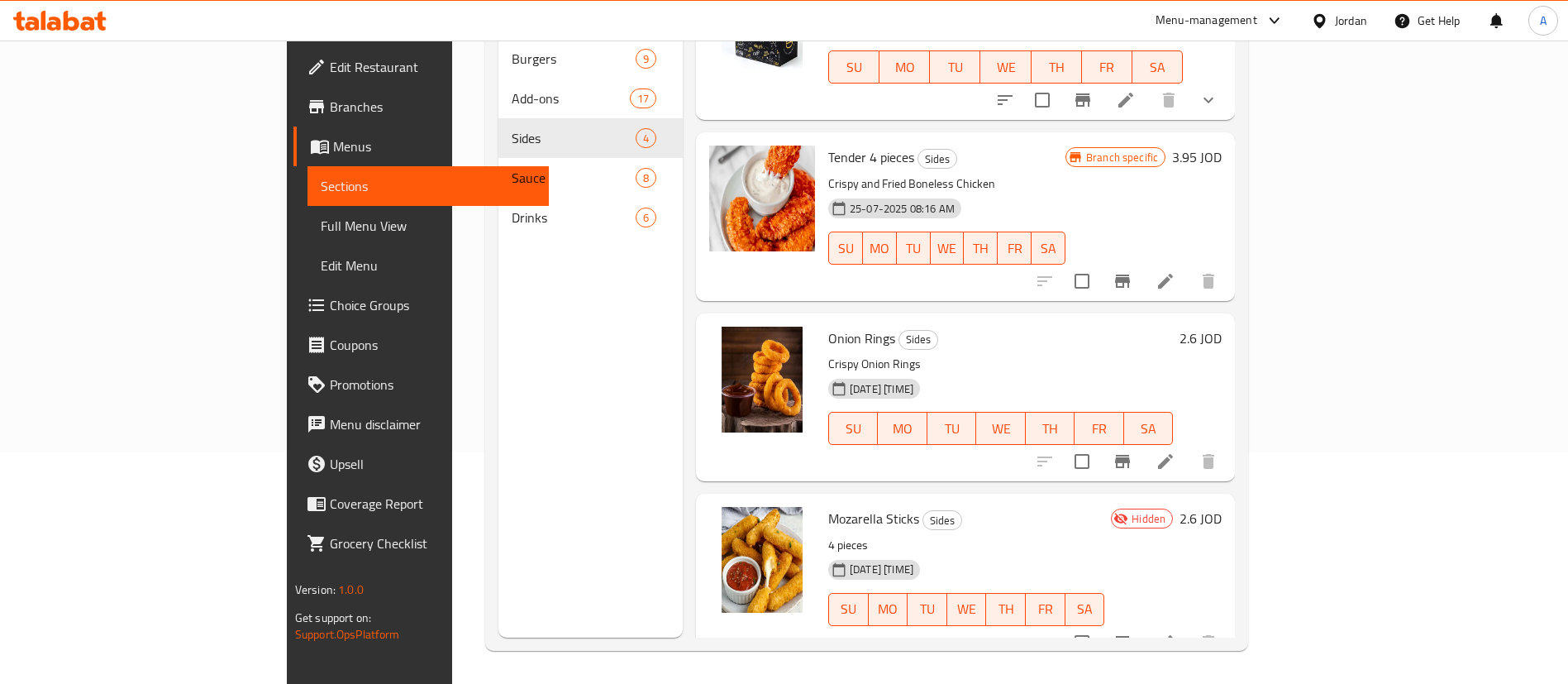 click at bounding box center (1165, 643) 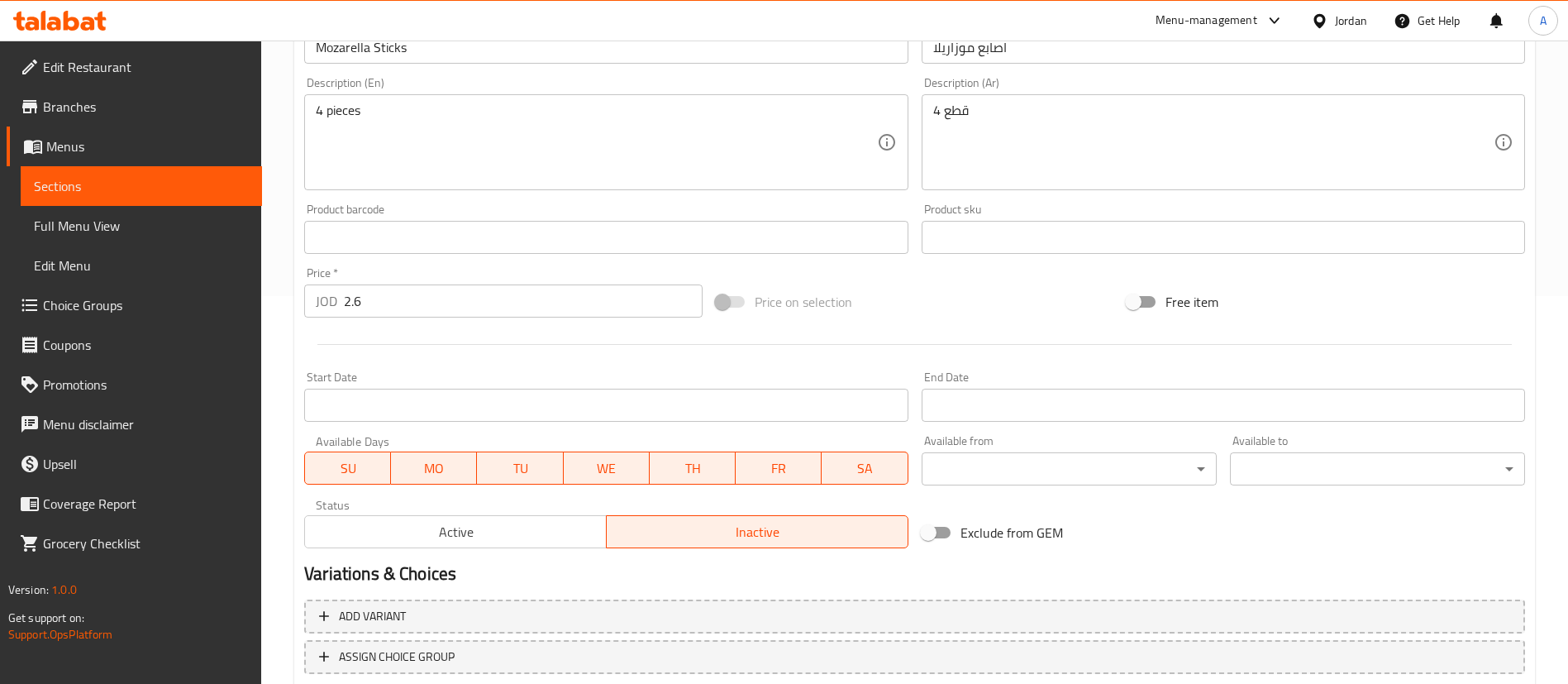 scroll, scrollTop: 498, scrollLeft: 0, axis: vertical 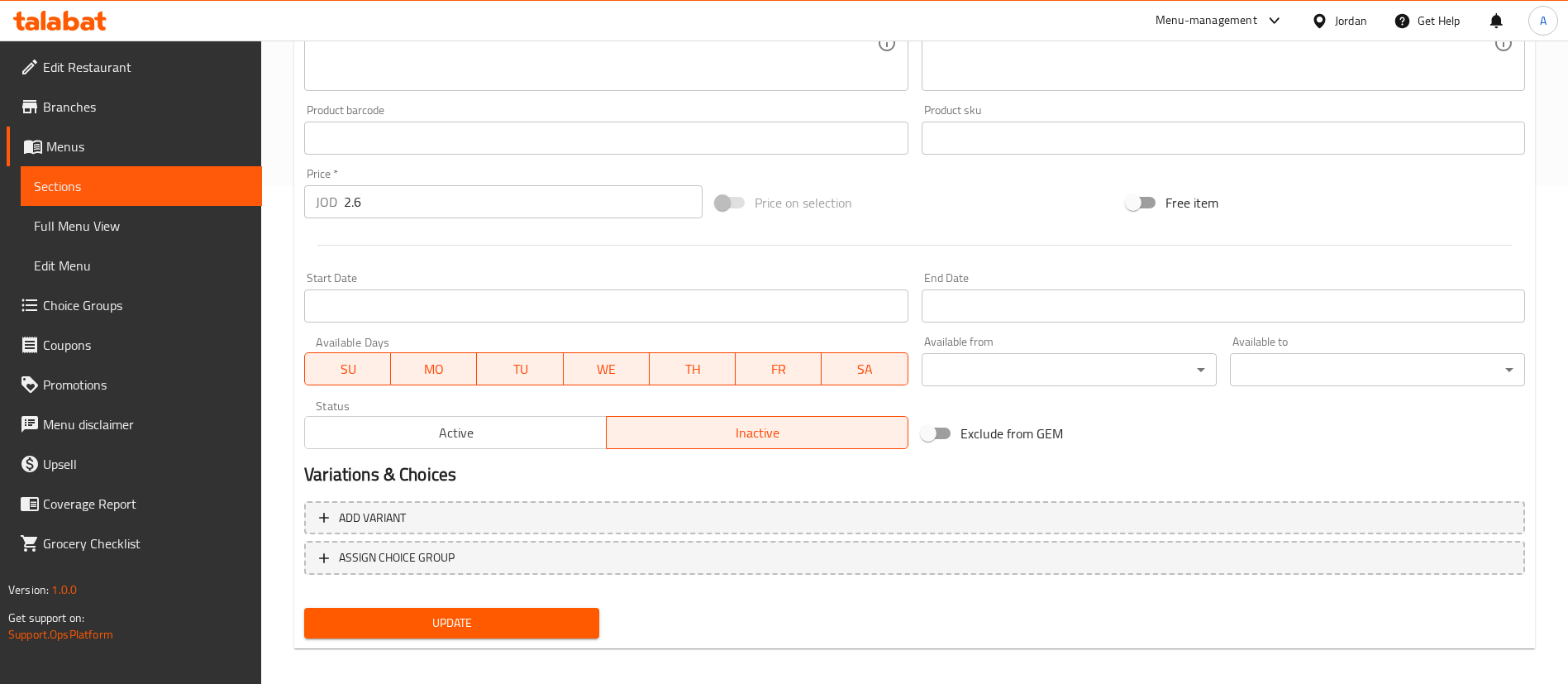 click on "Status Active Inactive" at bounding box center (606, 424) 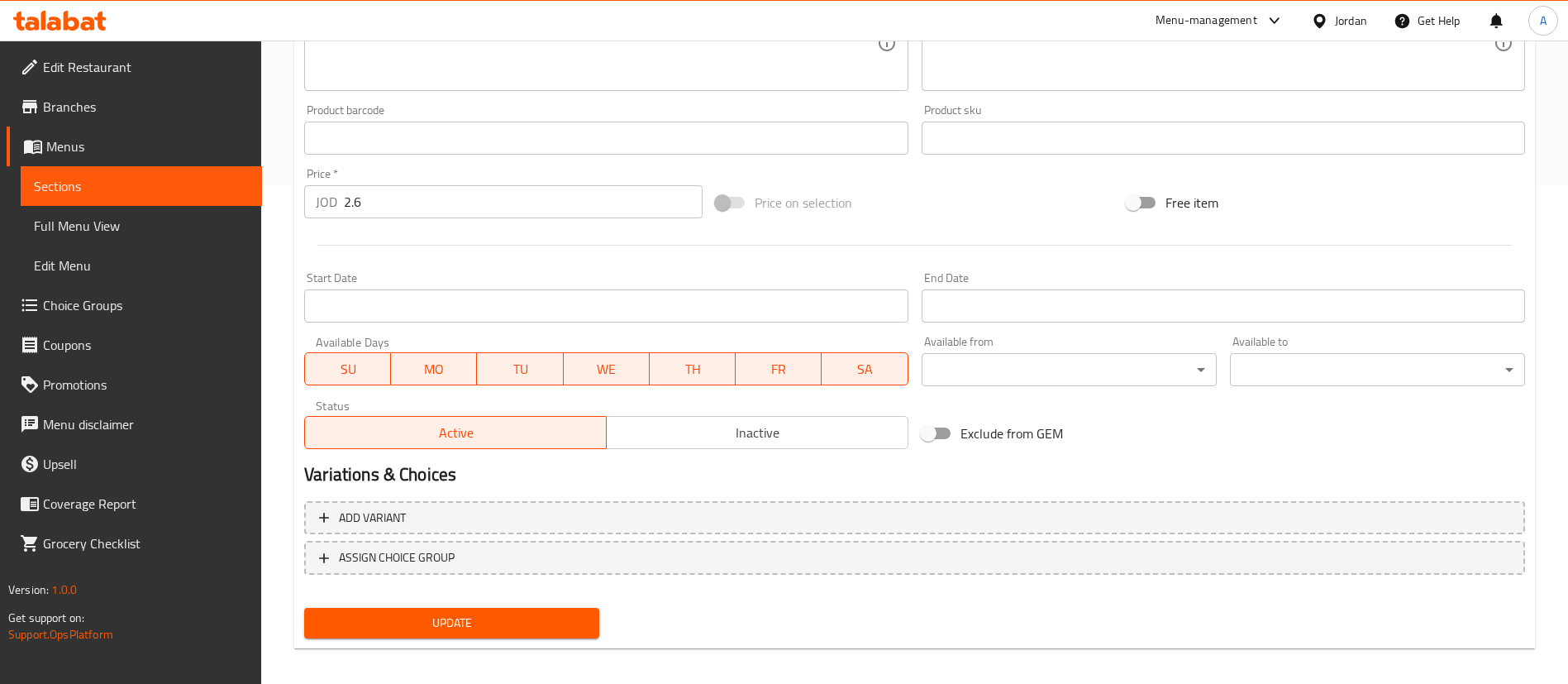 click on "Update" at bounding box center [451, 623] 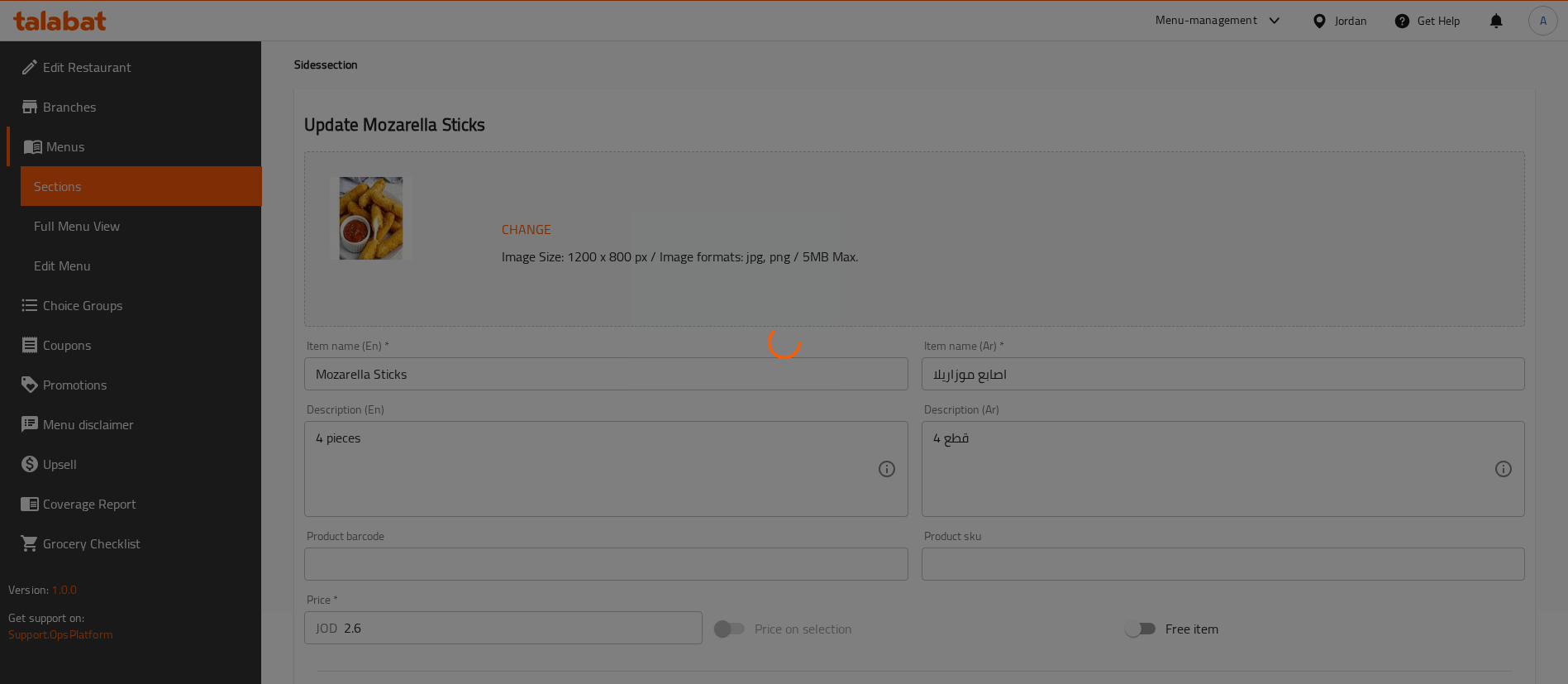 scroll, scrollTop: 0, scrollLeft: 0, axis: both 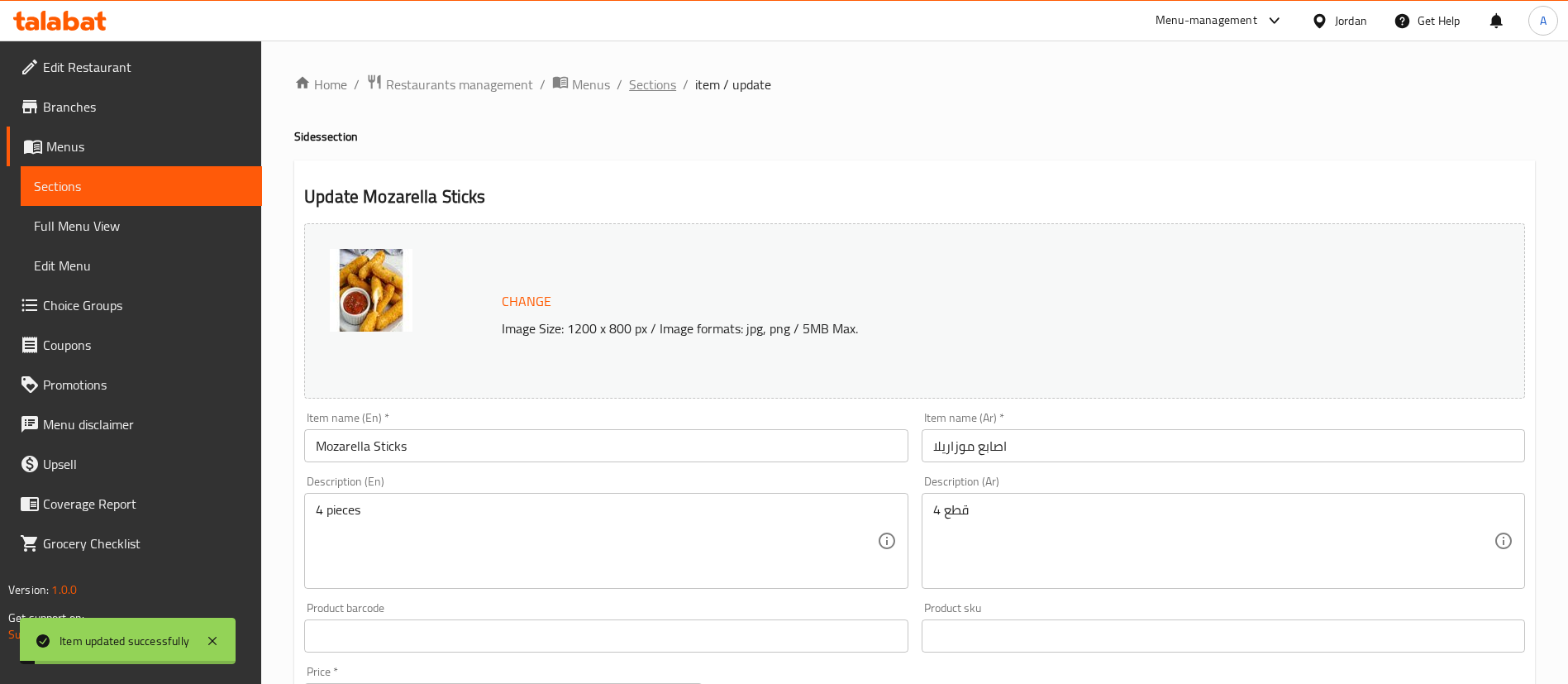 click on "Sections" at bounding box center (652, 84) 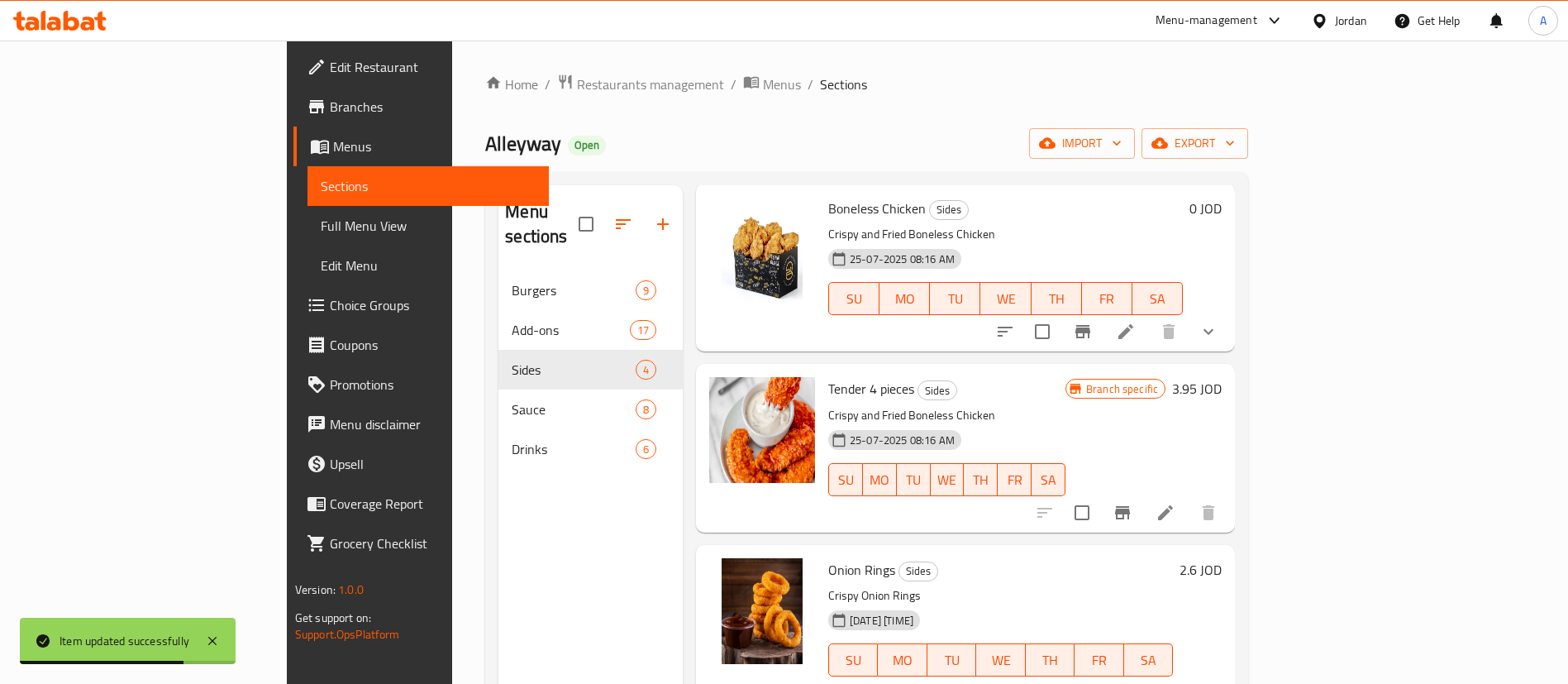 scroll, scrollTop: 0, scrollLeft: 0, axis: both 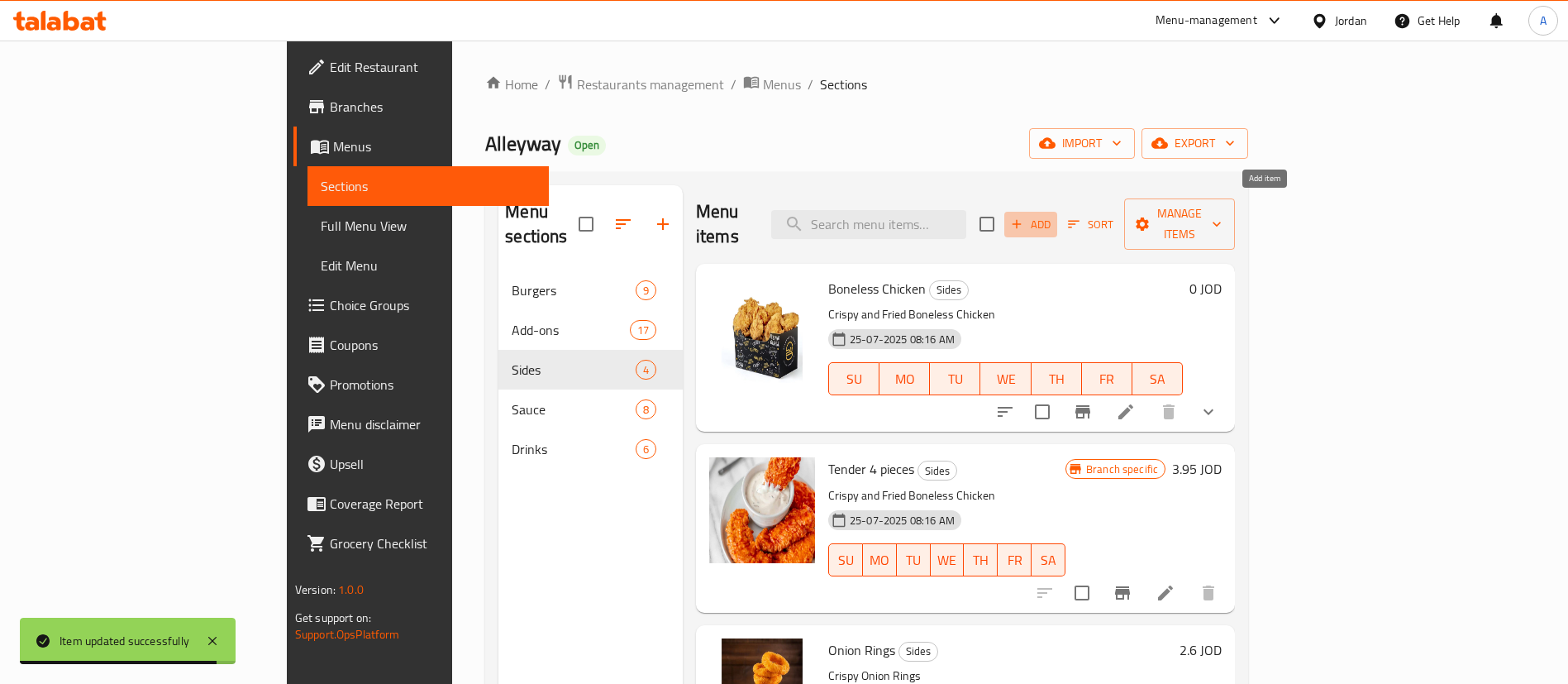 click on "Add" at bounding box center (1031, 224) 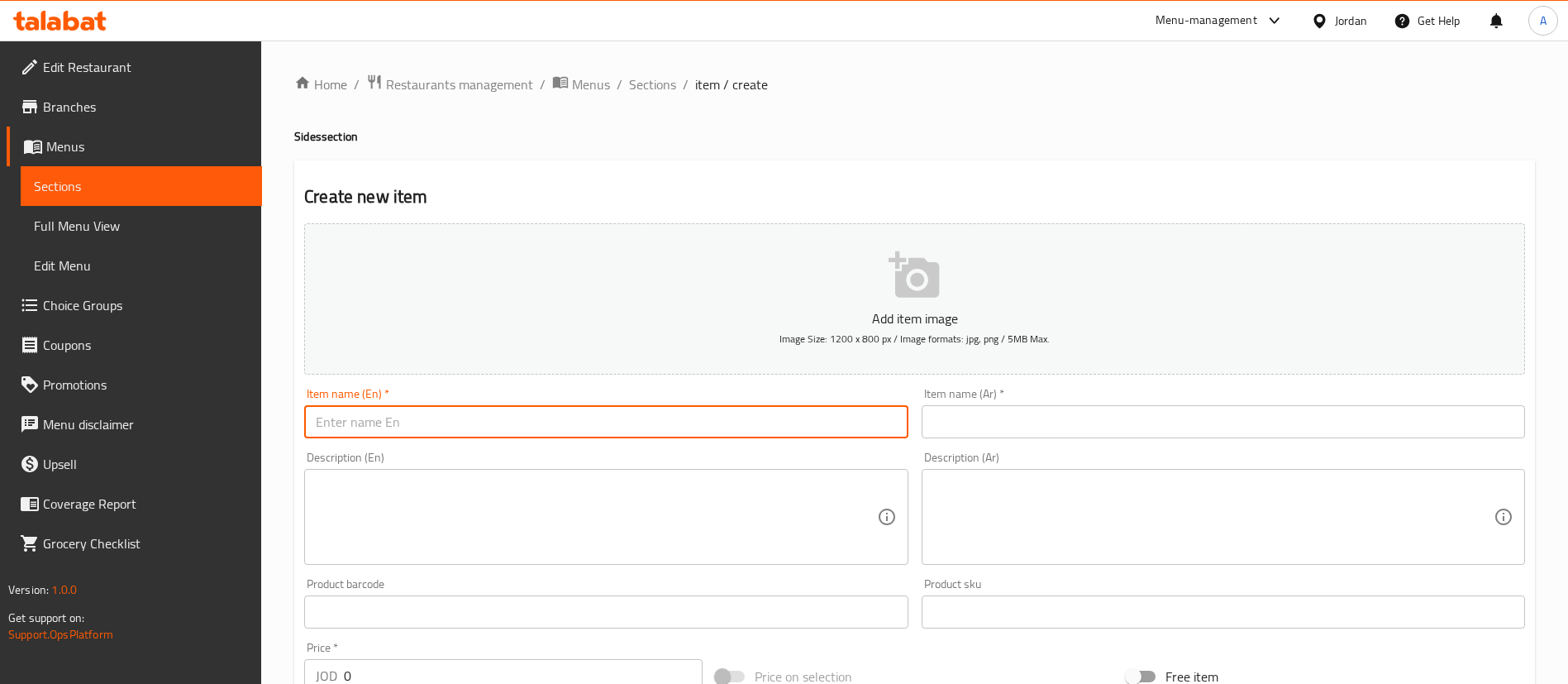 click at bounding box center [606, 422] 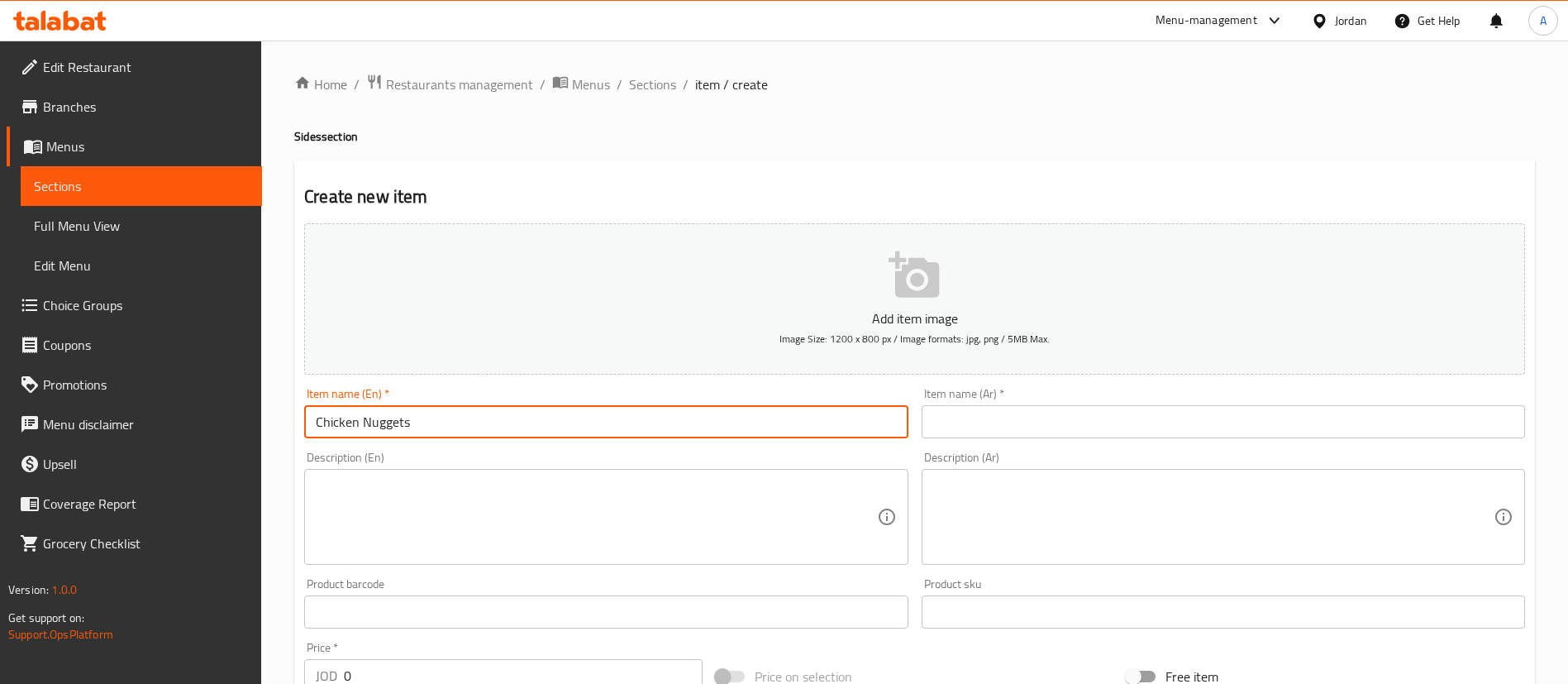 type on "Chicken Nuggets" 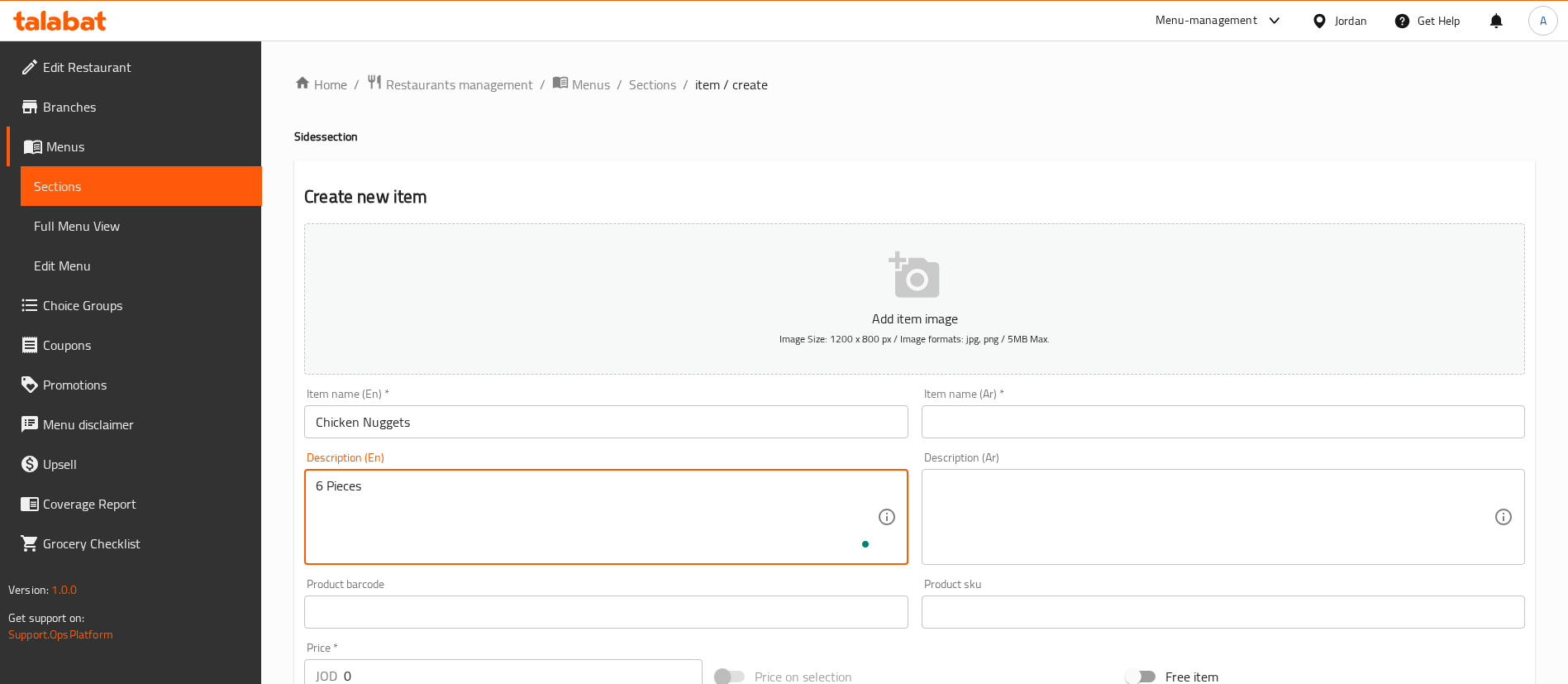 type on "6 Pieces" 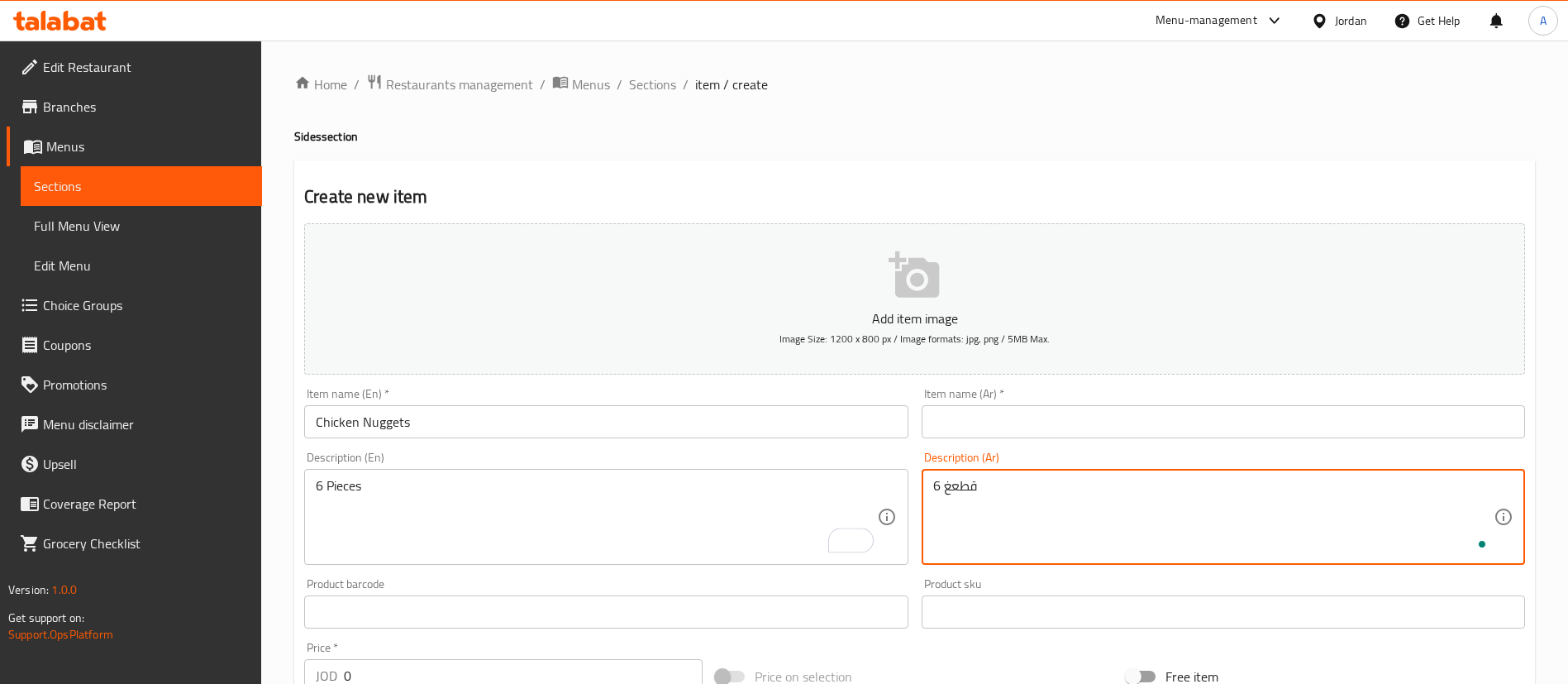 type on "6 قطعغ" 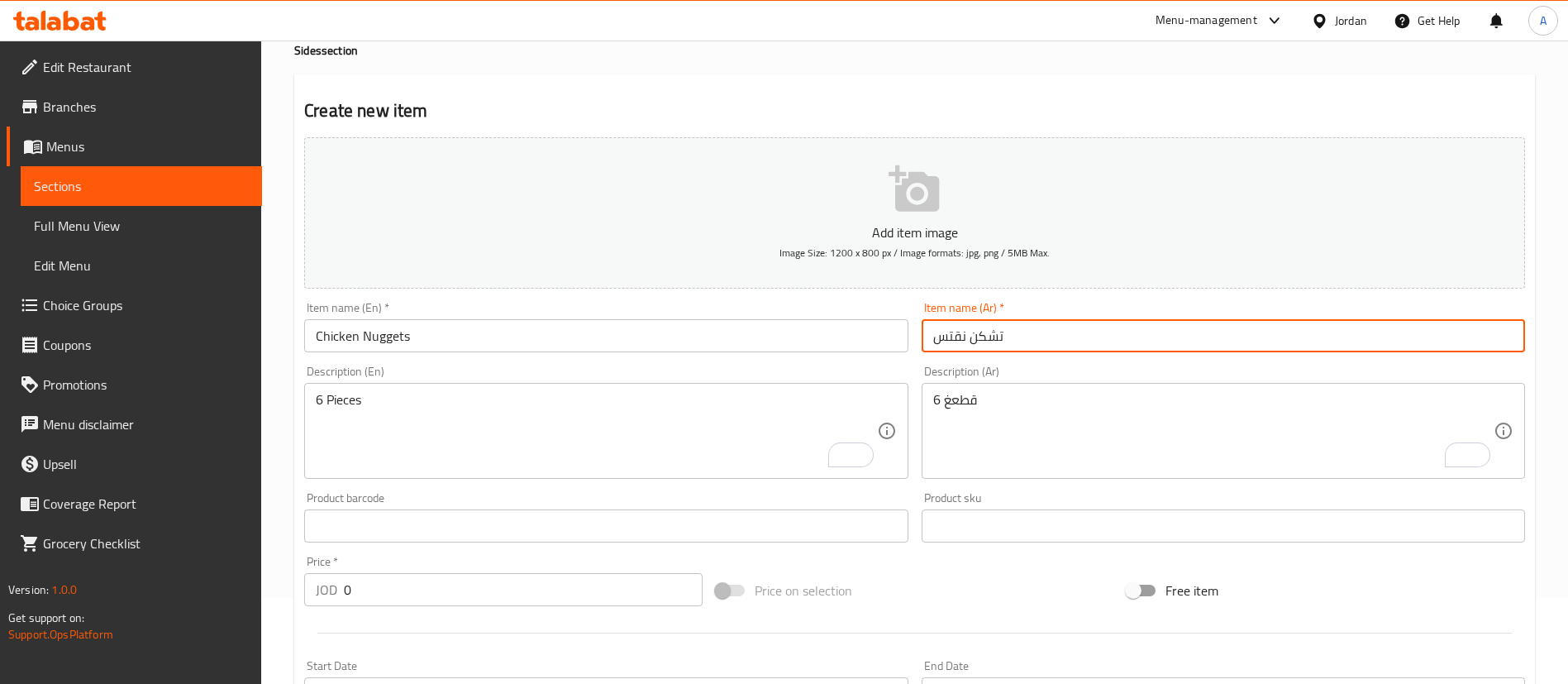 scroll, scrollTop: 124, scrollLeft: 0, axis: vertical 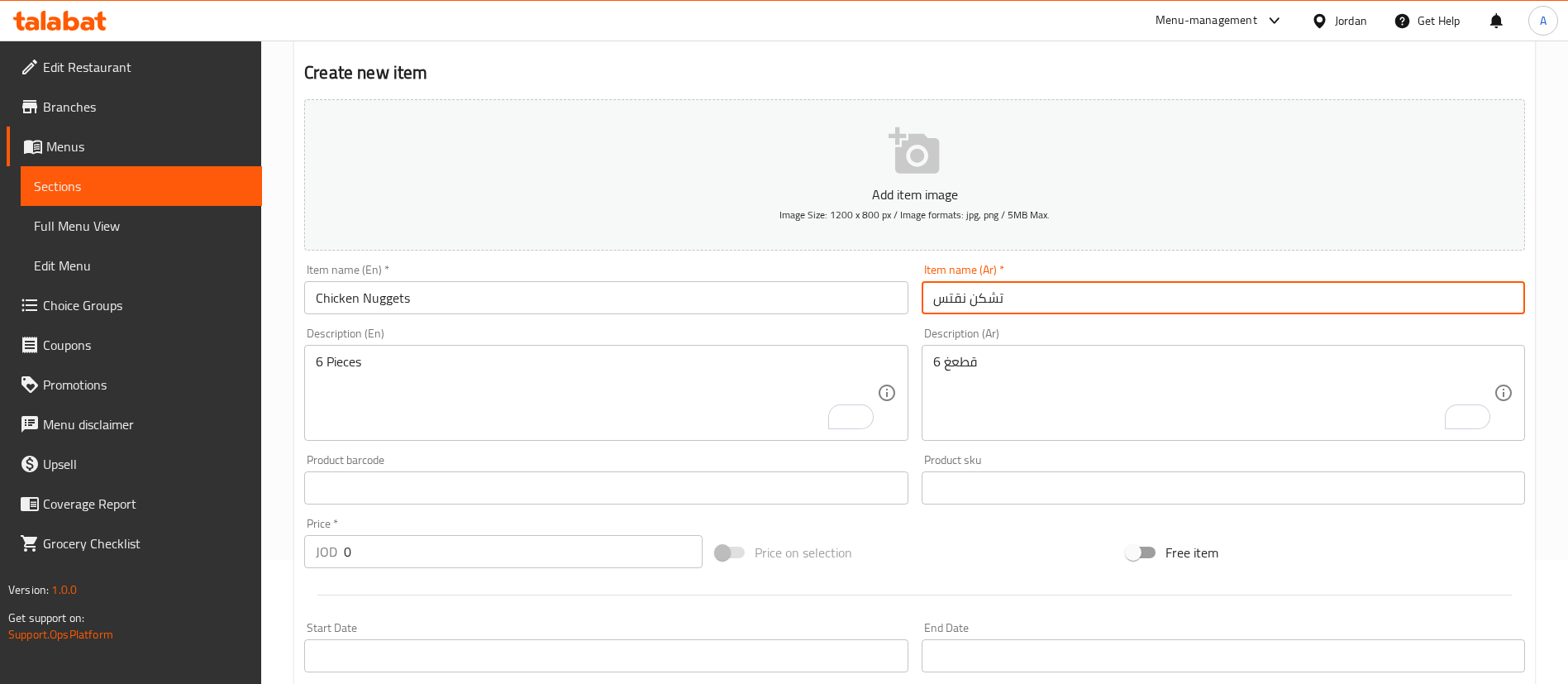 type on "تشكن نقتس" 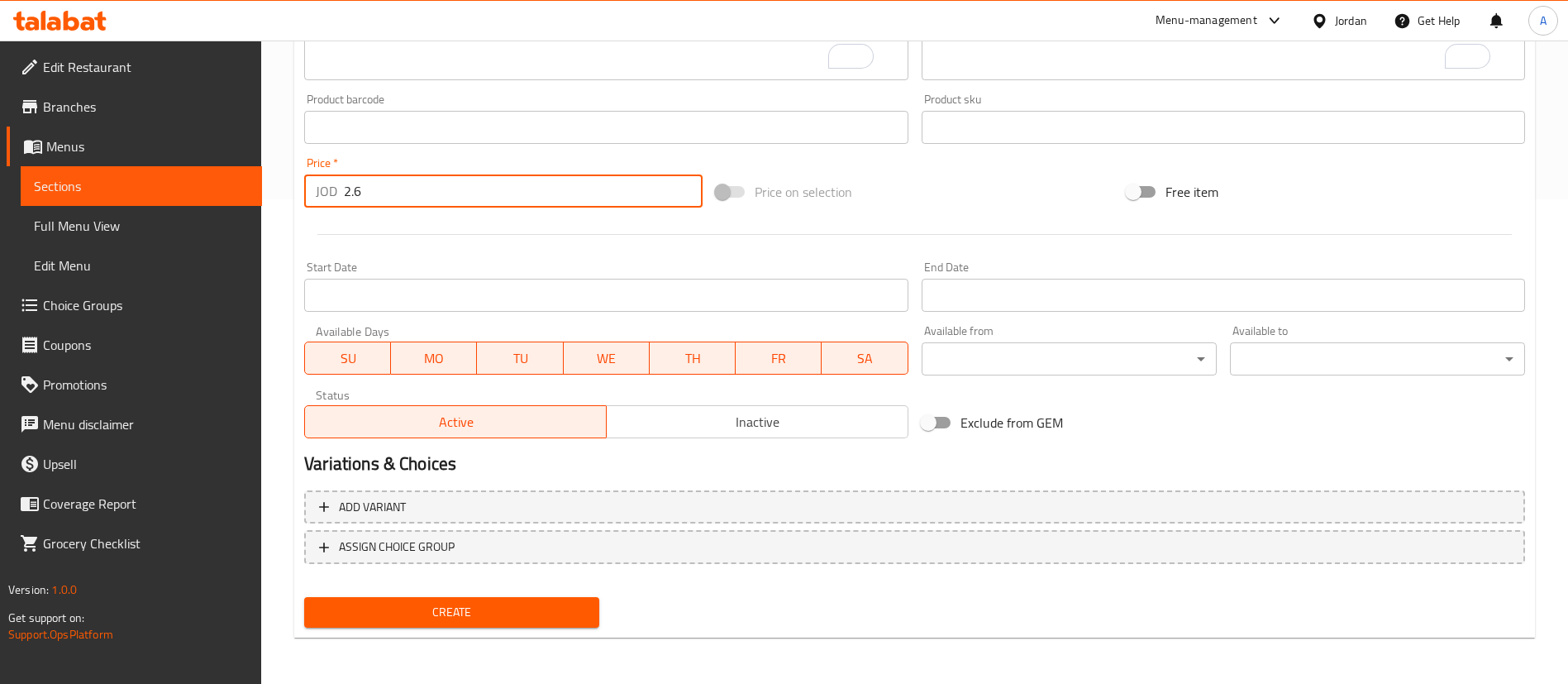 type on "2.6" 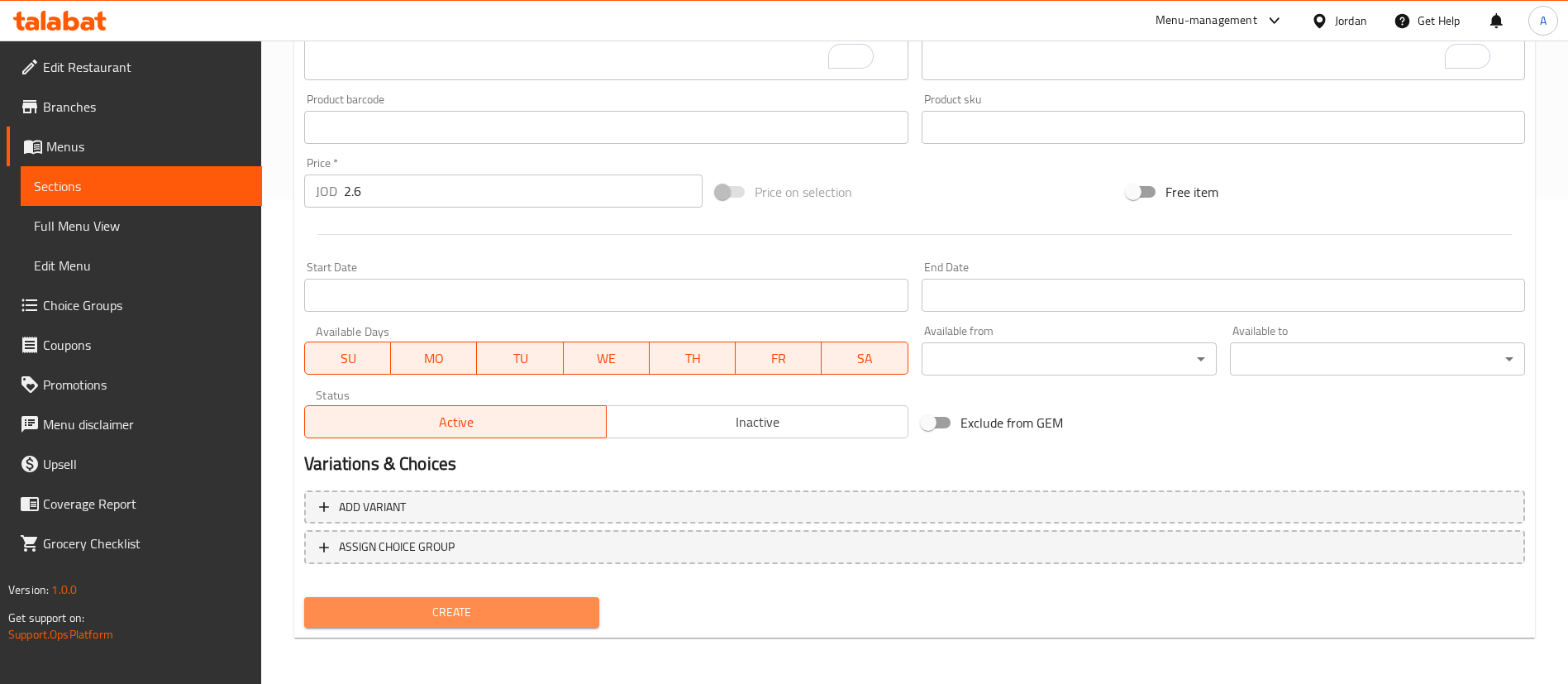 click on "Create" at bounding box center [451, 612] 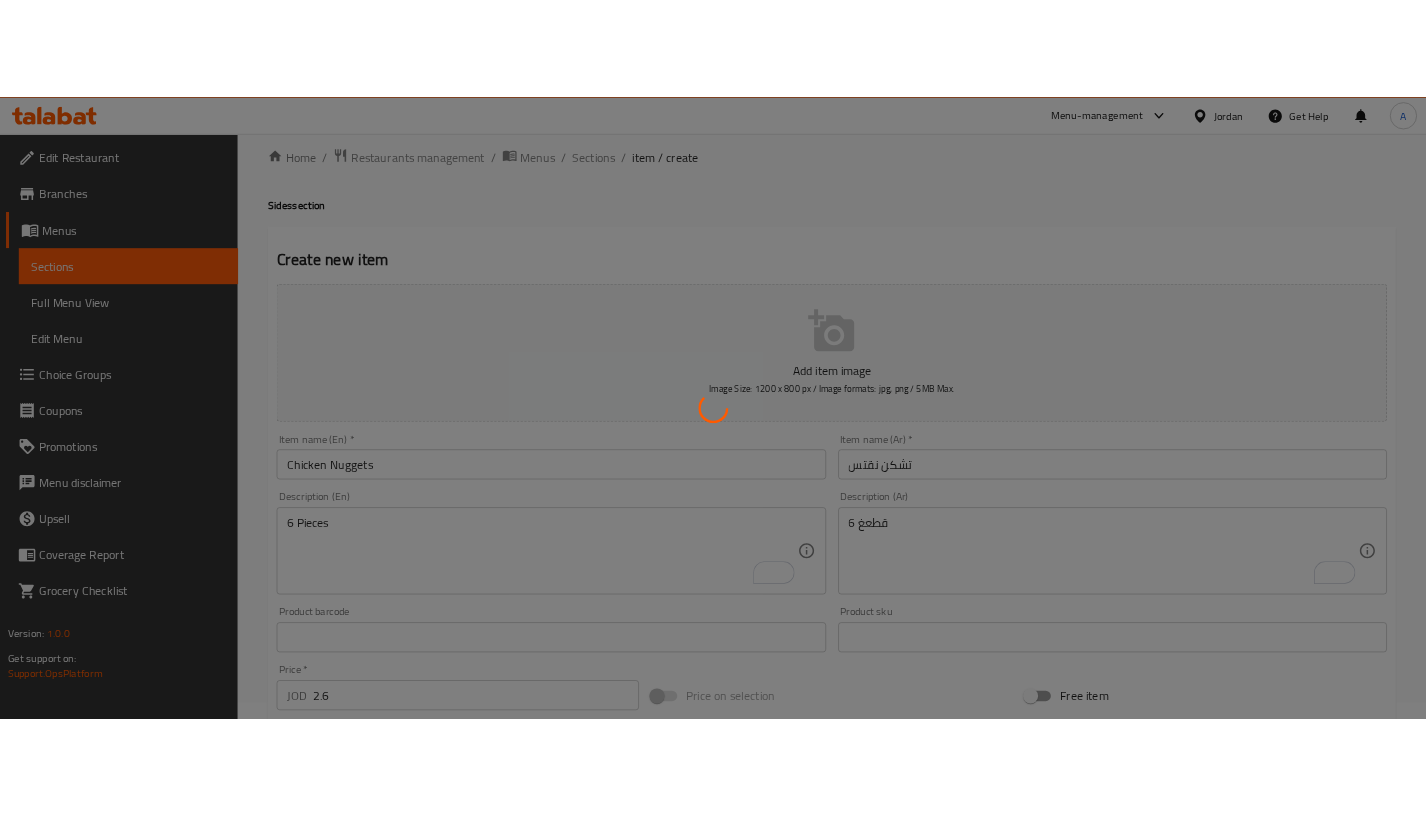 scroll, scrollTop: 0, scrollLeft: 0, axis: both 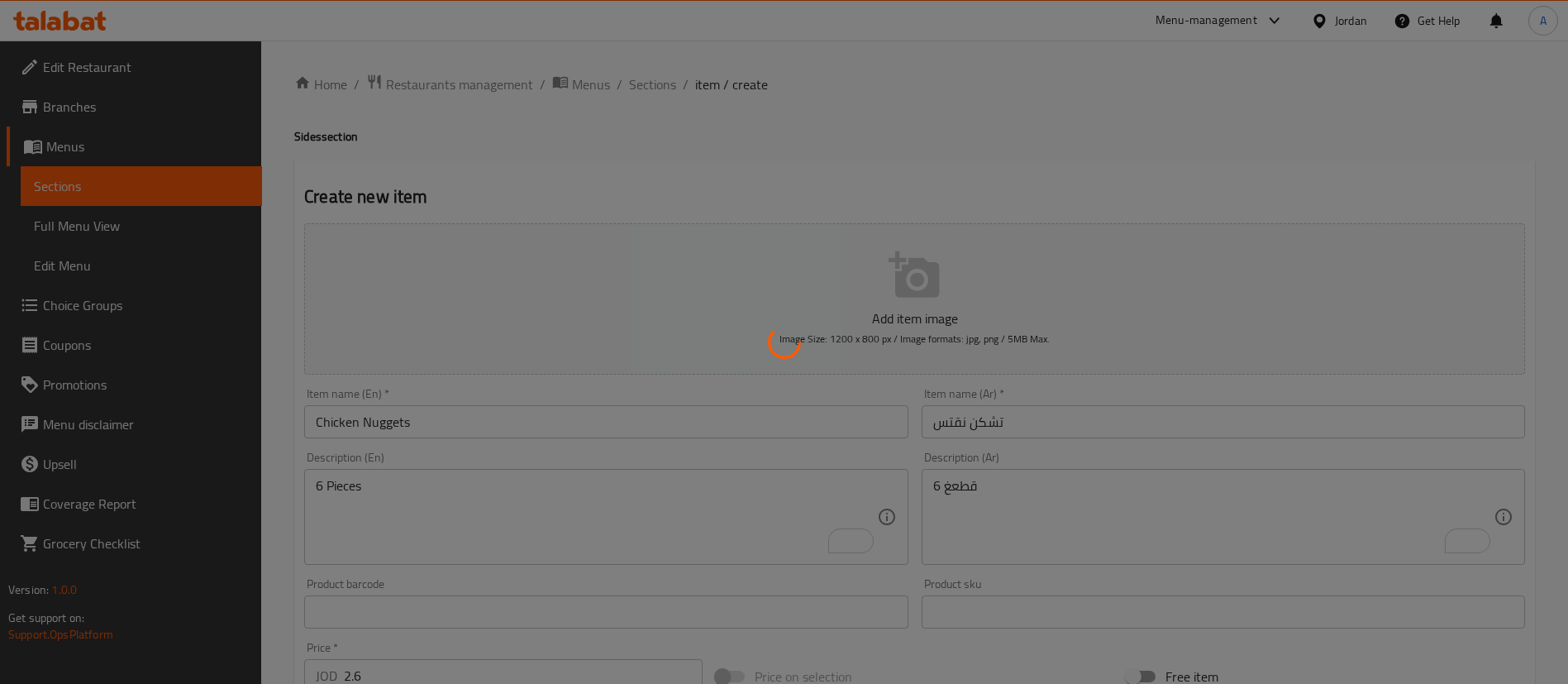 type 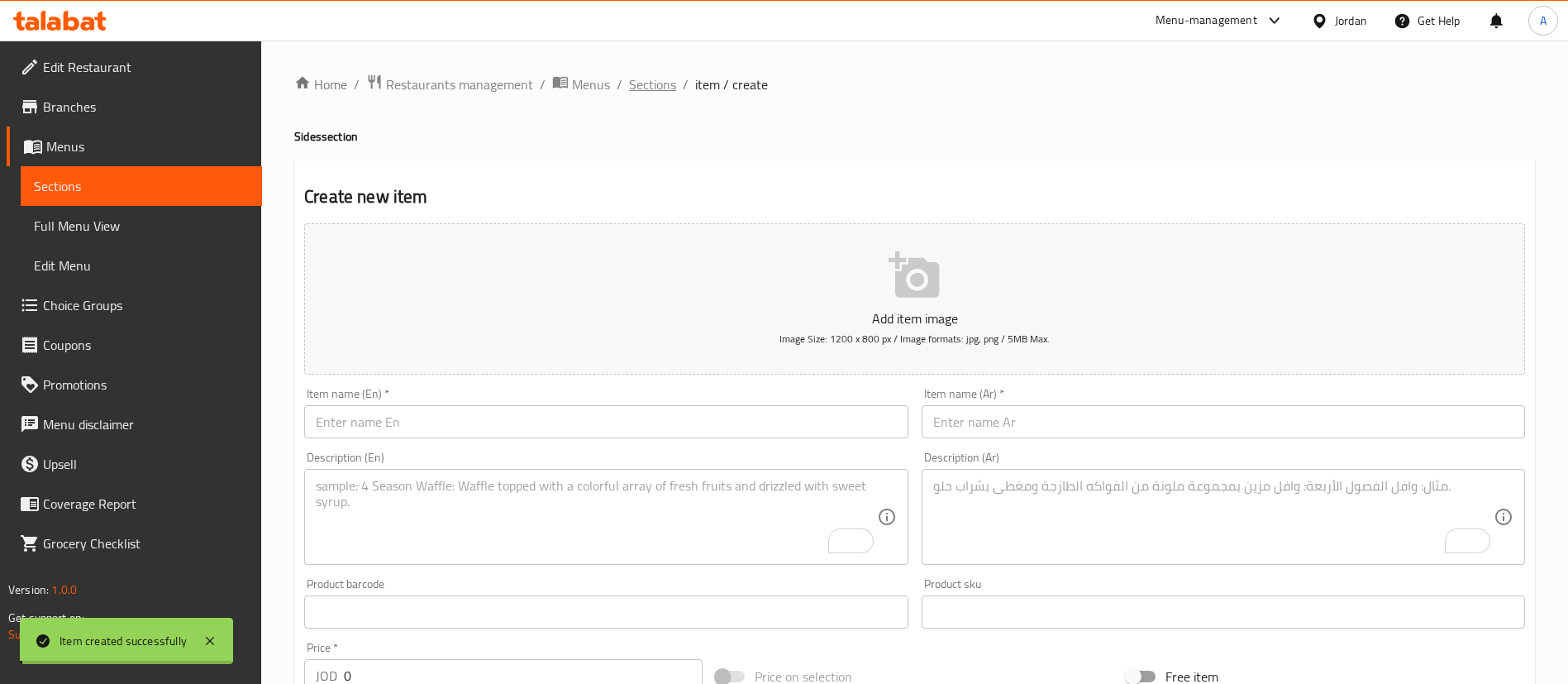click on "Sections" at bounding box center [652, 84] 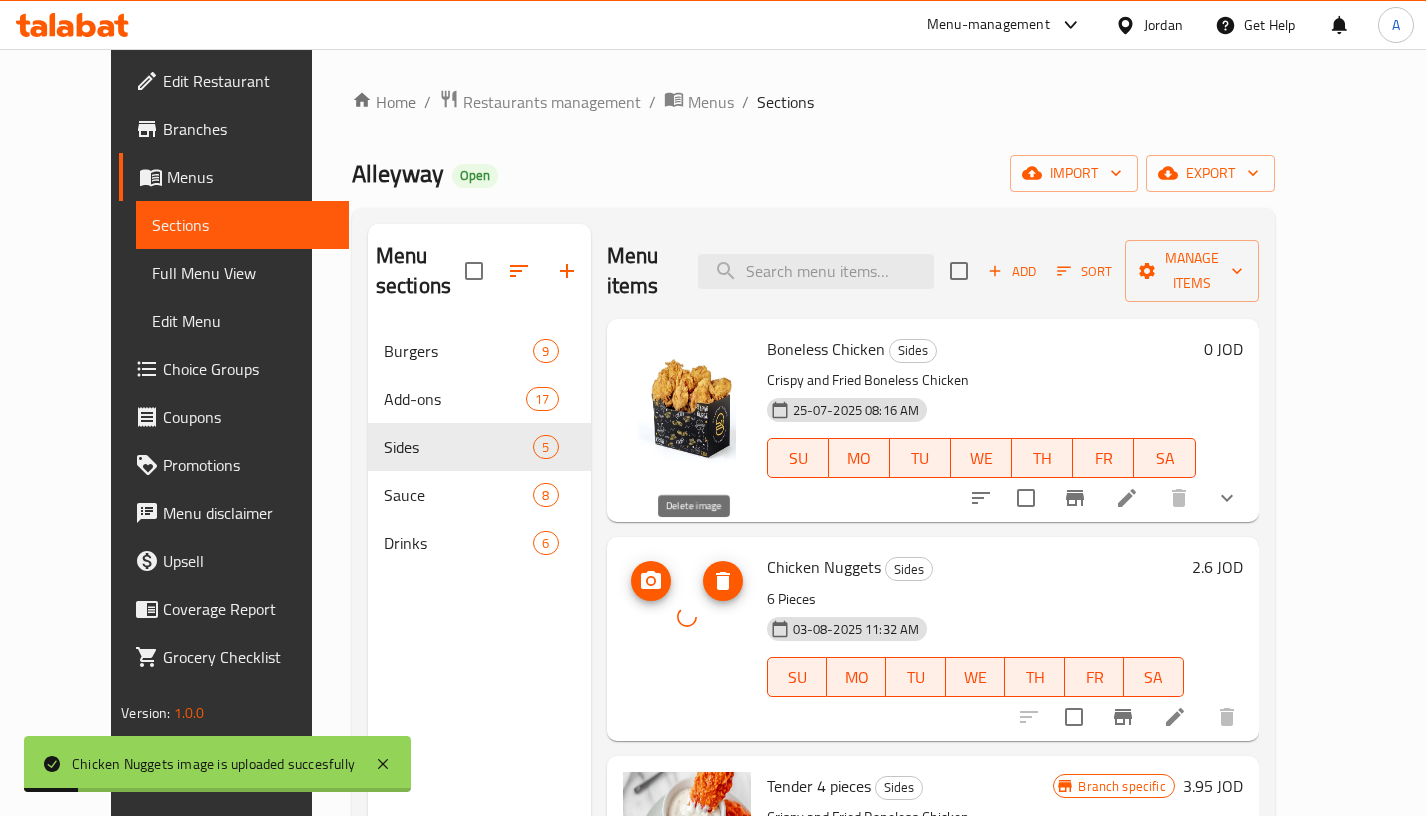 click 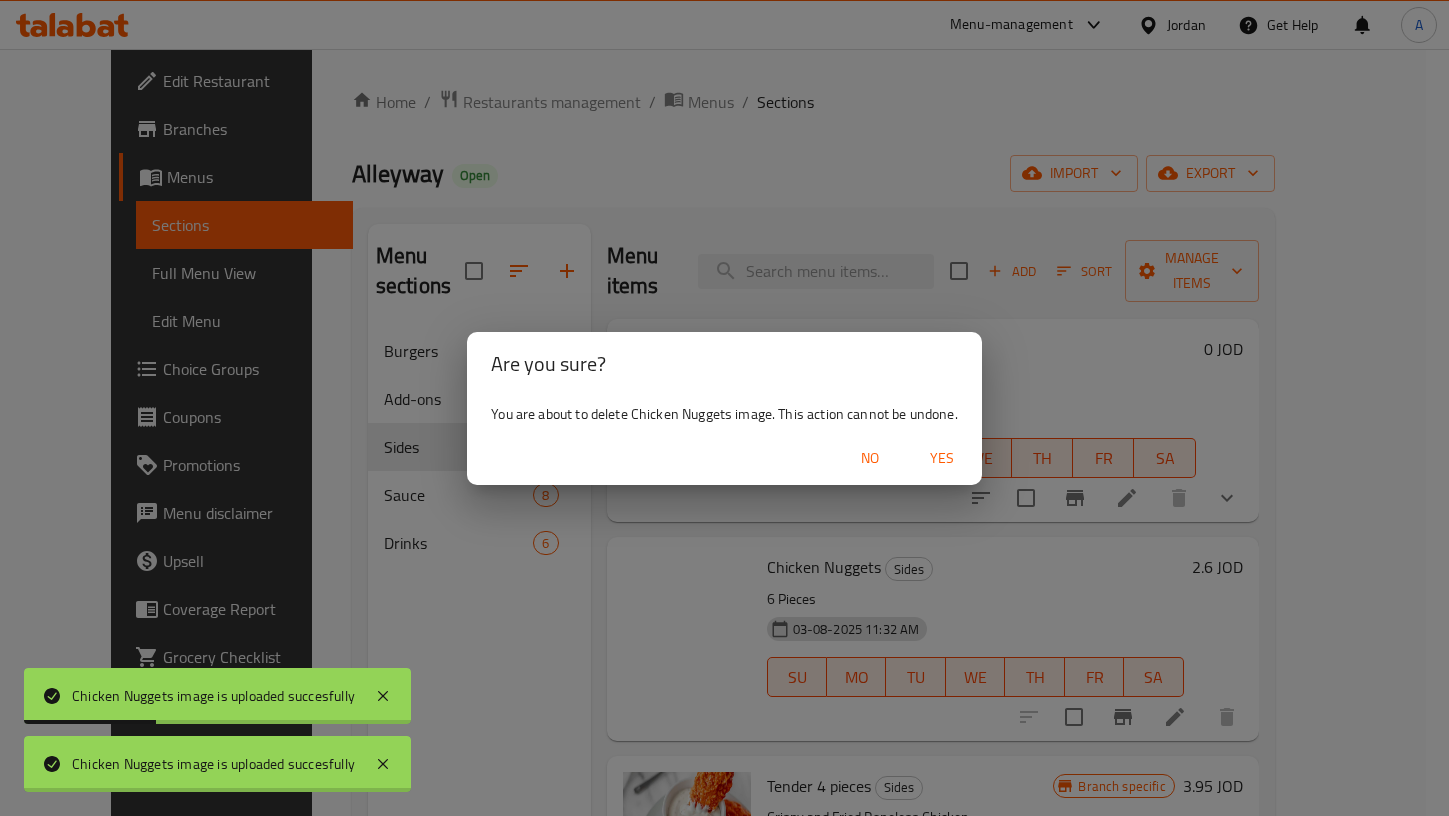 click on "Yes" at bounding box center [942, 458] 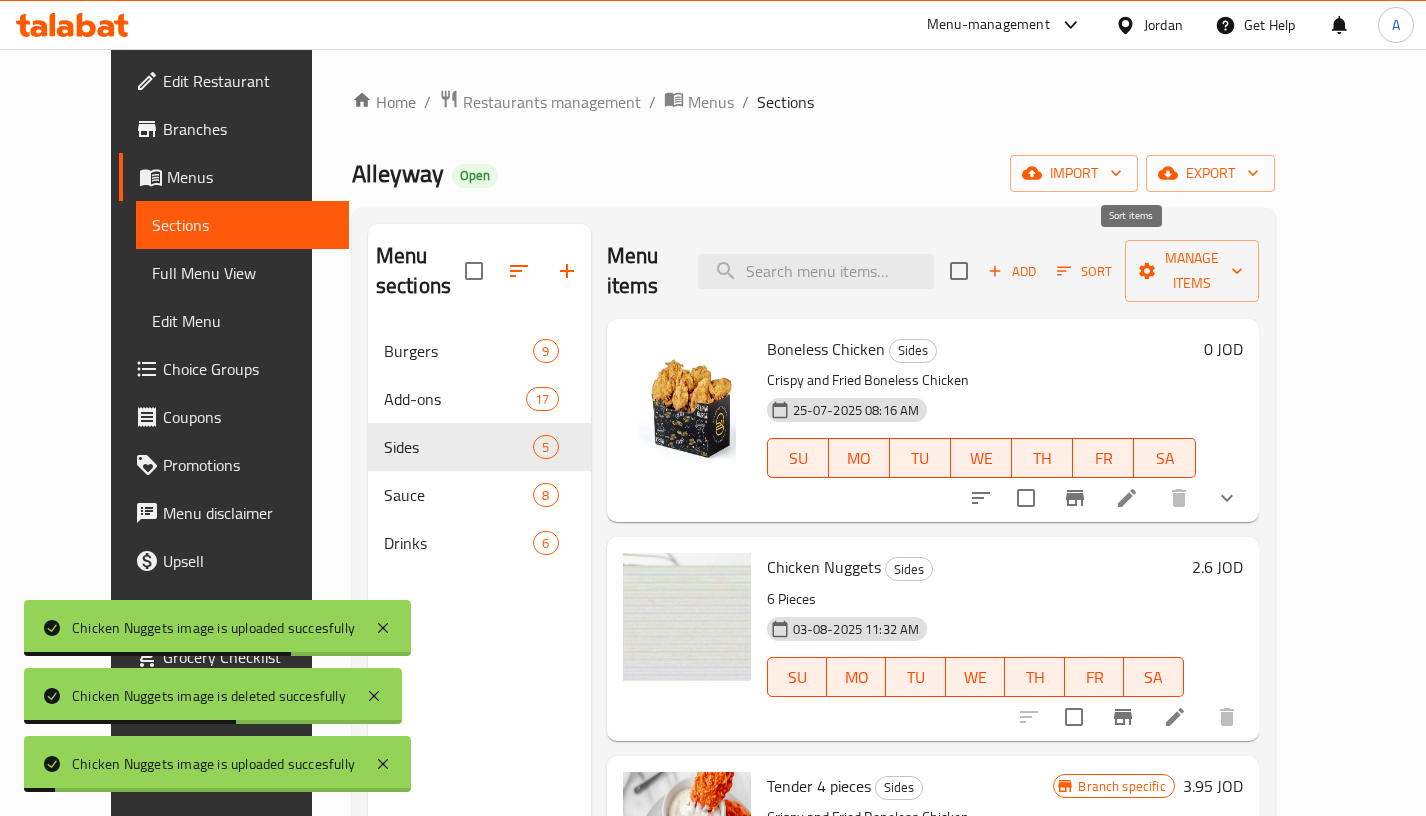 click on "Sort" at bounding box center [1084, 271] 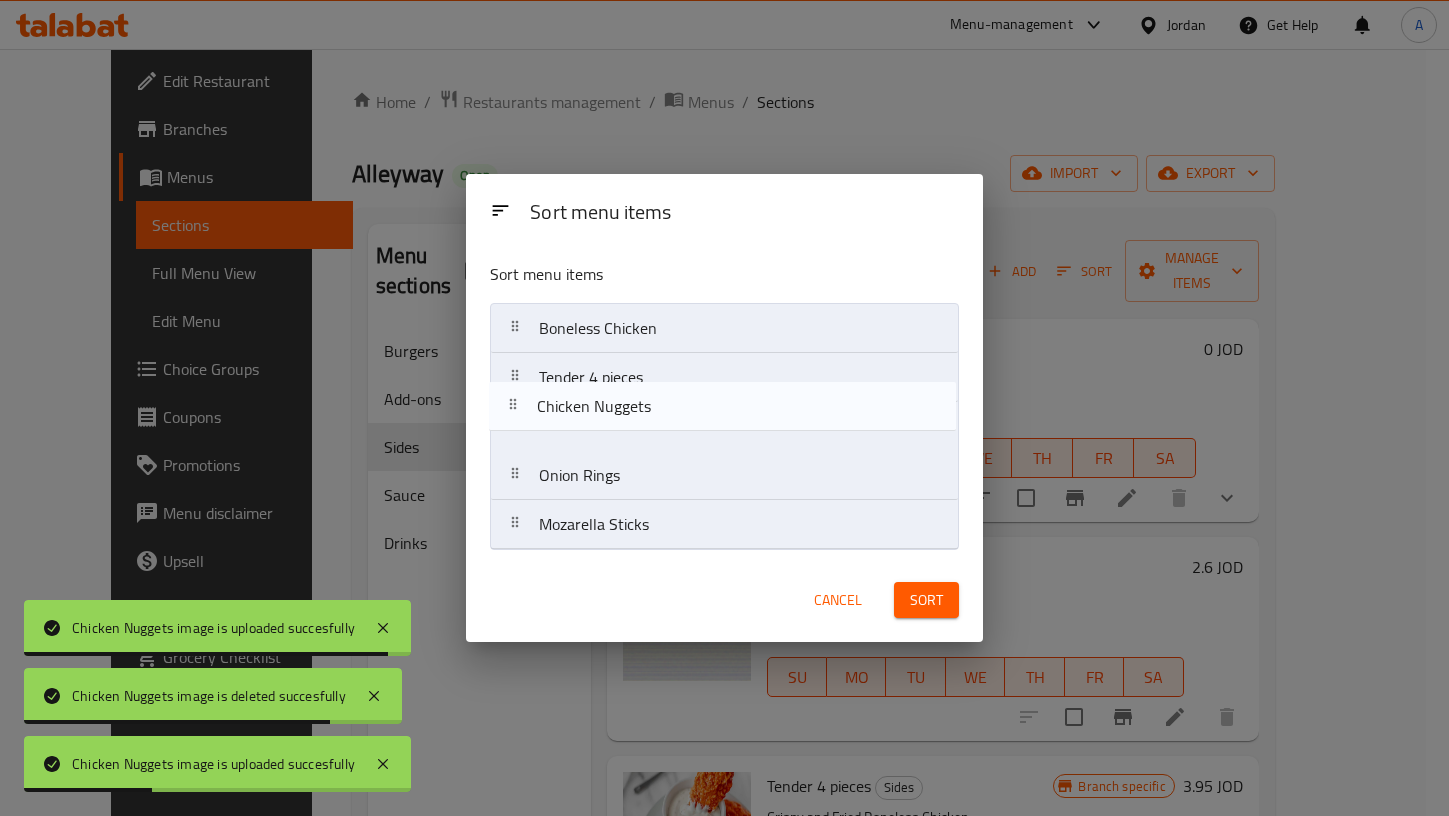 drag, startPoint x: 730, startPoint y: 397, endPoint x: 728, endPoint y: 435, distance: 38.052597 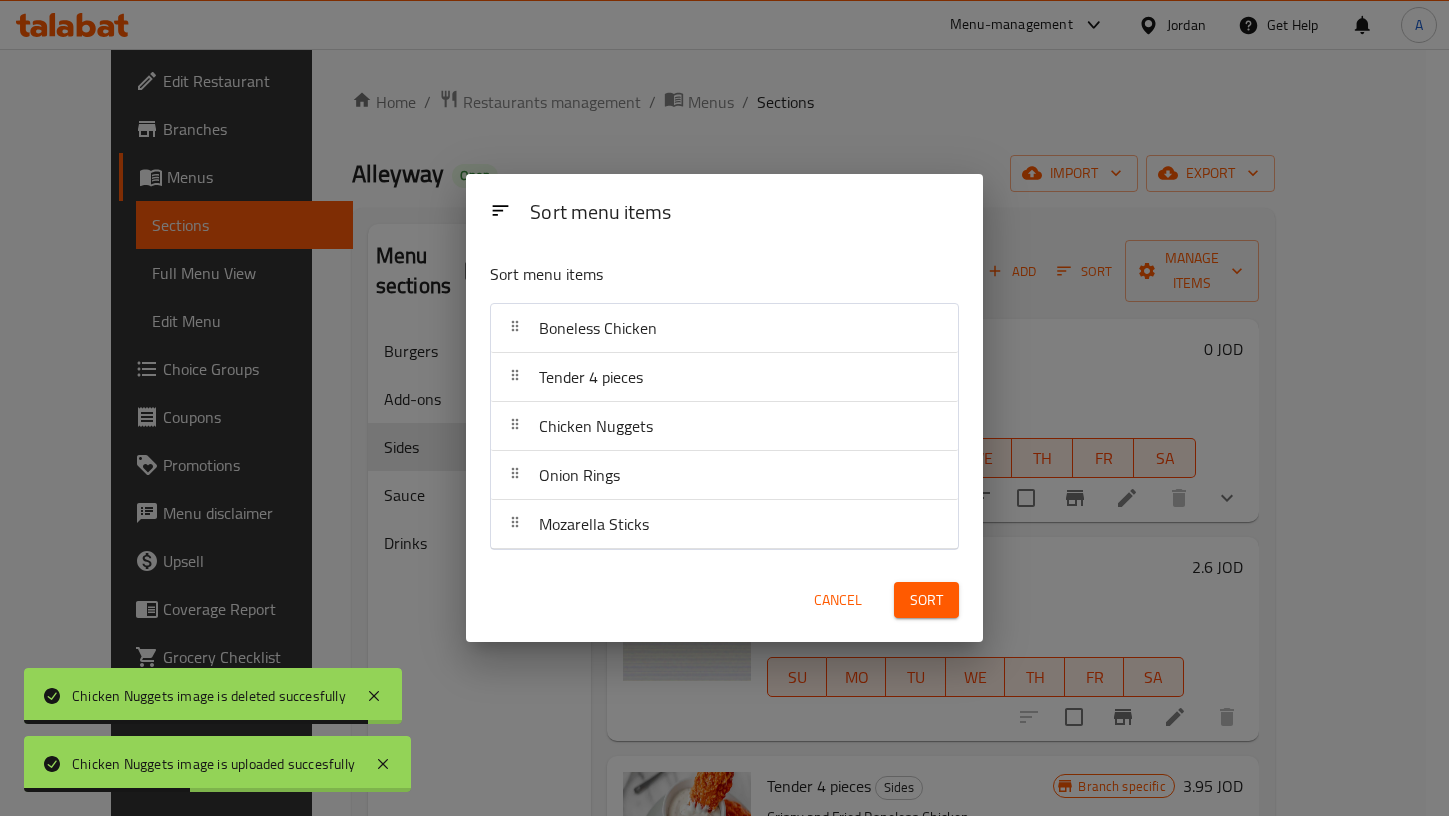 drag, startPoint x: 935, startPoint y: 628, endPoint x: 936, endPoint y: 617, distance: 11.045361 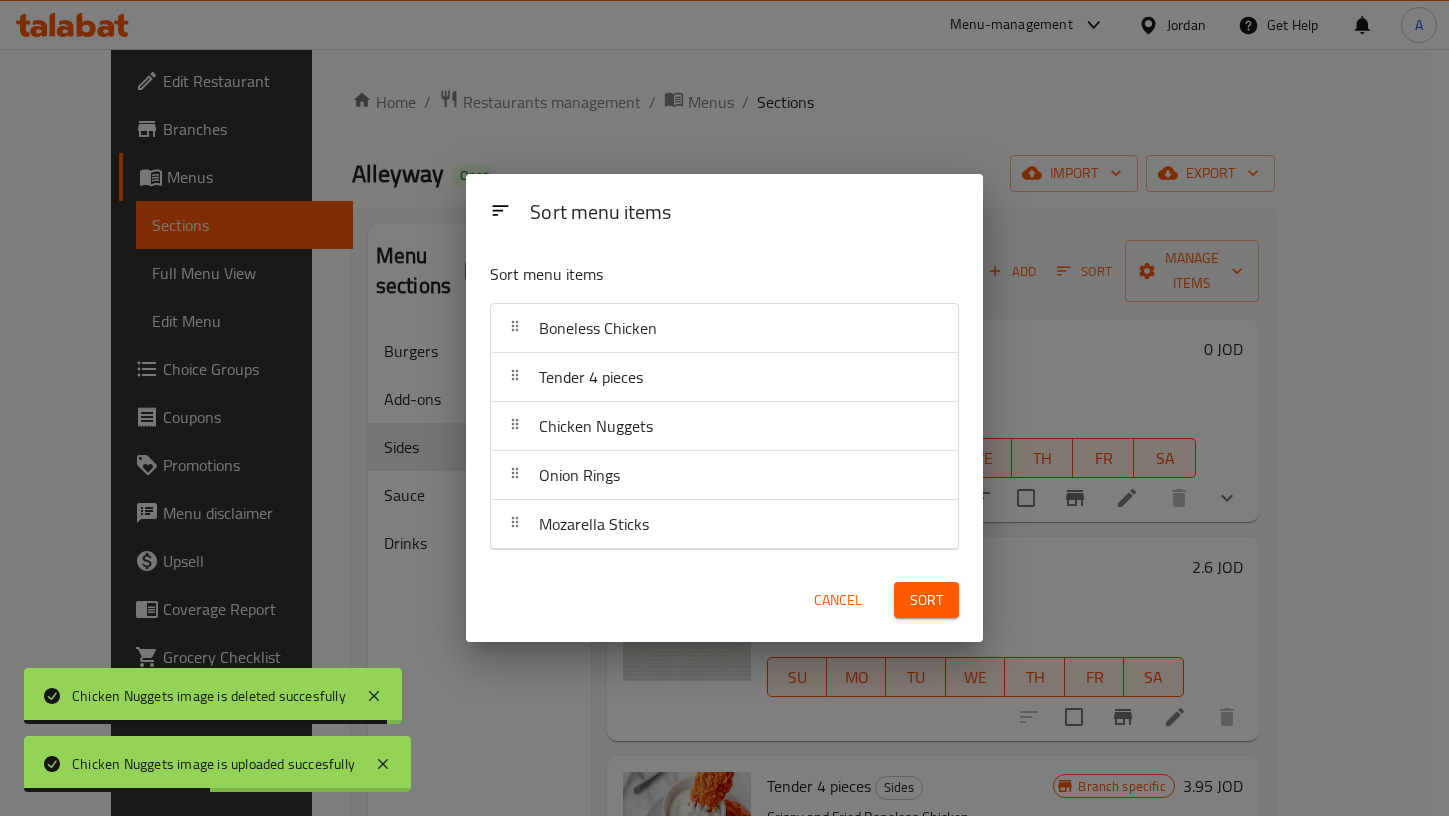 click on "Sort" at bounding box center (926, 600) 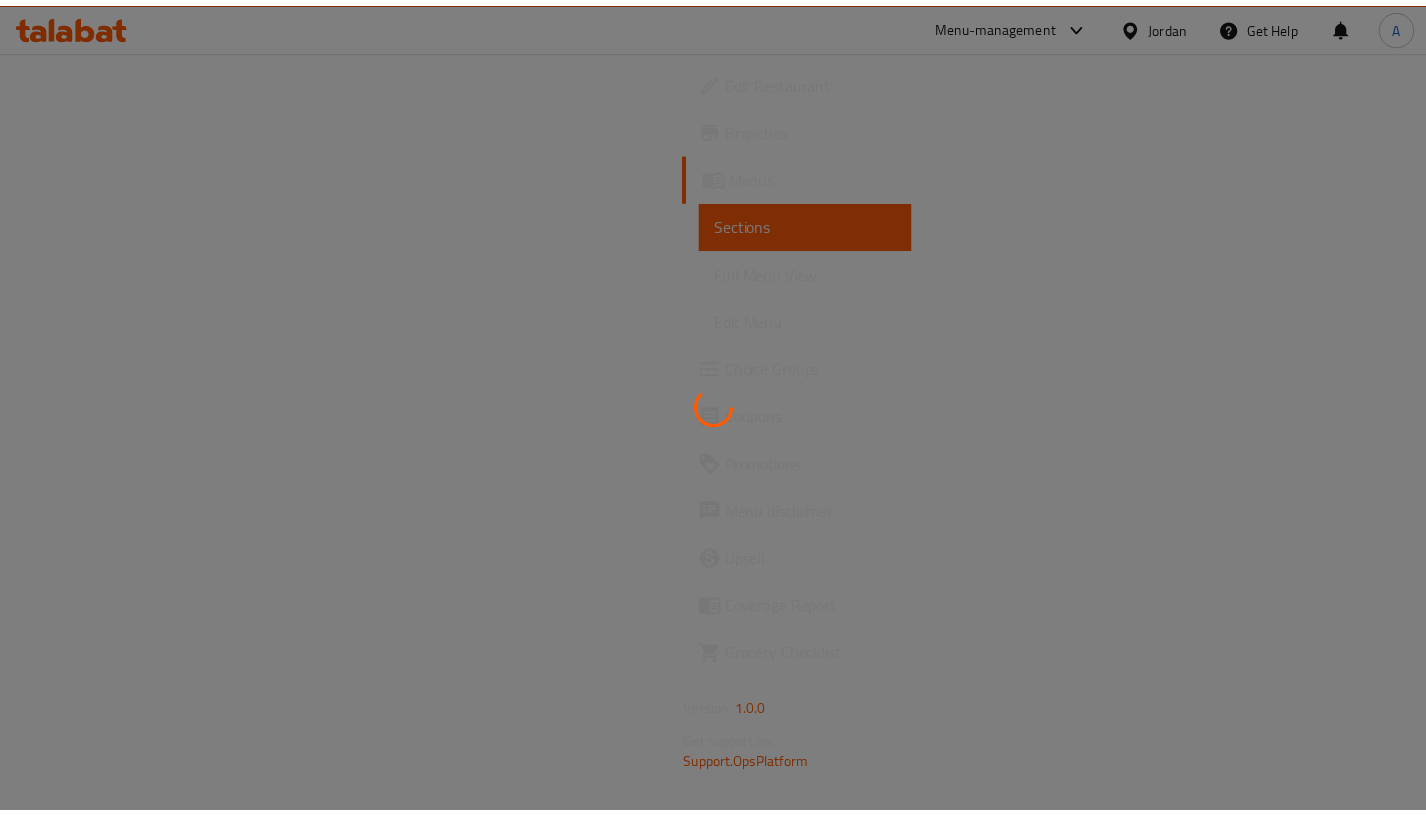 scroll, scrollTop: 0, scrollLeft: 0, axis: both 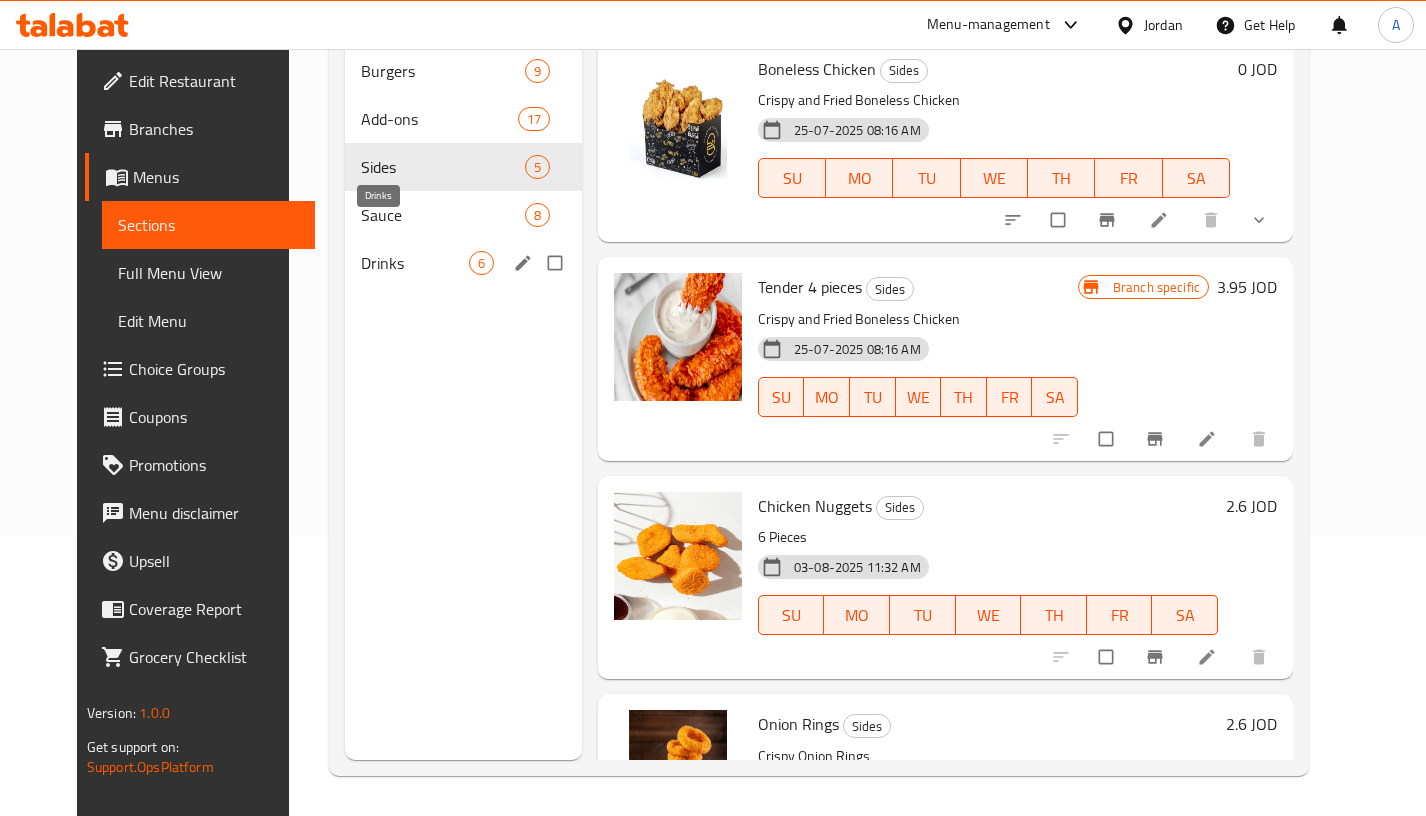 click on "Sauce 8" at bounding box center (463, 215) 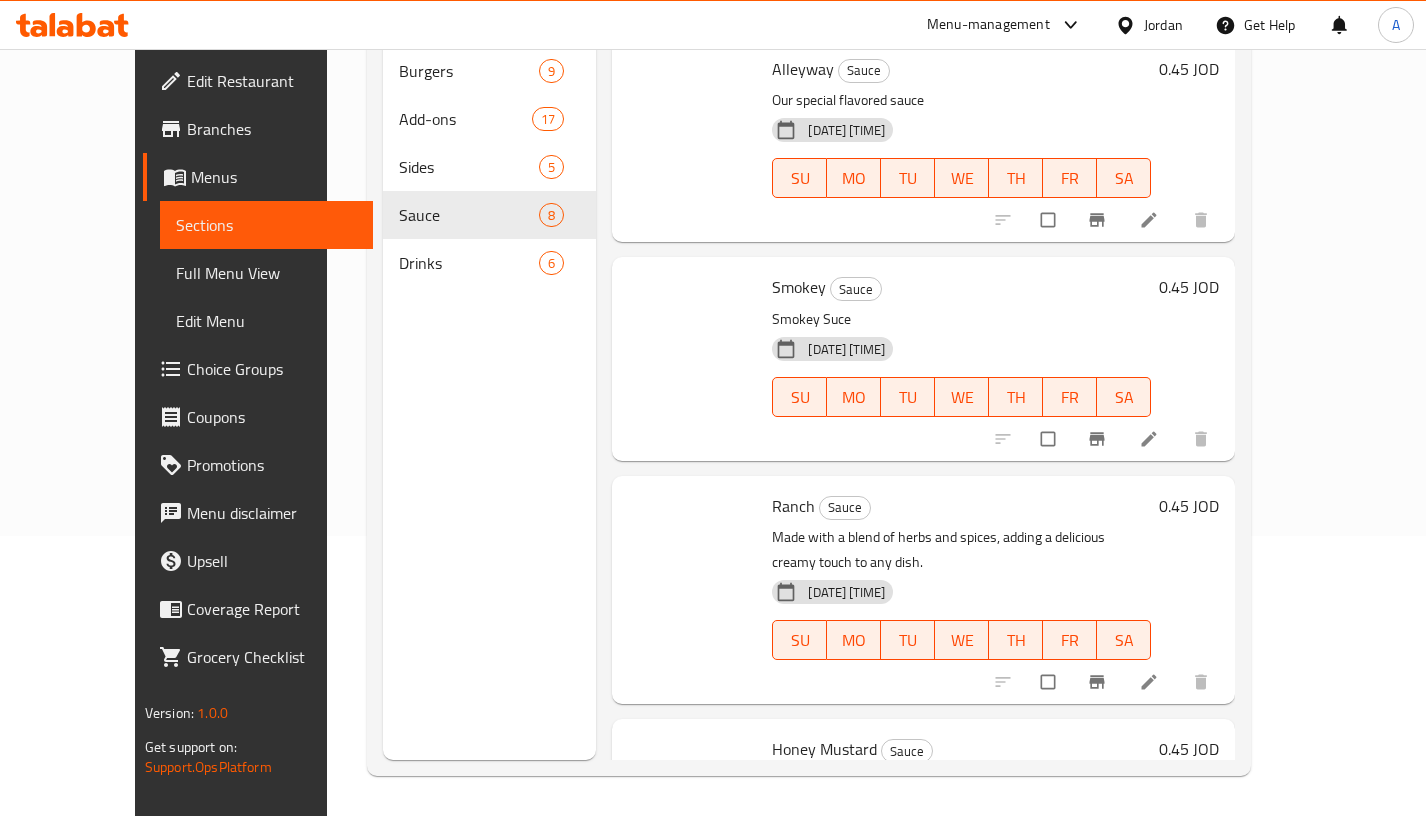 scroll, scrollTop: 0, scrollLeft: 0, axis: both 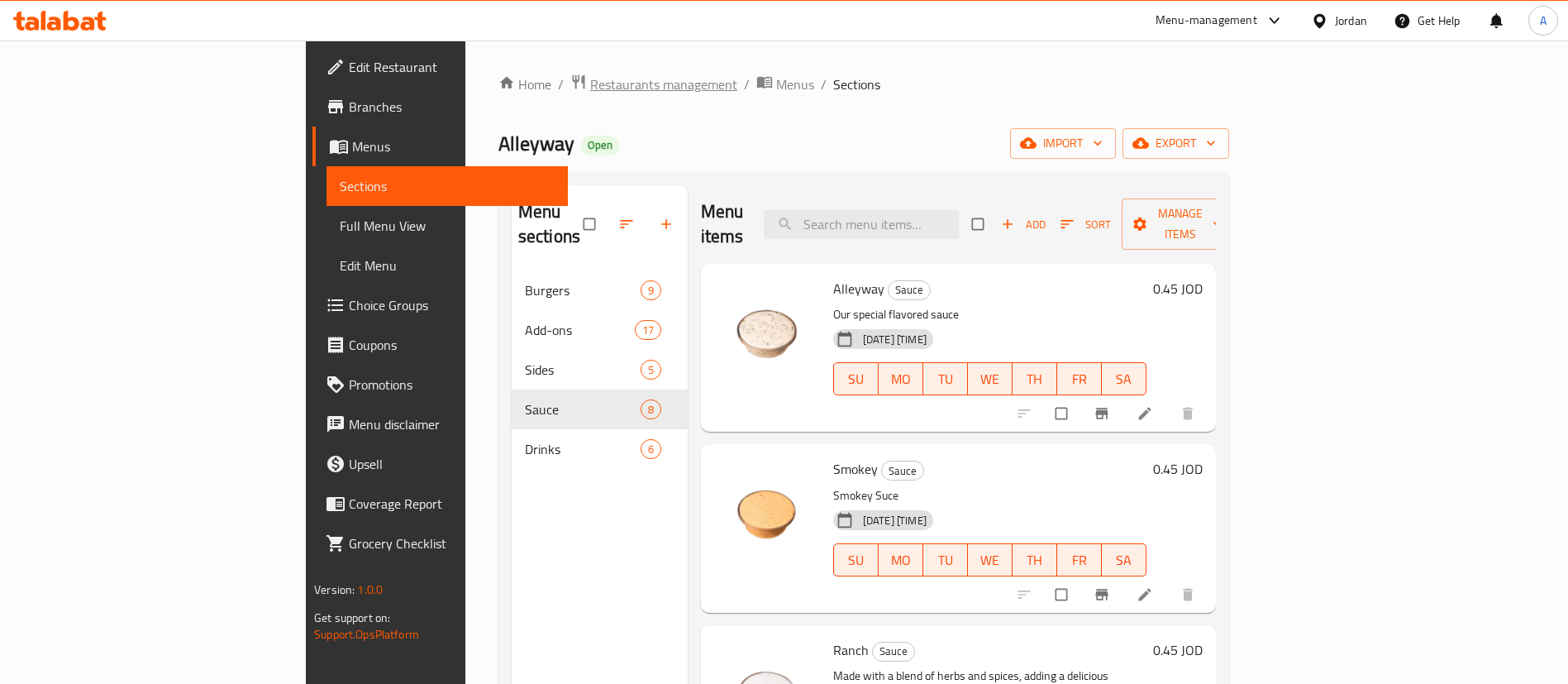 click on "Restaurants management" at bounding box center (664, 84) 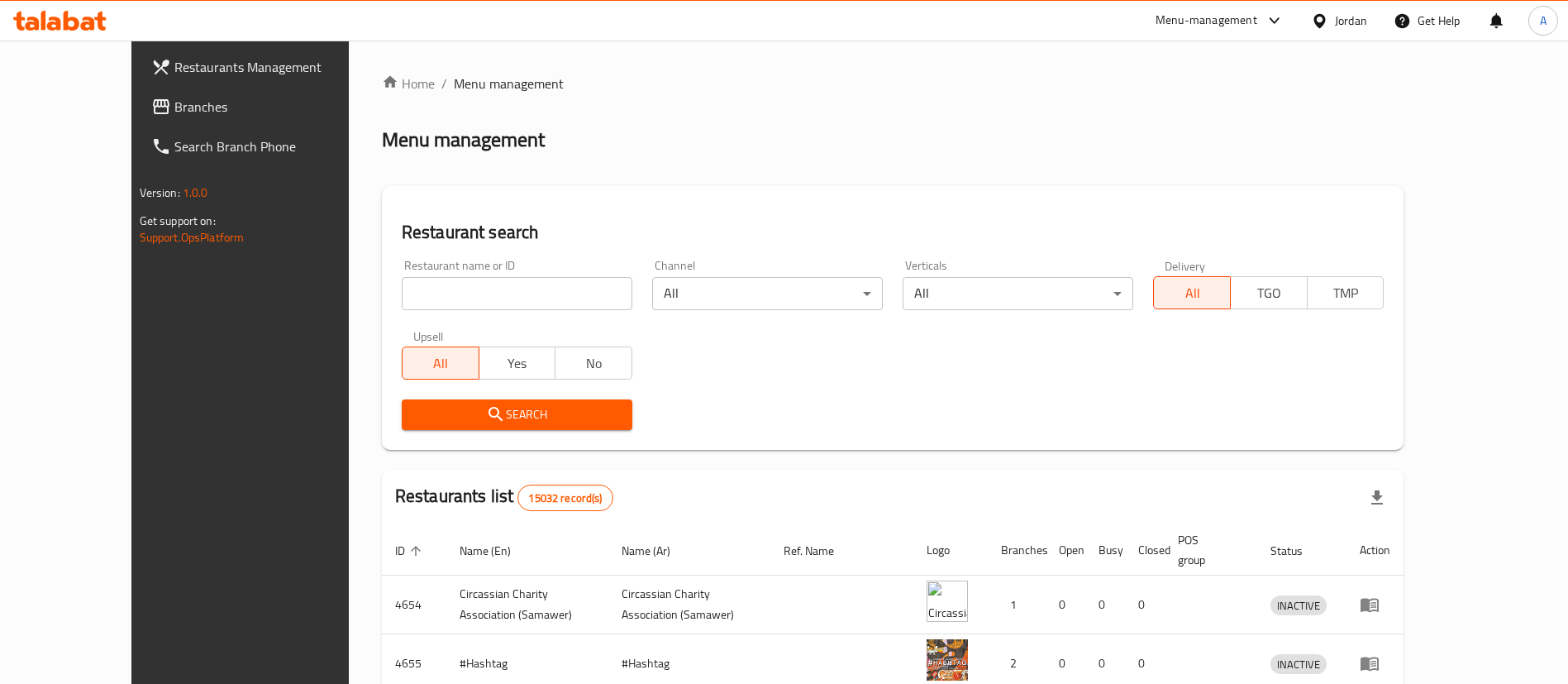 click on "Restaurant name or ID Restaurant name or ID" at bounding box center [517, 285] 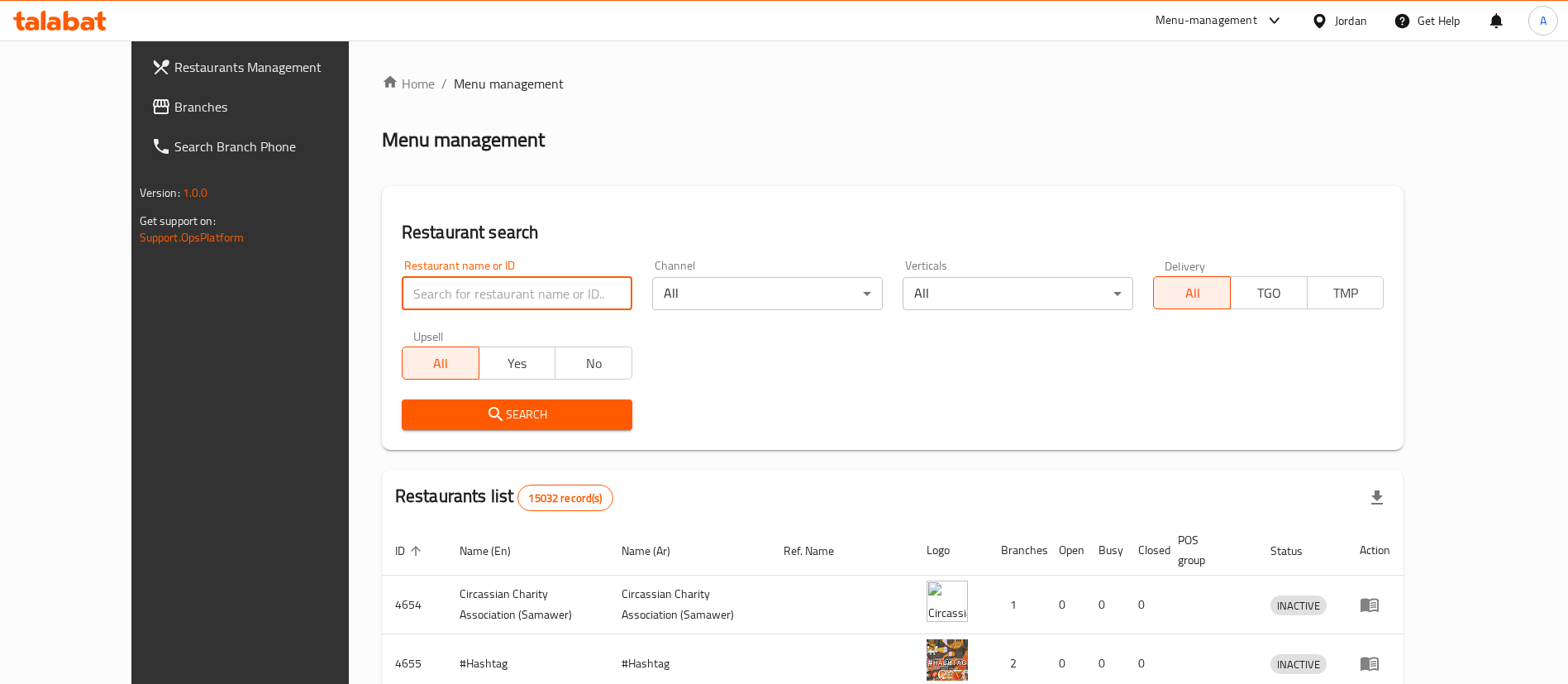 click at bounding box center [517, 294] 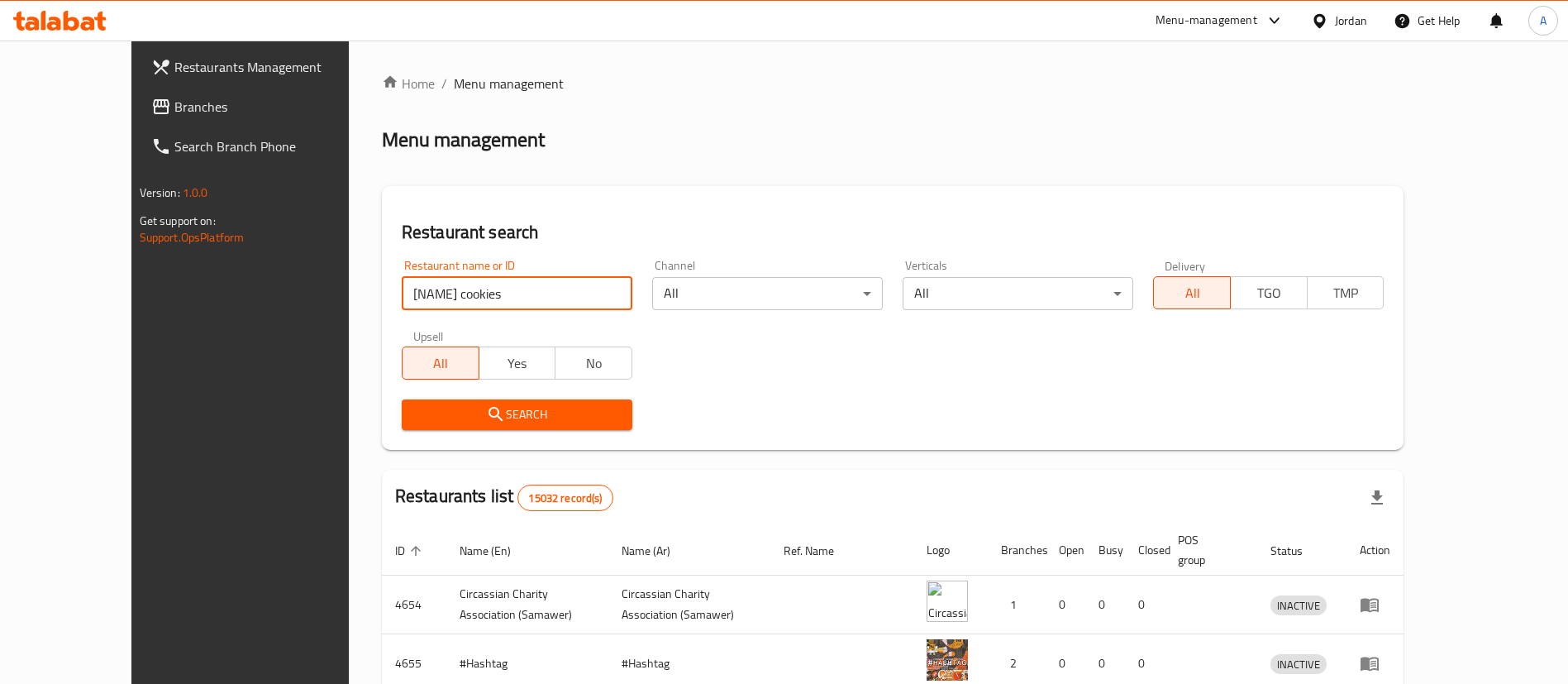 click on "Search" at bounding box center (517, 414) 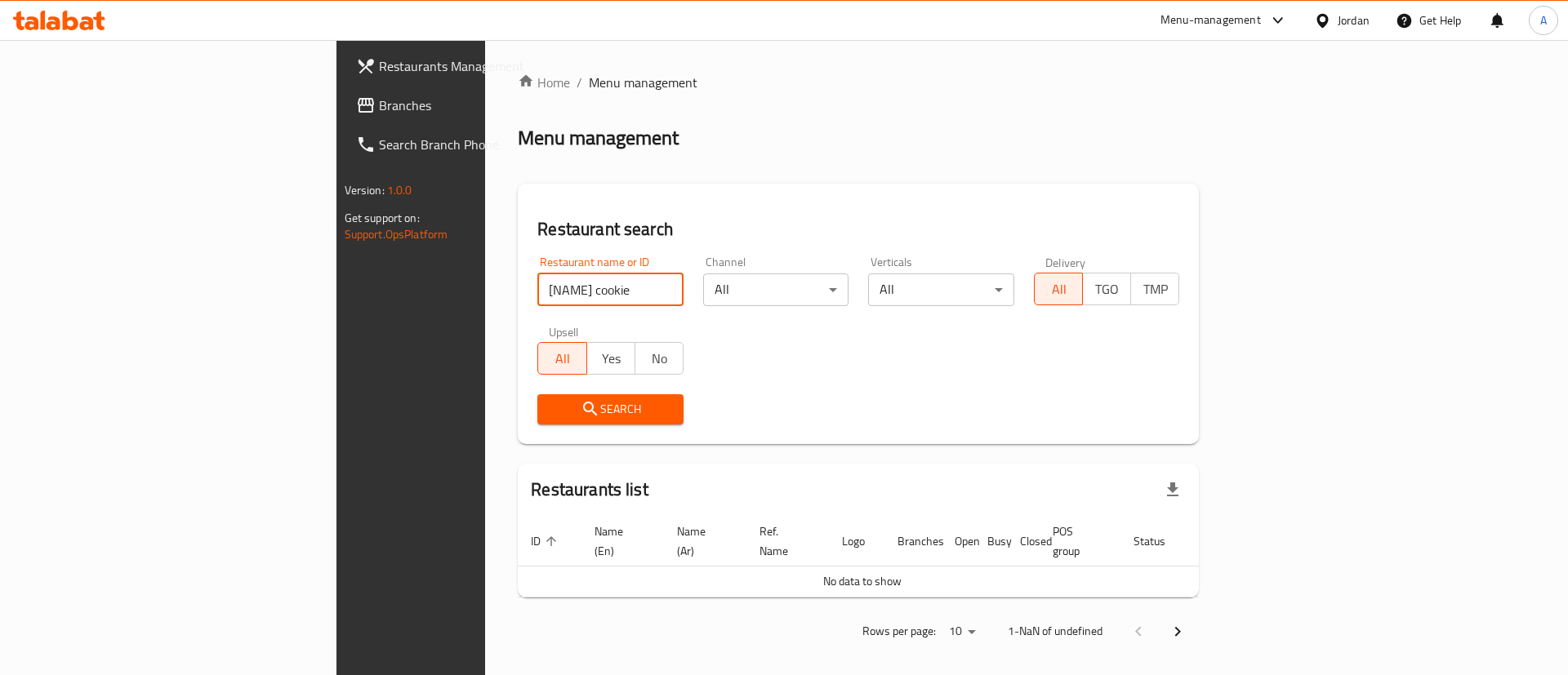 type on "baraa cookie" 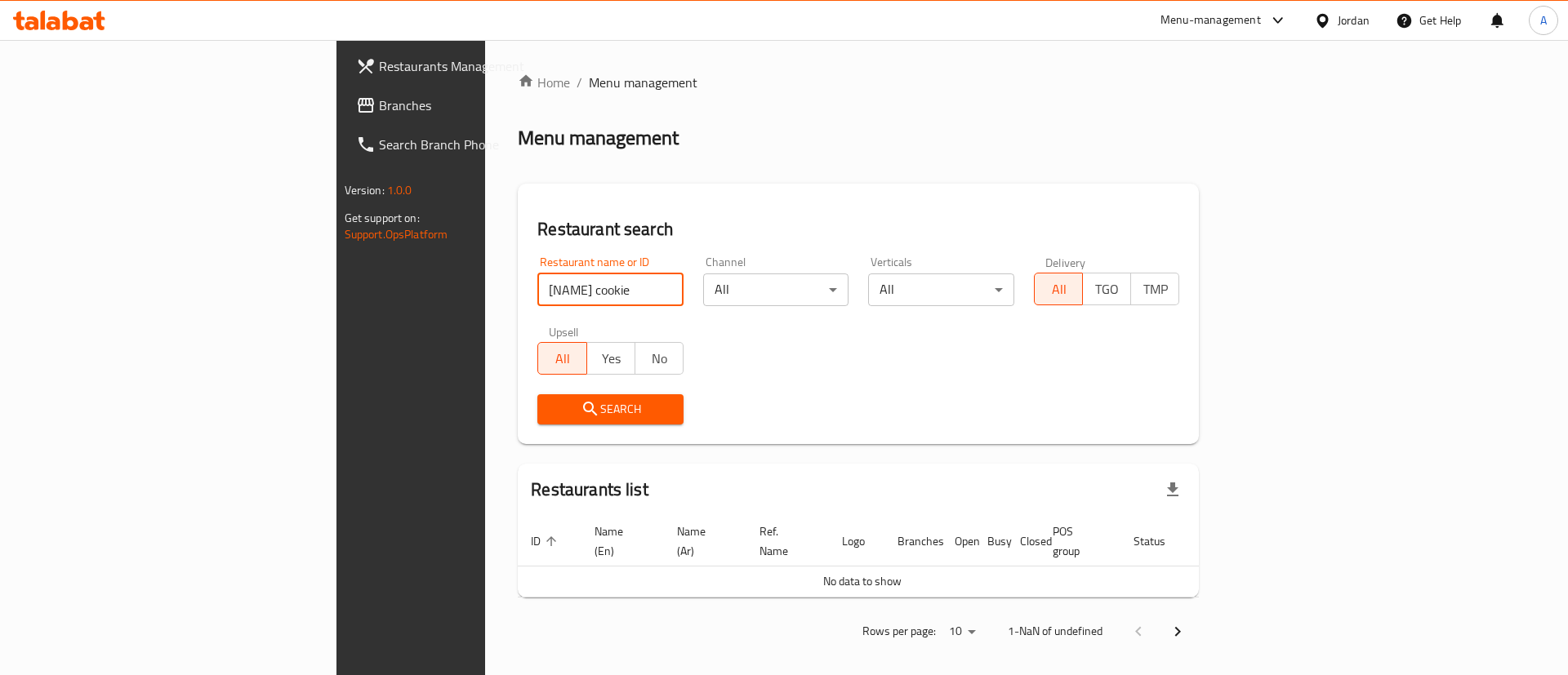 click on "Restaurants Management" at bounding box center (482, 66) 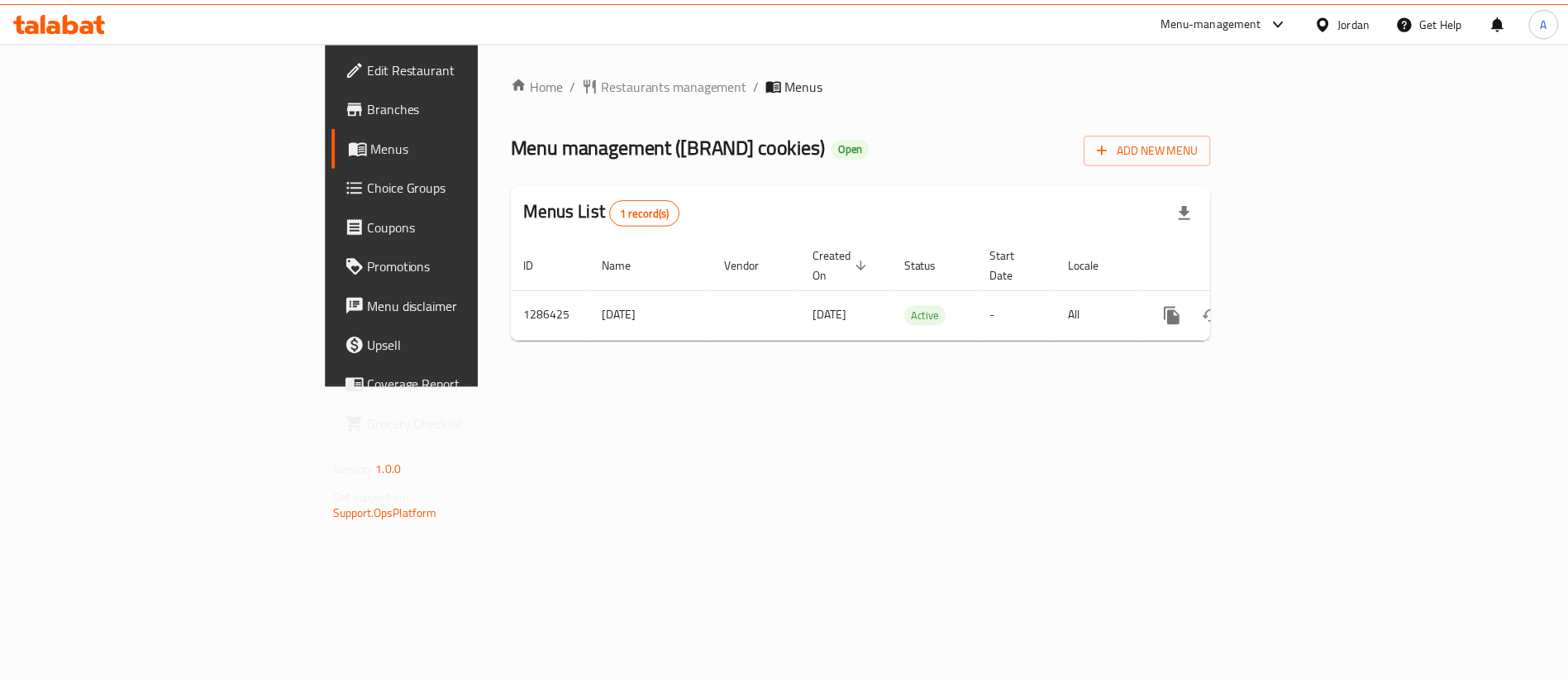 scroll, scrollTop: 0, scrollLeft: 0, axis: both 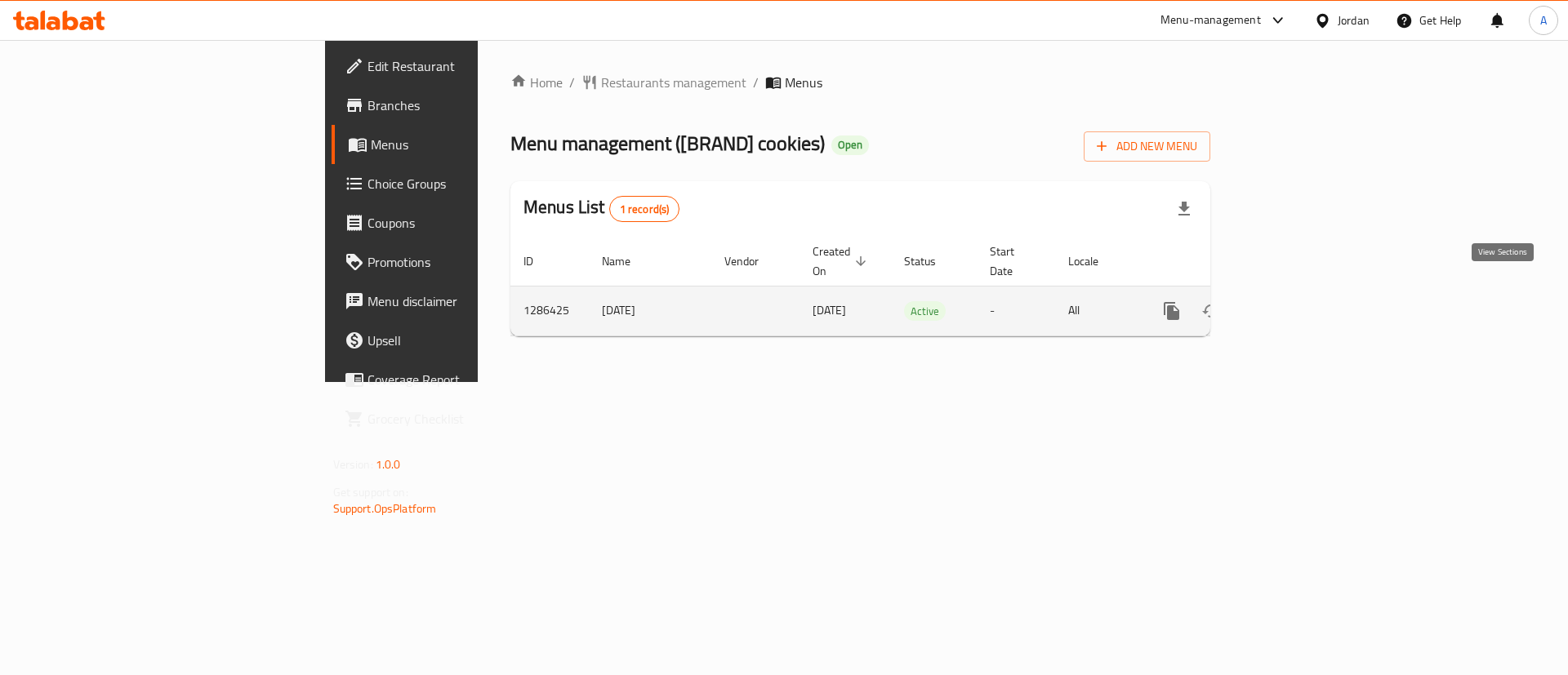 click at bounding box center [1290, 311] 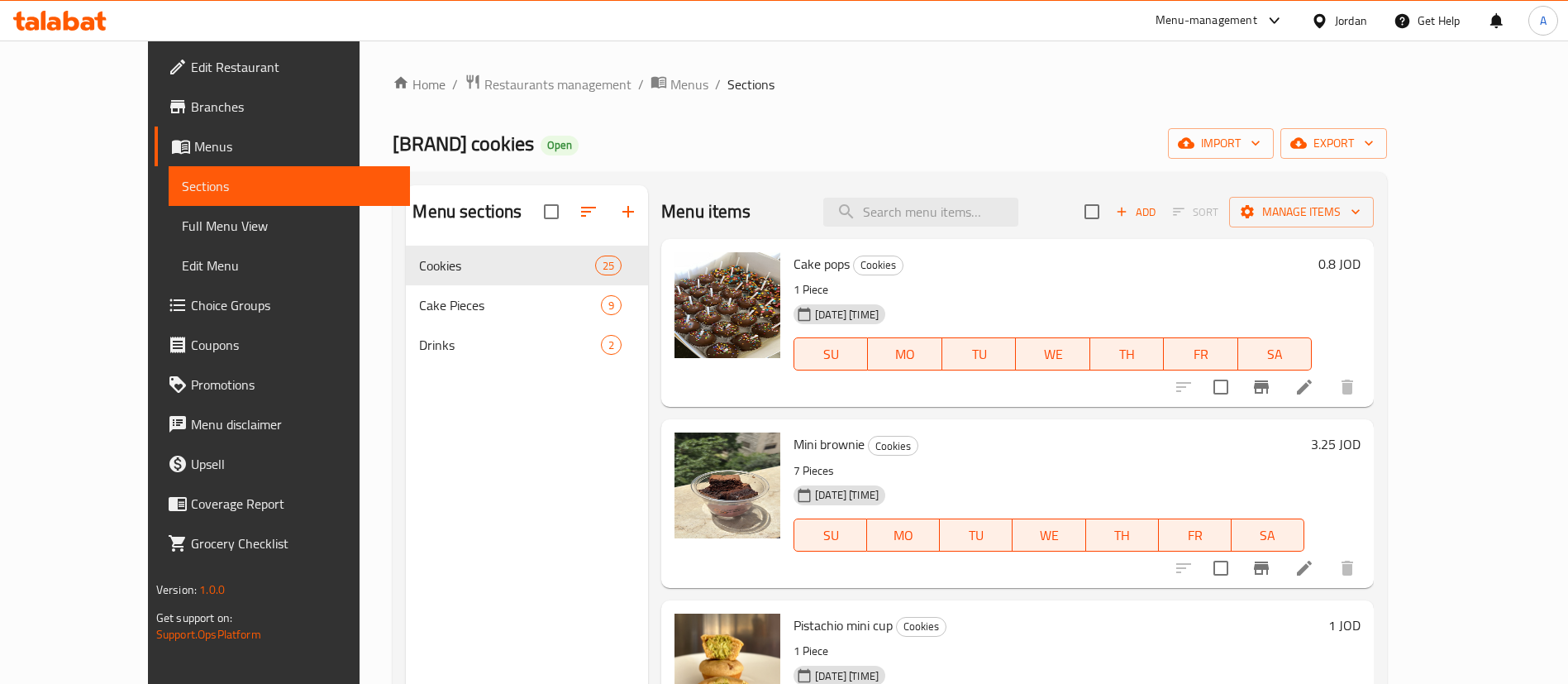 click on "Sort" at bounding box center (1195, 212) 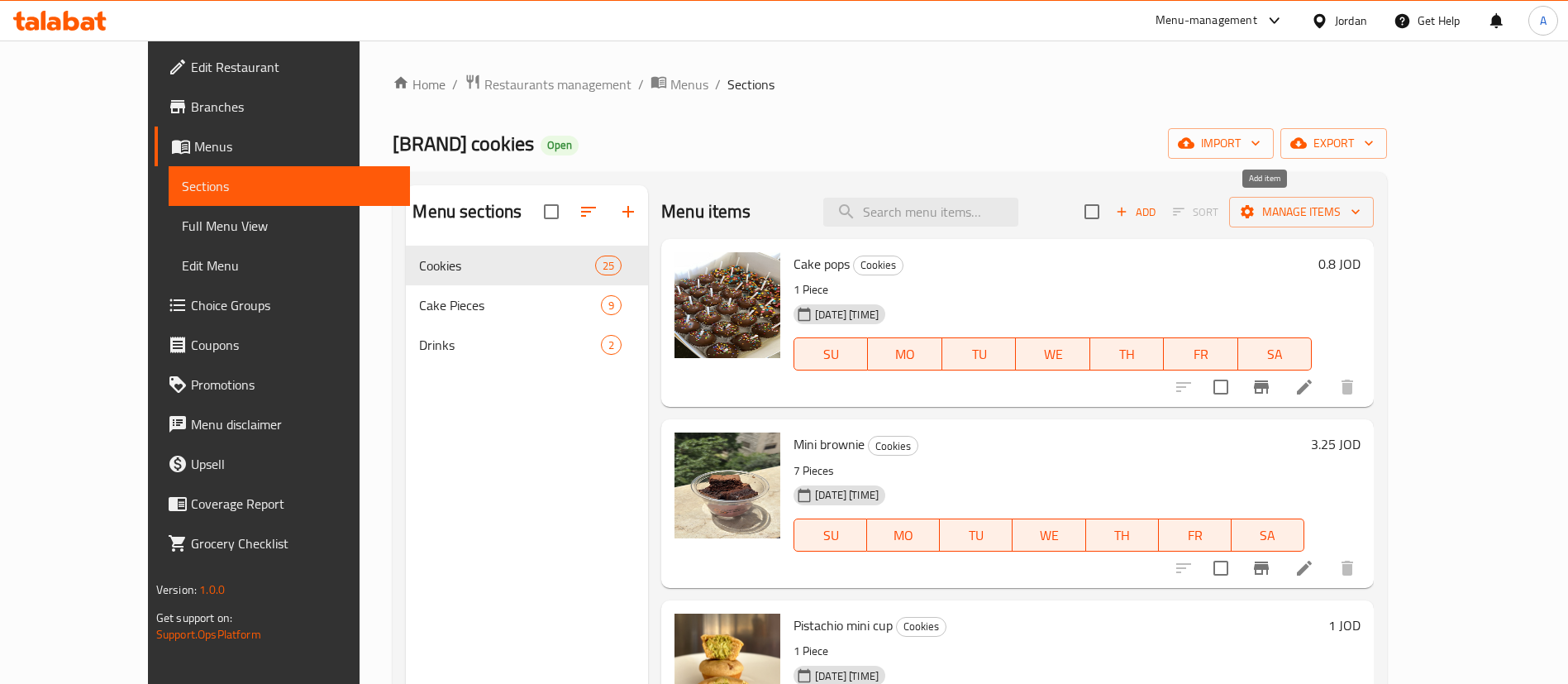 click on "Add" at bounding box center [1136, 212] 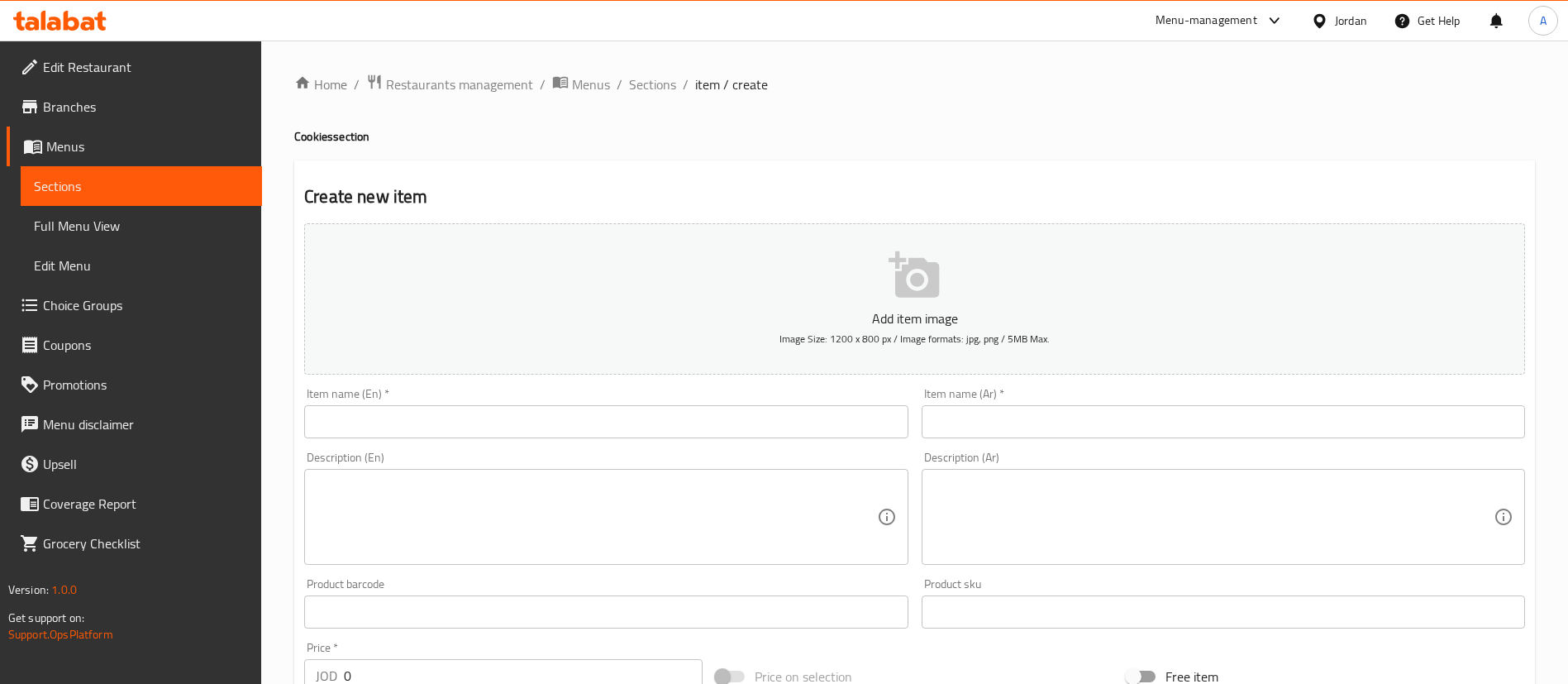 click at bounding box center [606, 422] 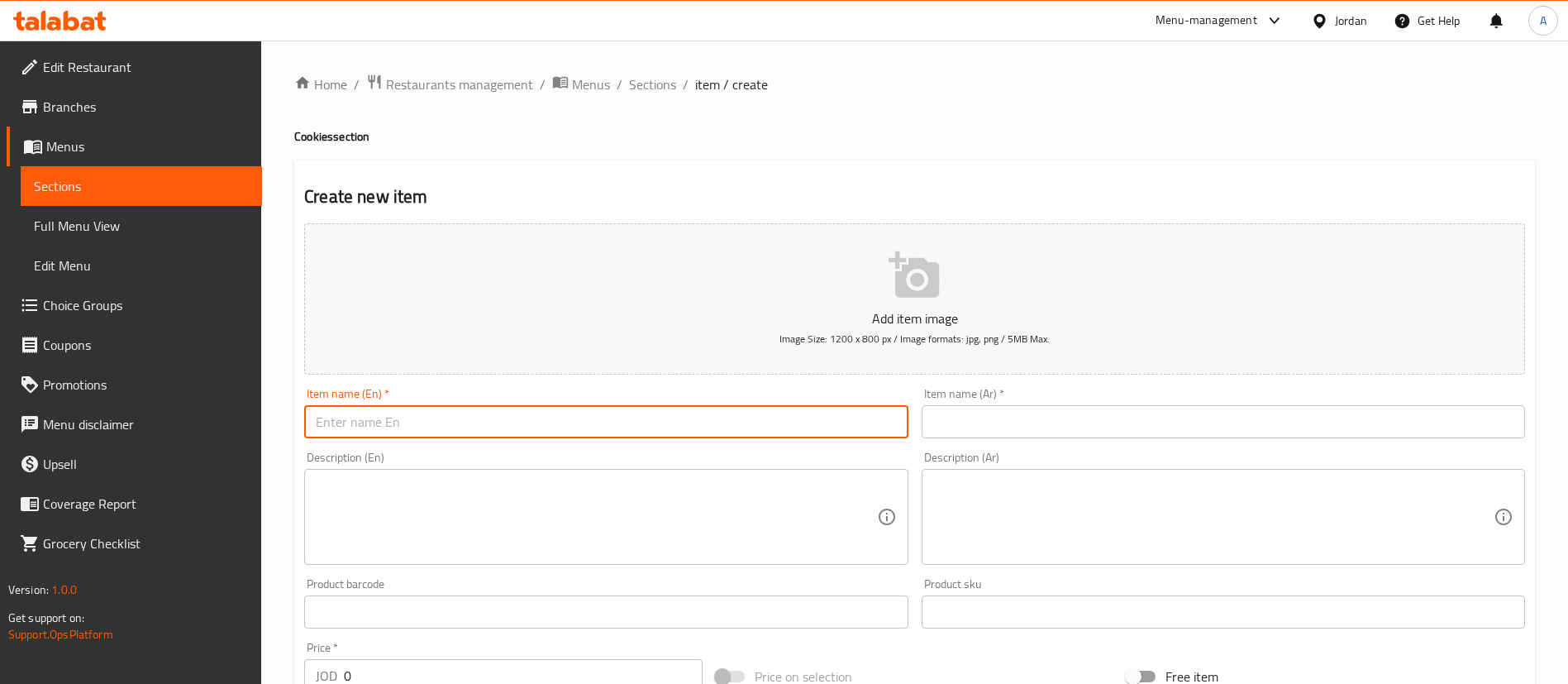 paste on "Kinder cookie pan" 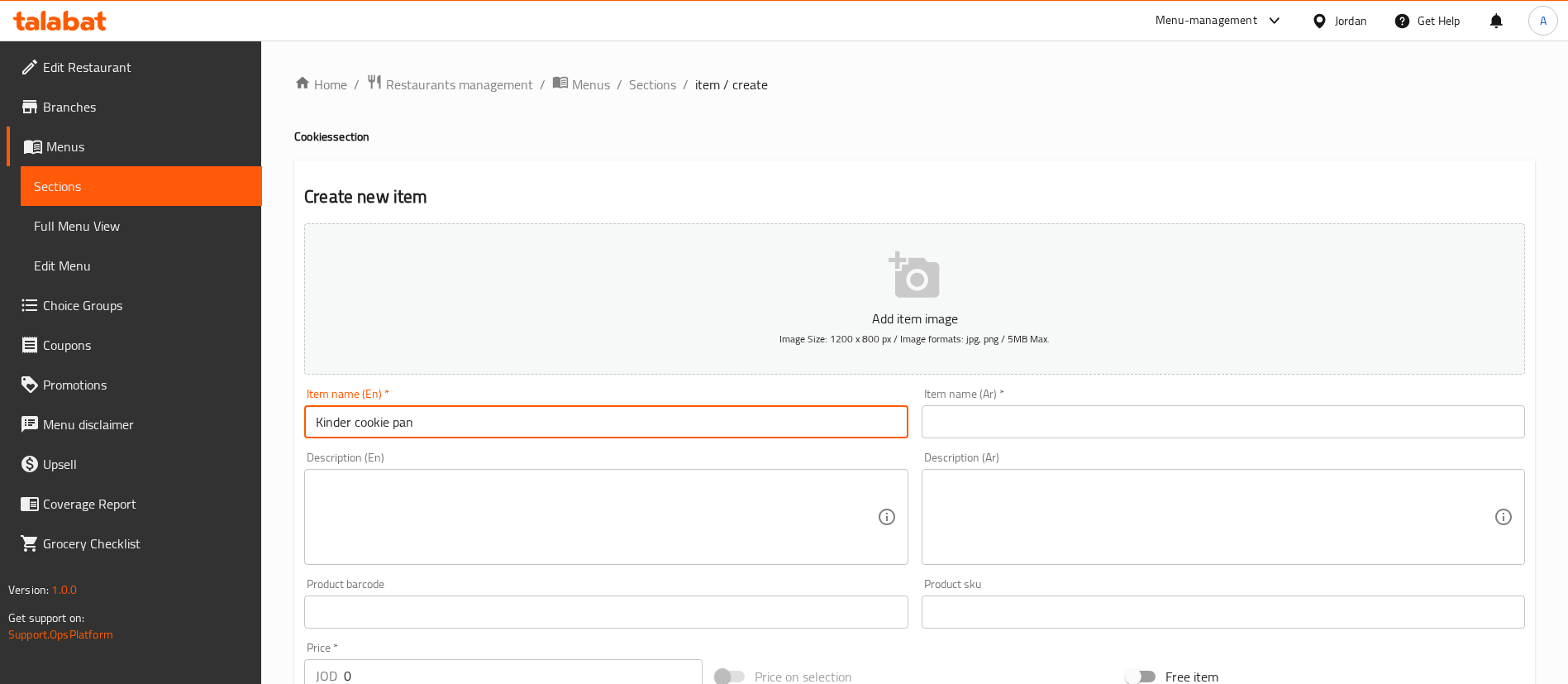 type on "Kinder cookie pan" 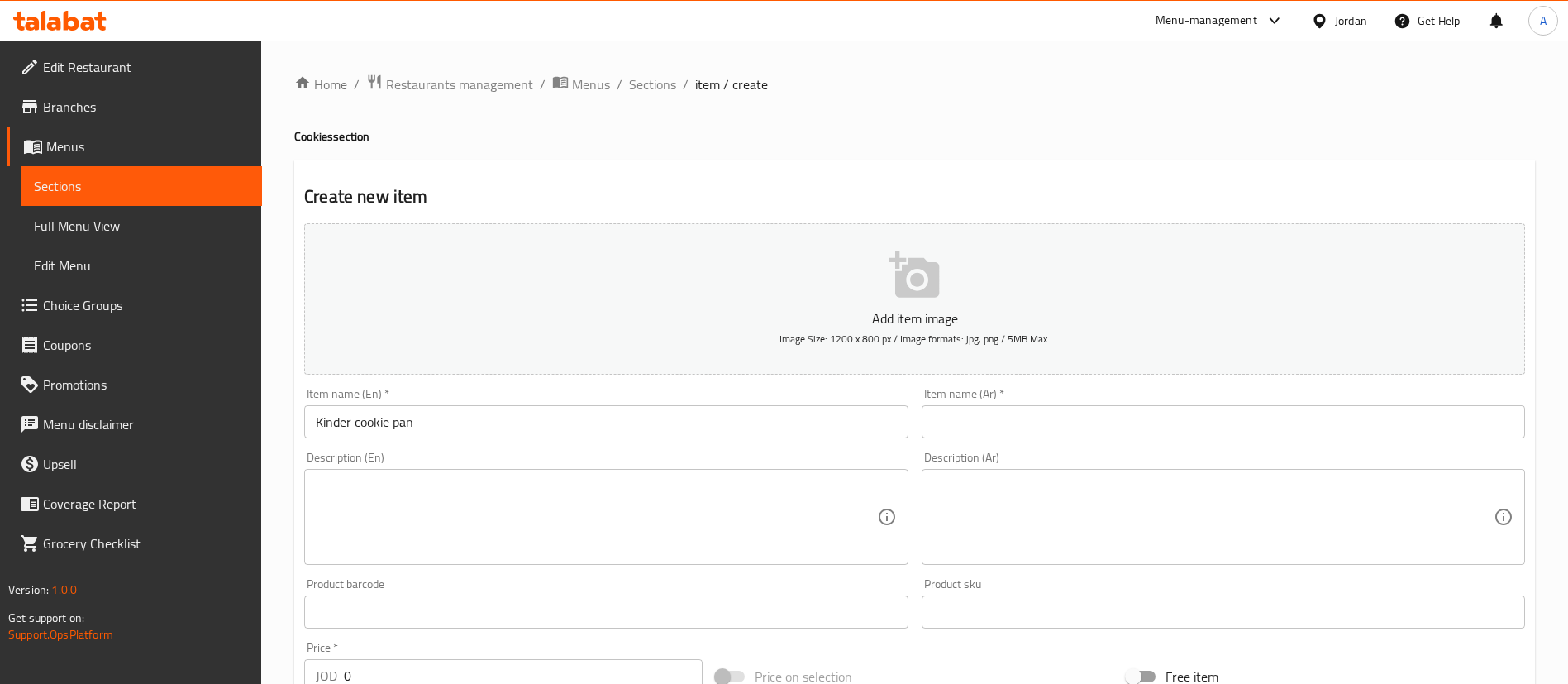 drag, startPoint x: 1017, startPoint y: 391, endPoint x: 1018, endPoint y: 405, distance: 14.035669 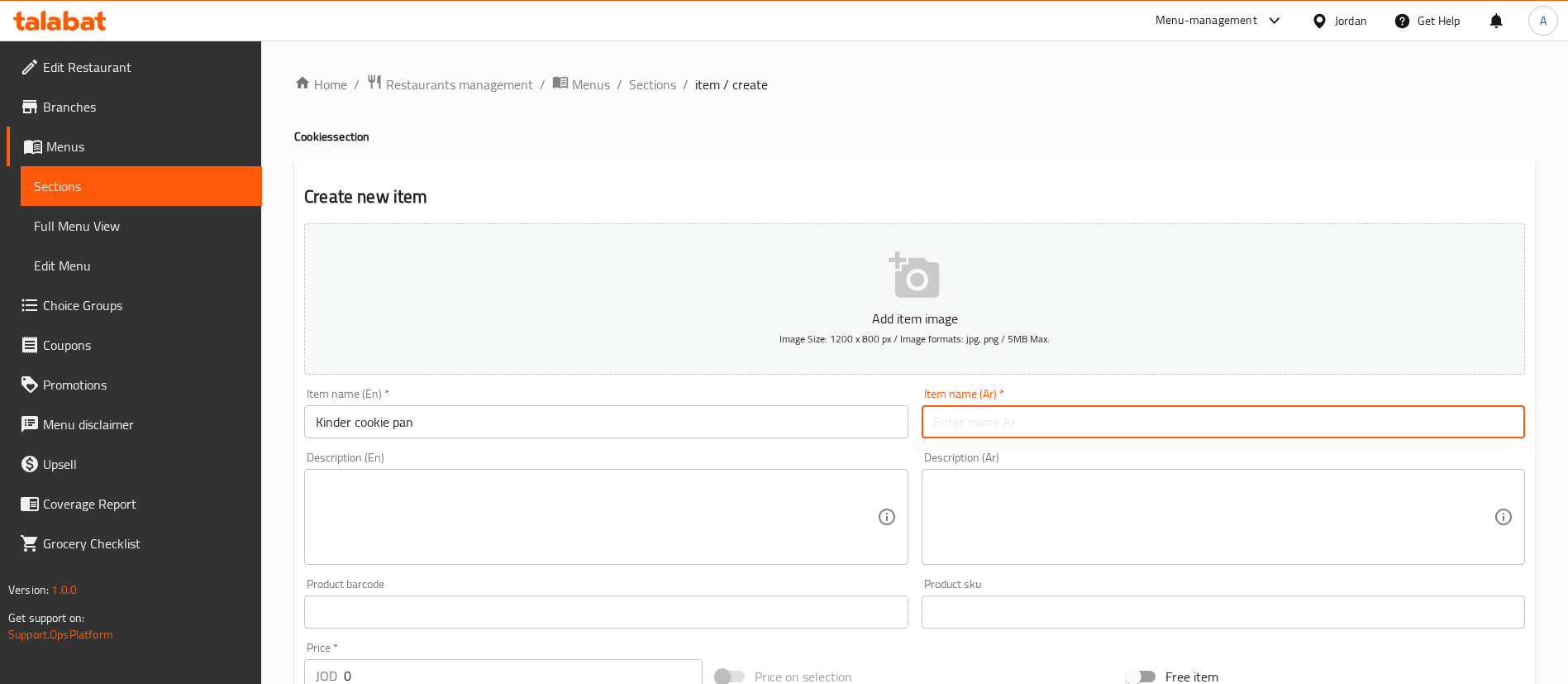paste on "صينية بسكويت كيندر" 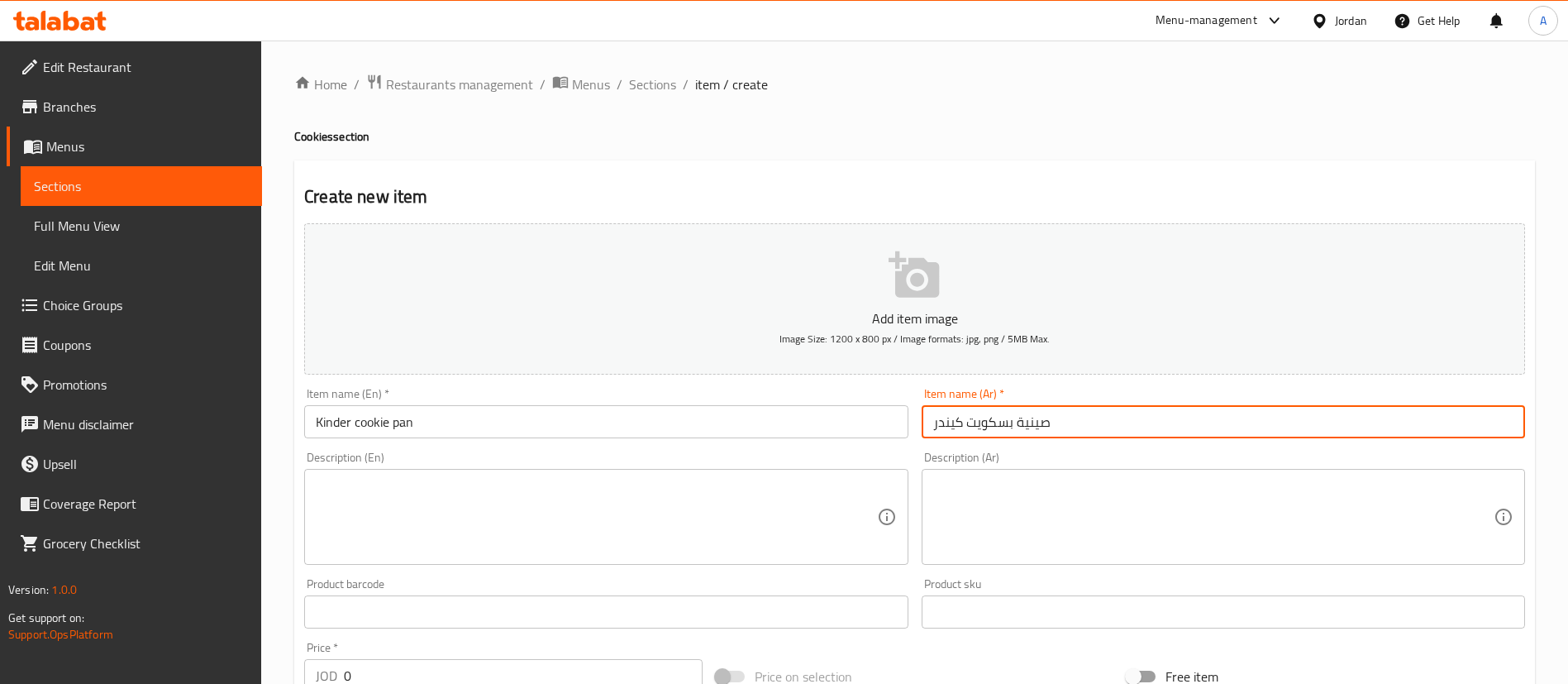 type on "صينية بسكويت كيندر" 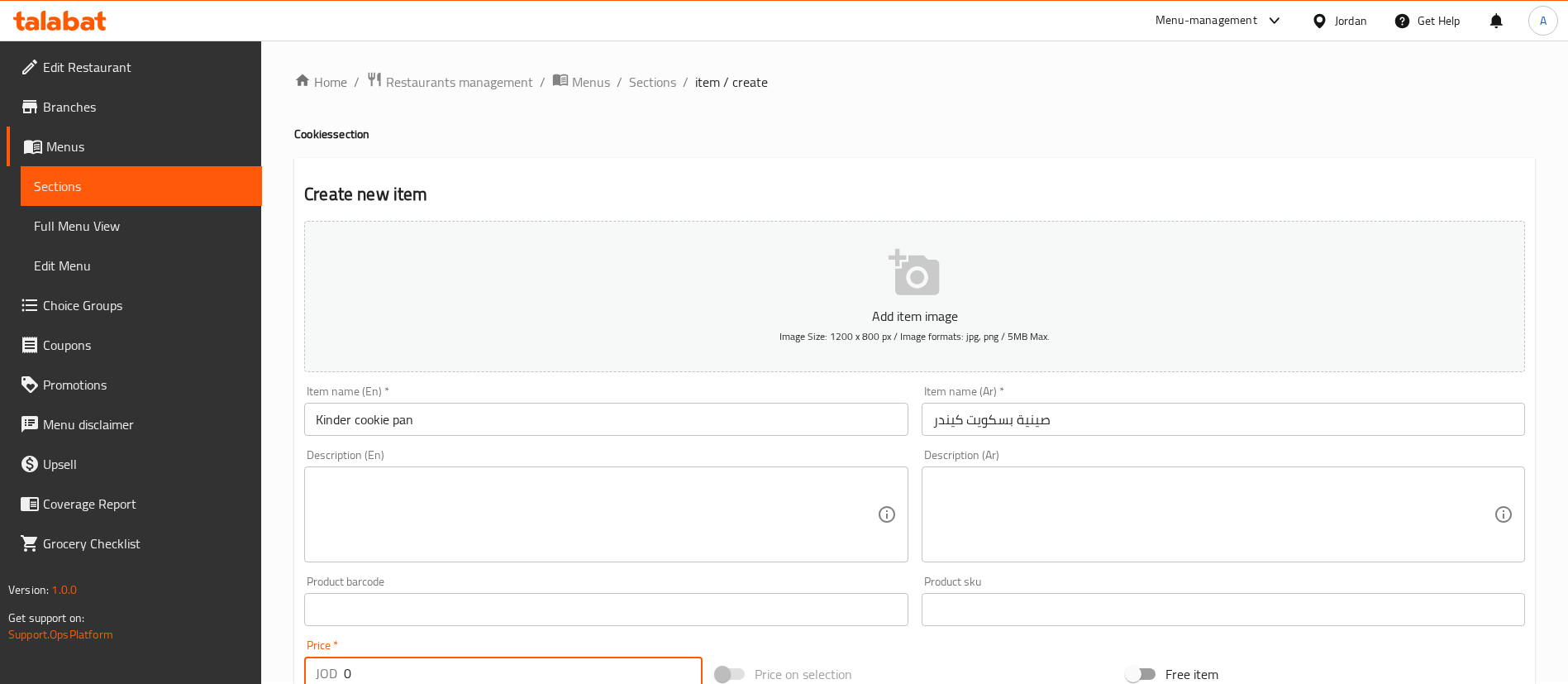 drag, startPoint x: 364, startPoint y: 667, endPoint x: 302, endPoint y: 662, distance: 62.20129 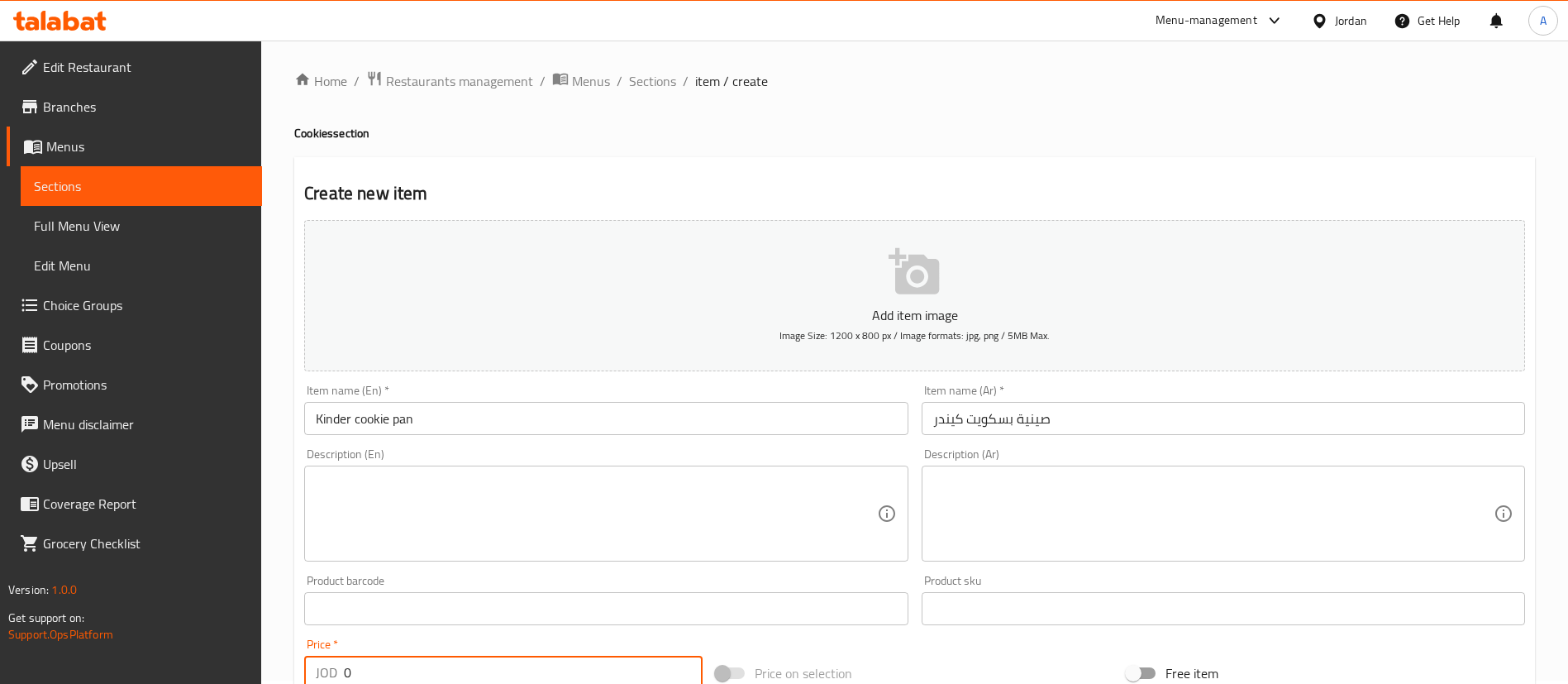 paste on "4" 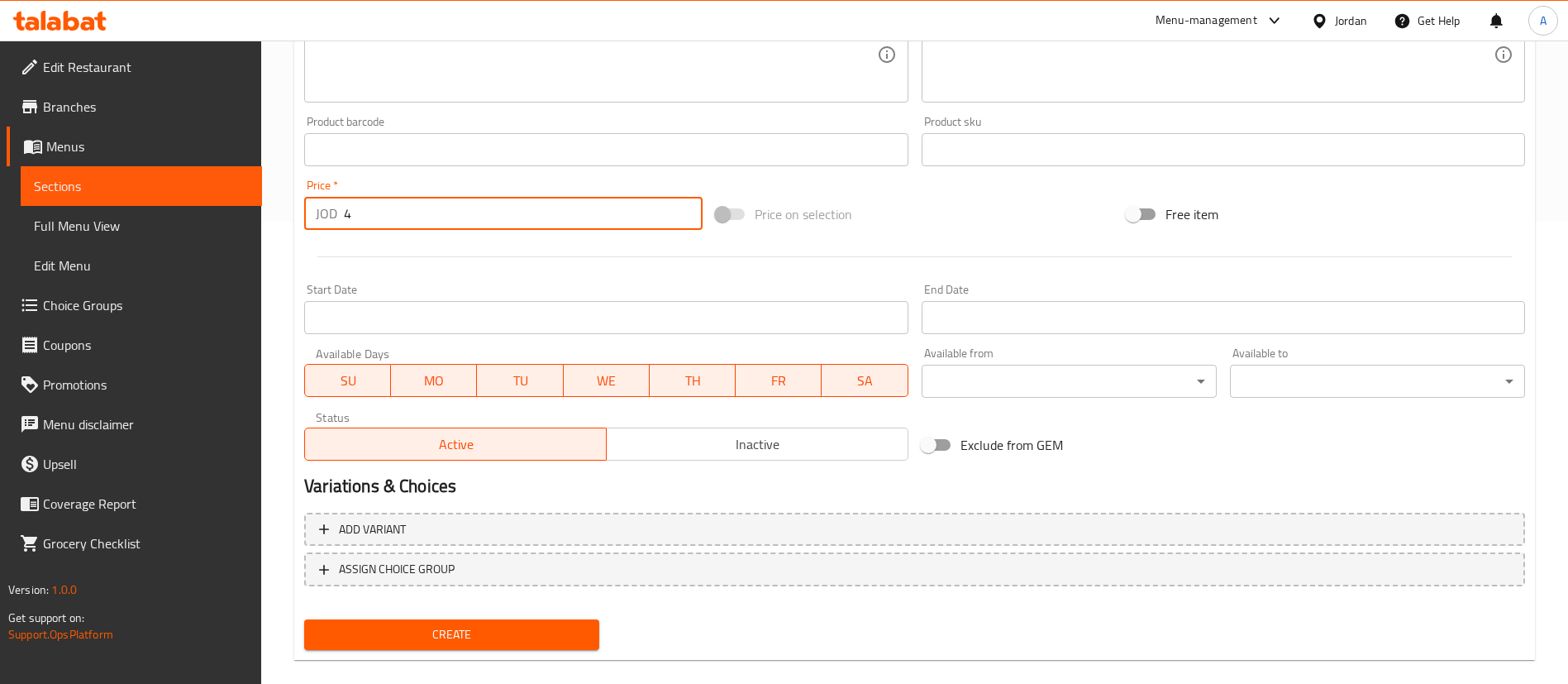 scroll, scrollTop: 485, scrollLeft: 0, axis: vertical 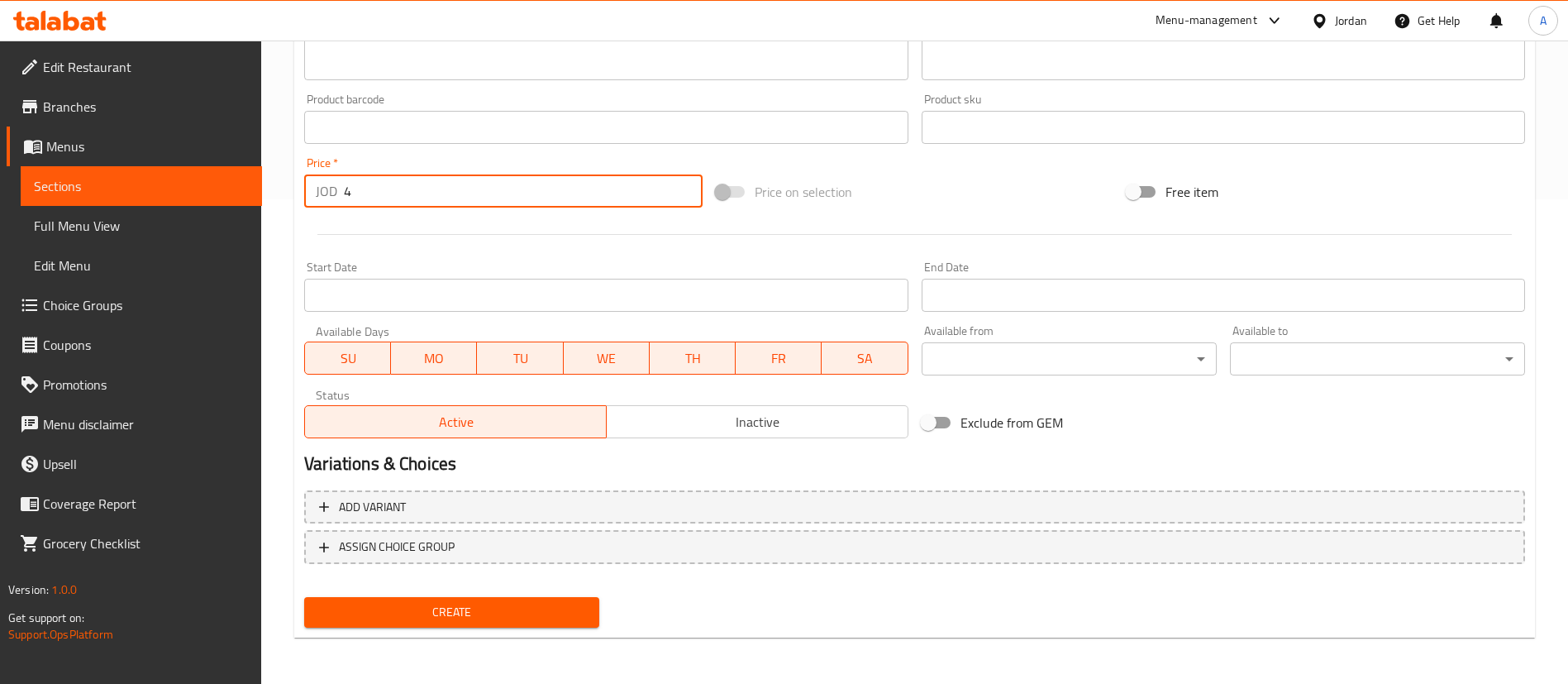 type on "4" 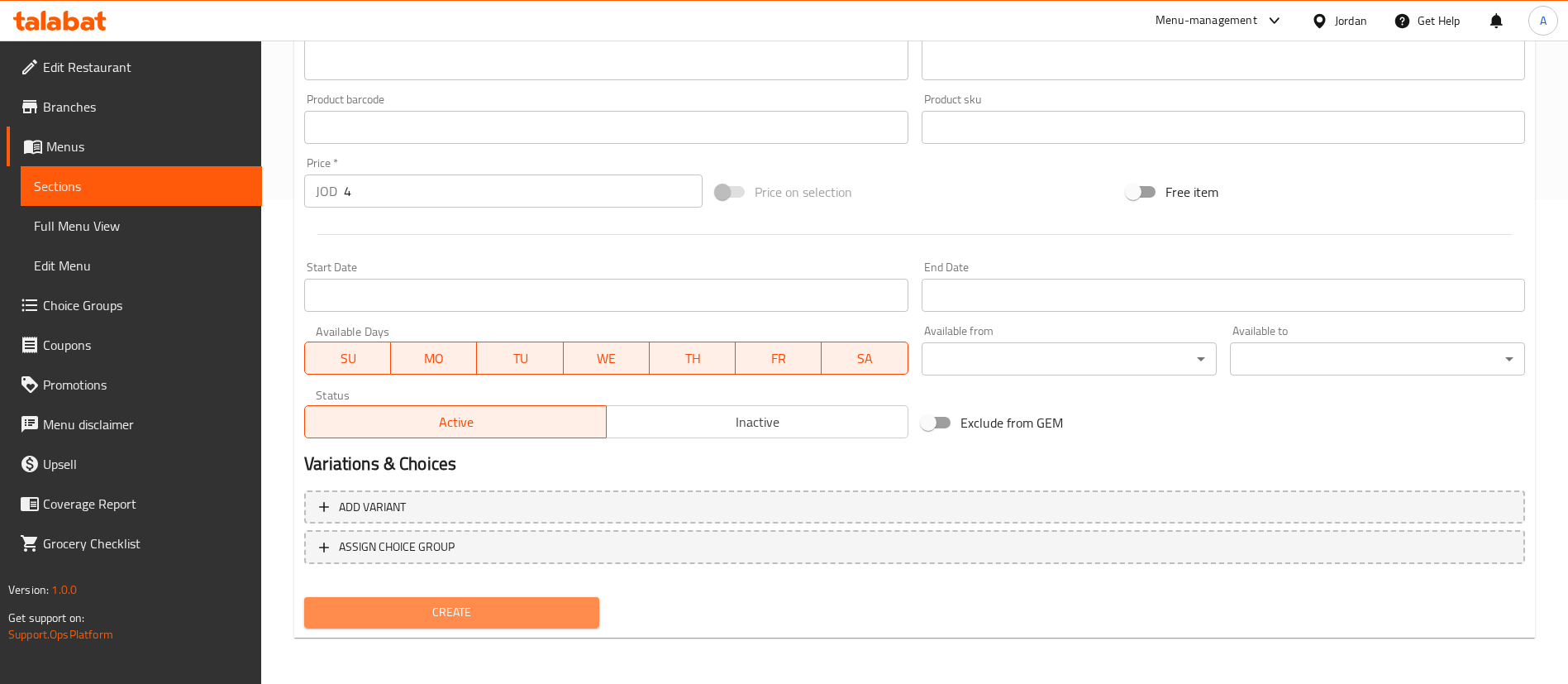 drag, startPoint x: 455, startPoint y: 618, endPoint x: 460, endPoint y: 610, distance: 9.433981 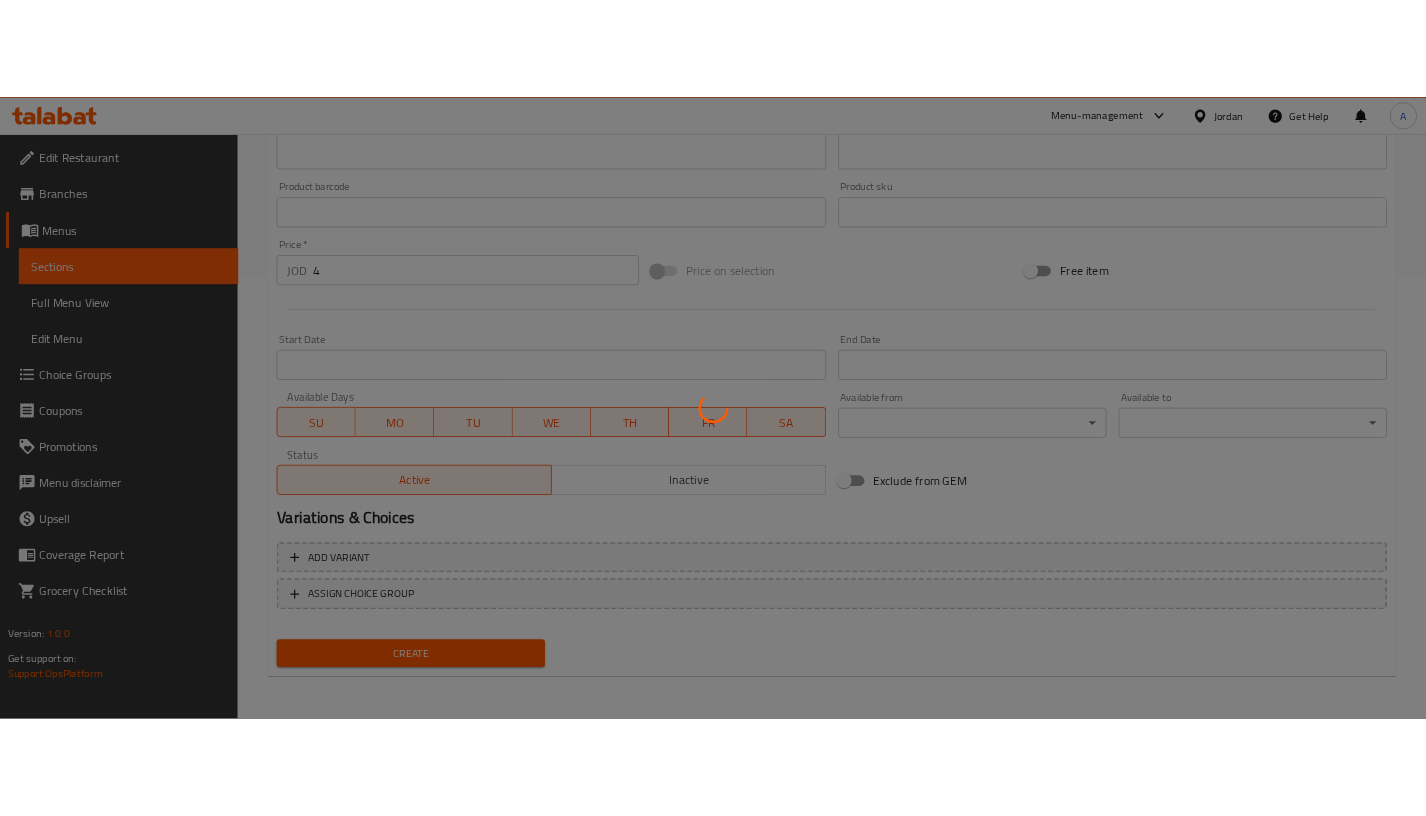 scroll, scrollTop: 0, scrollLeft: 0, axis: both 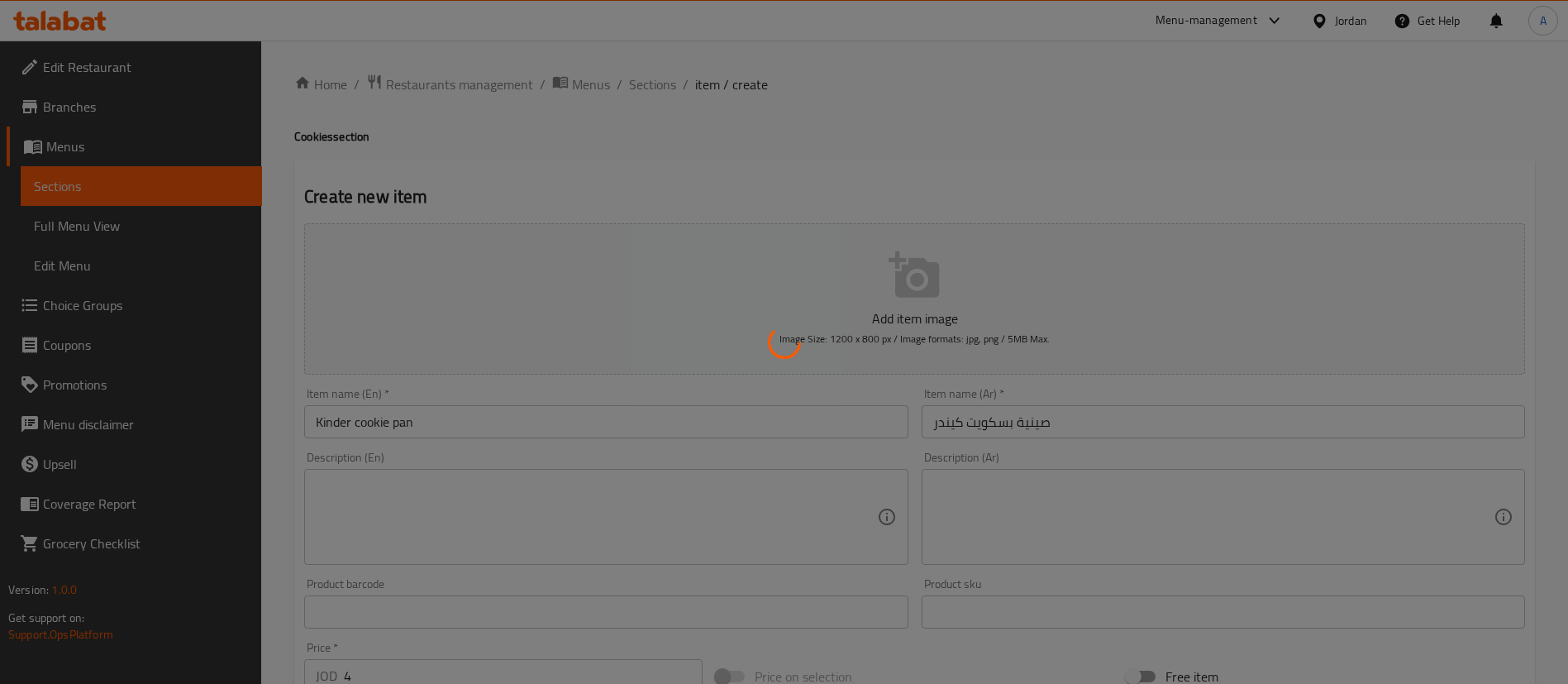 type 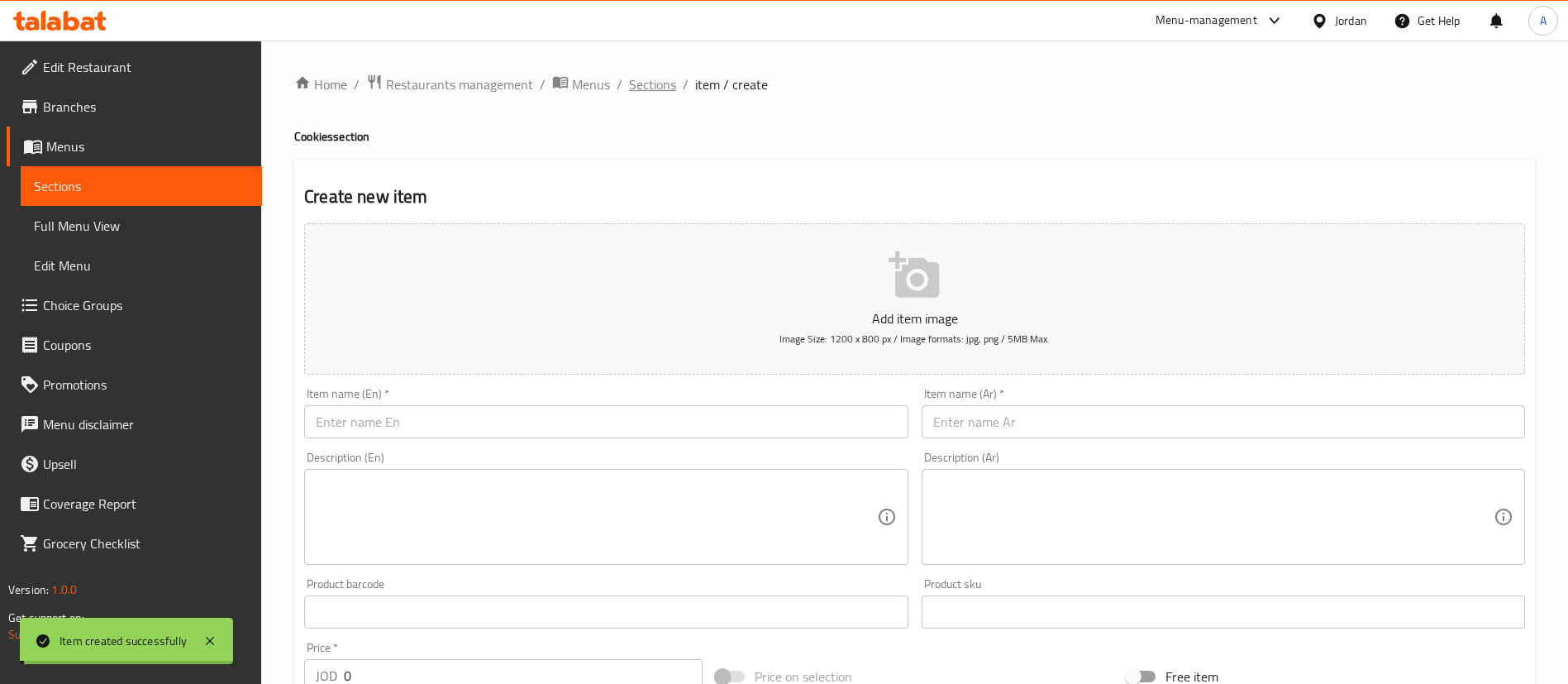 click on "Sections" at bounding box center [652, 84] 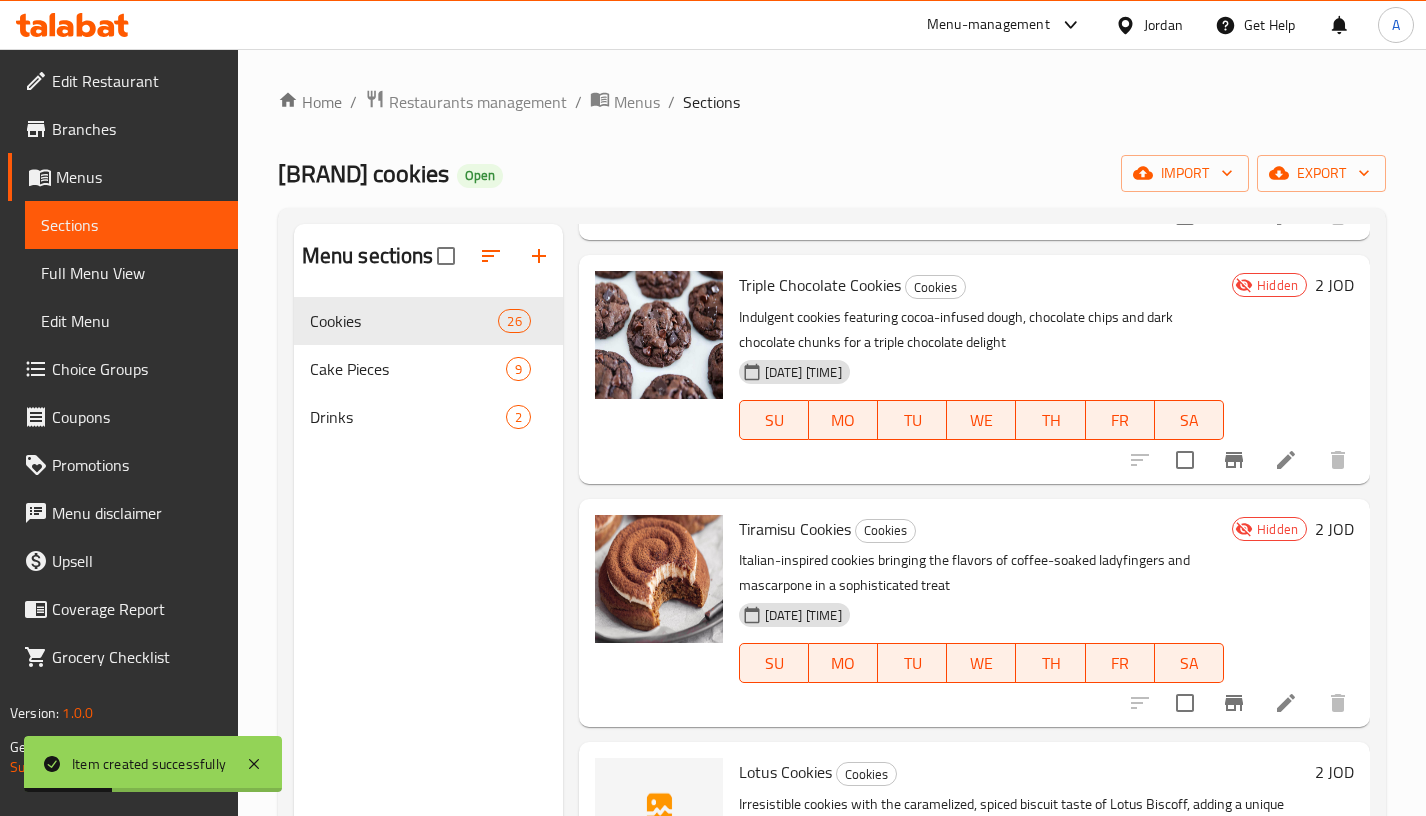 scroll, scrollTop: 5124, scrollLeft: 0, axis: vertical 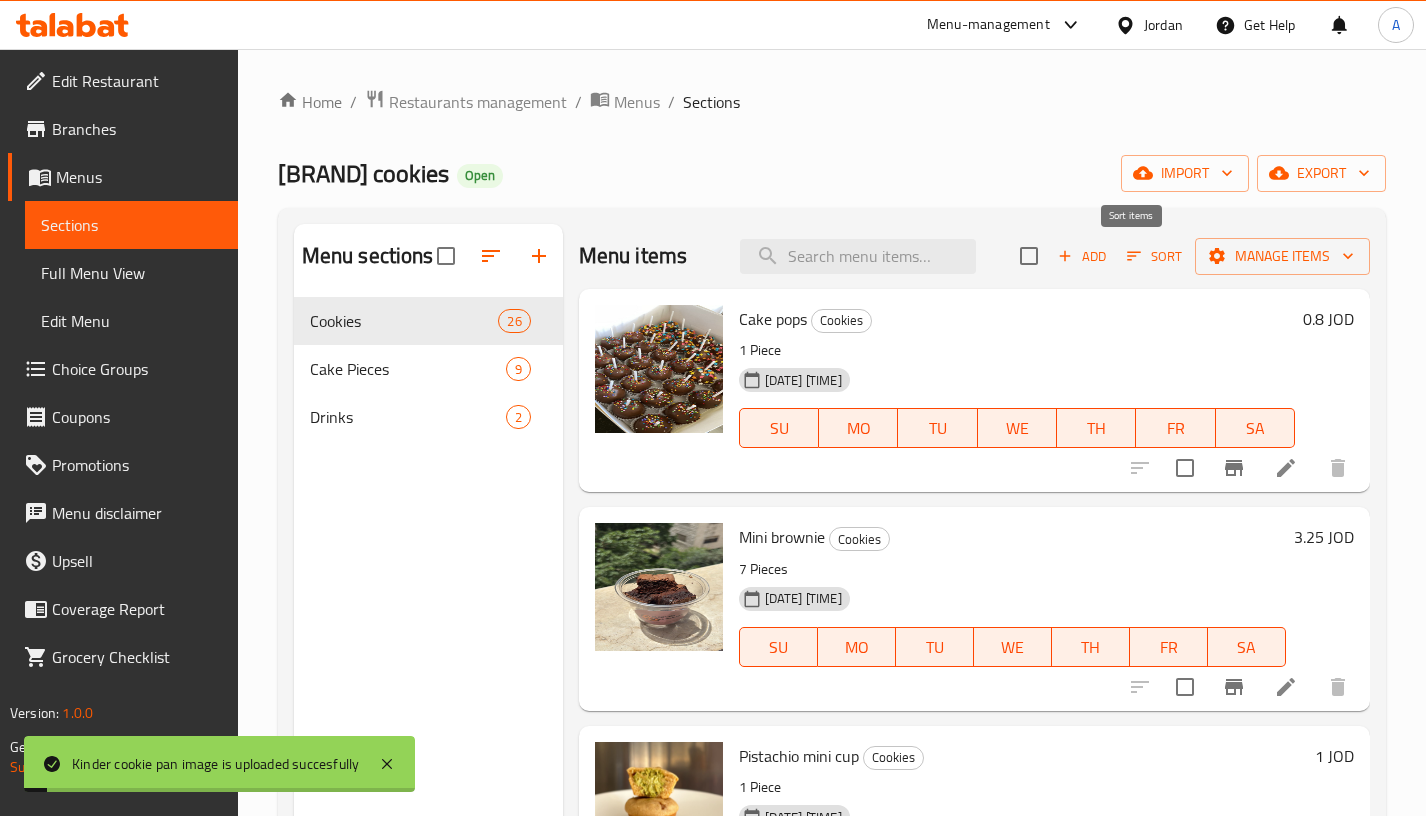 click on "Sort" at bounding box center [1154, 256] 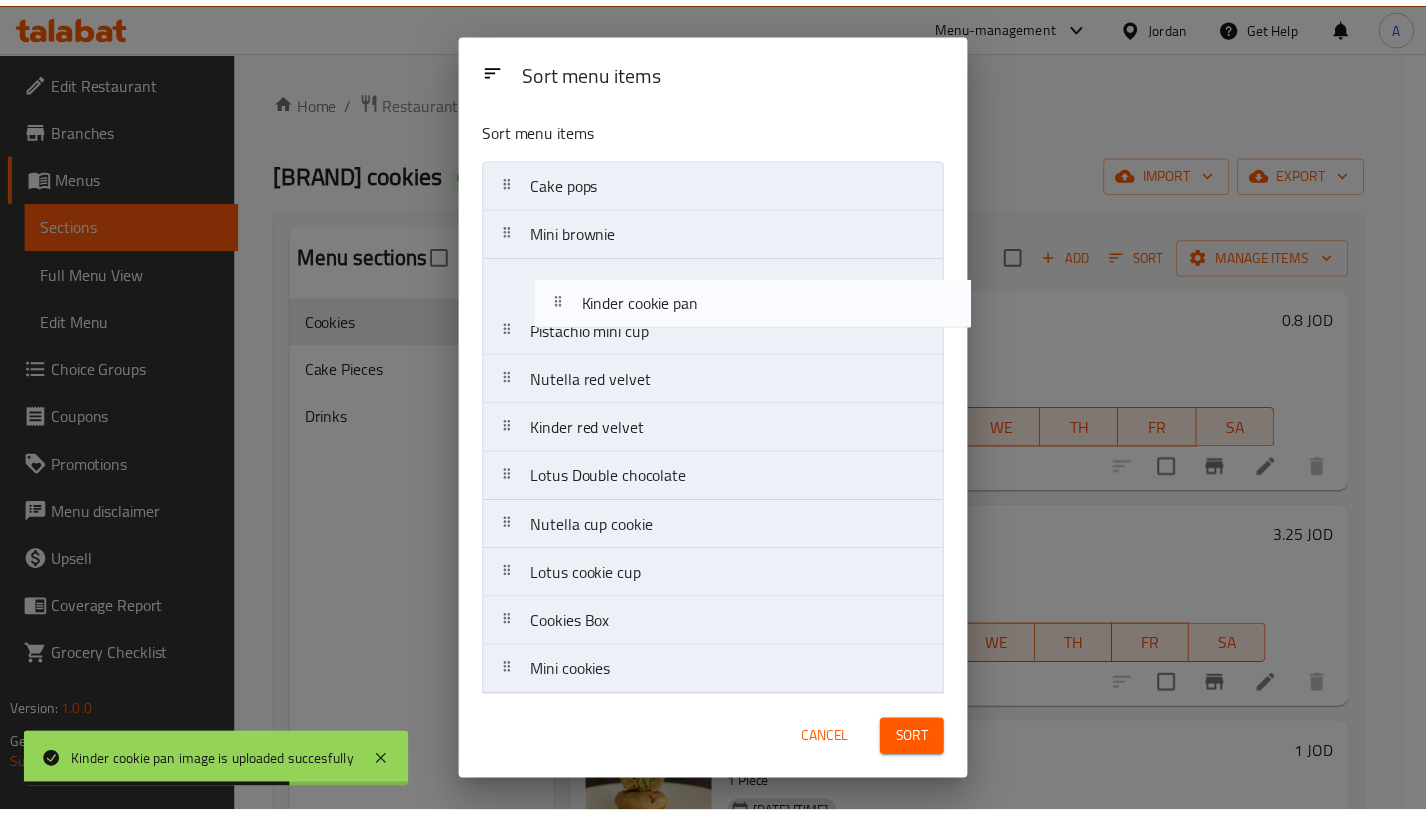 scroll, scrollTop: 0, scrollLeft: 0, axis: both 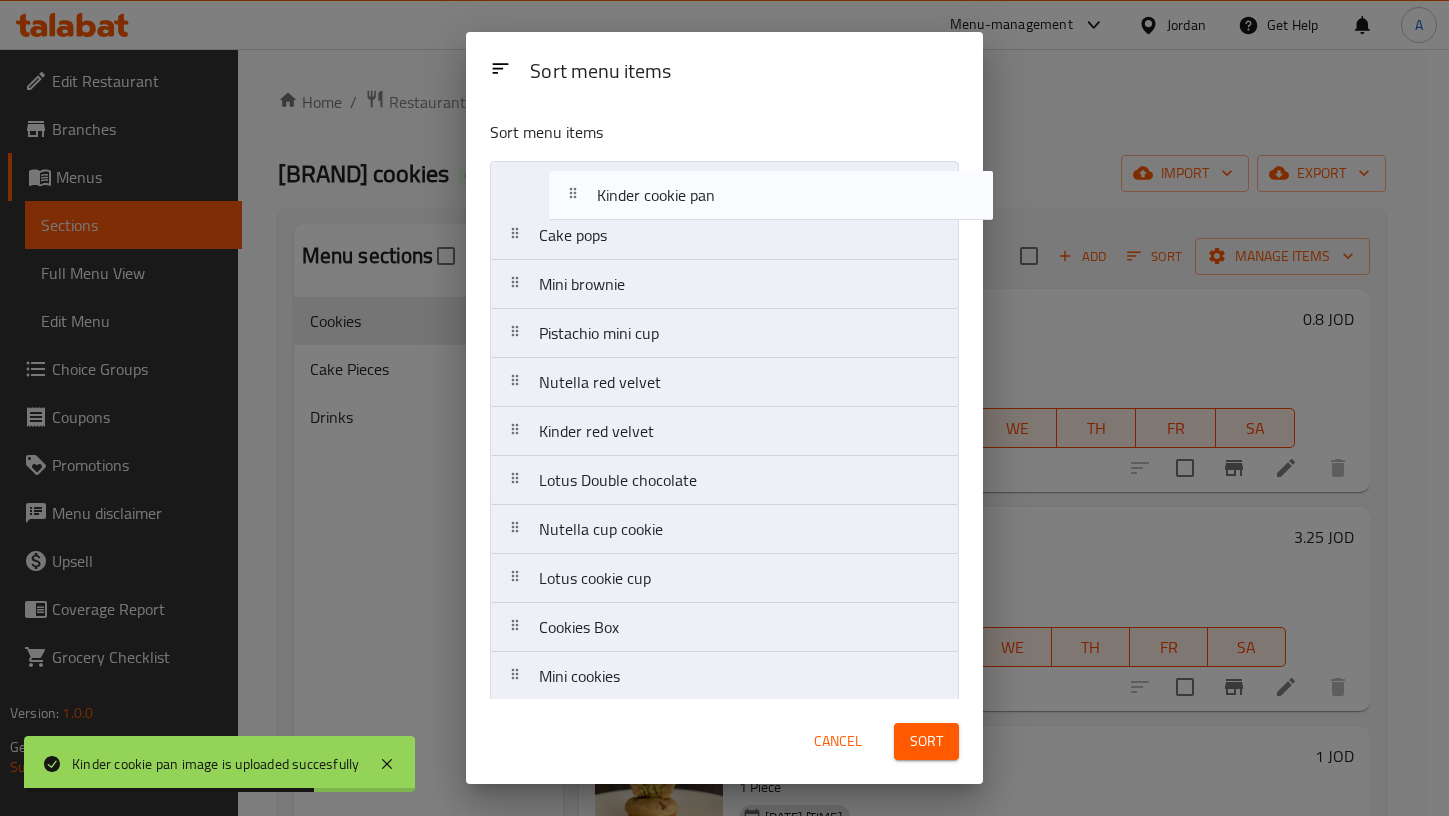 drag, startPoint x: 792, startPoint y: 549, endPoint x: 838, endPoint y: 198, distance: 354.0014 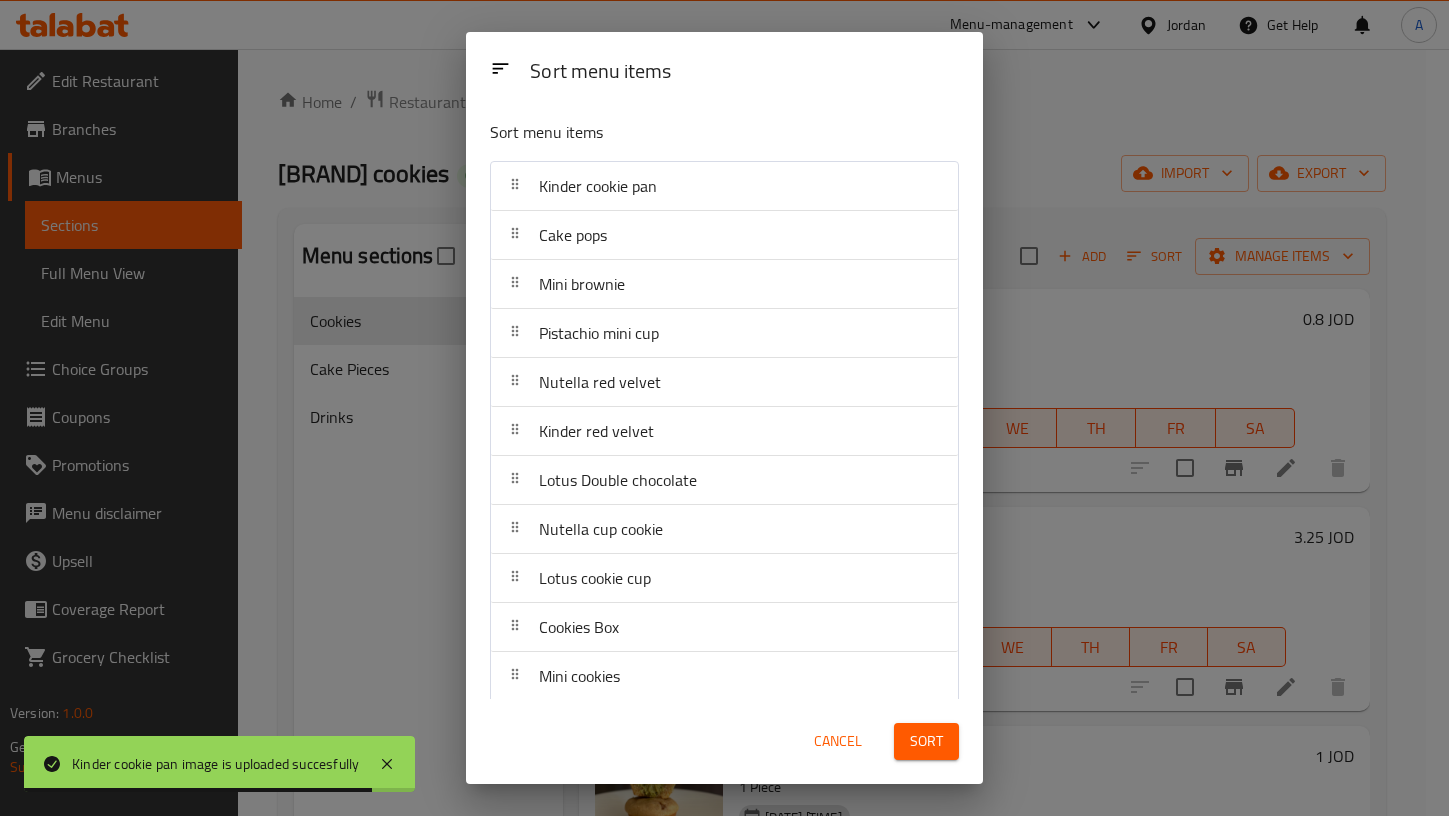 click on "Sort" at bounding box center (926, 741) 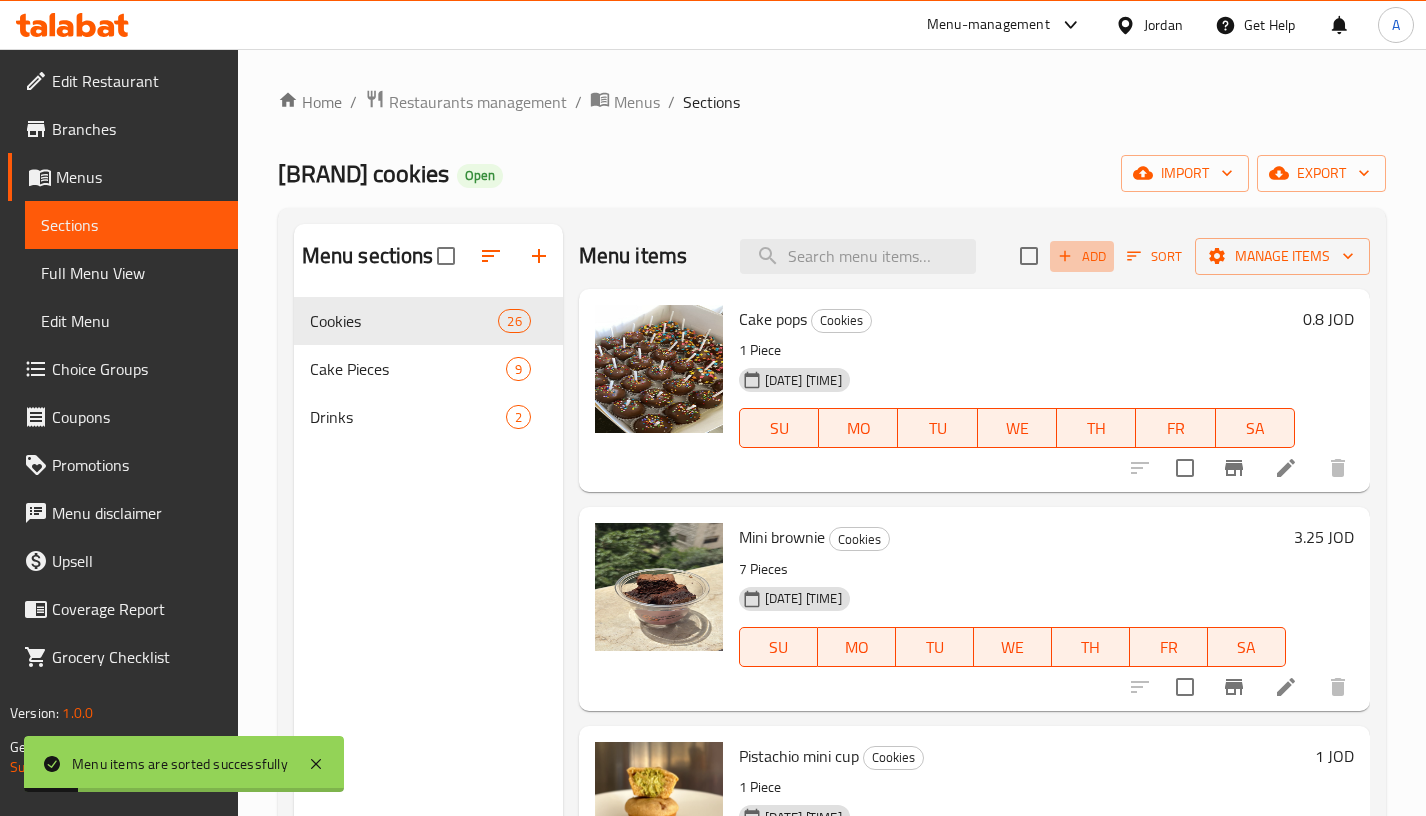 click on "Add" at bounding box center [1082, 256] 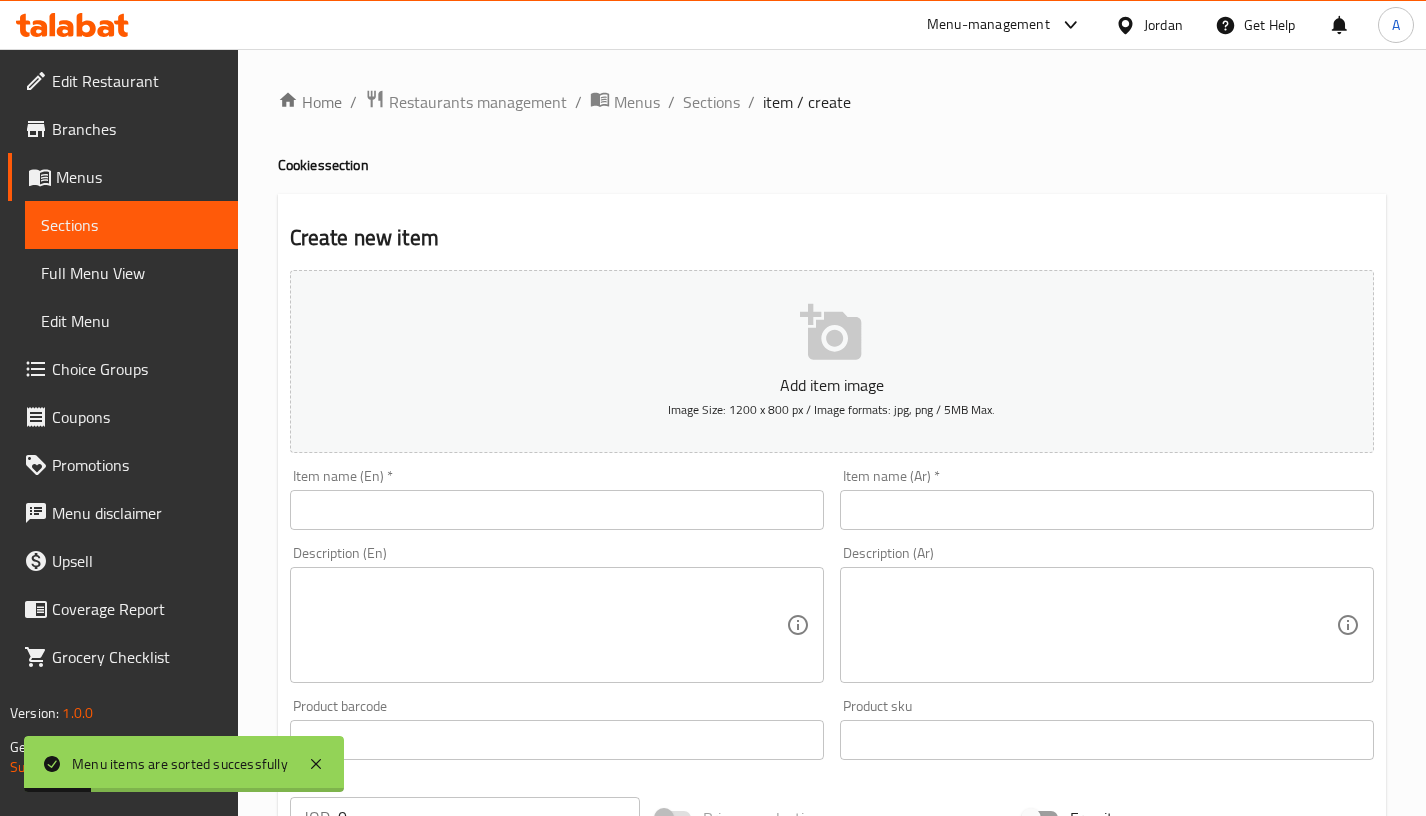 click on "Item name (En)   * Item name (En)  *" at bounding box center (557, 499) 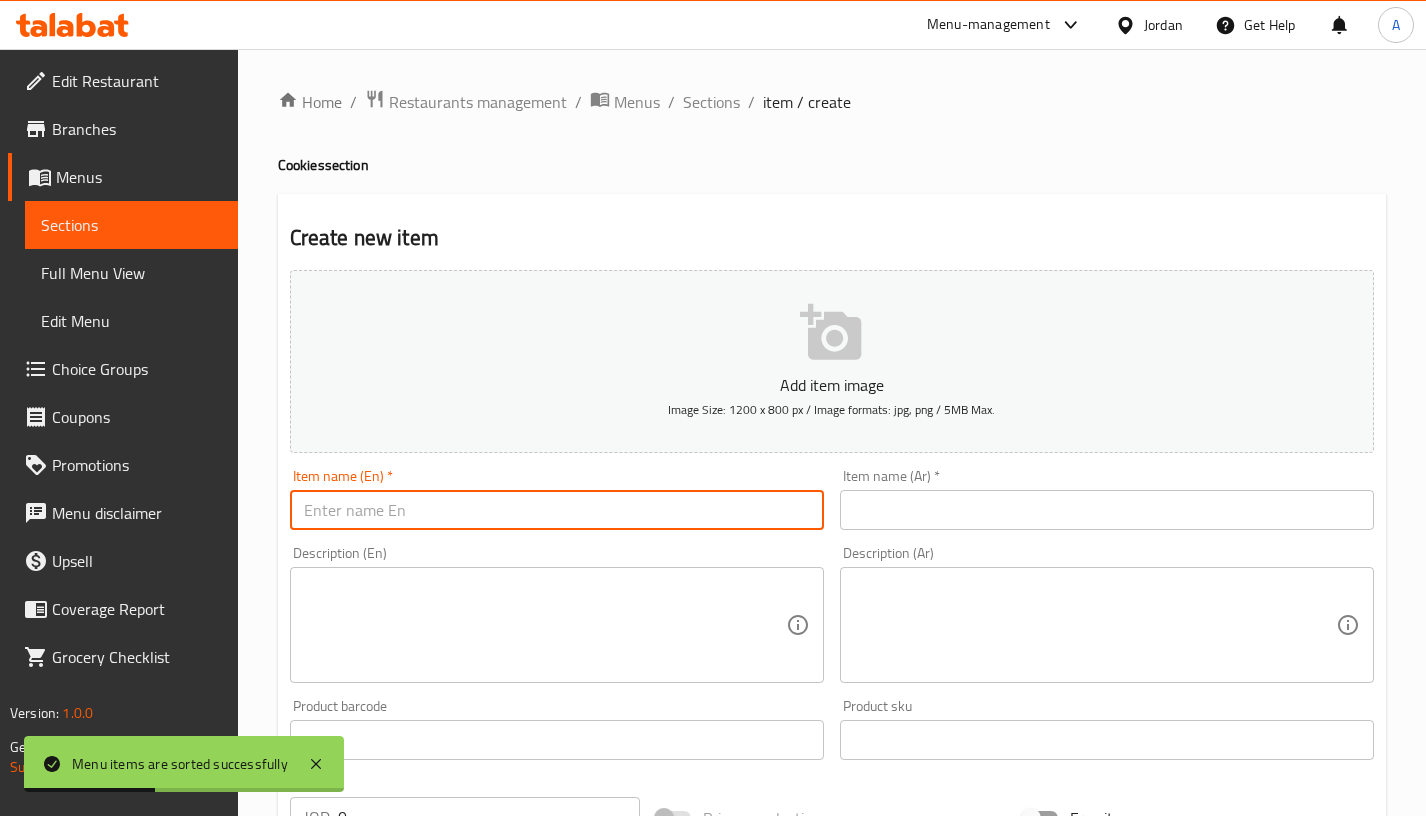 click at bounding box center (557, 510) 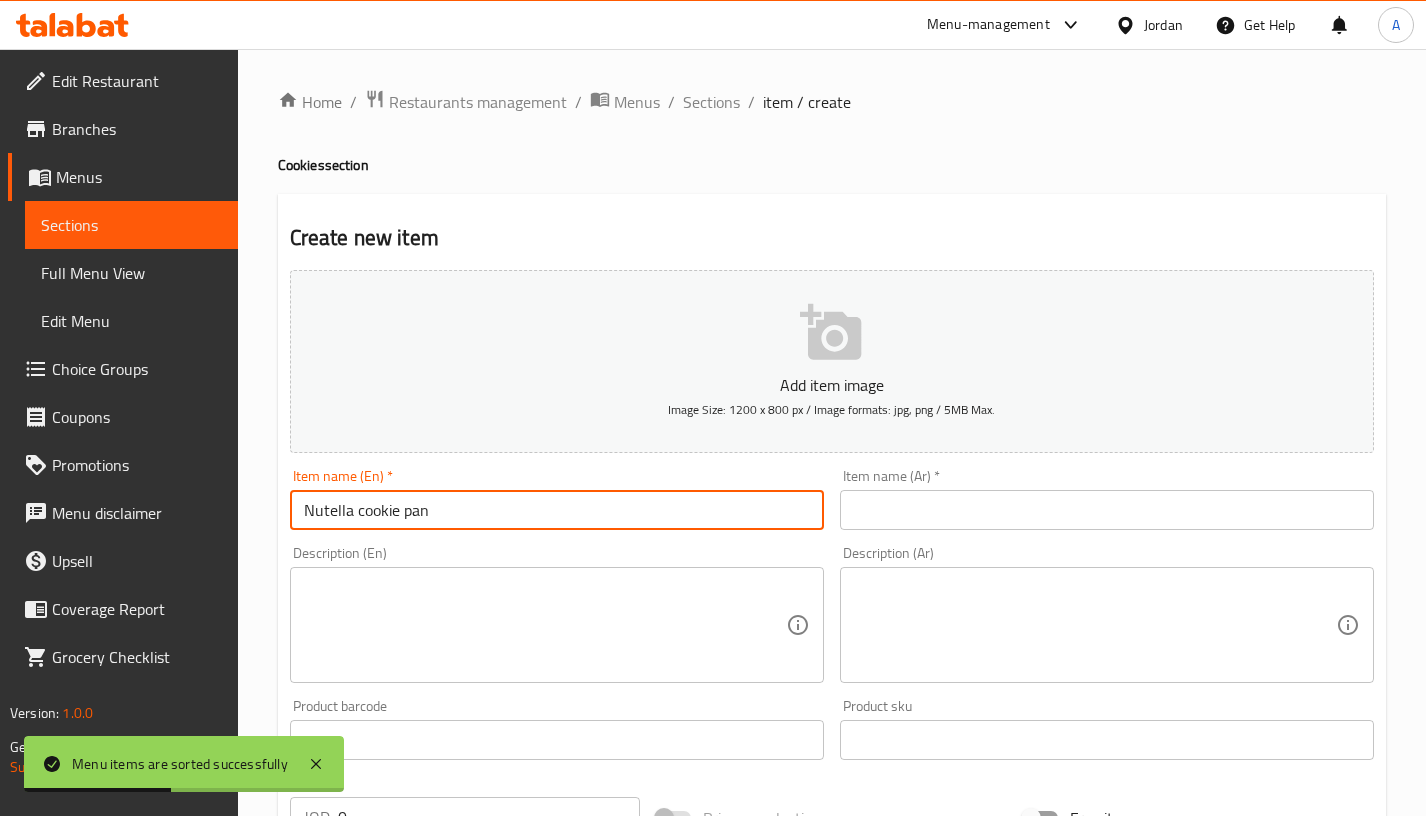 type on "Nutella cookie pan" 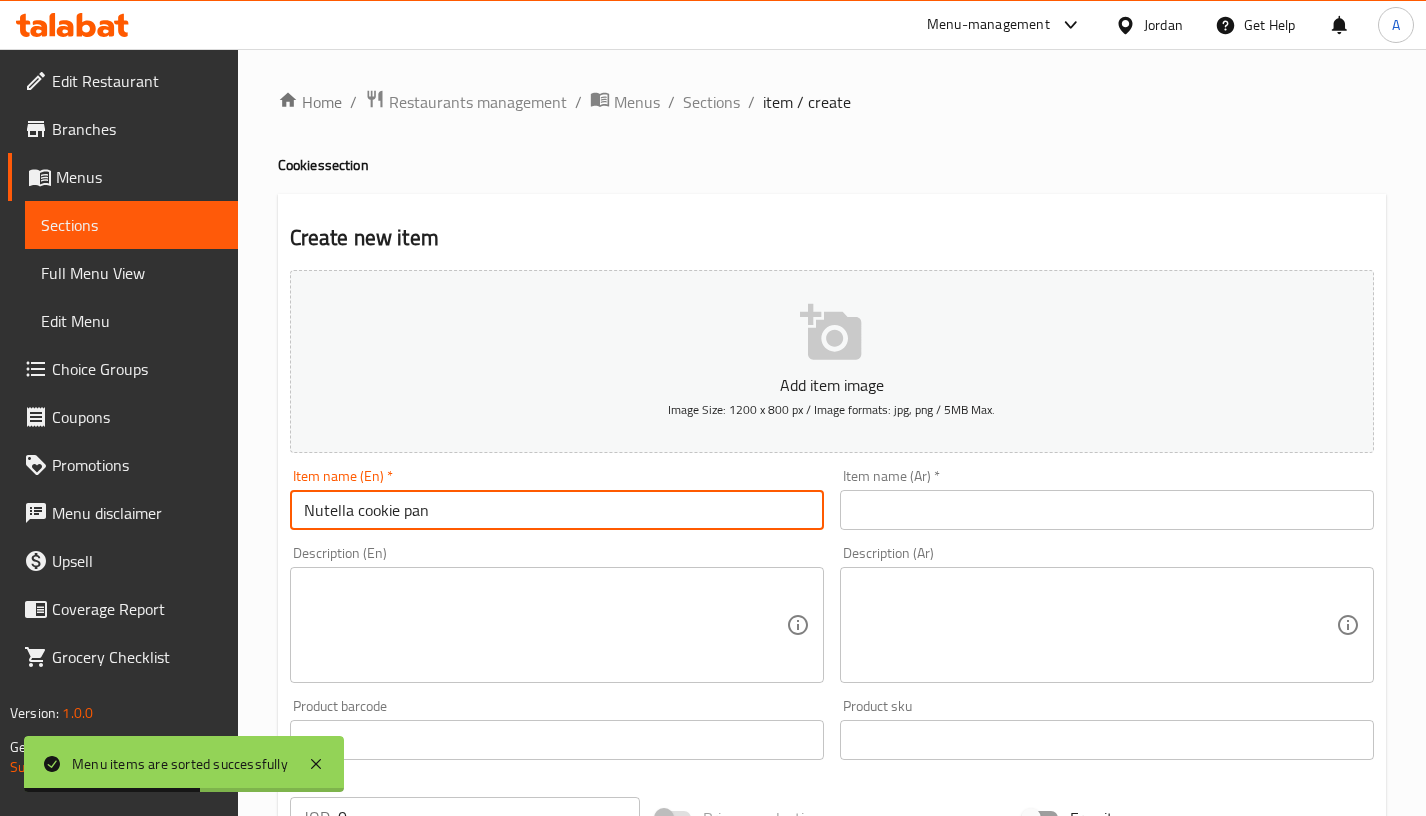 click at bounding box center [1107, 510] 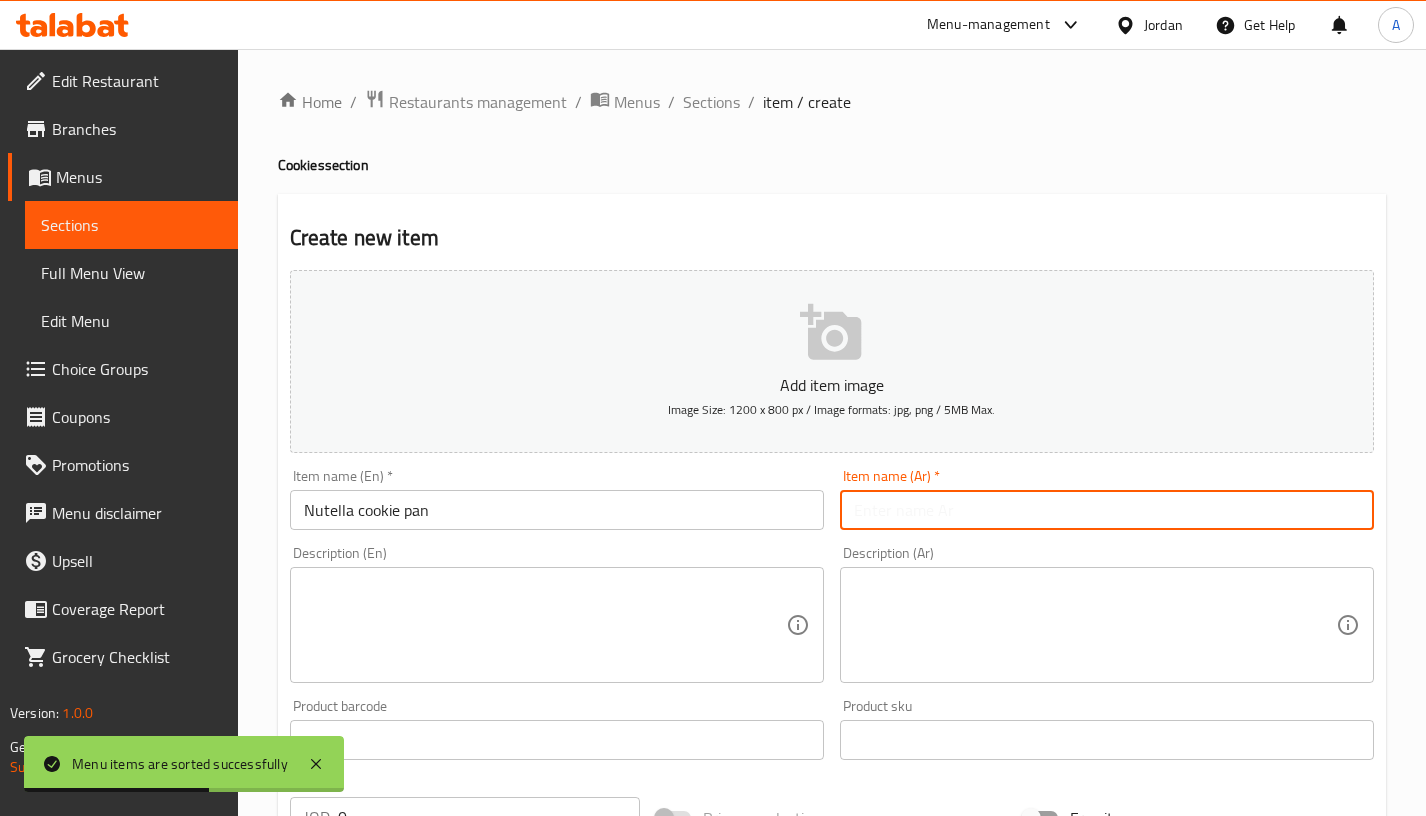 paste on "صينية بسكويت نوتيلا" 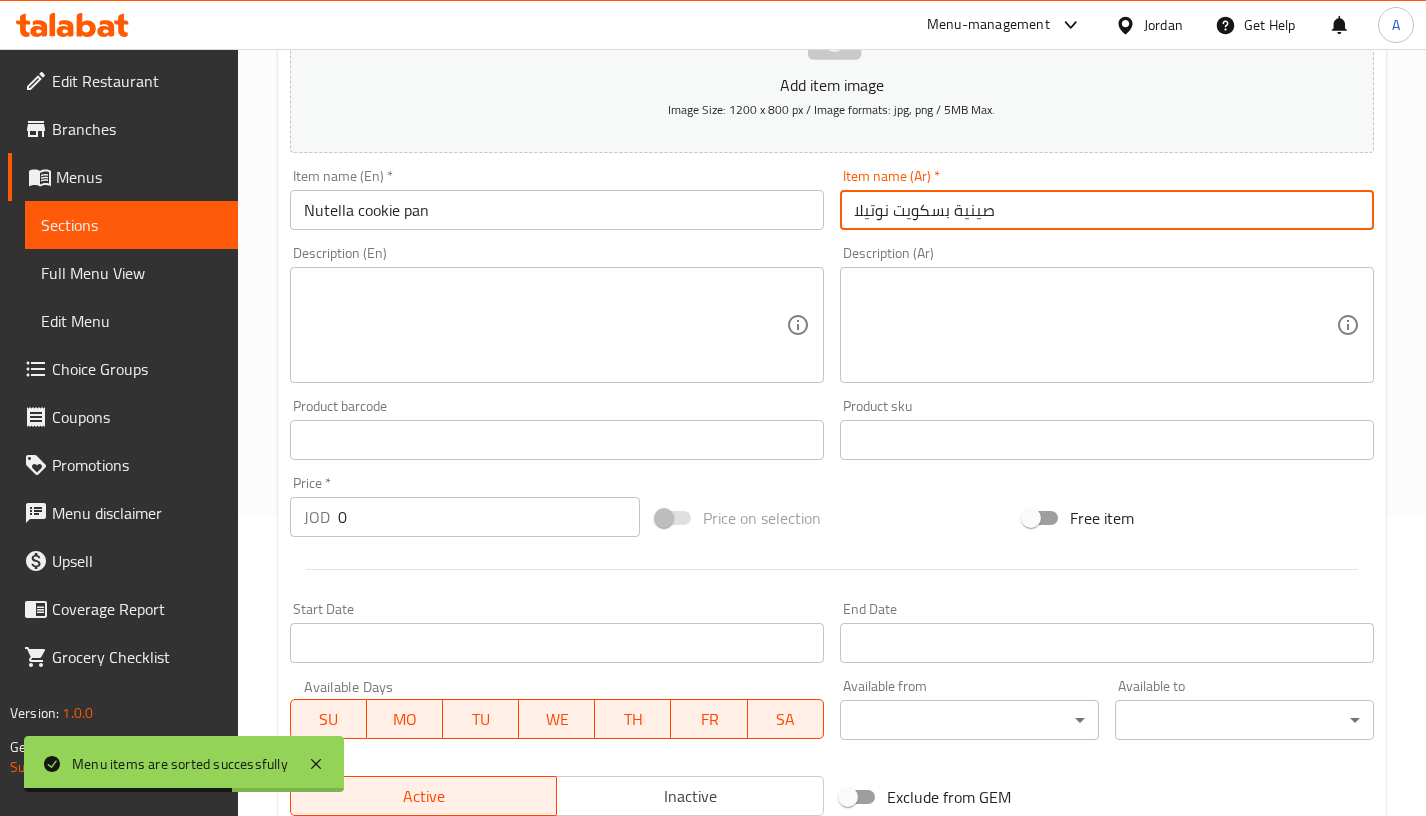 type on "صينية بسكويت نوتيلا" 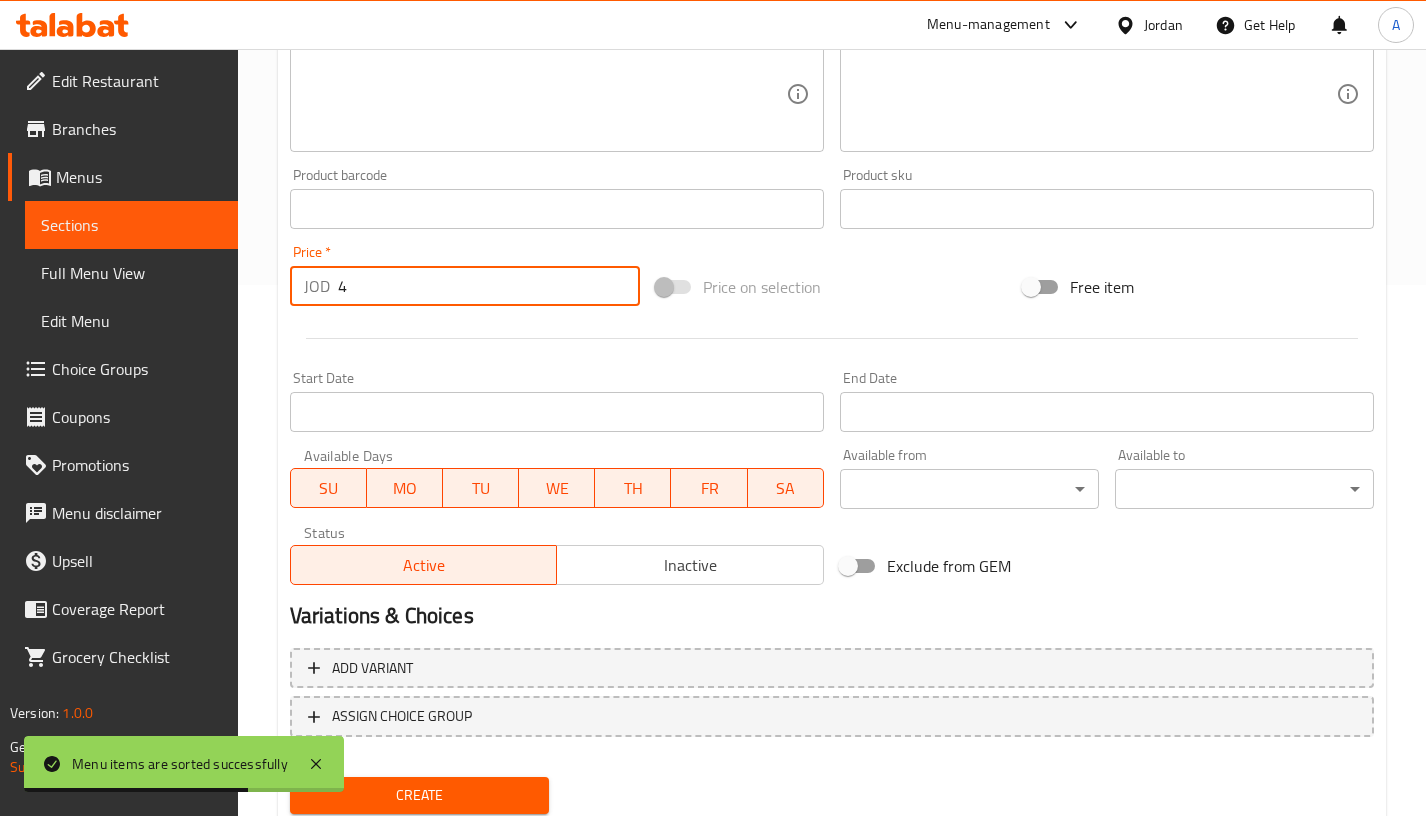 scroll, scrollTop: 597, scrollLeft: 0, axis: vertical 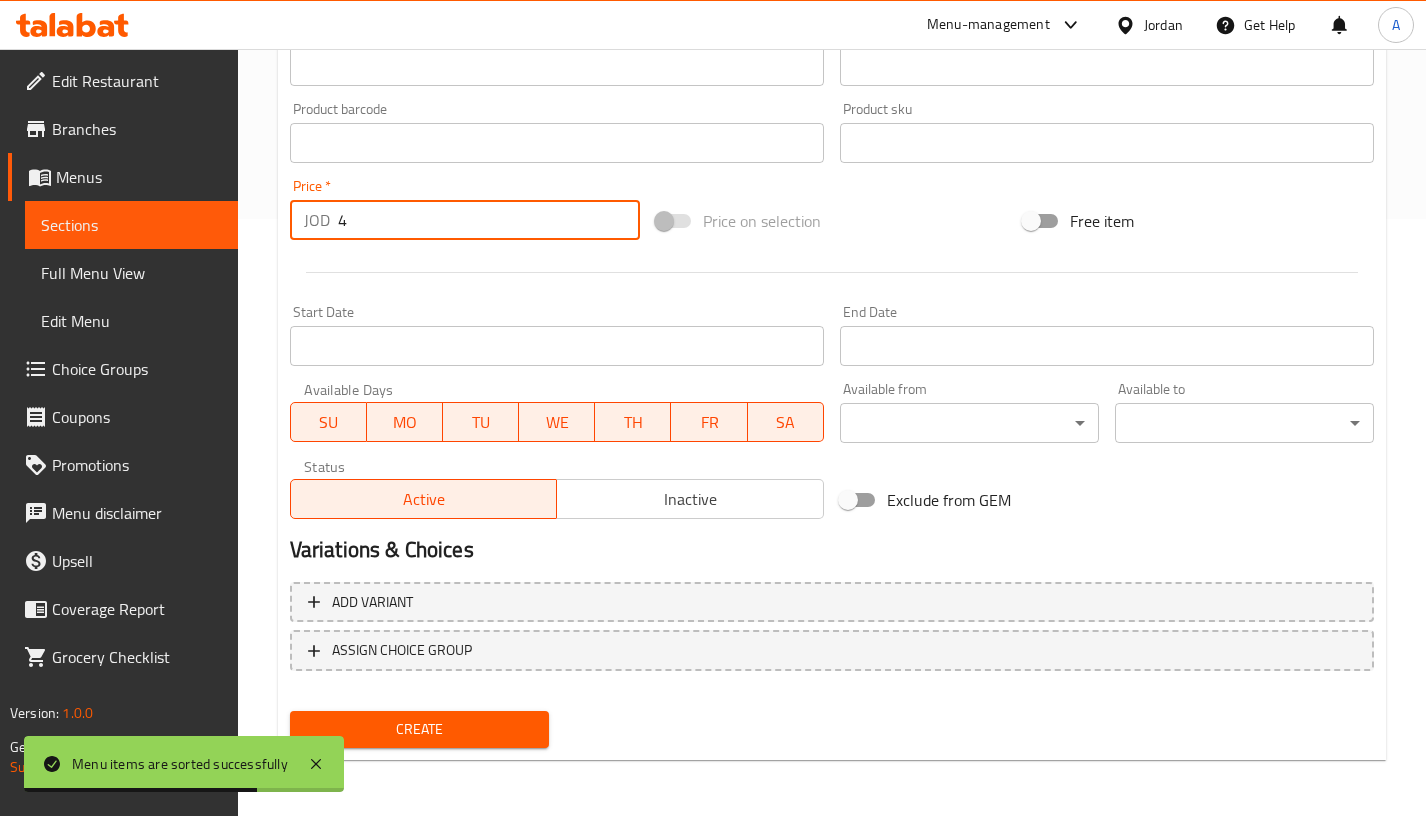 type on "4" 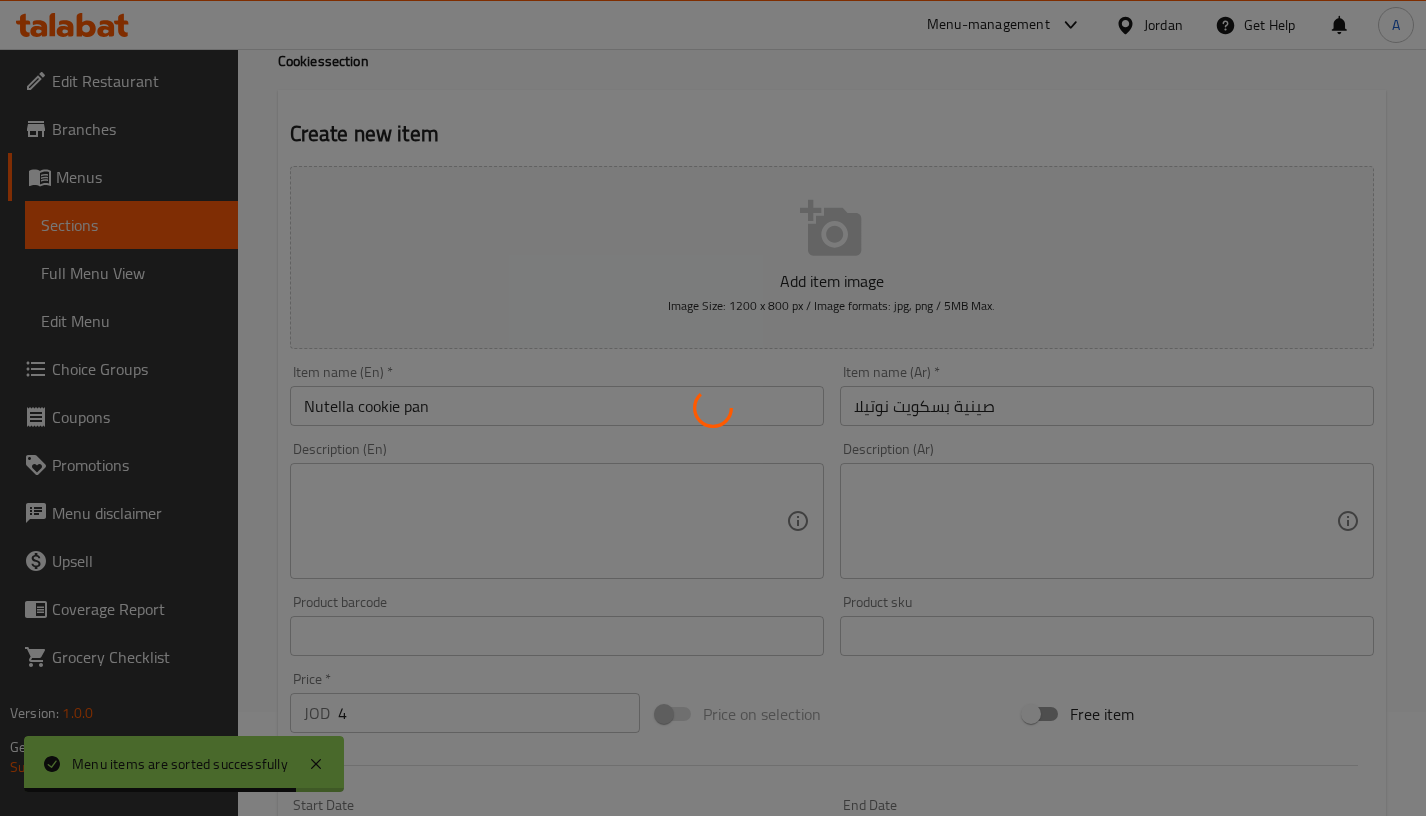 scroll, scrollTop: 0, scrollLeft: 0, axis: both 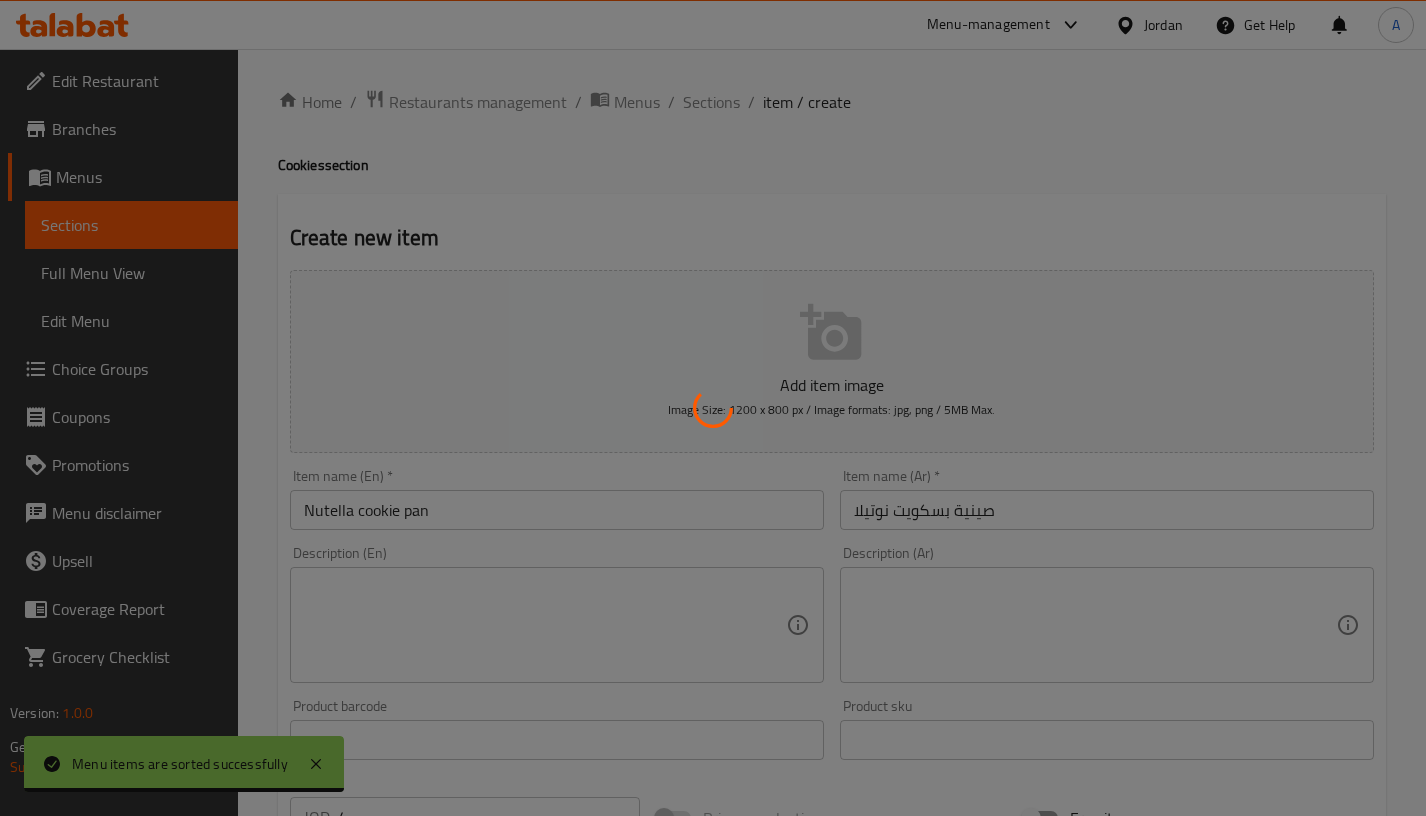 drag, startPoint x: 699, startPoint y: 87, endPoint x: 710, endPoint y: 69, distance: 21.095022 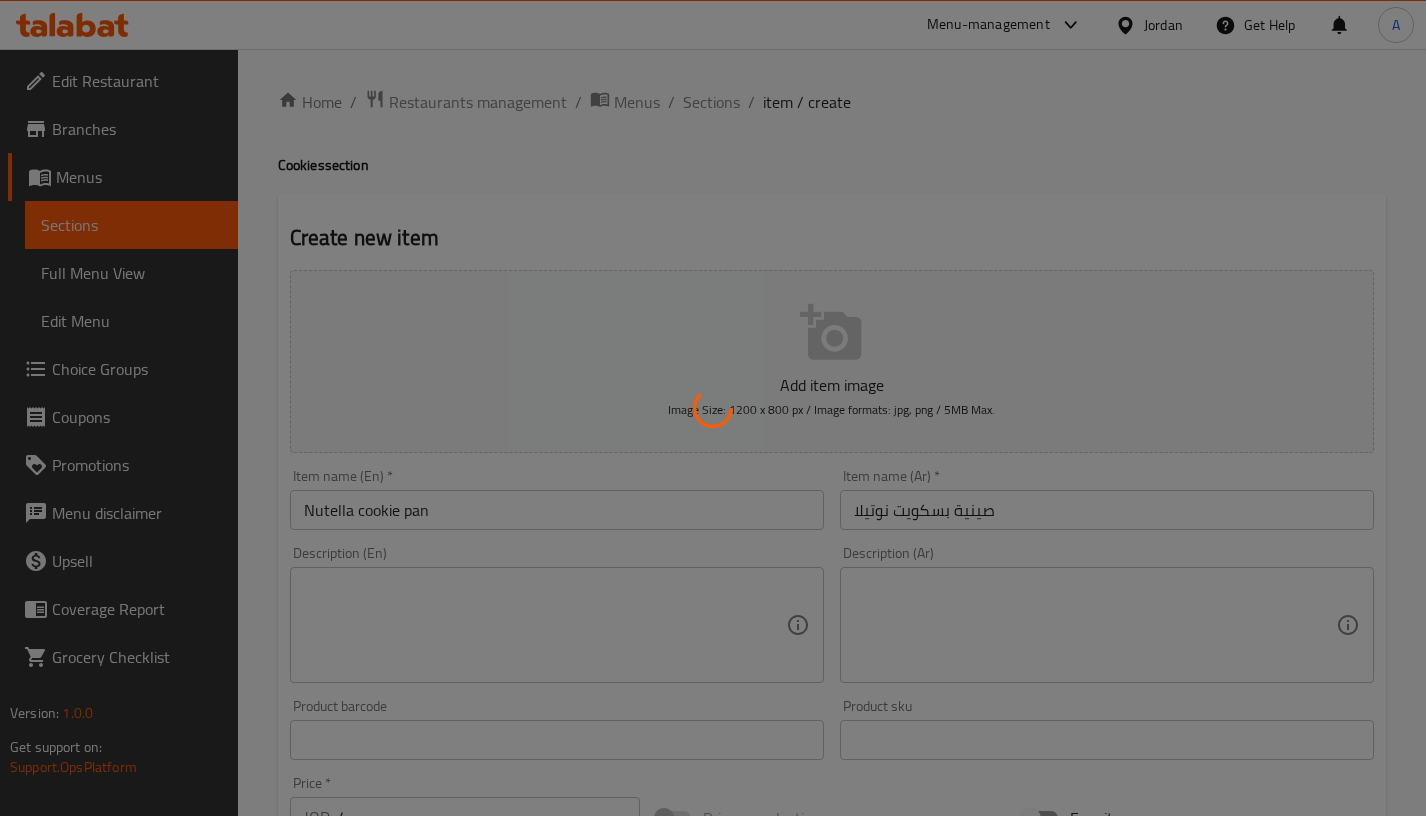 type 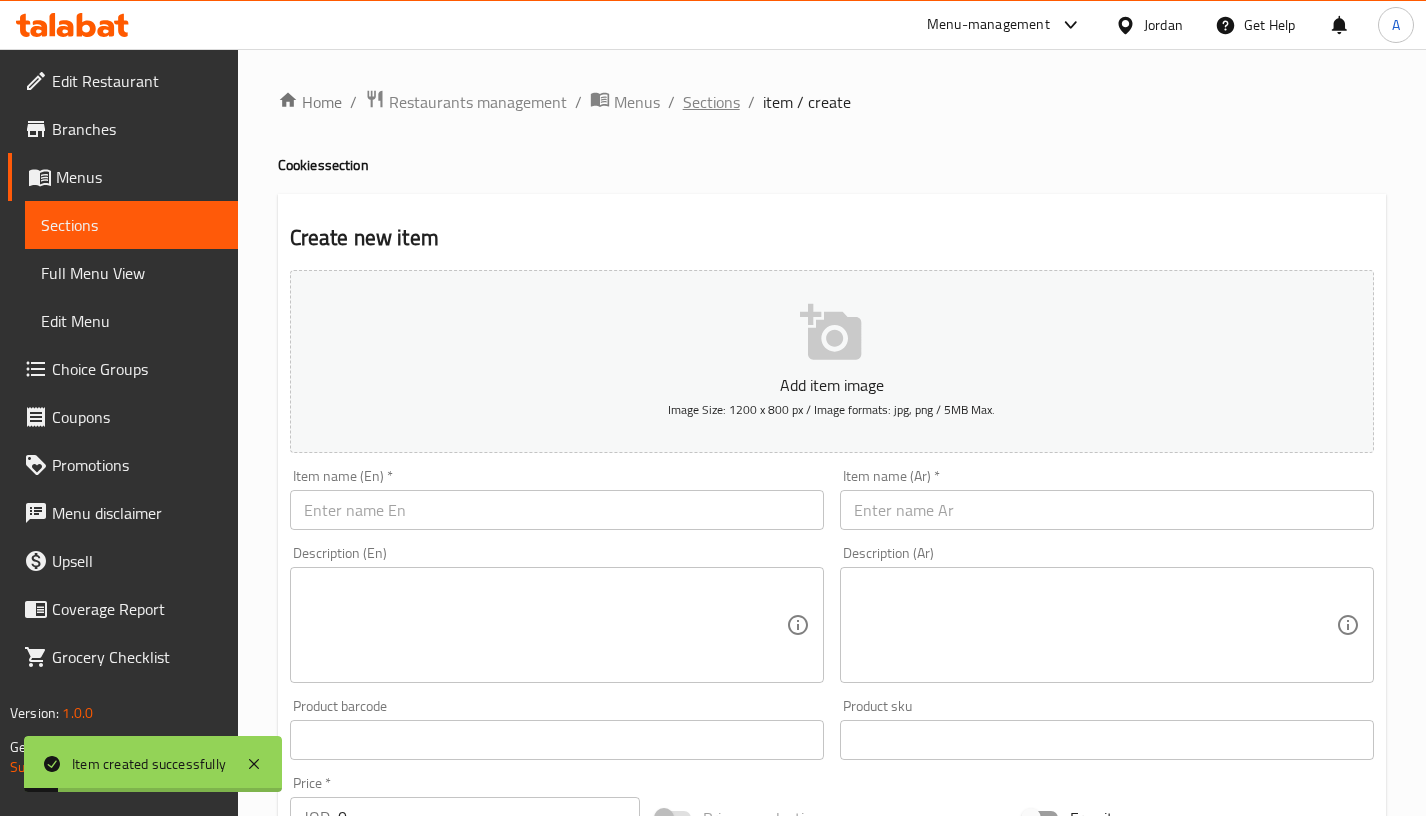 click on "Sections" at bounding box center [711, 102] 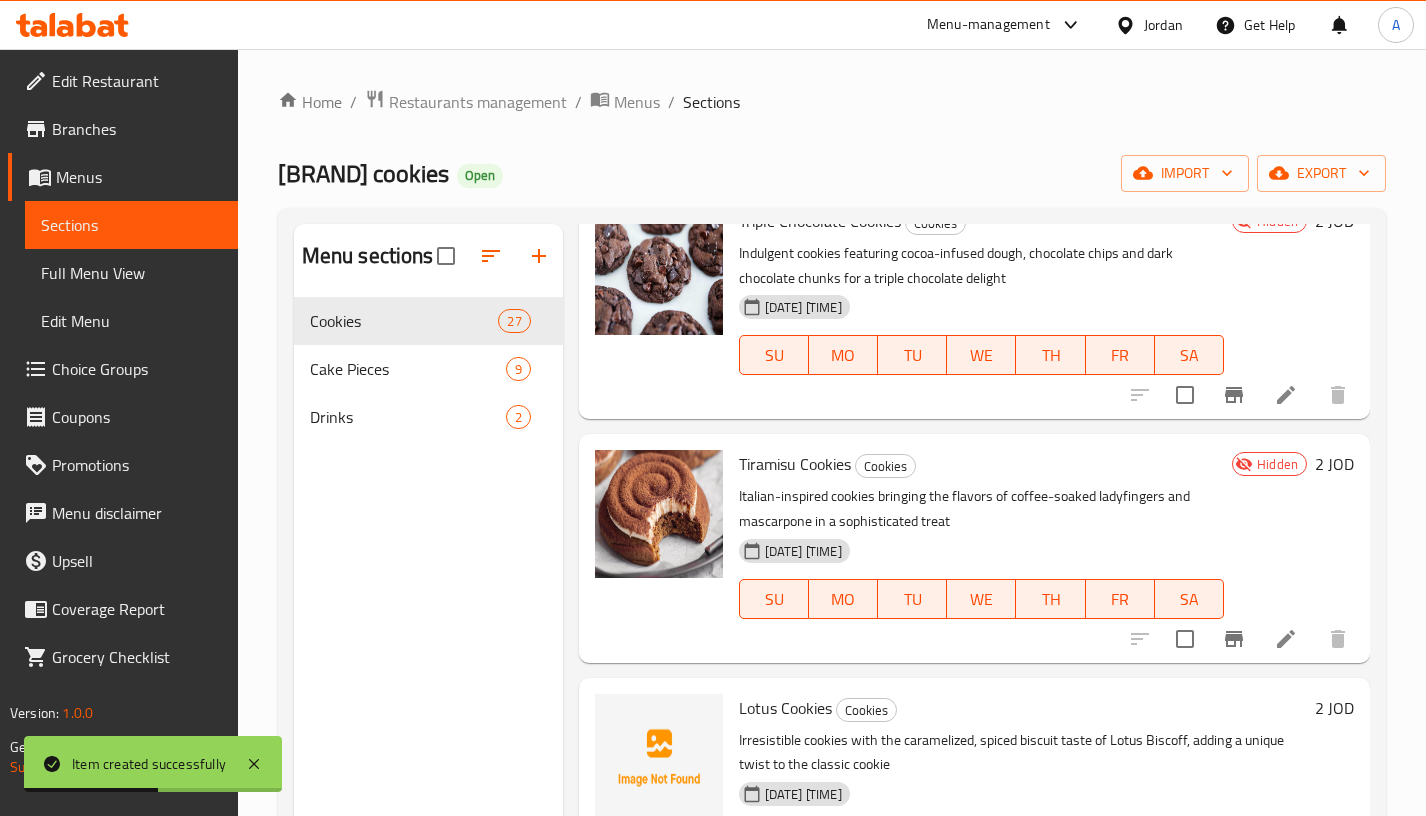 scroll, scrollTop: 5313, scrollLeft: 0, axis: vertical 